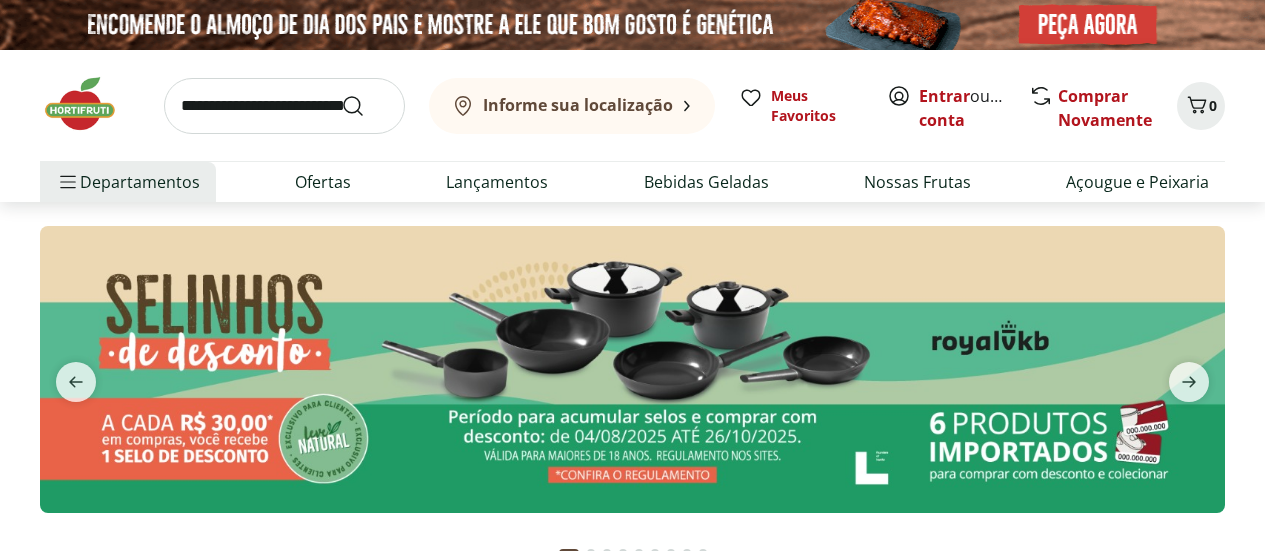 scroll, scrollTop: 0, scrollLeft: 0, axis: both 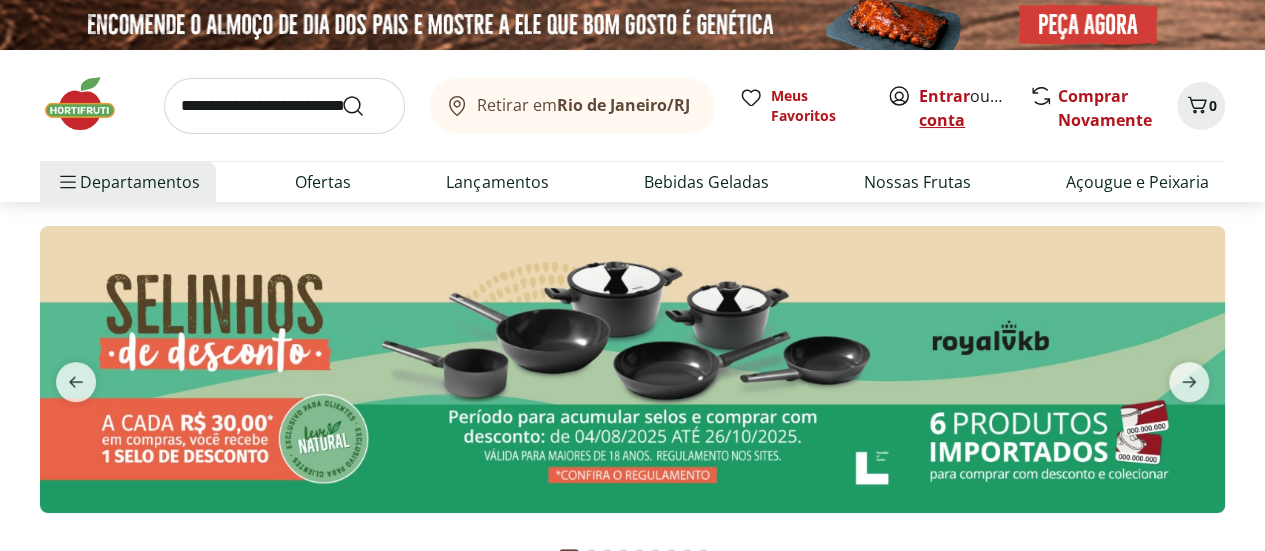 click on "Criar conta" at bounding box center (974, 108) 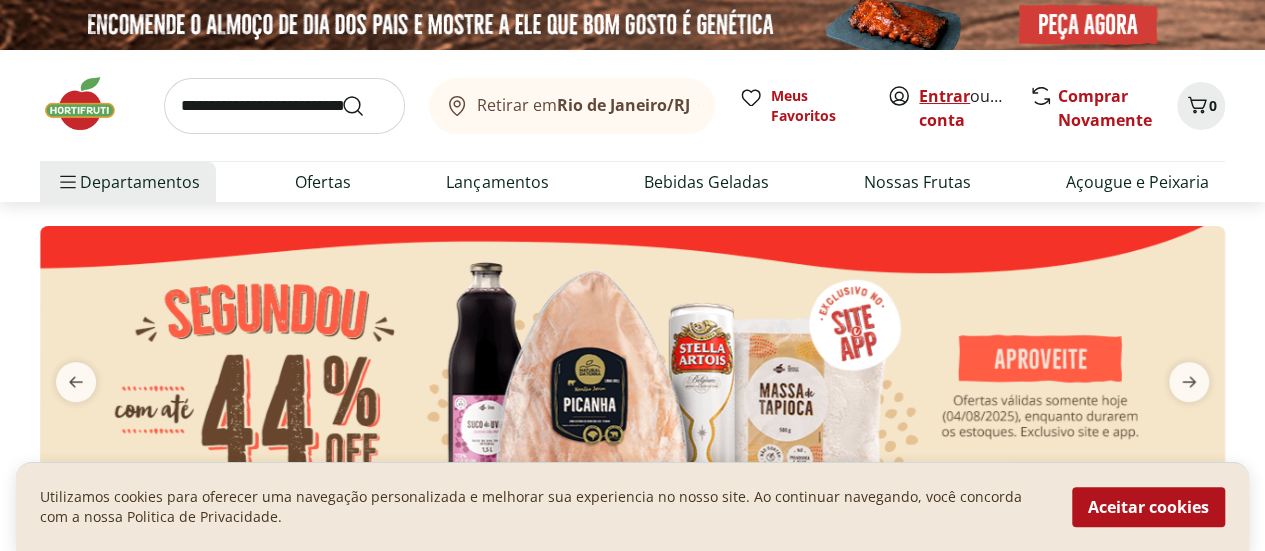 click on "Entrar" at bounding box center (944, 96) 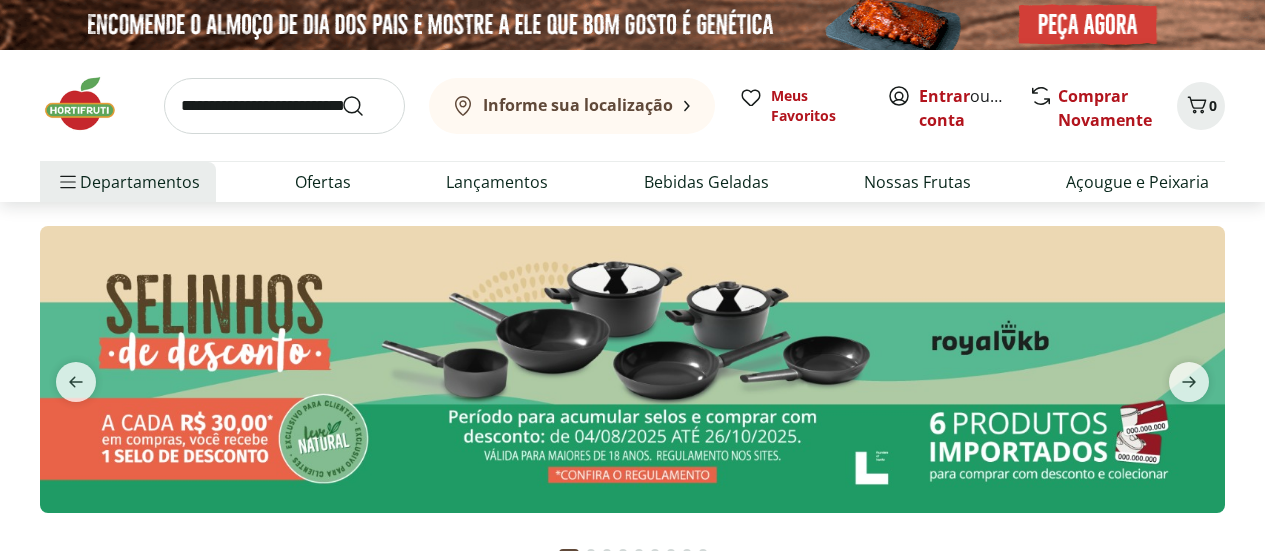 scroll, scrollTop: 0, scrollLeft: 0, axis: both 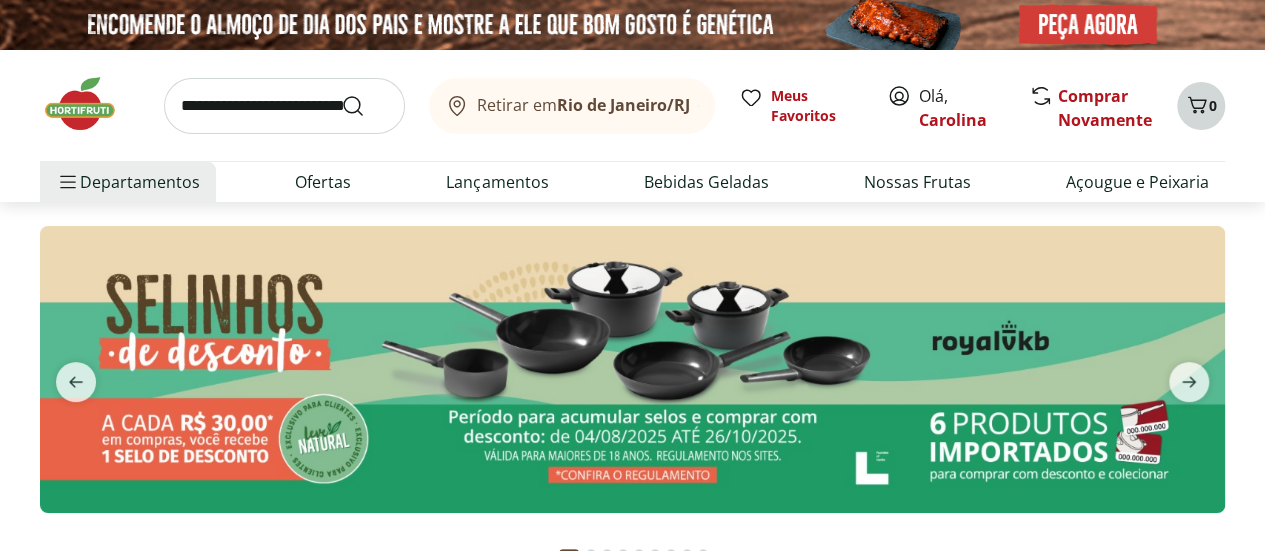 click on "0" at bounding box center [1213, 105] 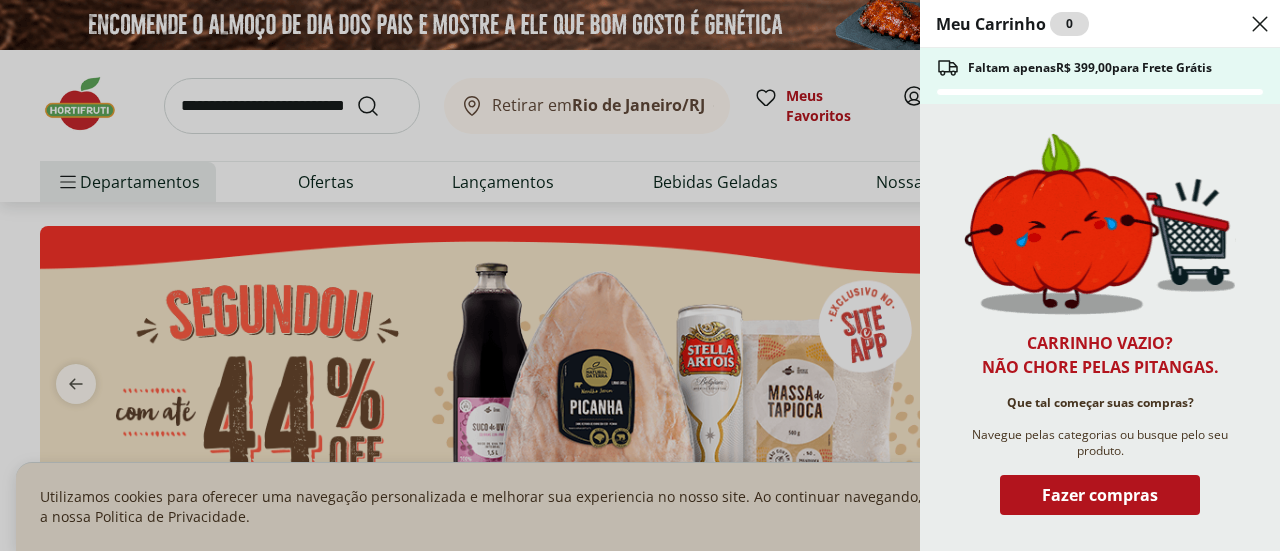 click 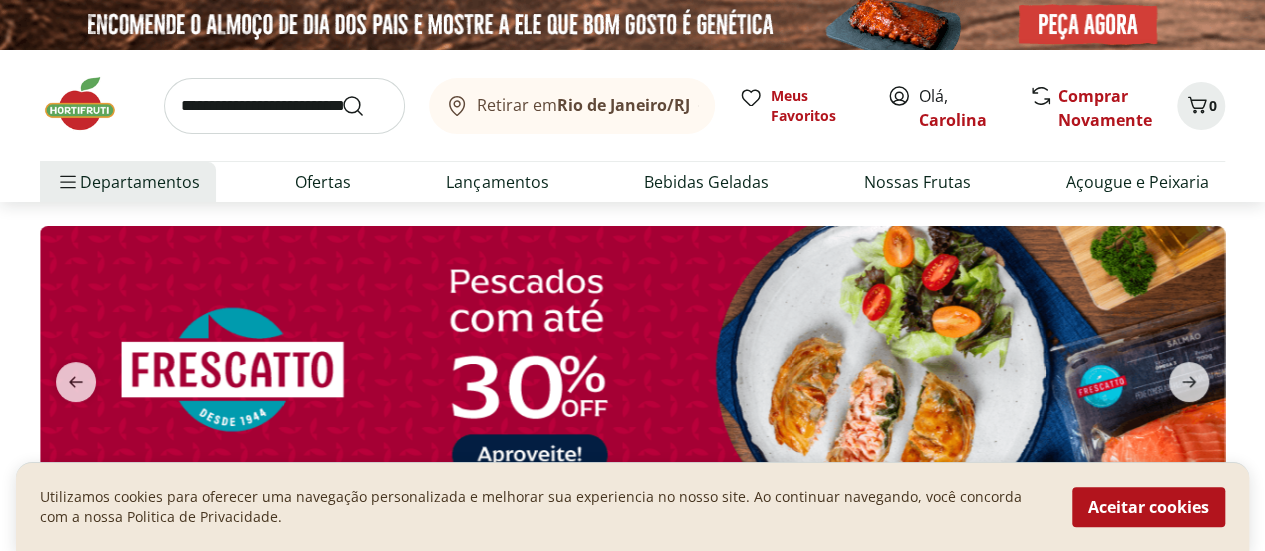 click at bounding box center [284, 106] 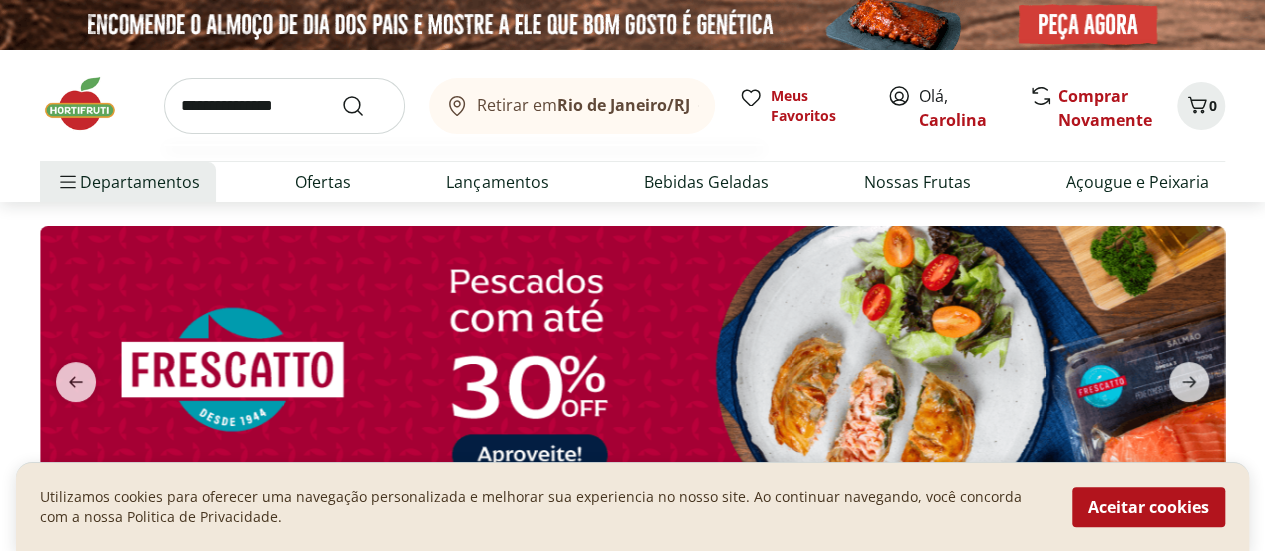 type on "**********" 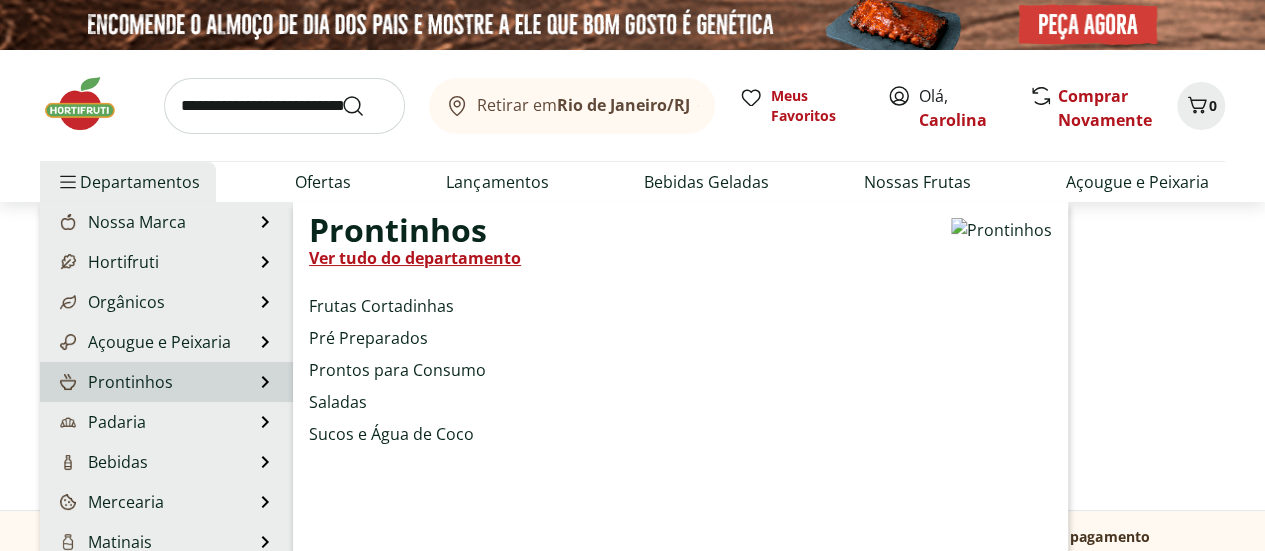 select on "**********" 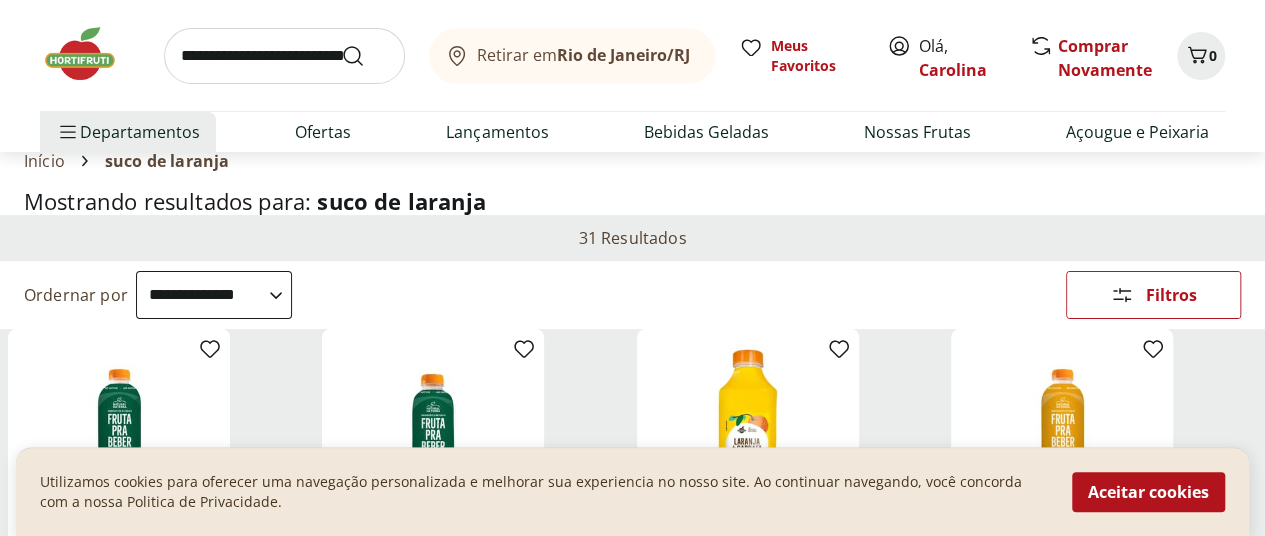 scroll, scrollTop: 100, scrollLeft: 0, axis: vertical 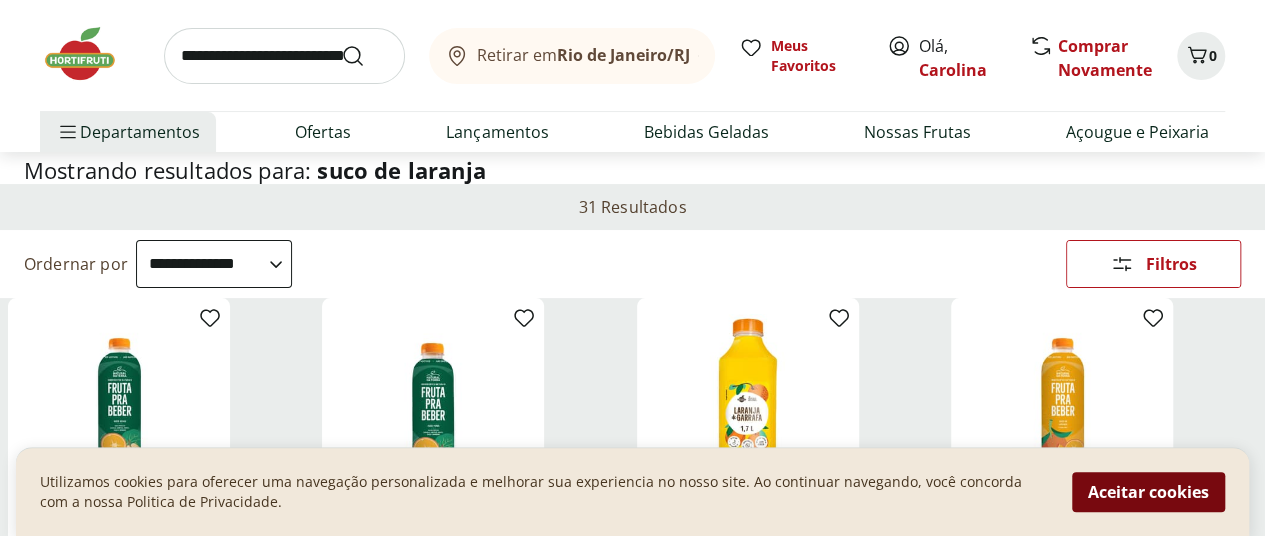 click on "Aceitar cookies" at bounding box center [1148, 492] 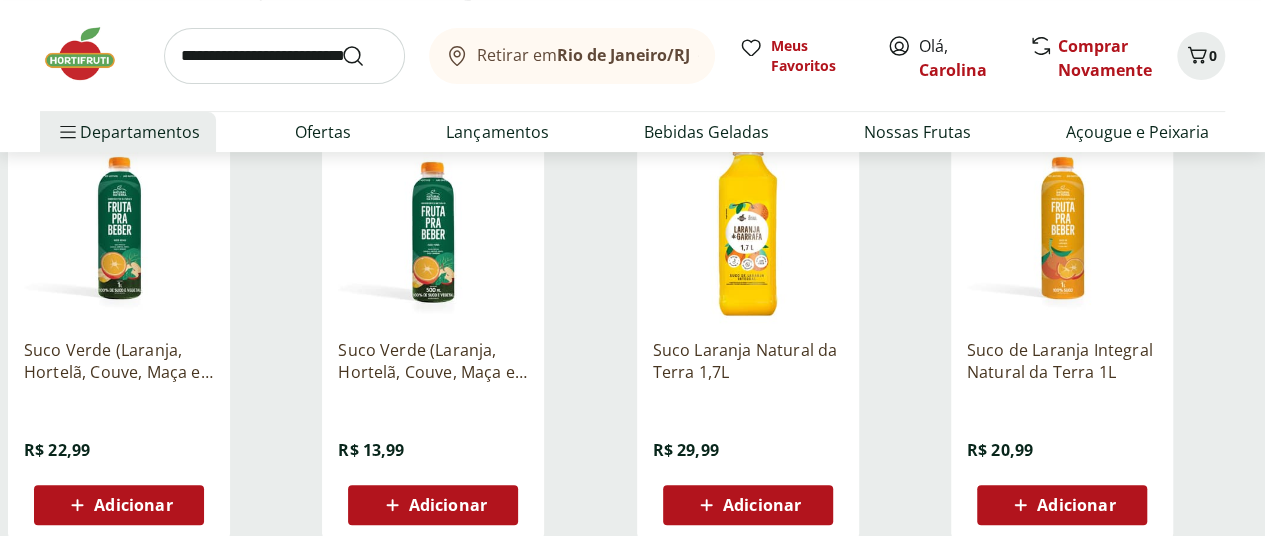 scroll, scrollTop: 300, scrollLeft: 0, axis: vertical 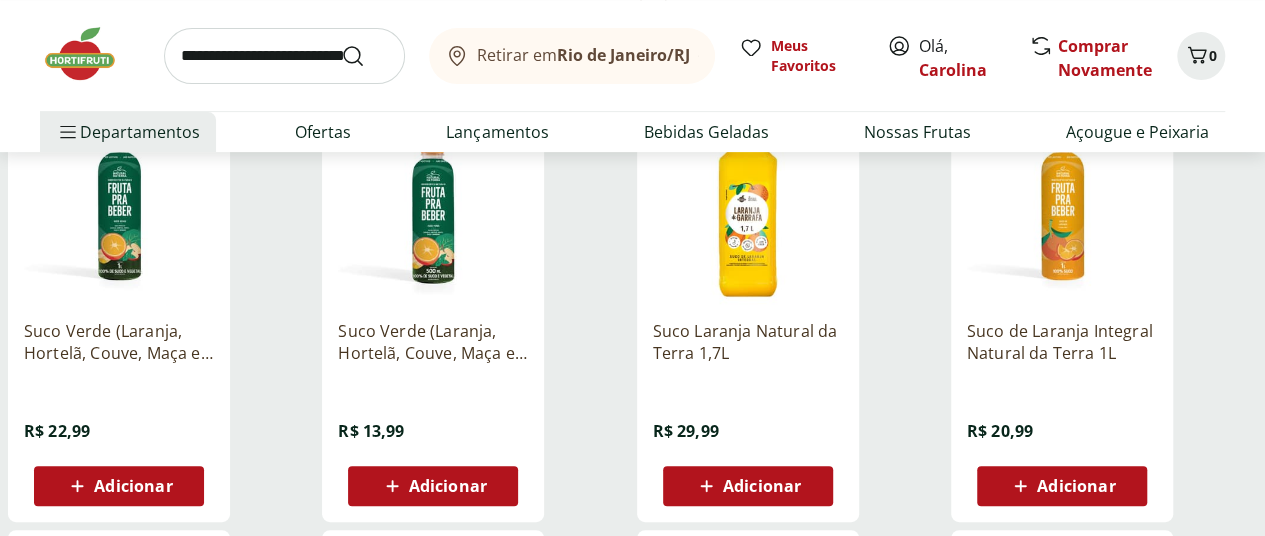 click on "Adicionar" at bounding box center [762, 486] 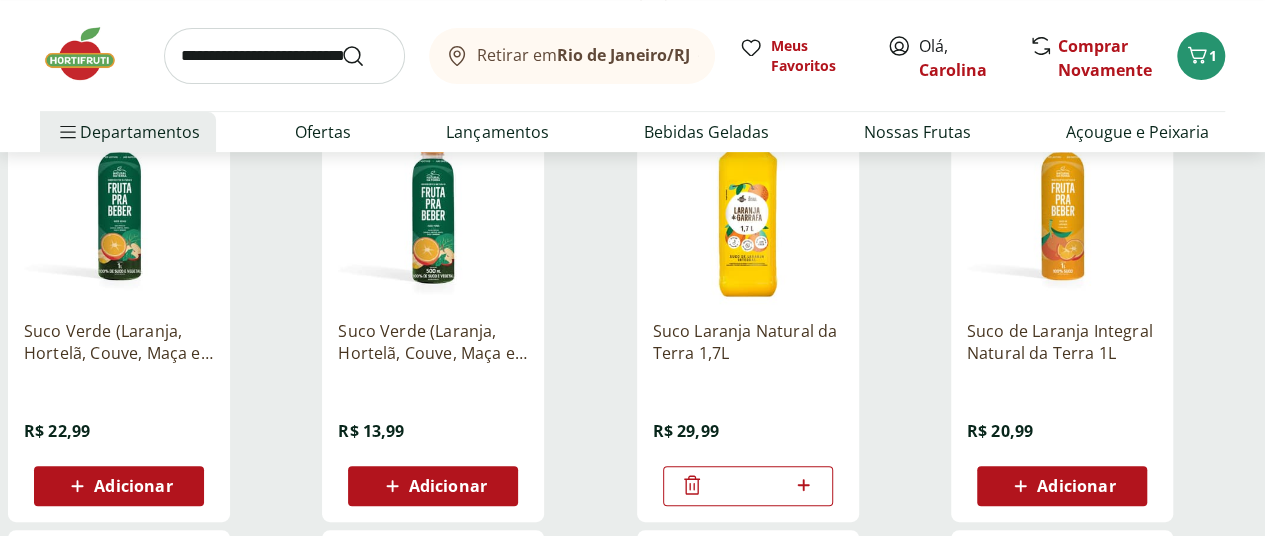 click at bounding box center (284, 56) 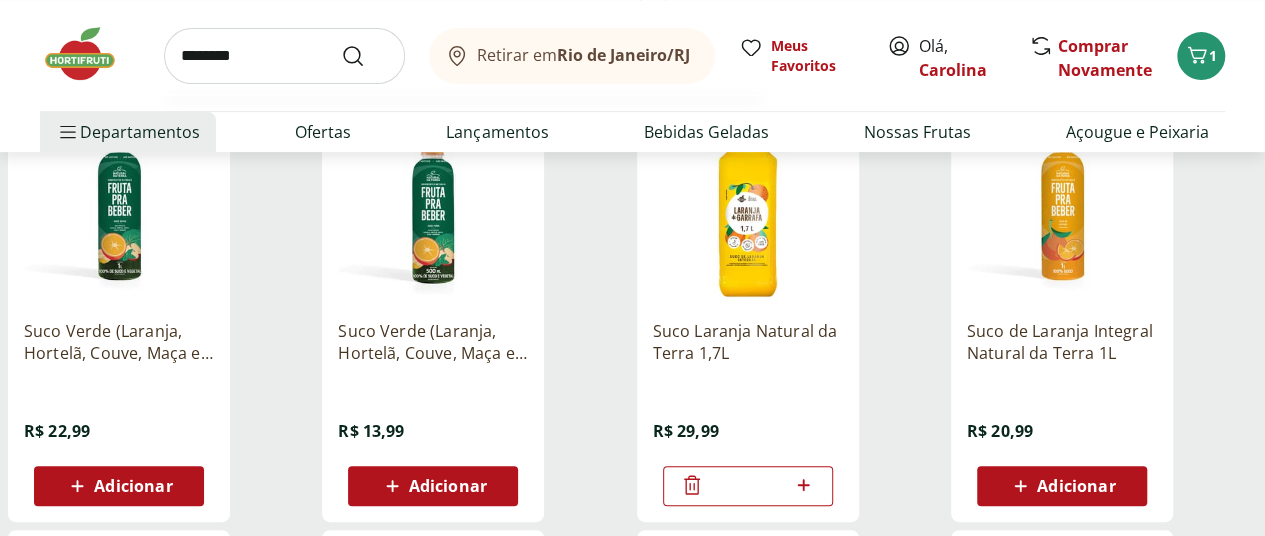 type on "********" 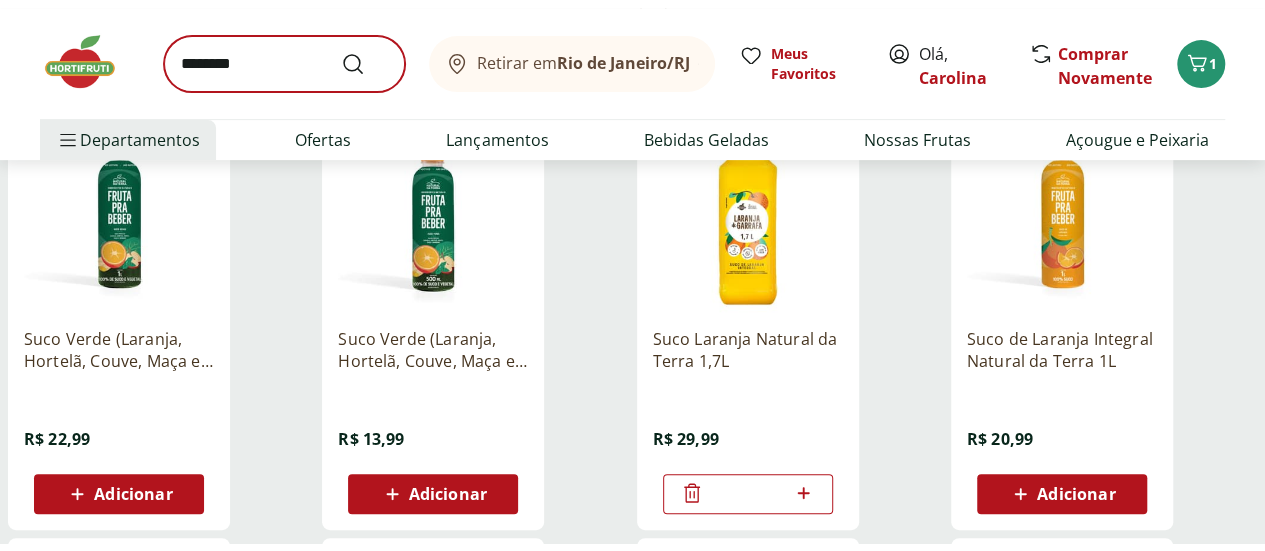 scroll, scrollTop: 0, scrollLeft: 0, axis: both 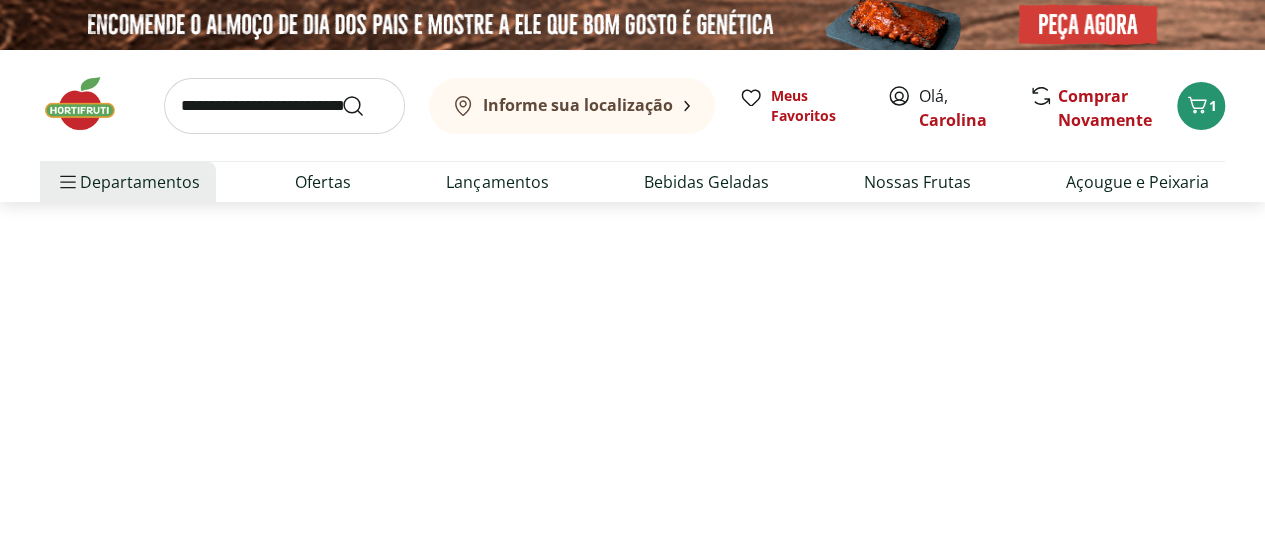 select on "**********" 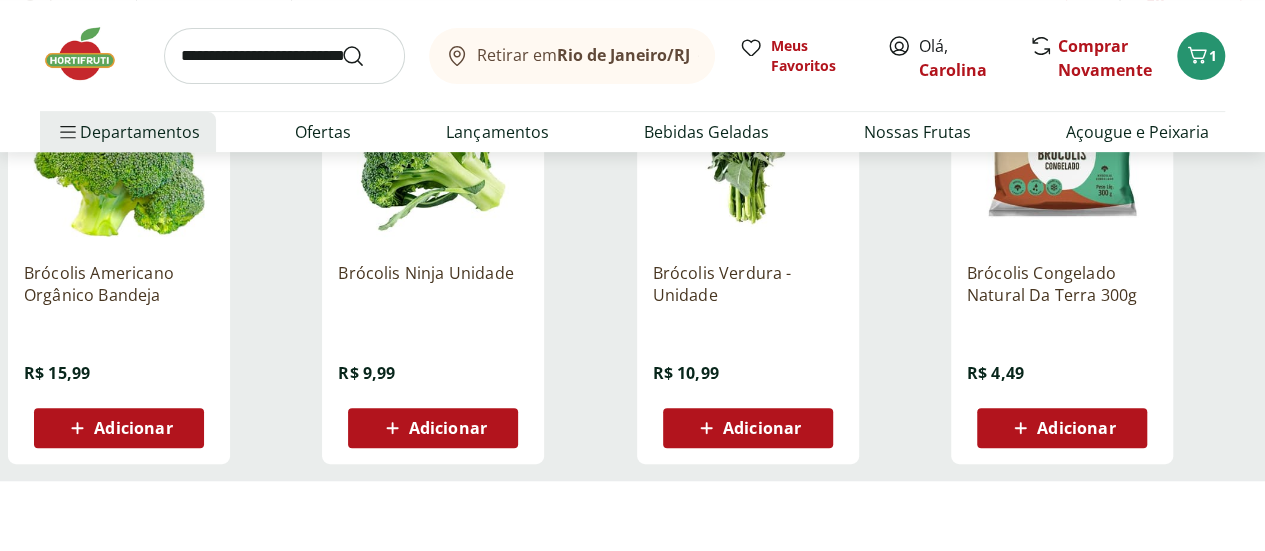 scroll, scrollTop: 400, scrollLeft: 0, axis: vertical 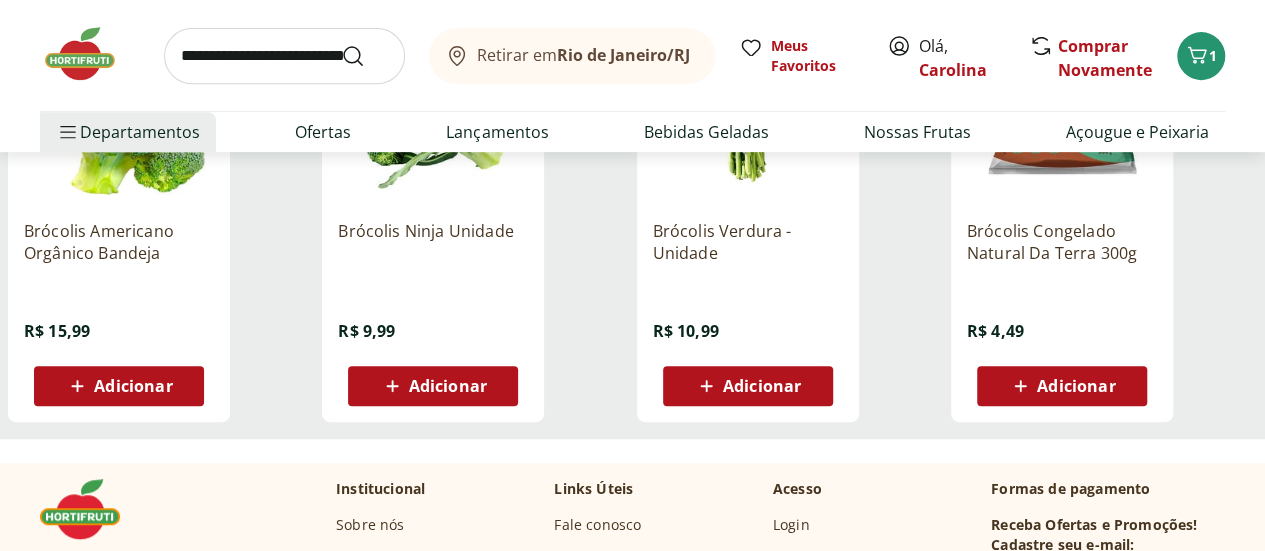 click on "Adicionar" at bounding box center (448, 386) 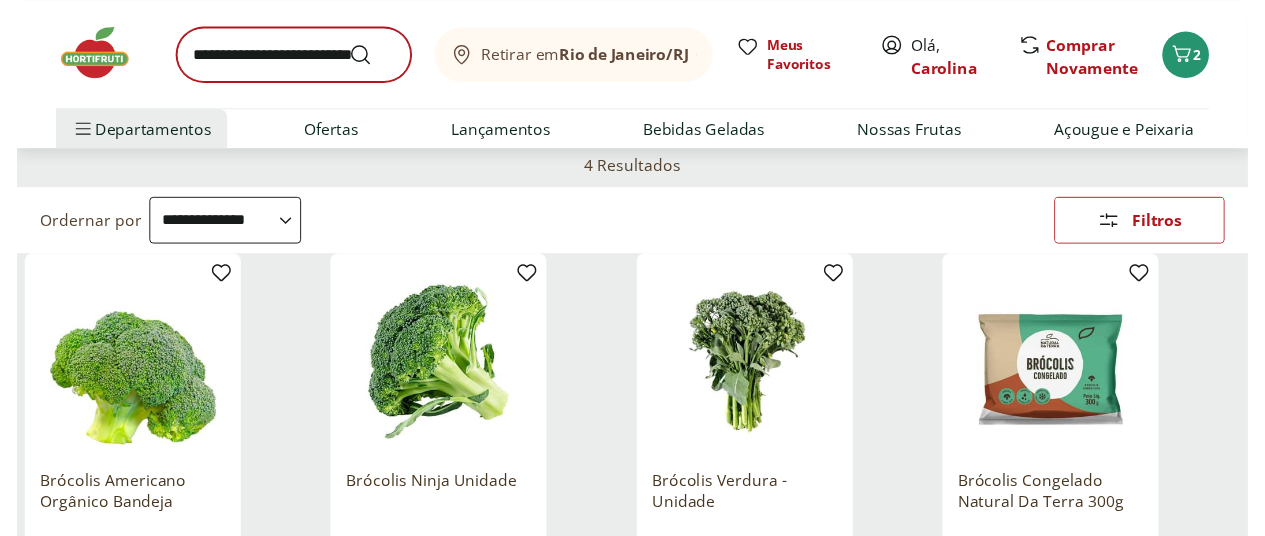 scroll, scrollTop: 0, scrollLeft: 0, axis: both 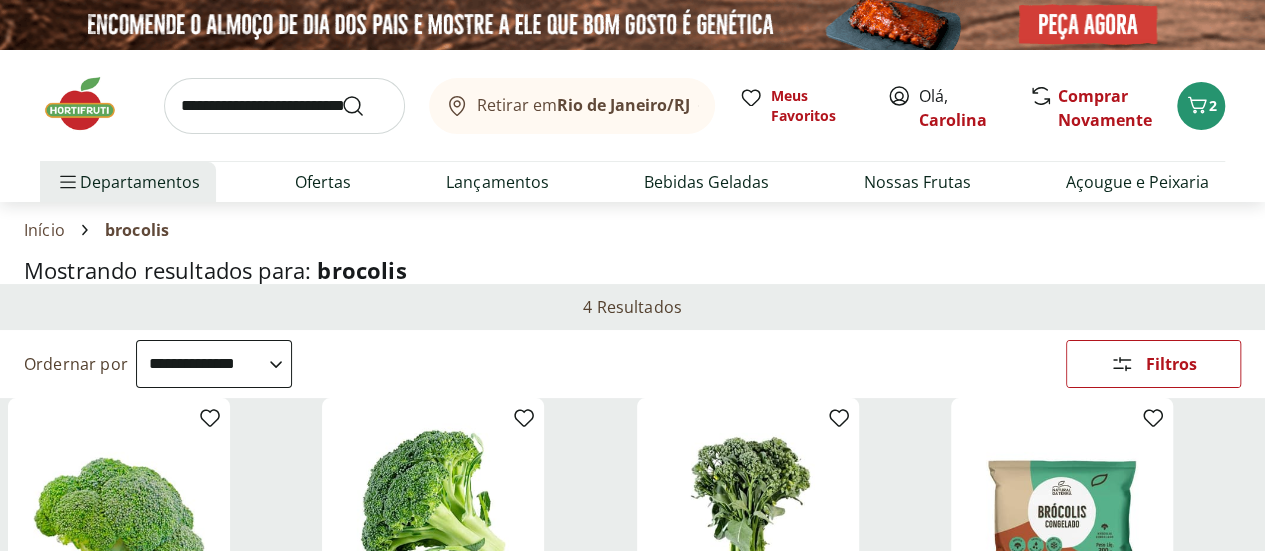 click at bounding box center (284, 106) 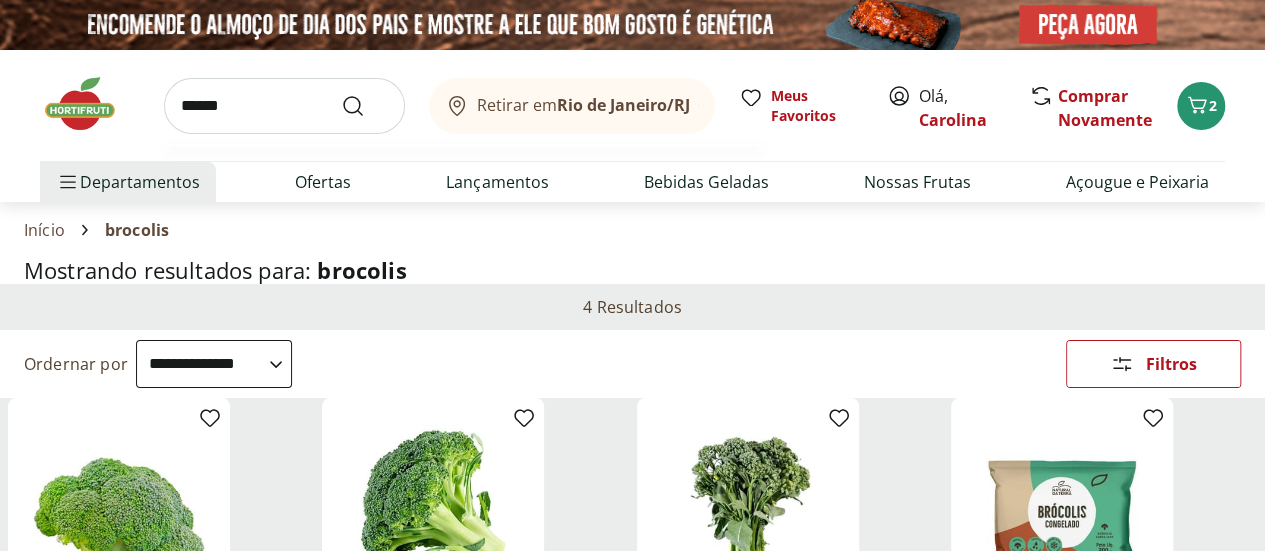 type on "******" 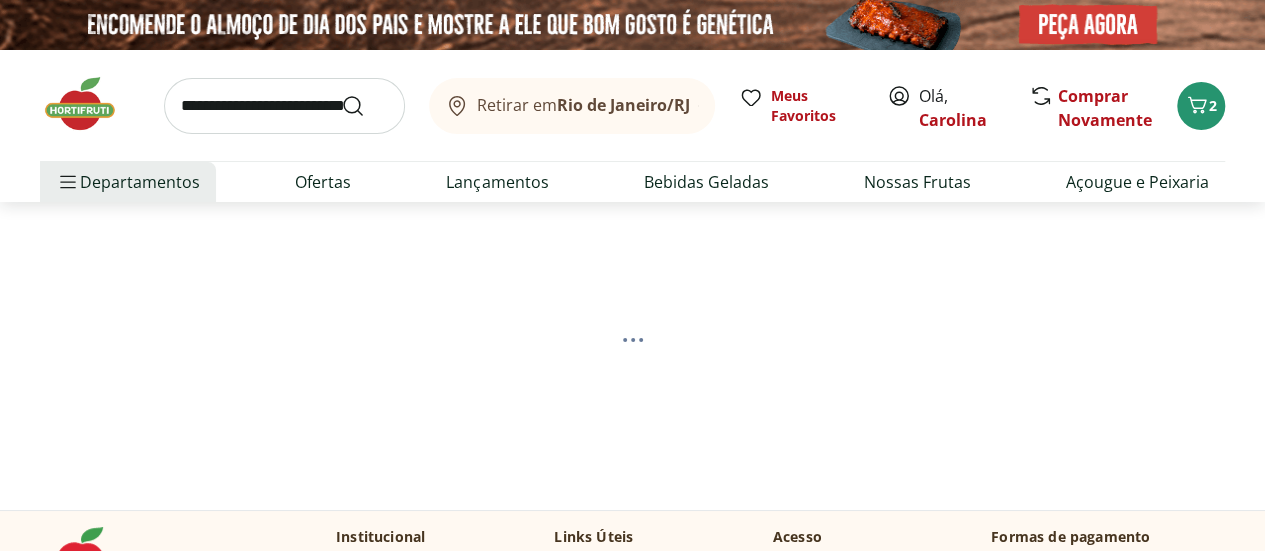 select on "**********" 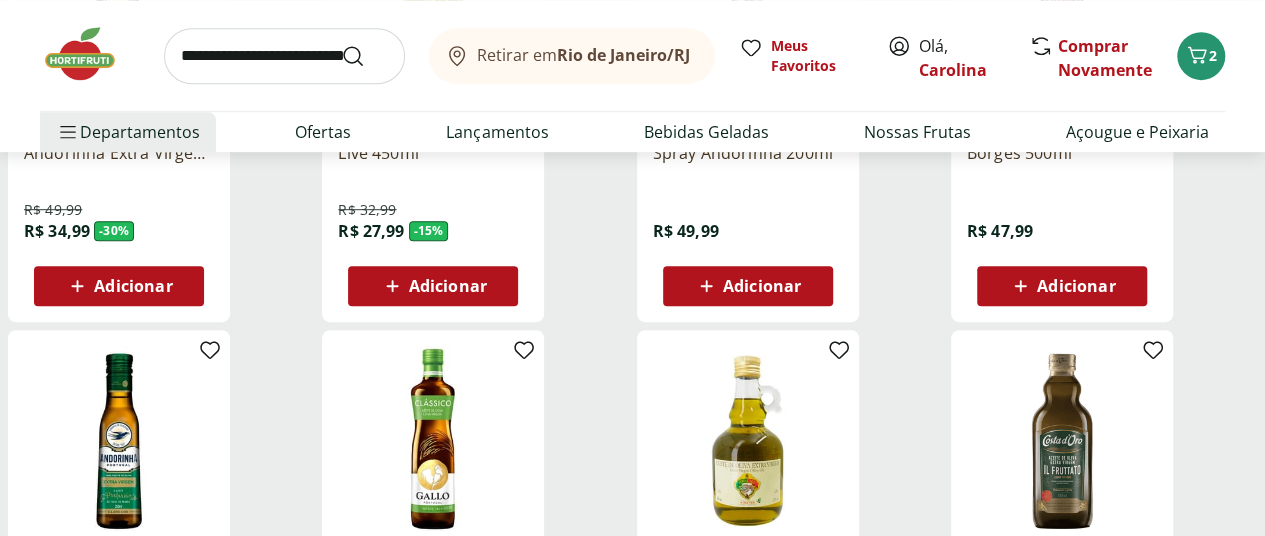 scroll, scrollTop: 300, scrollLeft: 0, axis: vertical 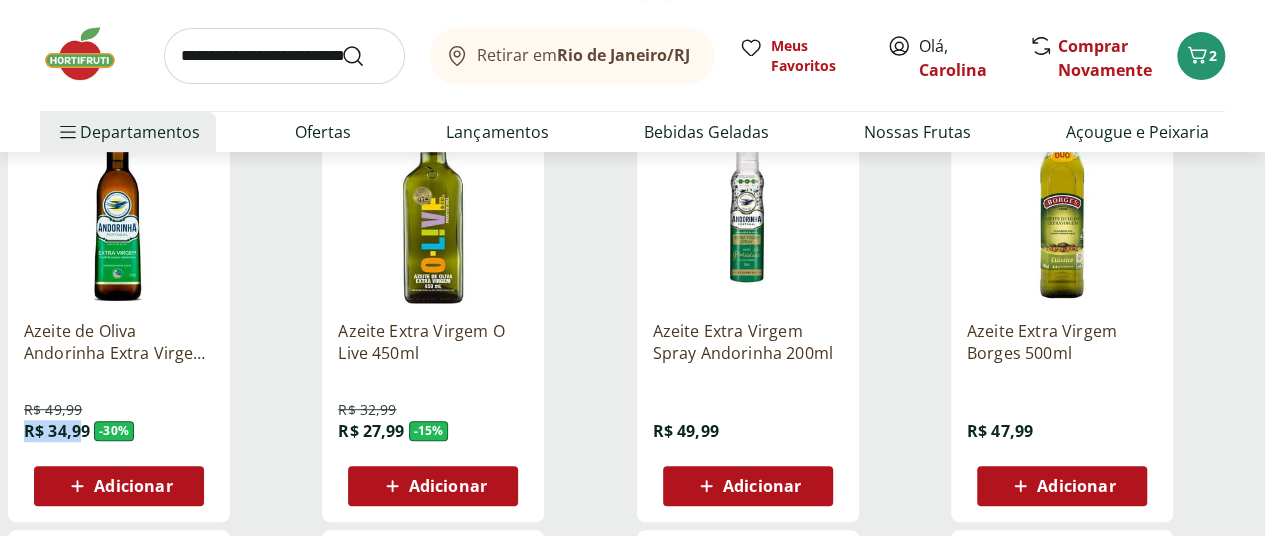 drag, startPoint x: 327, startPoint y: 437, endPoint x: 390, endPoint y: 443, distance: 63.28507 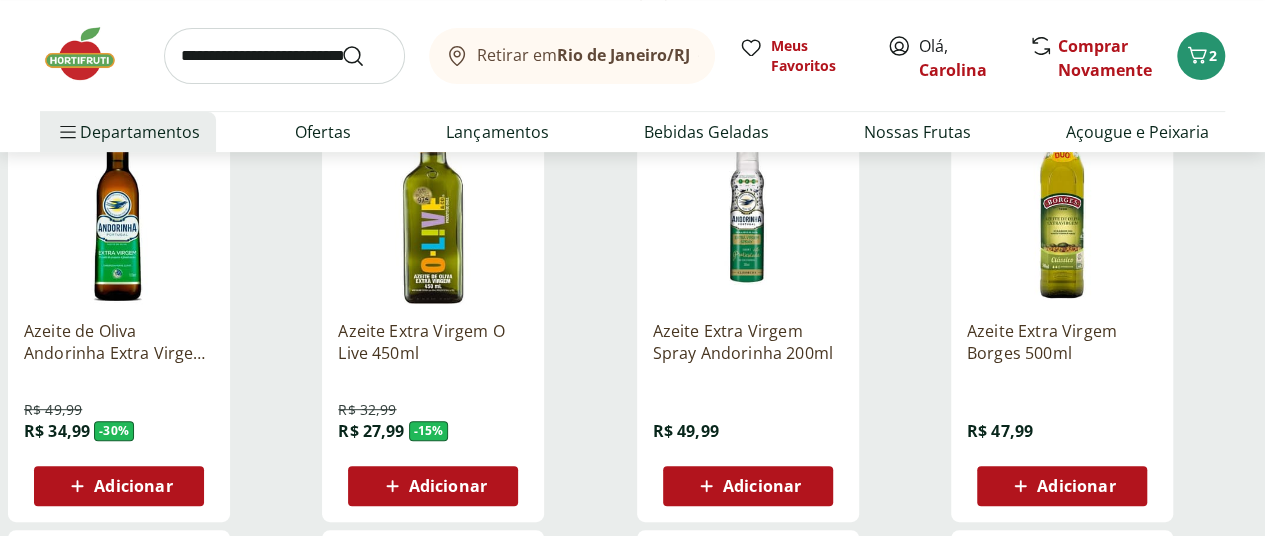 click on "**********" at bounding box center (632, 745) 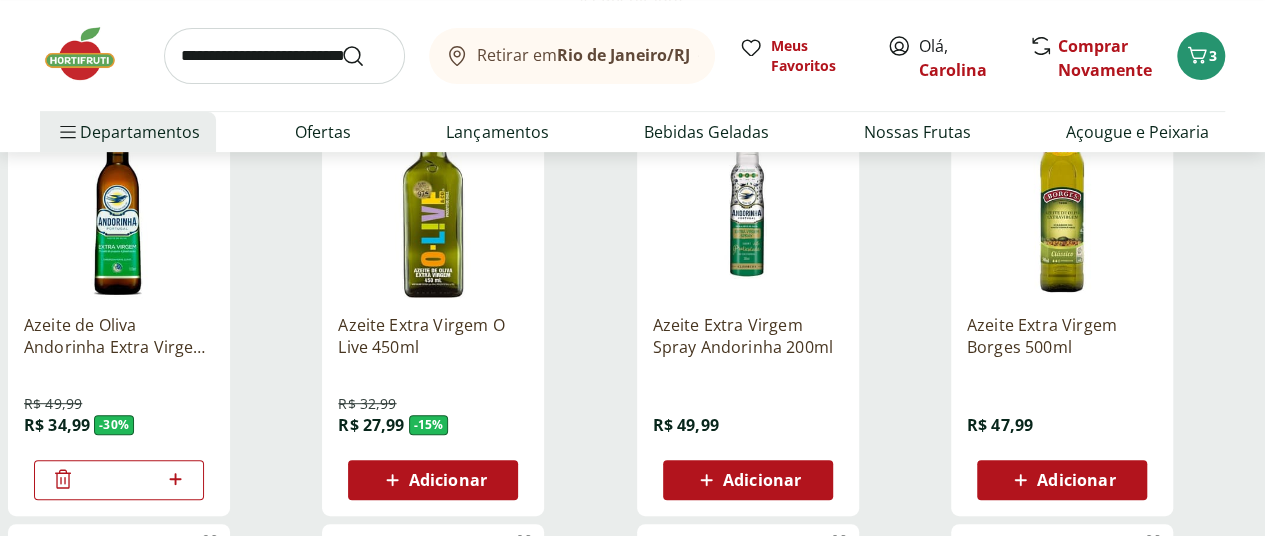 scroll, scrollTop: 300, scrollLeft: 0, axis: vertical 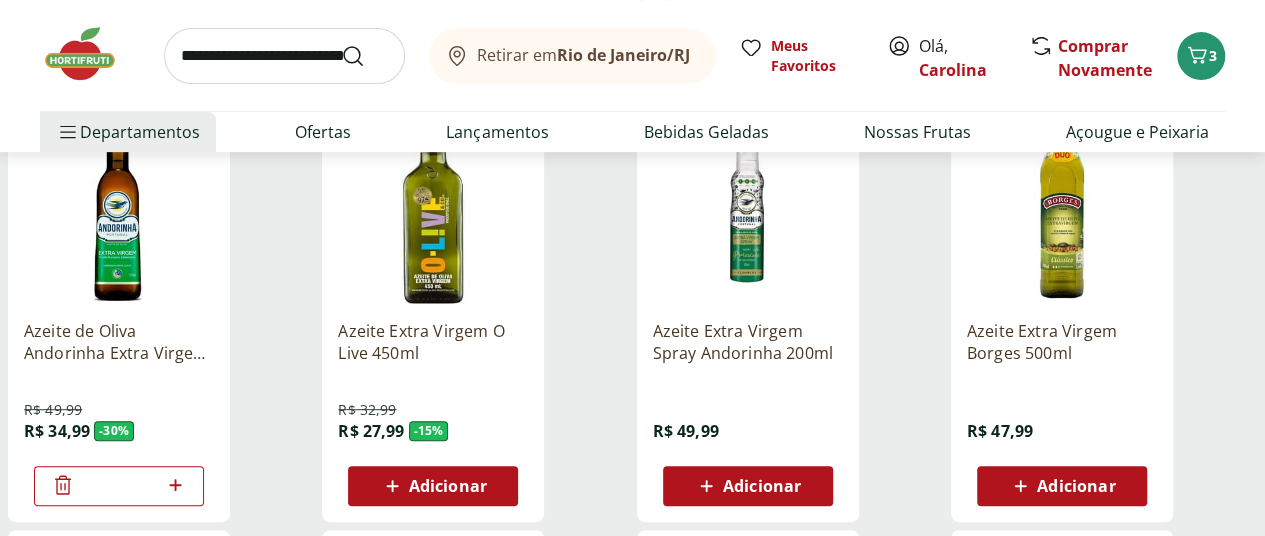 click at bounding box center (284, 56) 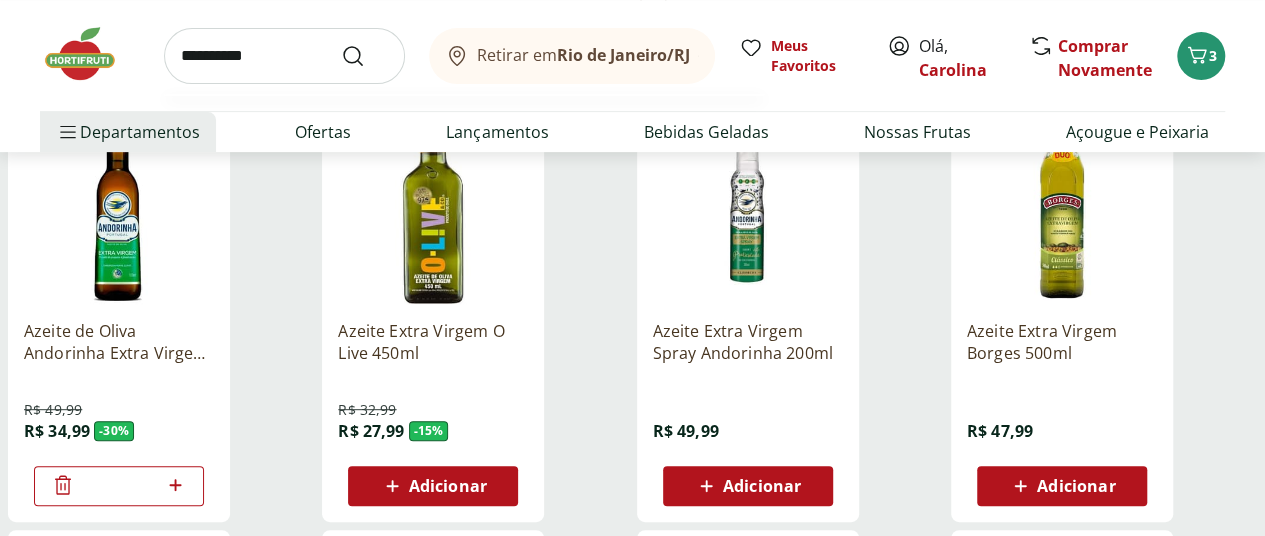 type on "**********" 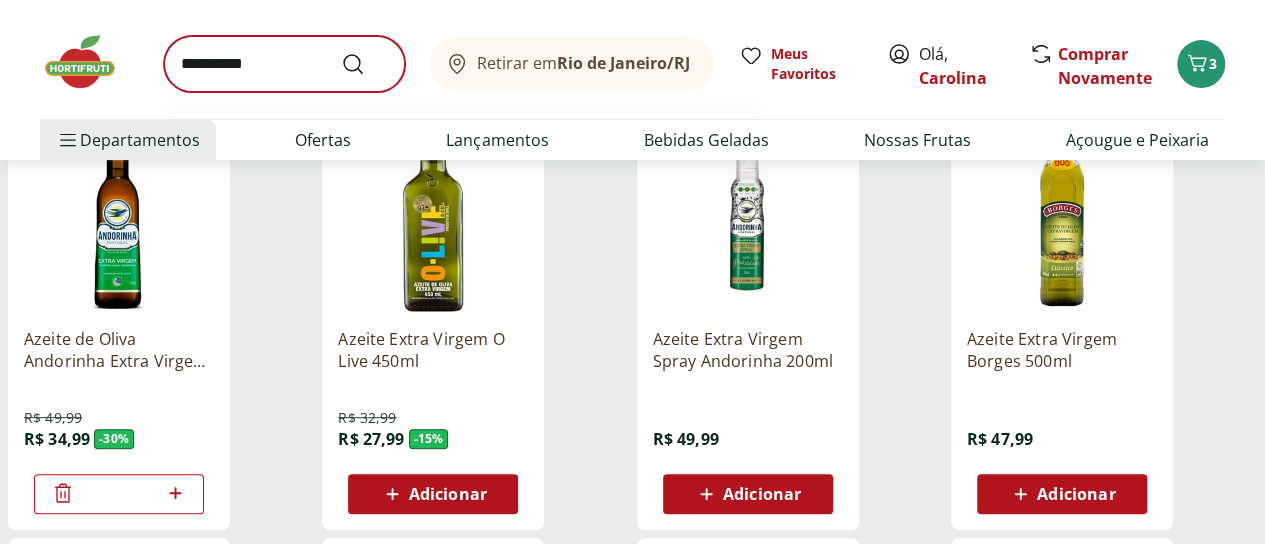 scroll, scrollTop: 0, scrollLeft: 0, axis: both 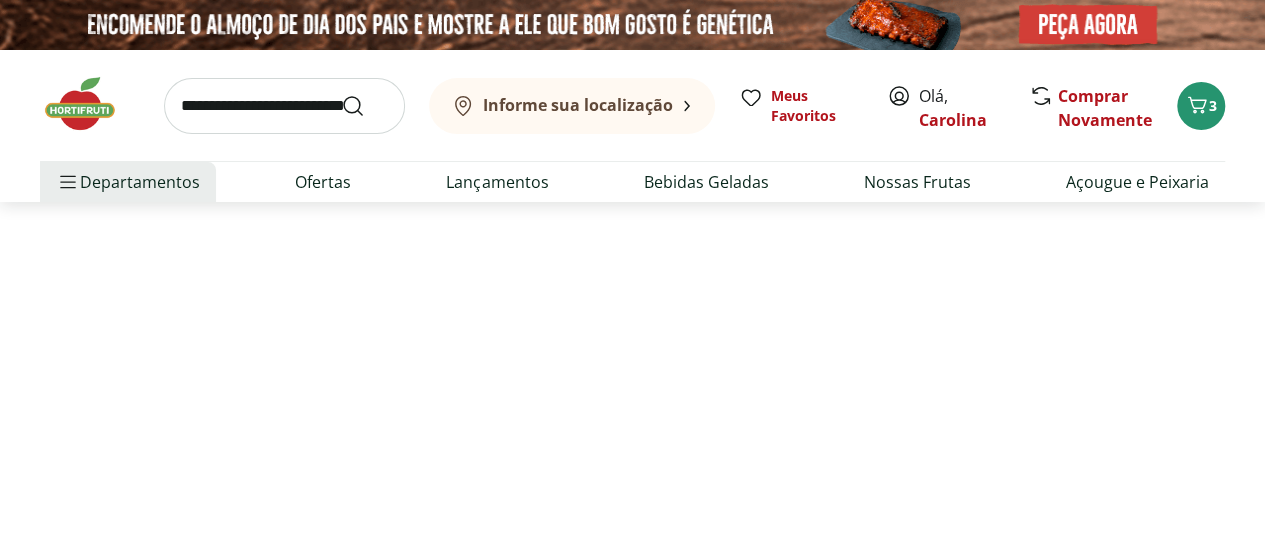 select on "**********" 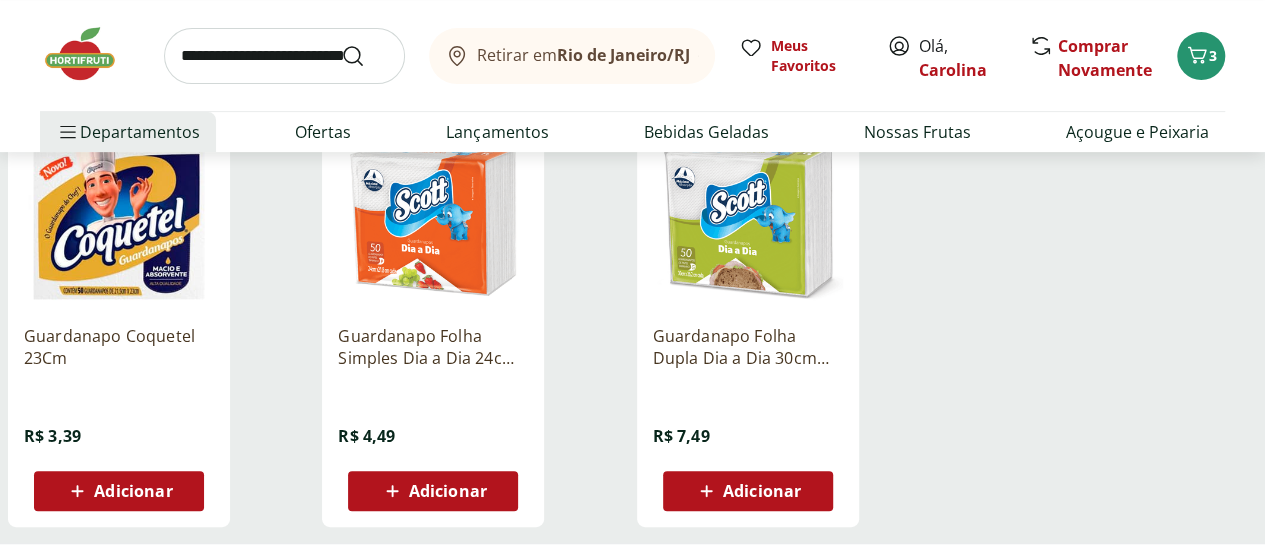 scroll, scrollTop: 300, scrollLeft: 0, axis: vertical 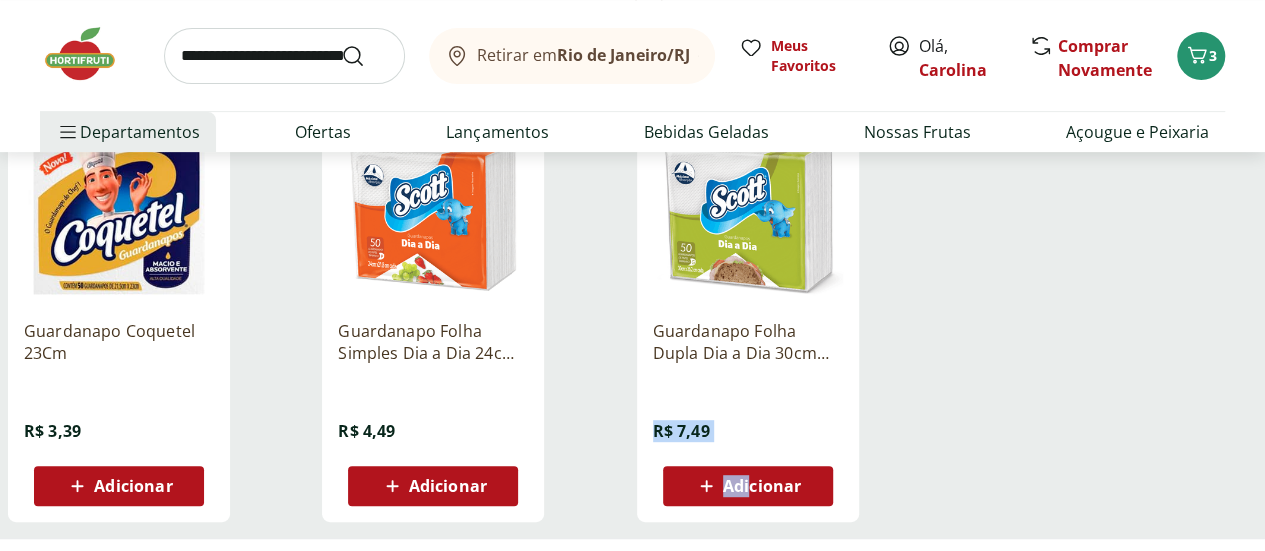 drag, startPoint x: 814, startPoint y: 437, endPoint x: 918, endPoint y: 437, distance: 104 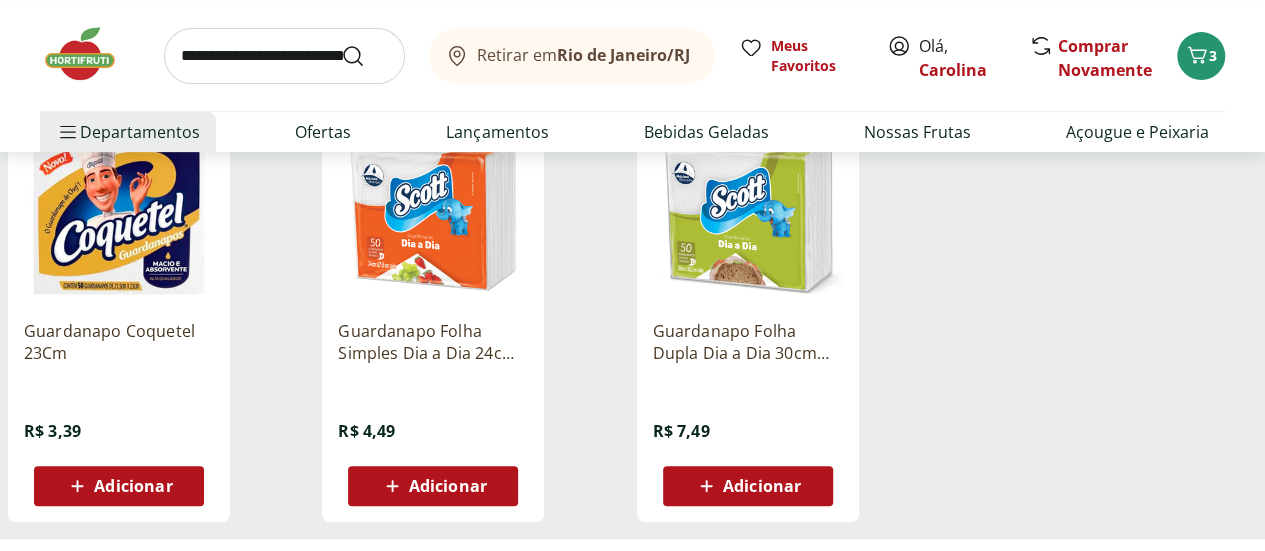 click on "Guardanapo Coquetel 23Cm R$ 3,39 Adicionar Guardanapo Folha Simples Dia a Dia 24cm Scott 50 unidades R$ 4,49 Adicionar Guardanapo Folha Dupla Dia a Dia 30cm Scott 50 unidades R$ 7,49 Adicionar" at bounding box center (632, 318) 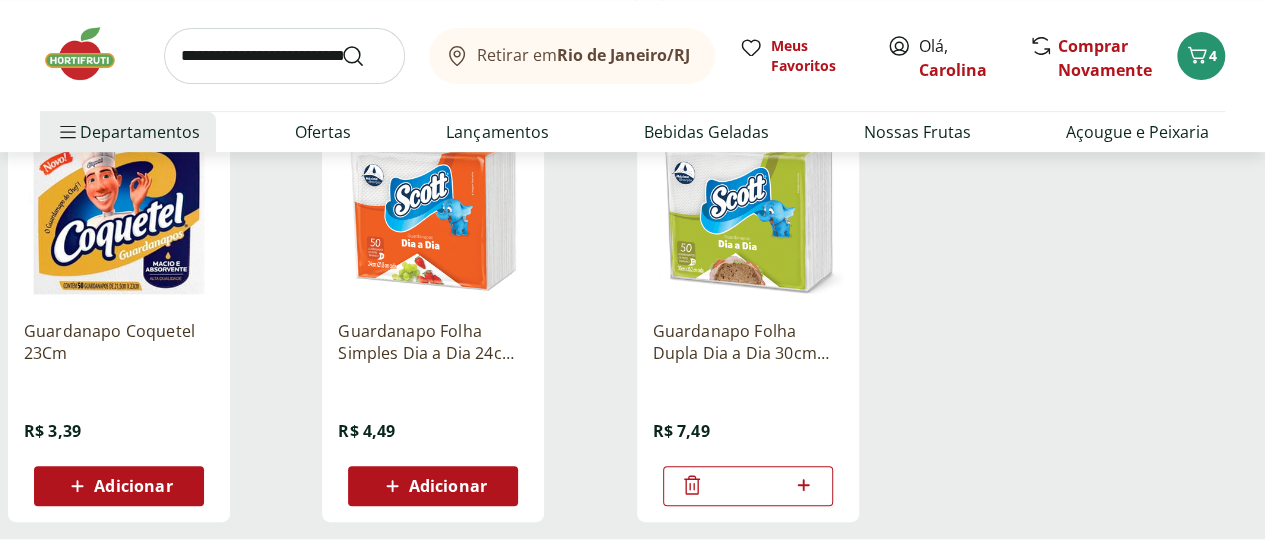 click at bounding box center [284, 56] 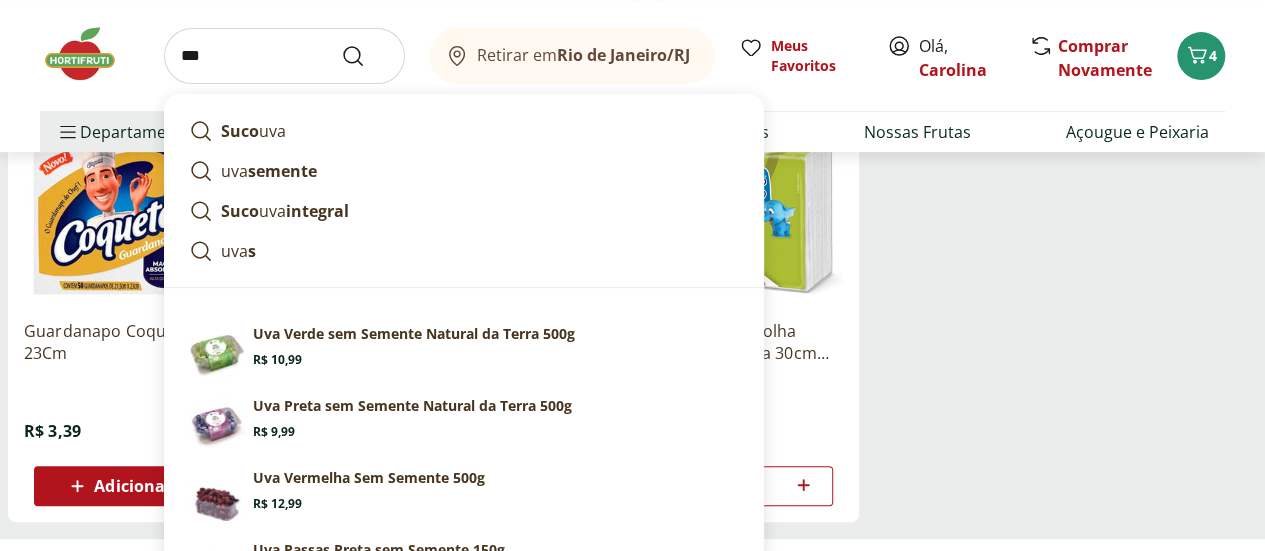 type on "***" 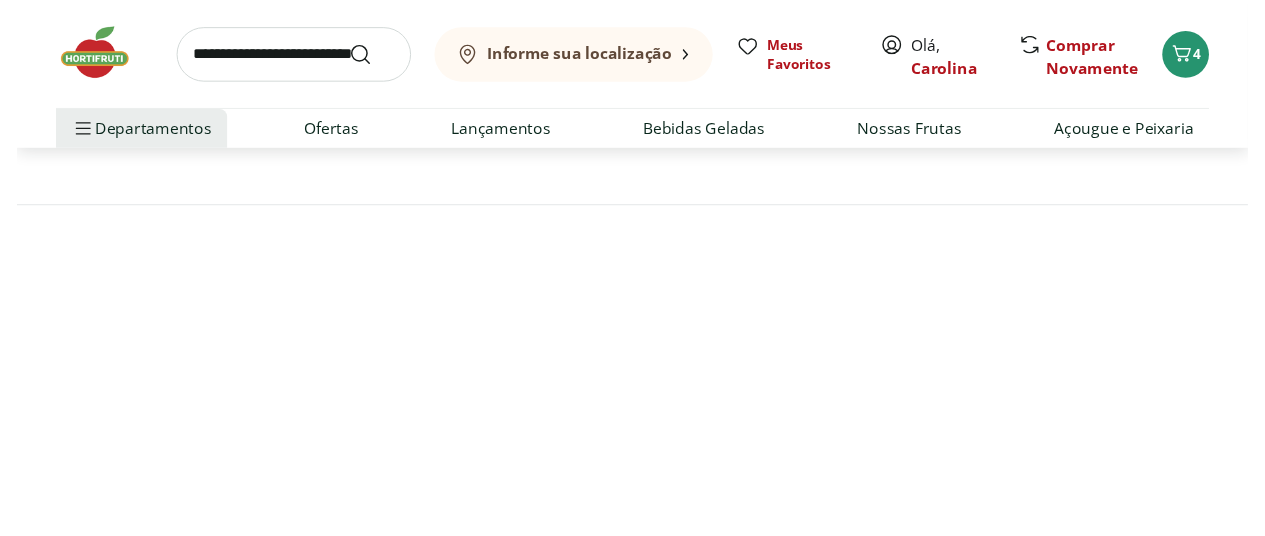 scroll, scrollTop: 0, scrollLeft: 0, axis: both 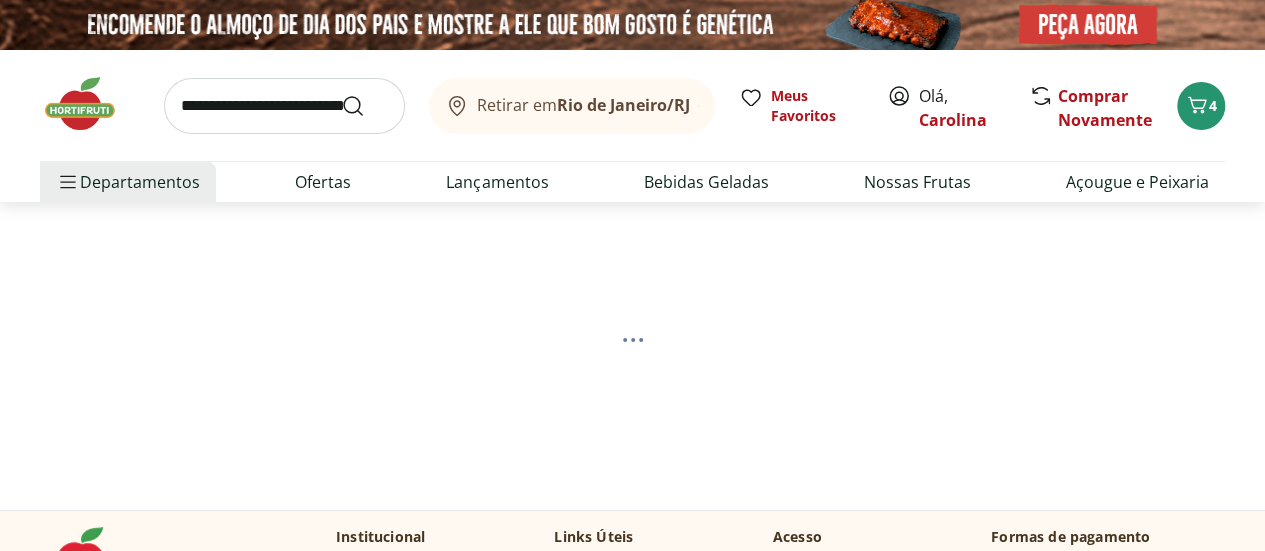 select on "**********" 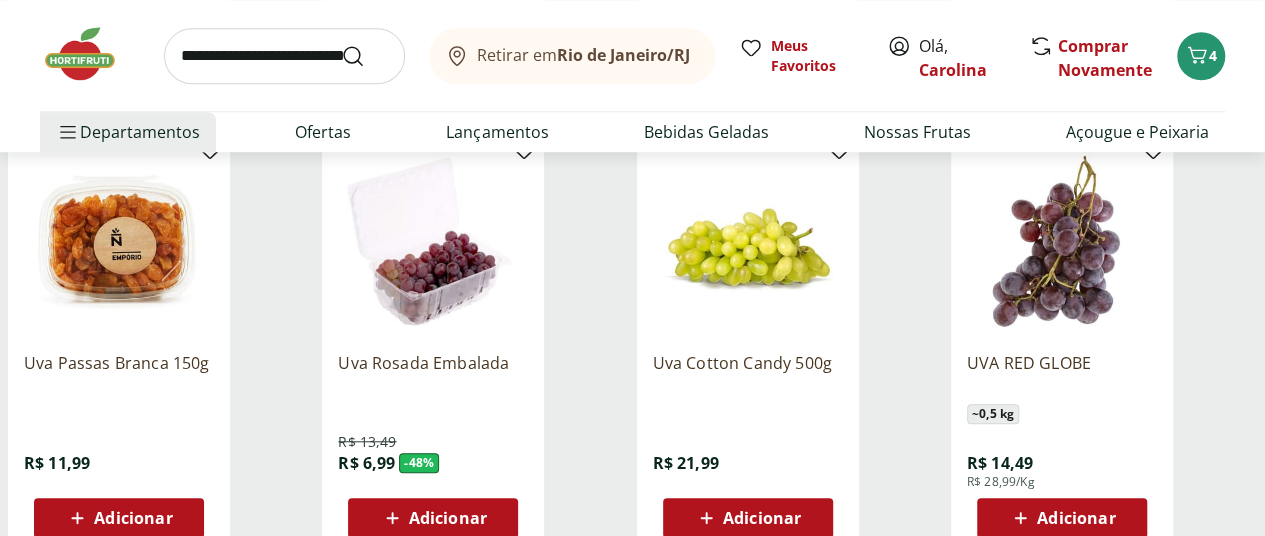 scroll, scrollTop: 800, scrollLeft: 0, axis: vertical 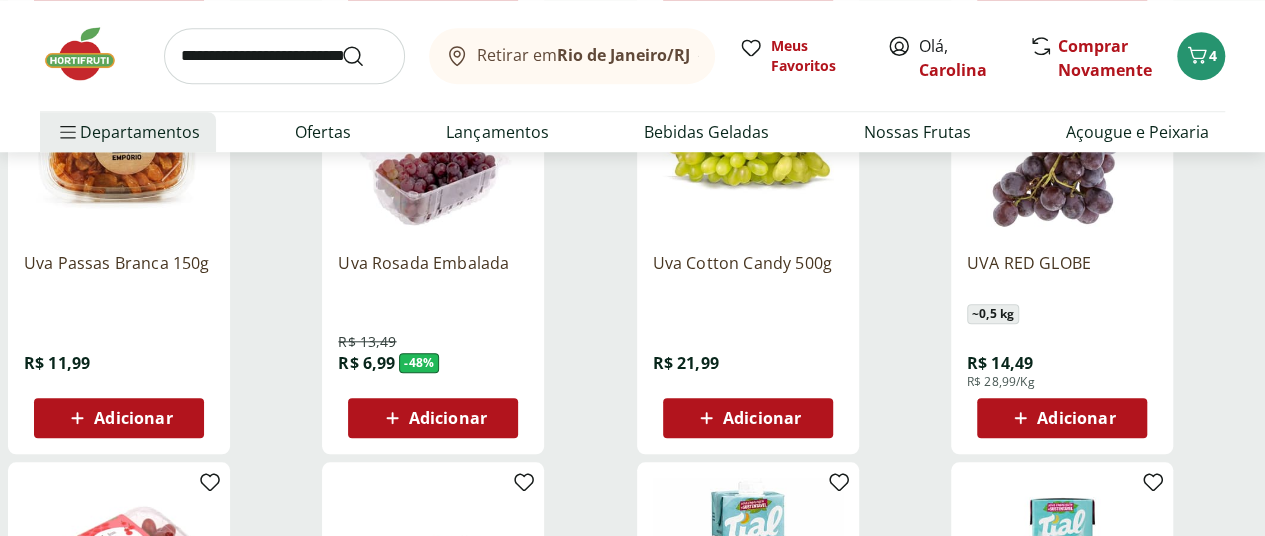 click on "Adicionar" at bounding box center [748, 418] 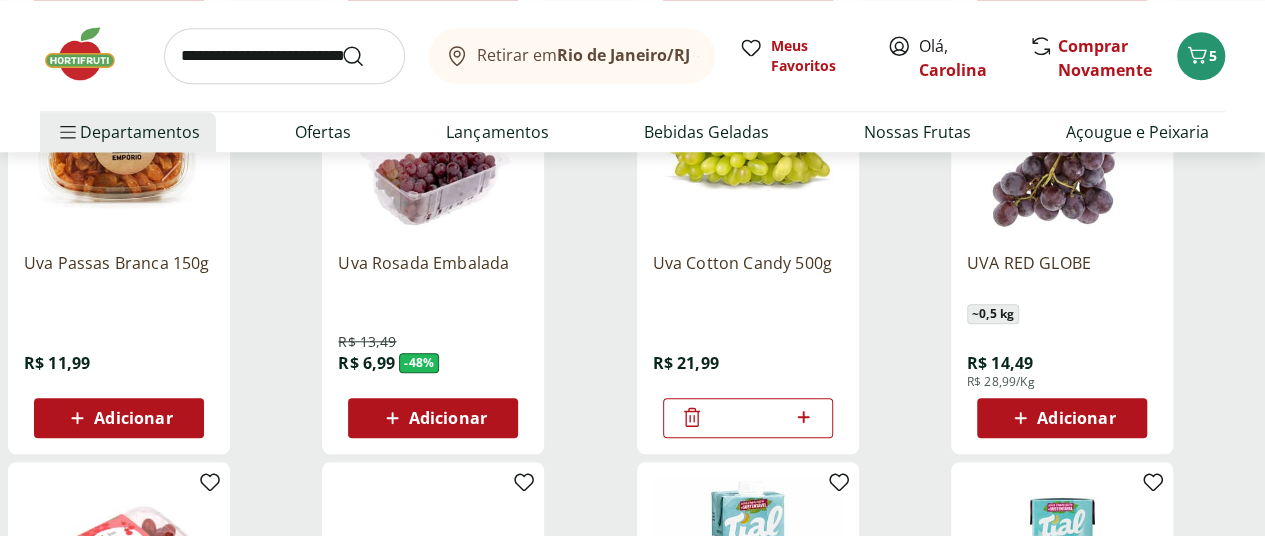 click at bounding box center [284, 56] 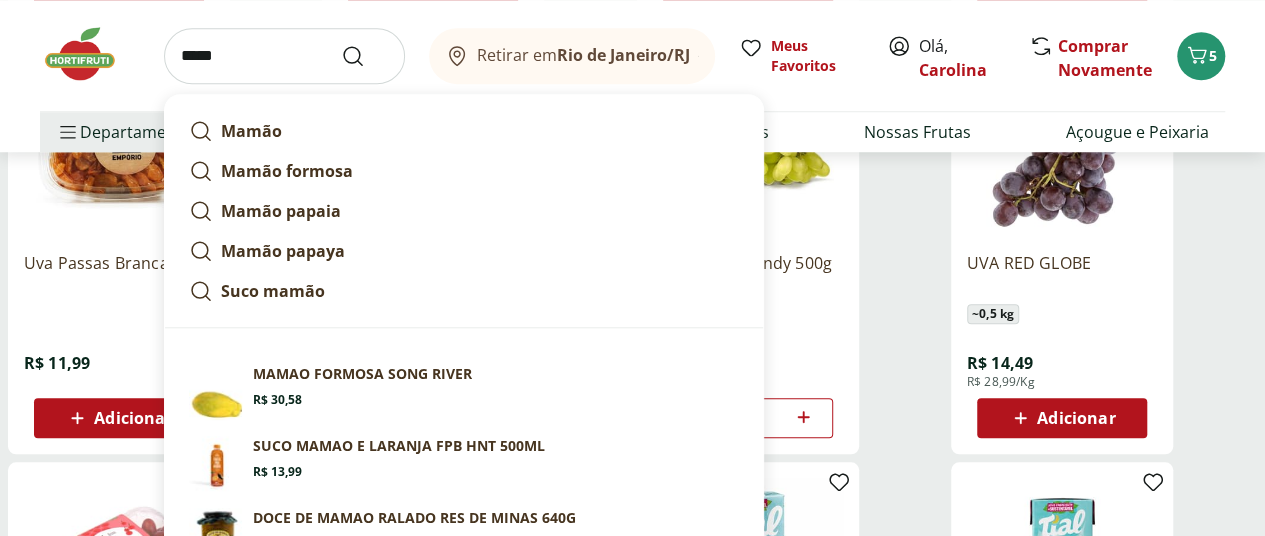 type on "*****" 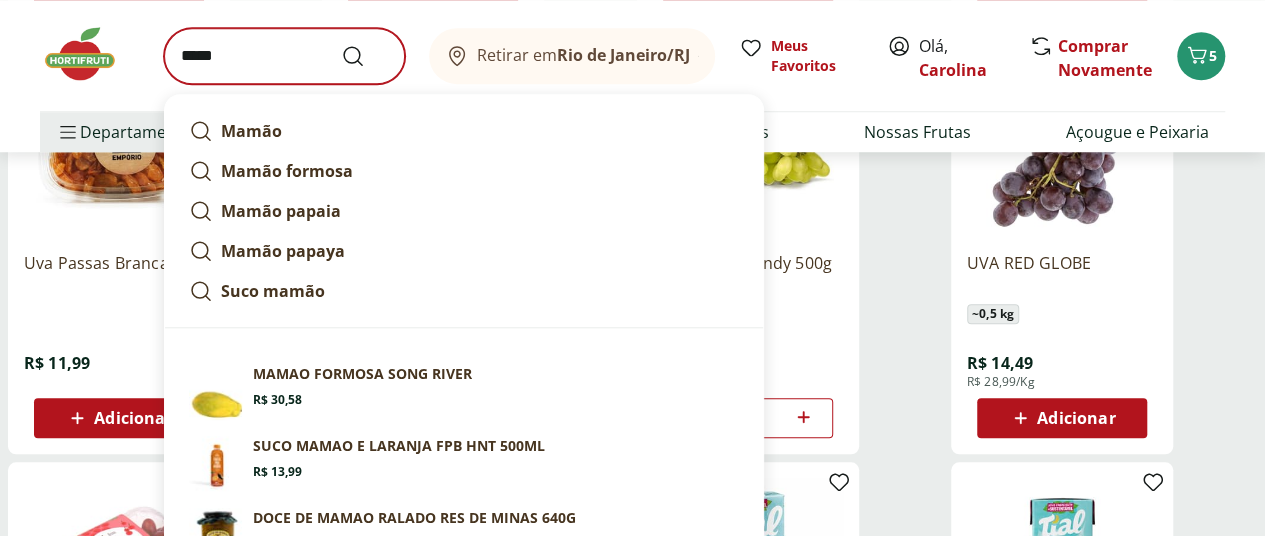 scroll, scrollTop: 0, scrollLeft: 0, axis: both 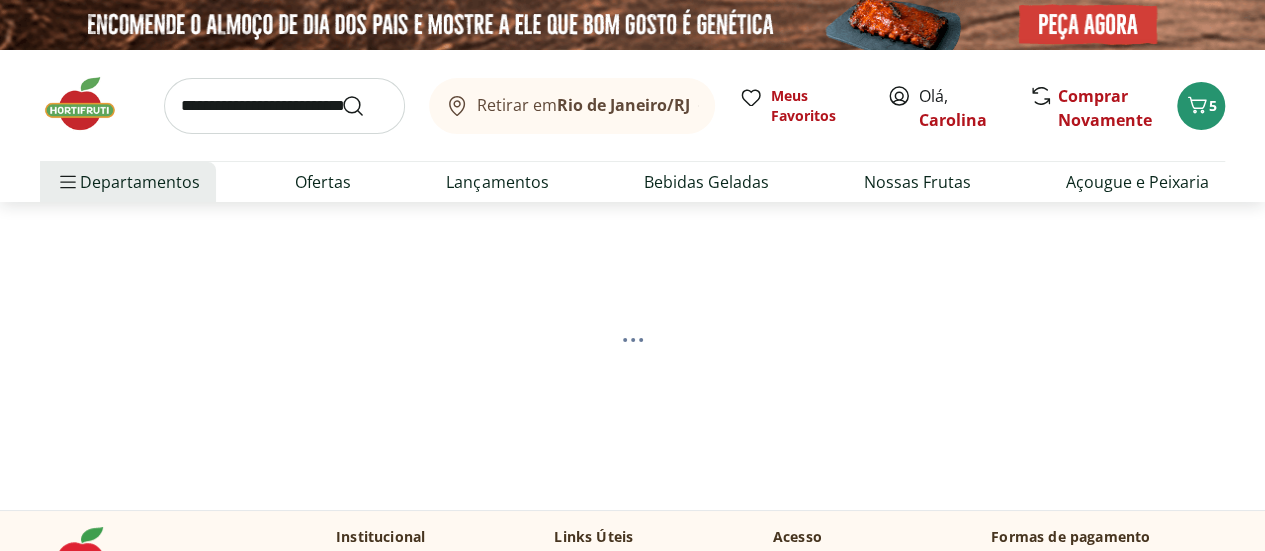 select on "**********" 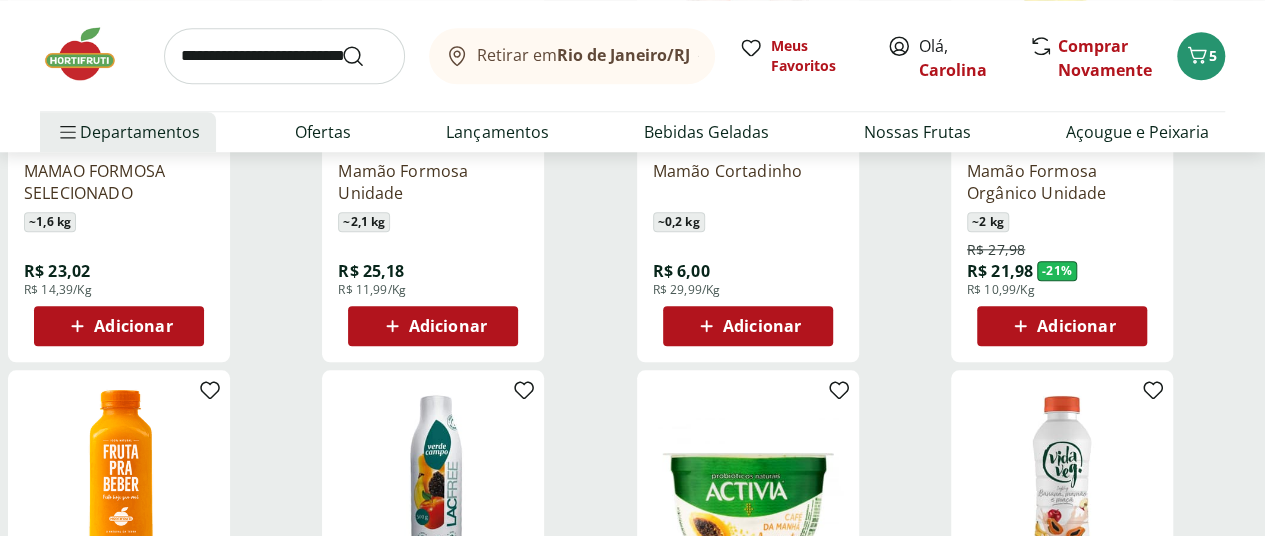 scroll, scrollTop: 900, scrollLeft: 0, axis: vertical 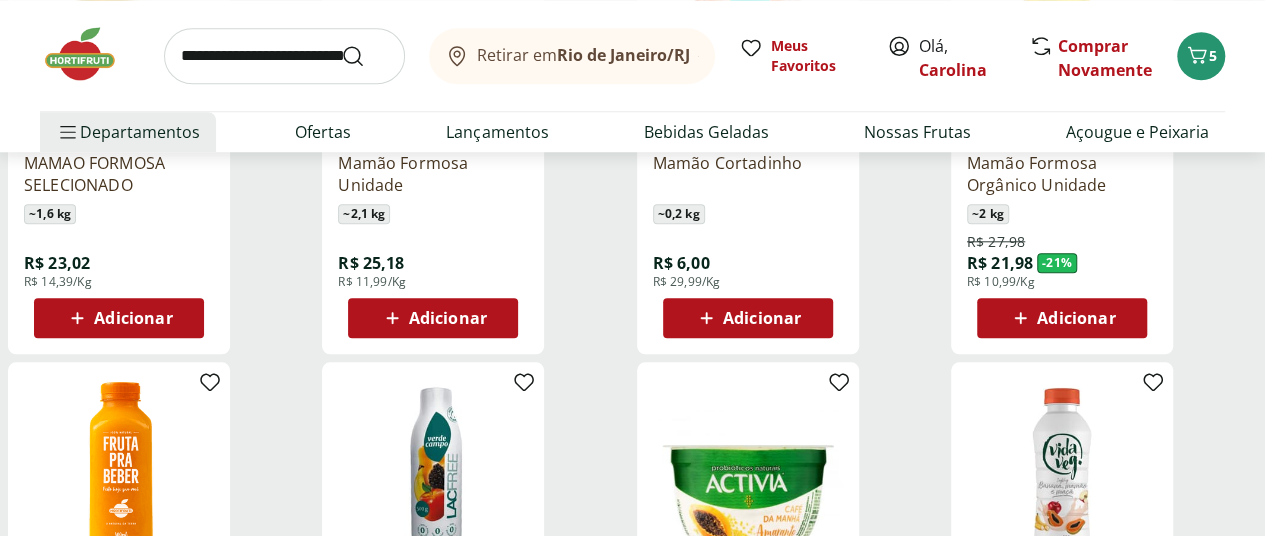 click on "Adicionar" at bounding box center (433, 318) 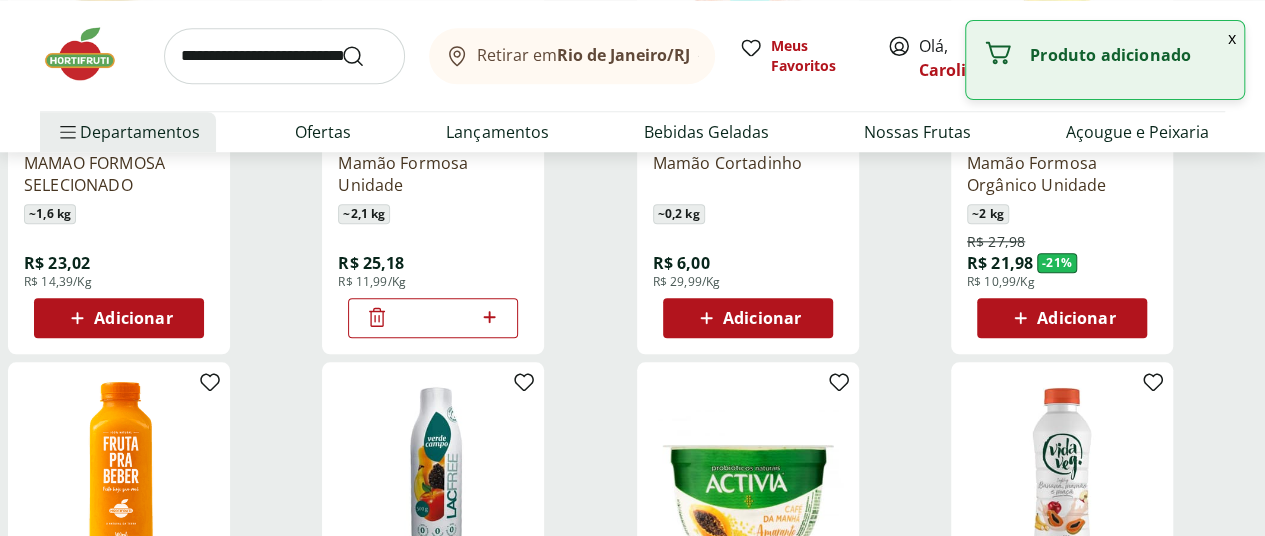 scroll, scrollTop: 800, scrollLeft: 0, axis: vertical 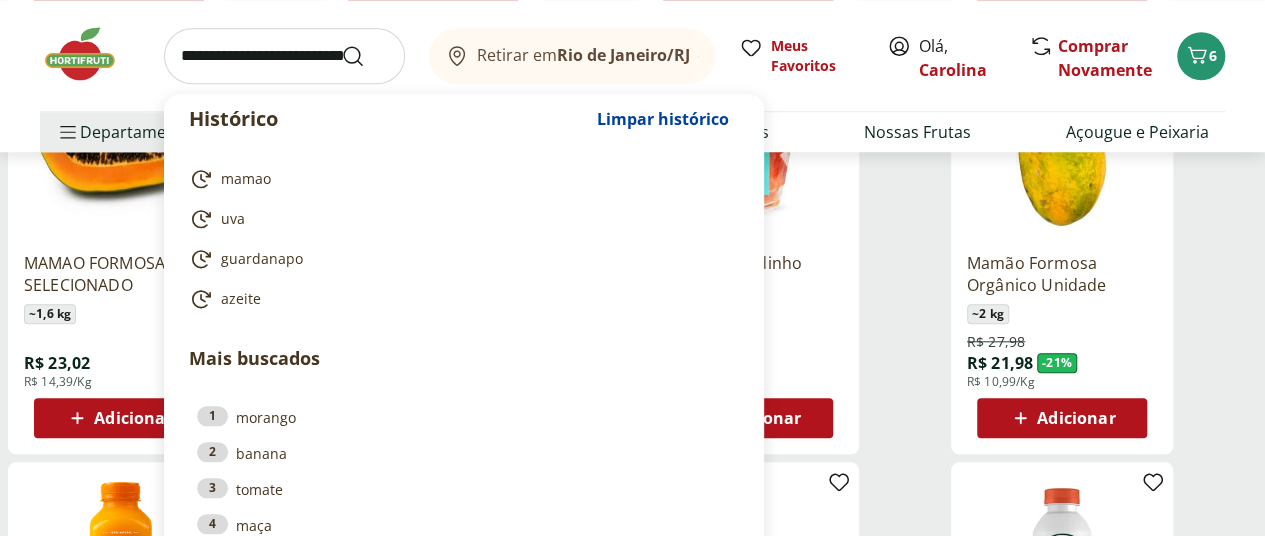 click at bounding box center [284, 56] 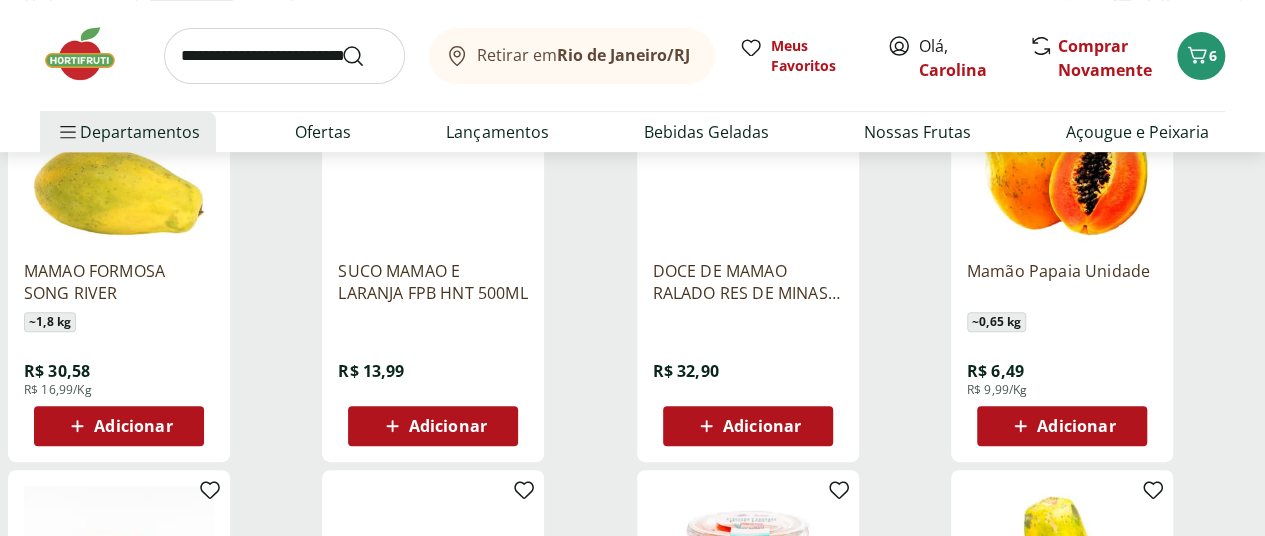 scroll, scrollTop: 300, scrollLeft: 0, axis: vertical 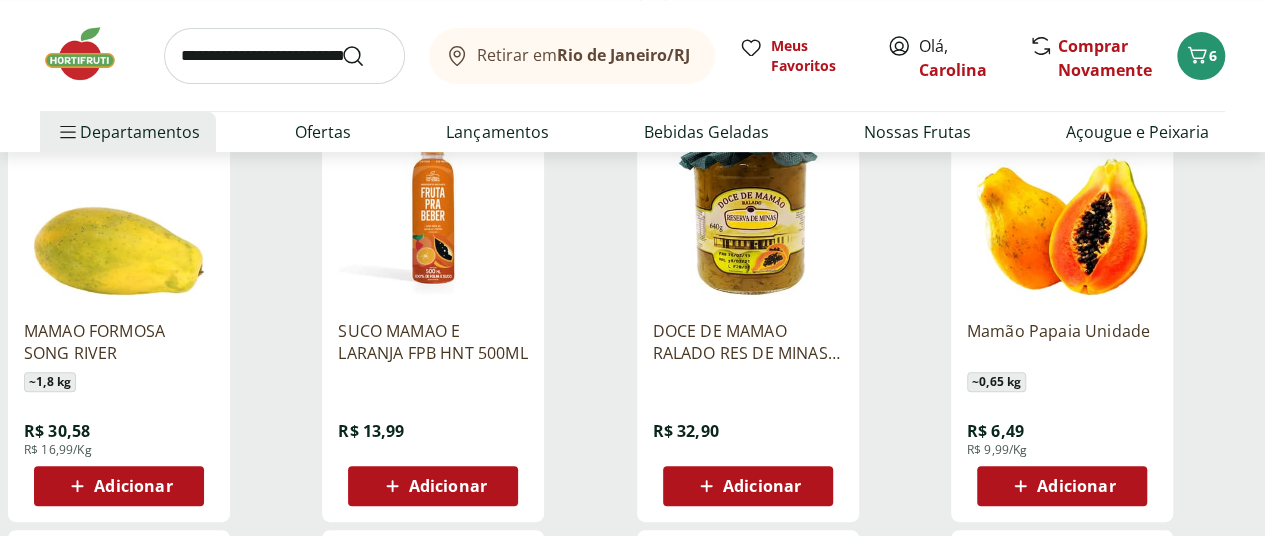 click on "Adicionar" at bounding box center [1076, 486] 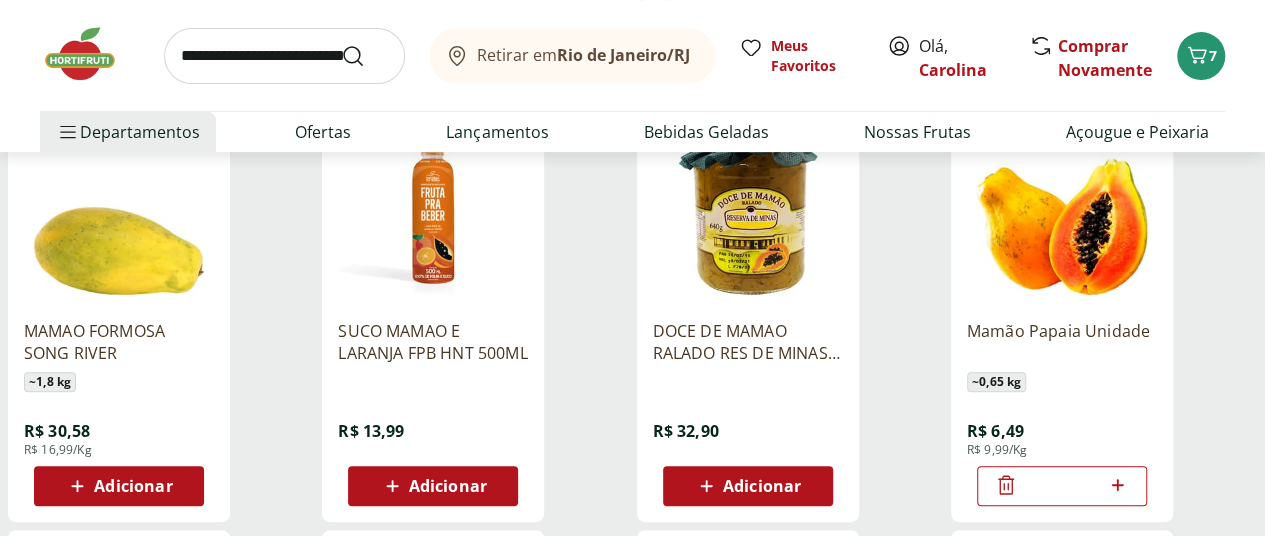 click at bounding box center [284, 56] 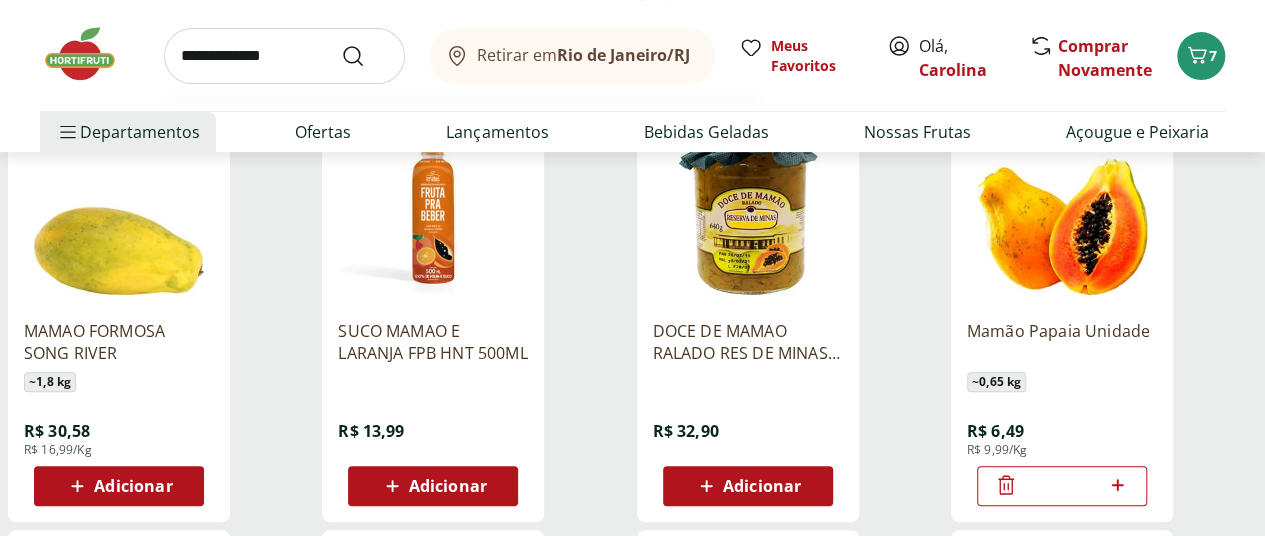 type on "**********" 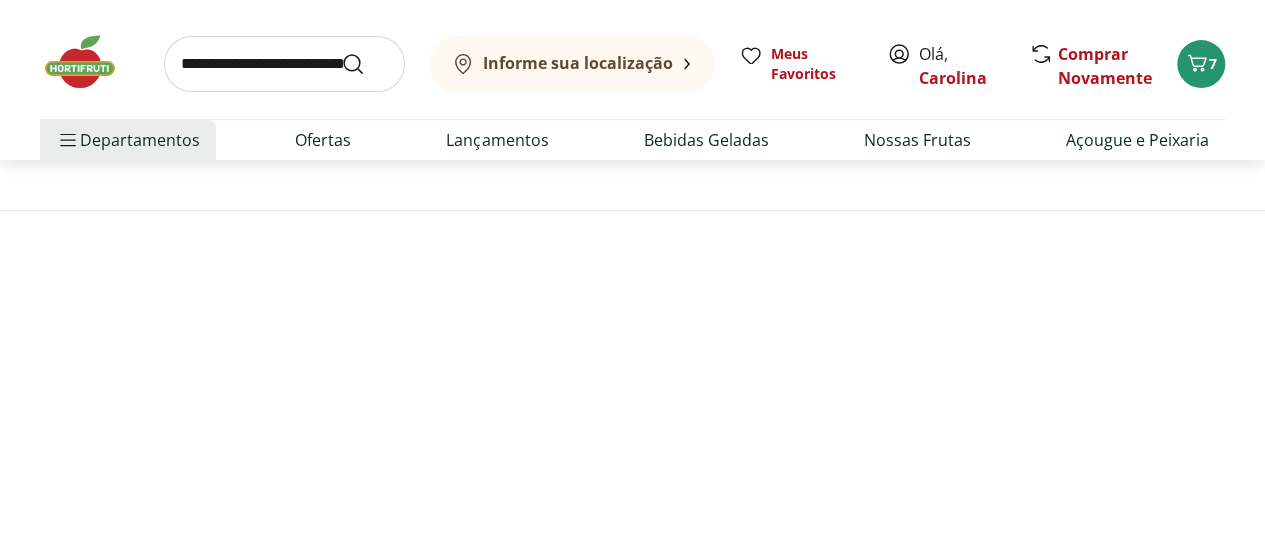 scroll, scrollTop: 0, scrollLeft: 0, axis: both 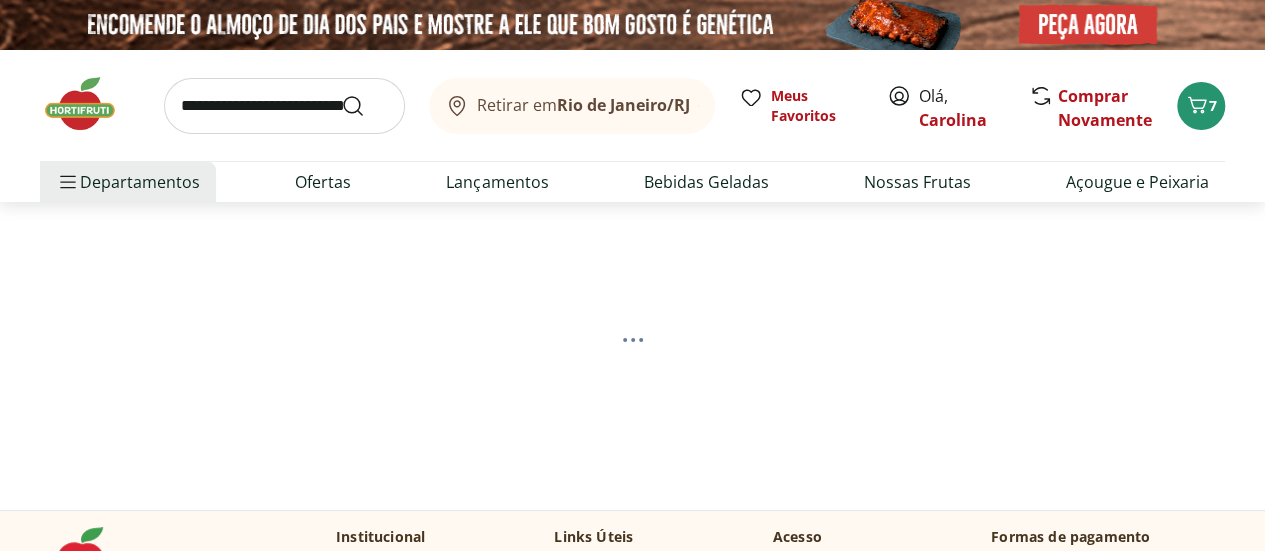 select on "**********" 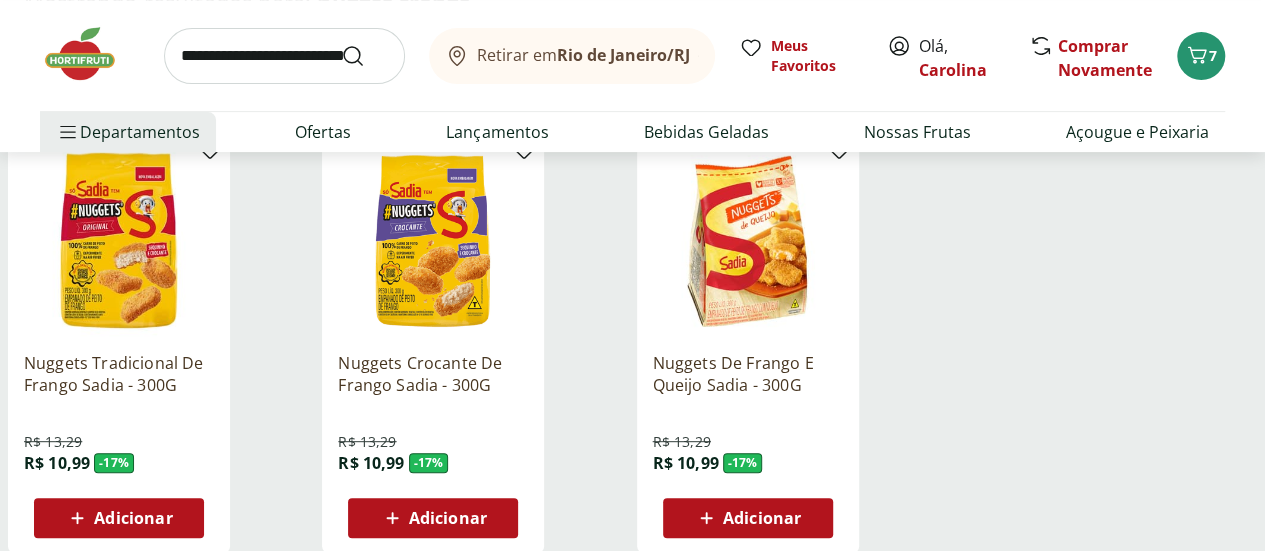 scroll, scrollTop: 300, scrollLeft: 0, axis: vertical 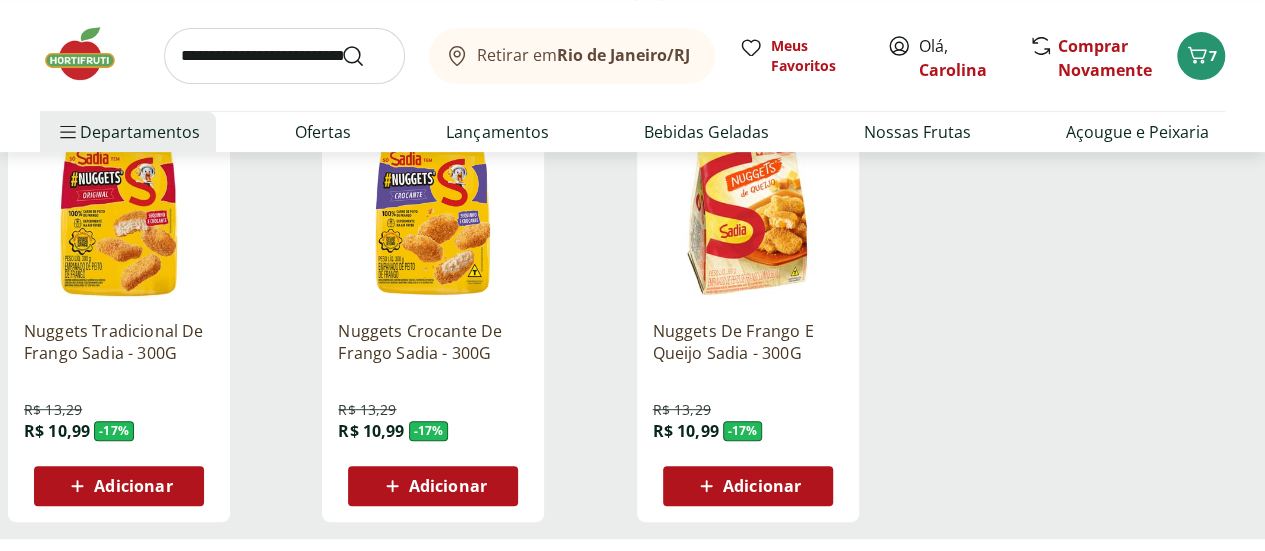 click on "Adicionar" at bounding box center [133, 486] 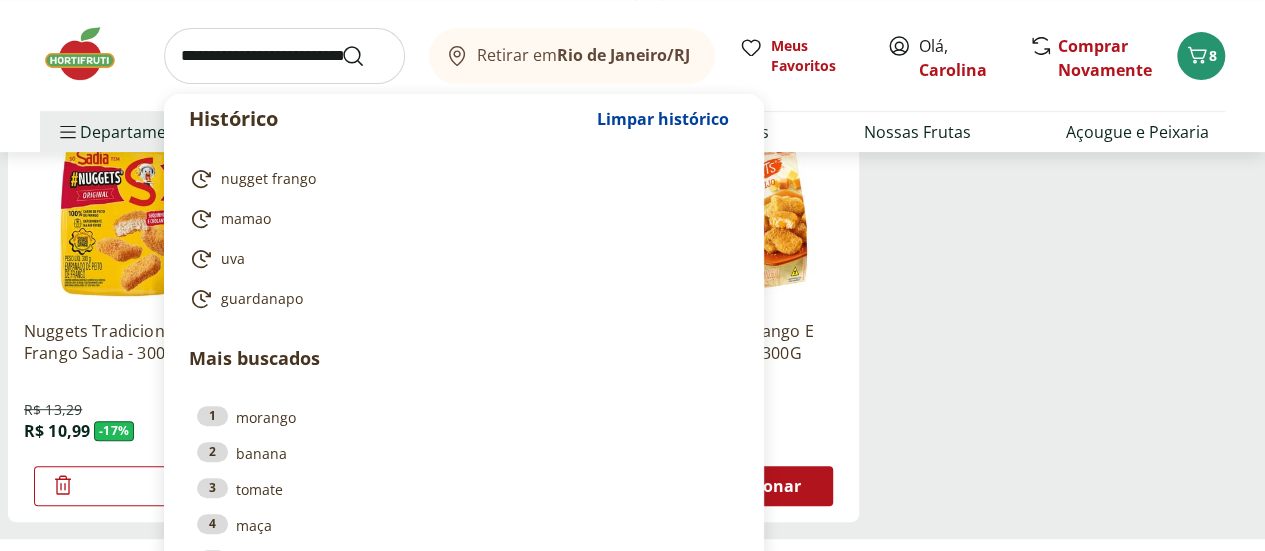 click at bounding box center [284, 56] 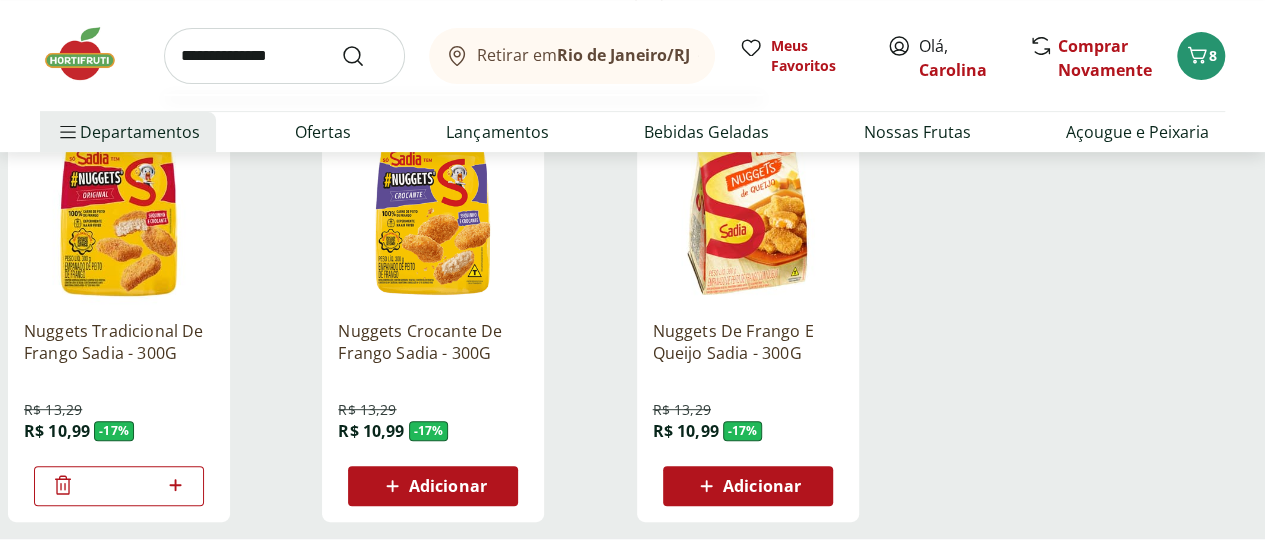 type on "**********" 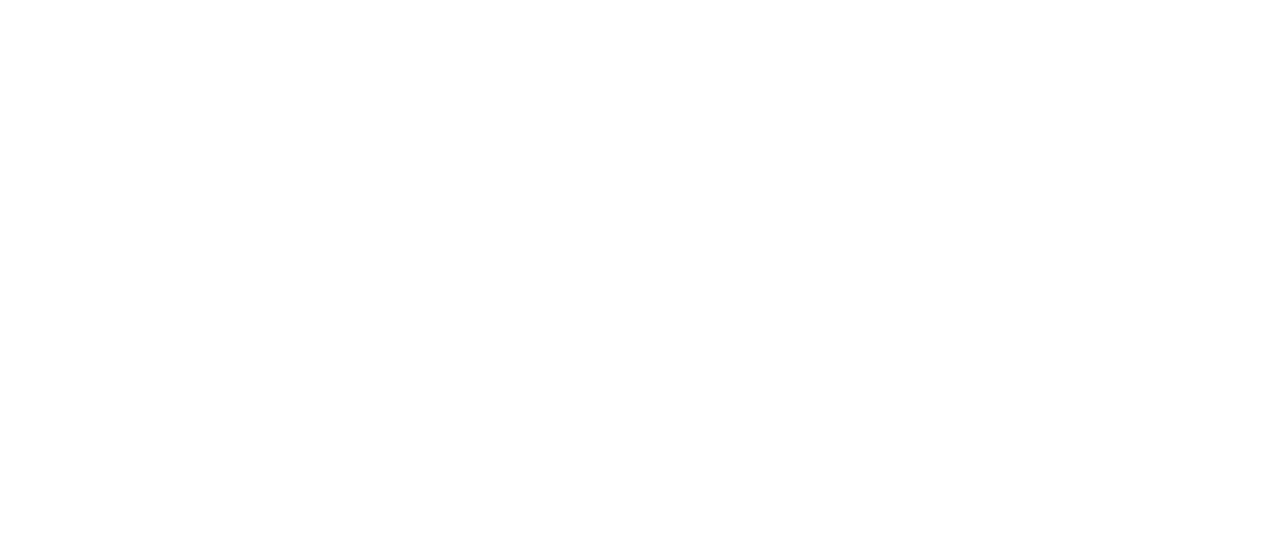 scroll, scrollTop: 0, scrollLeft: 0, axis: both 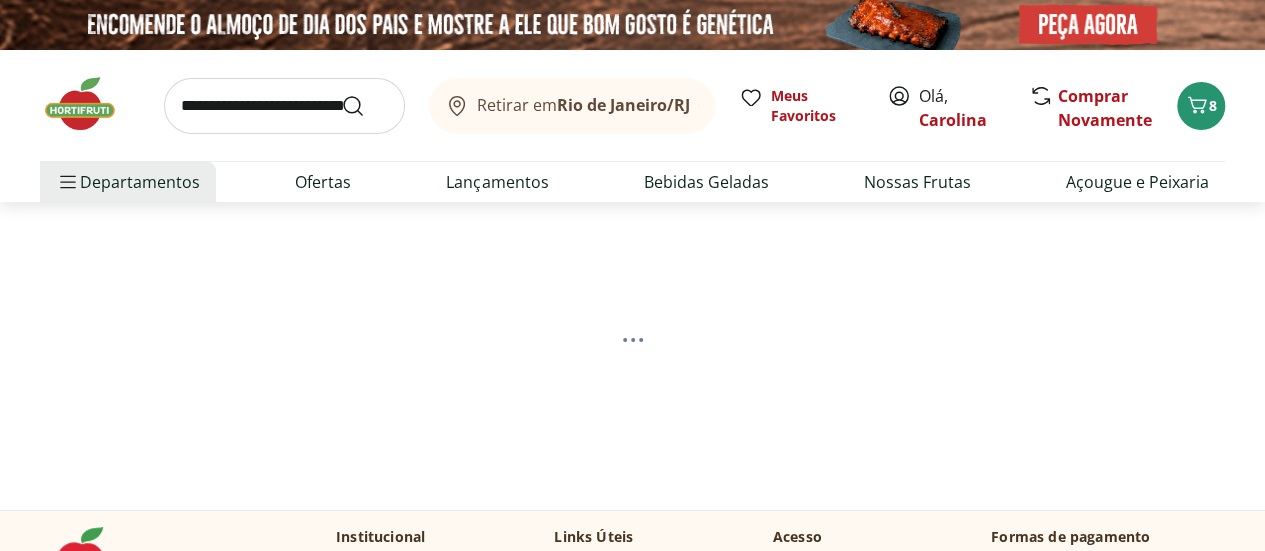 select on "**********" 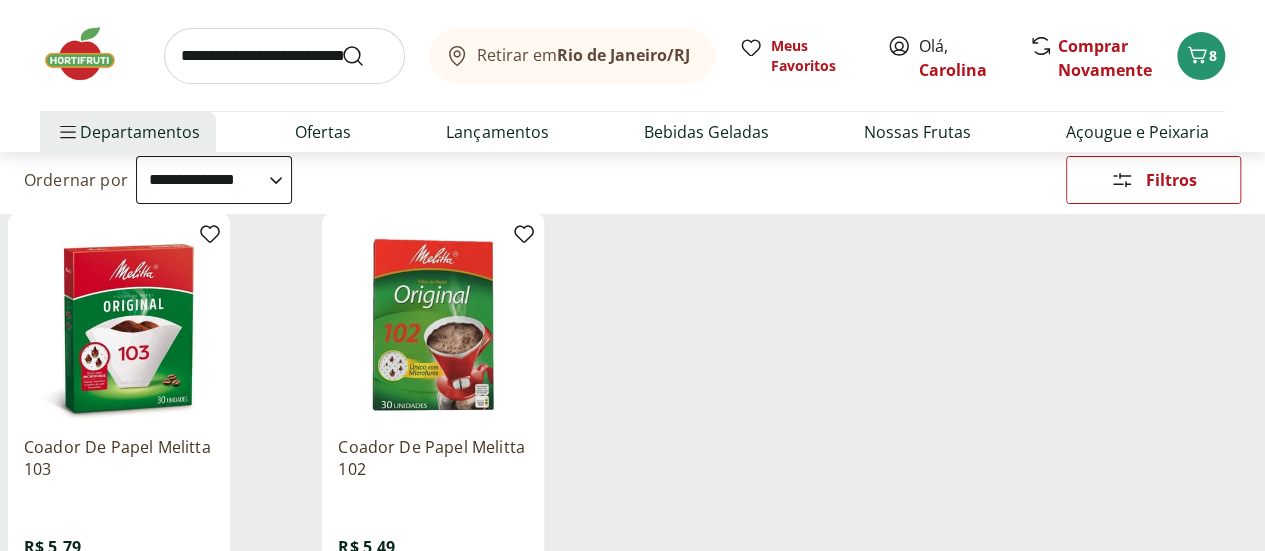 scroll, scrollTop: 300, scrollLeft: 0, axis: vertical 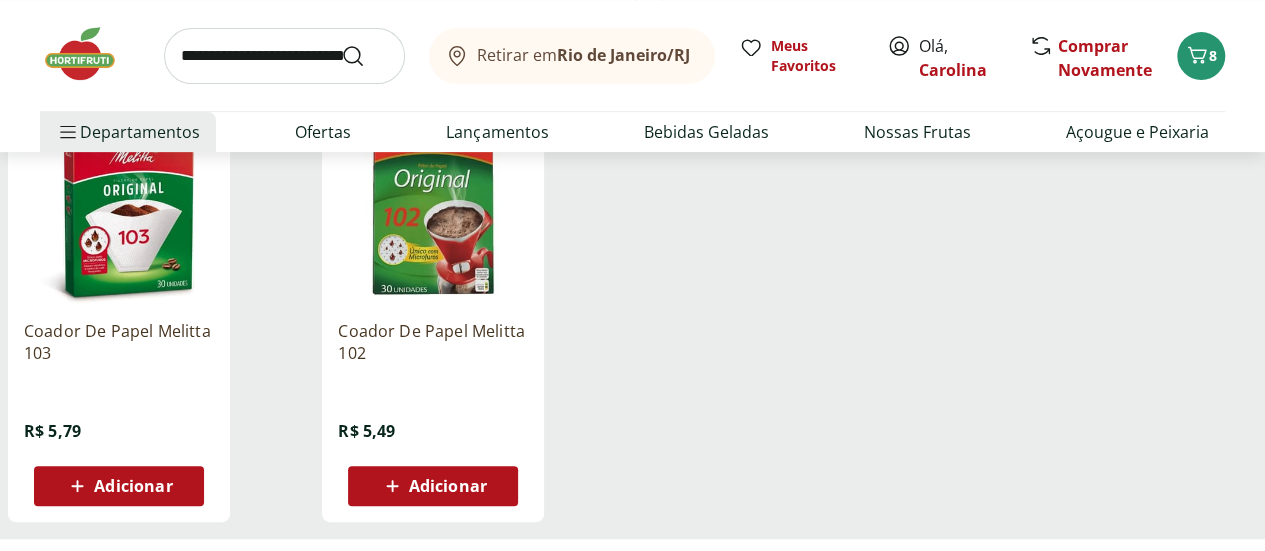 click on "Adicionar" at bounding box center [133, 486] 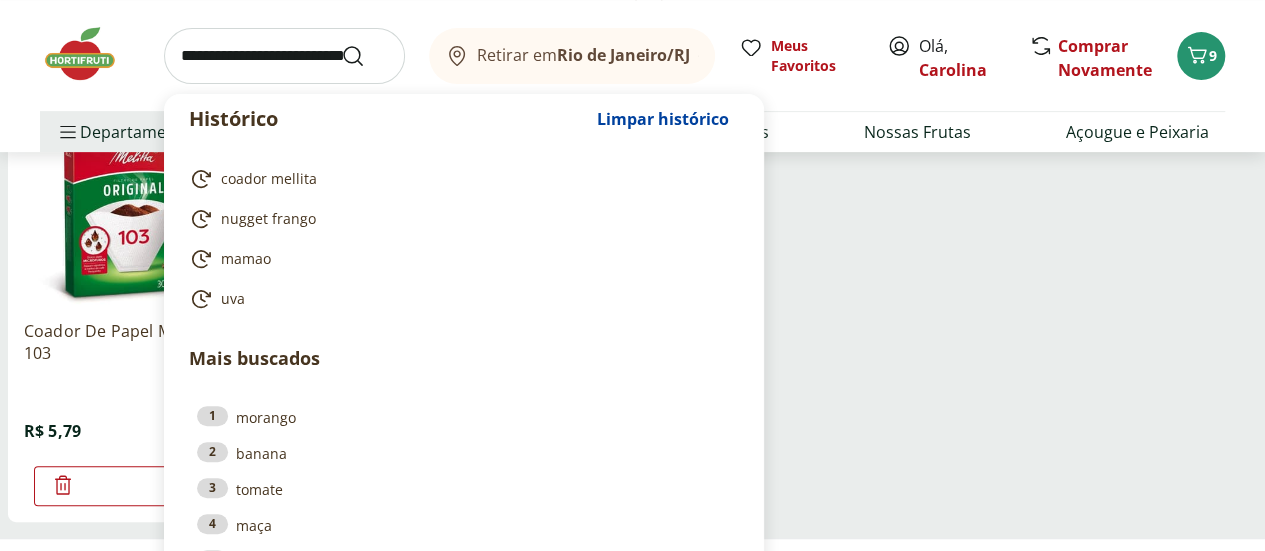click at bounding box center [284, 56] 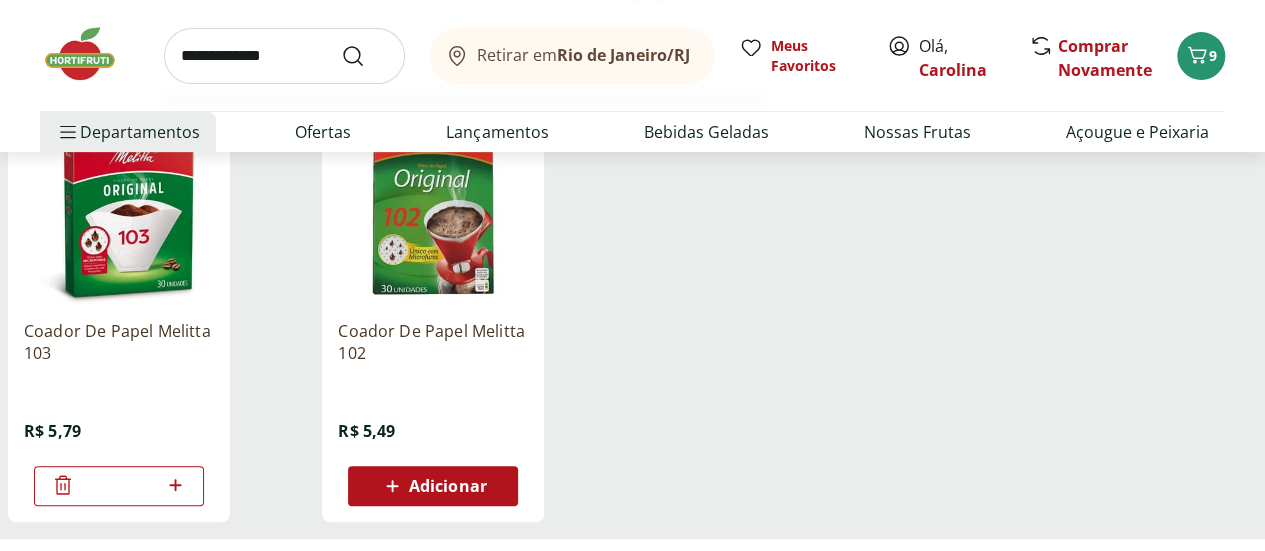 type on "**********" 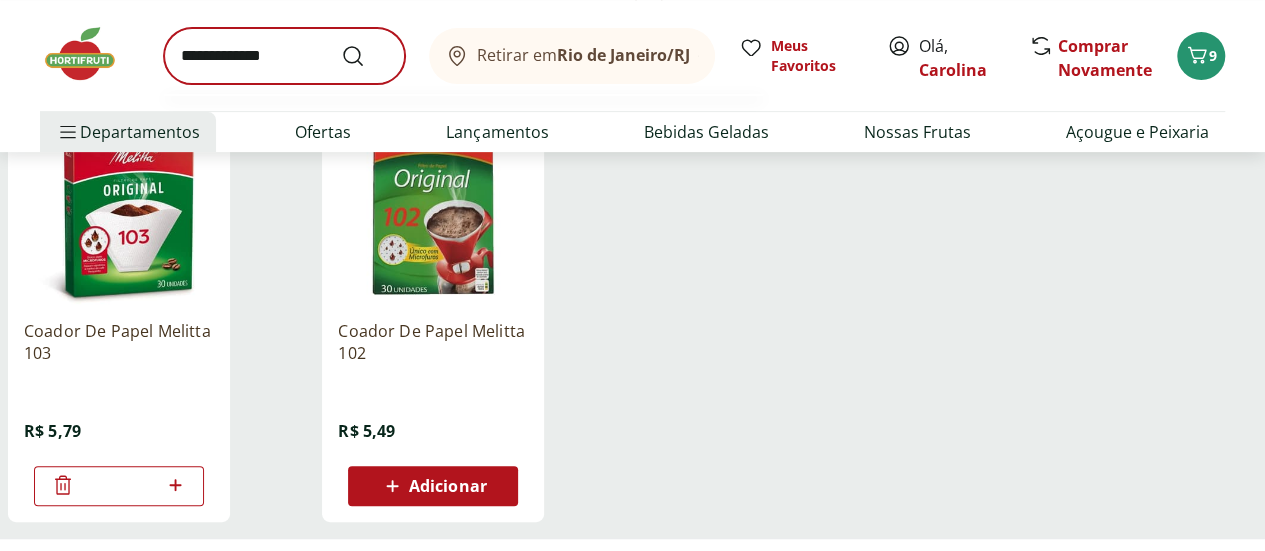 scroll, scrollTop: 0, scrollLeft: 0, axis: both 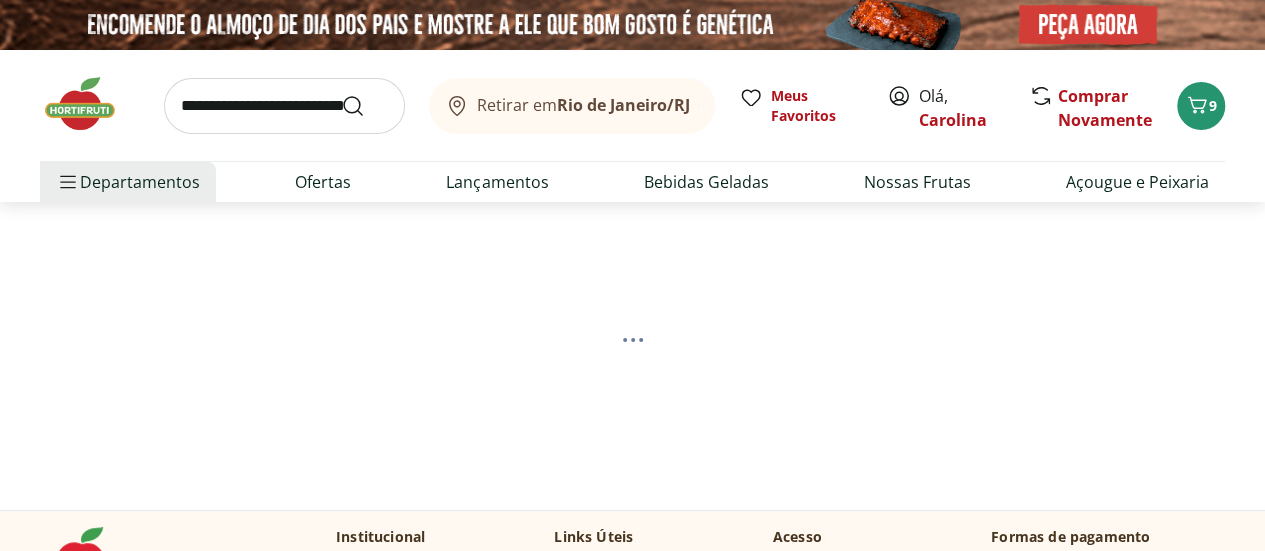 select on "**********" 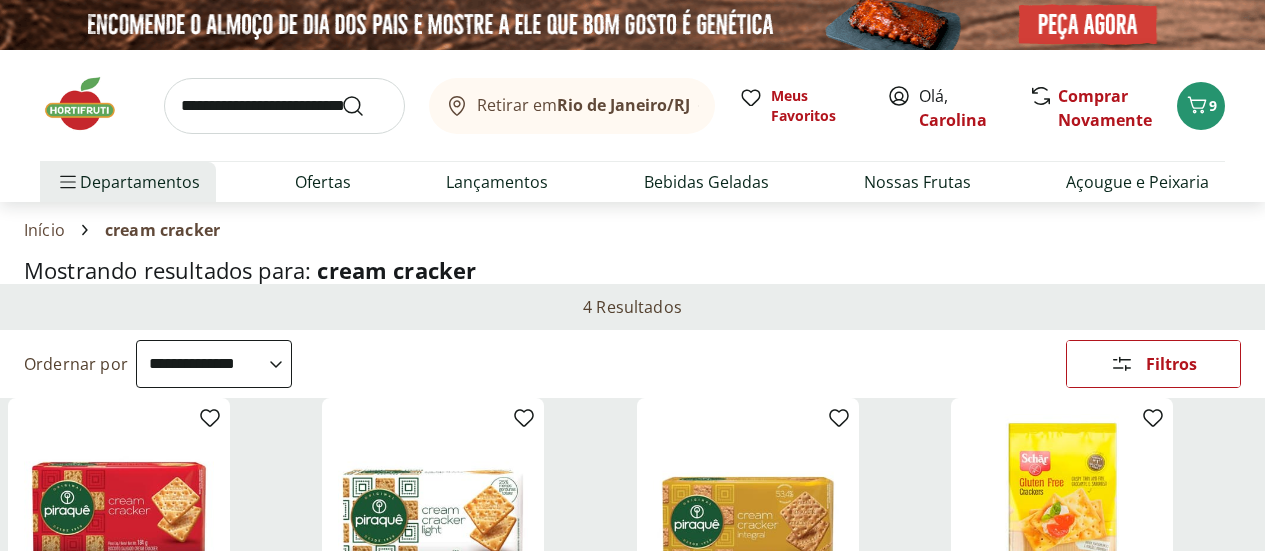 select on "**********" 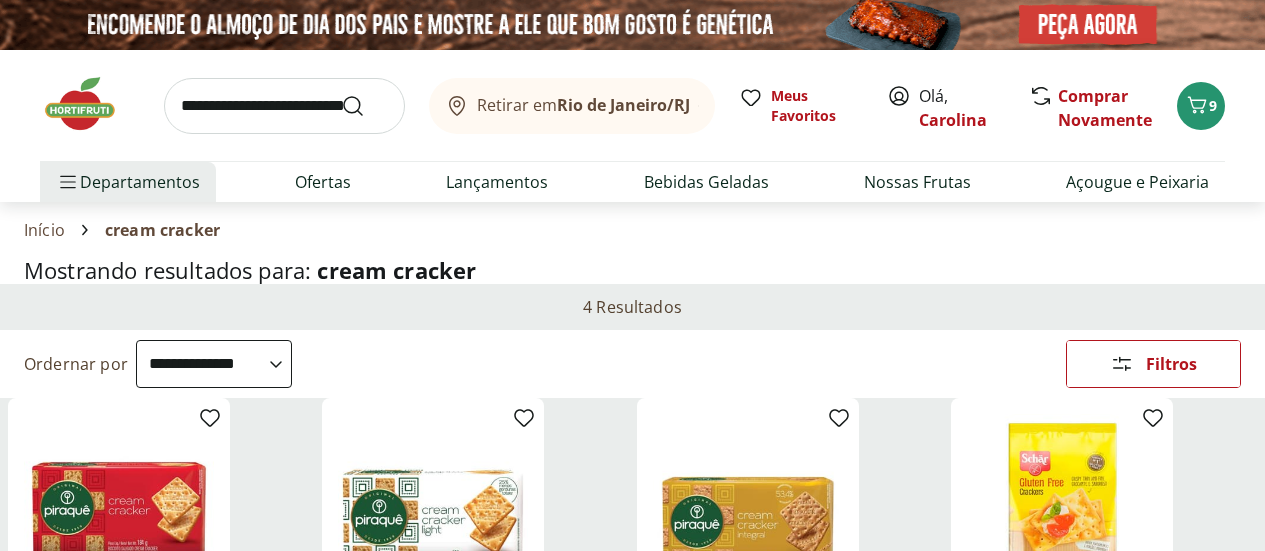 scroll, scrollTop: 0, scrollLeft: 0, axis: both 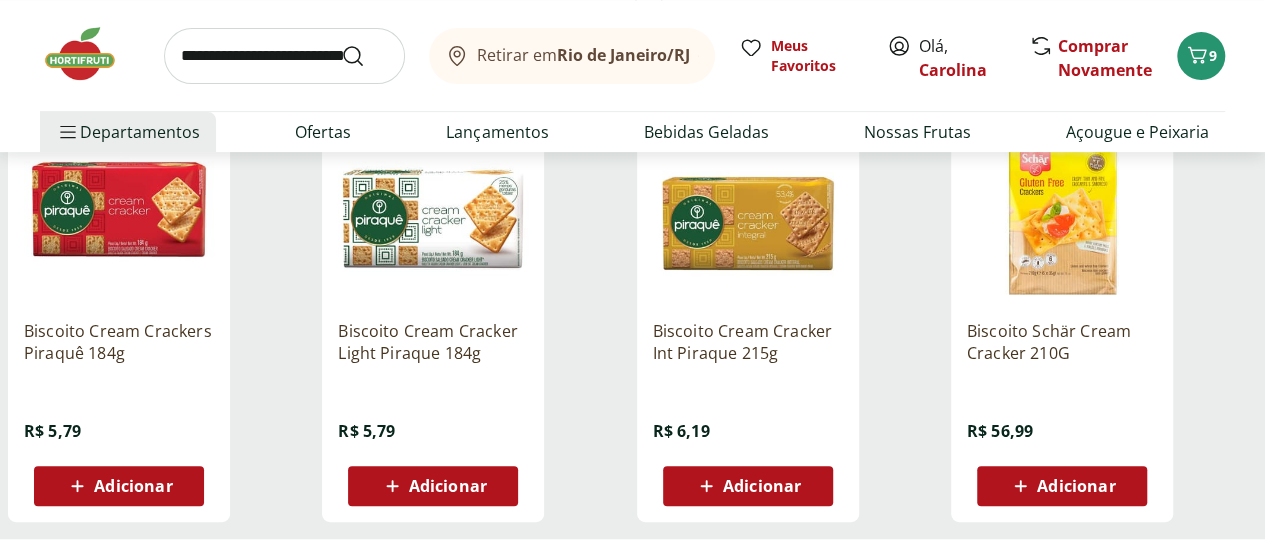 click on "Adicionar" at bounding box center (133, 486) 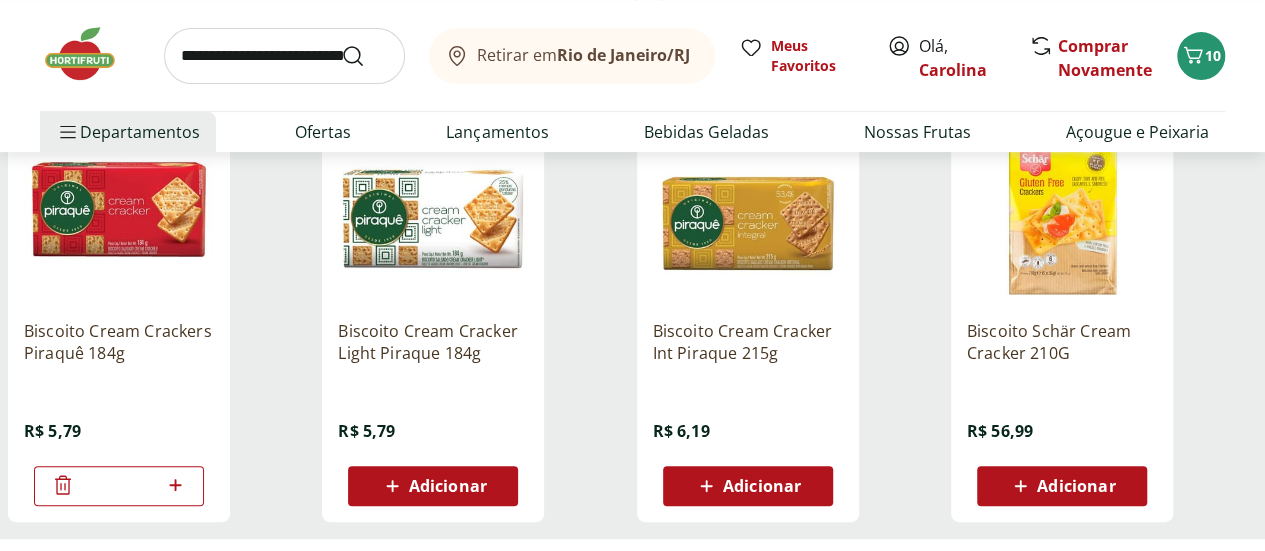 click on "Adicionar" at bounding box center (448, 486) 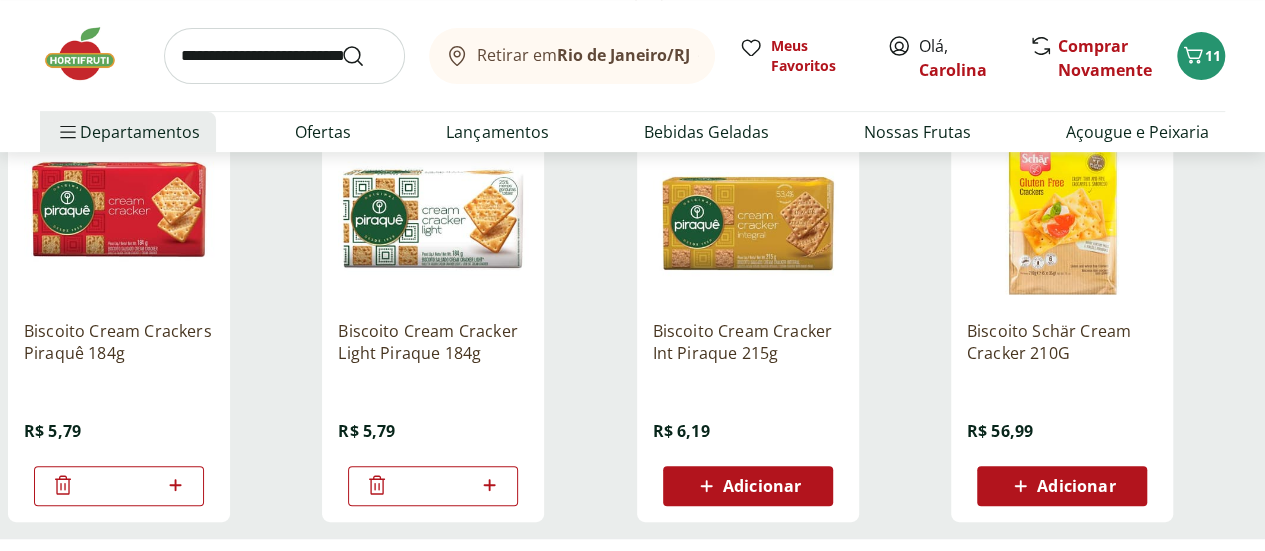 click at bounding box center [284, 56] 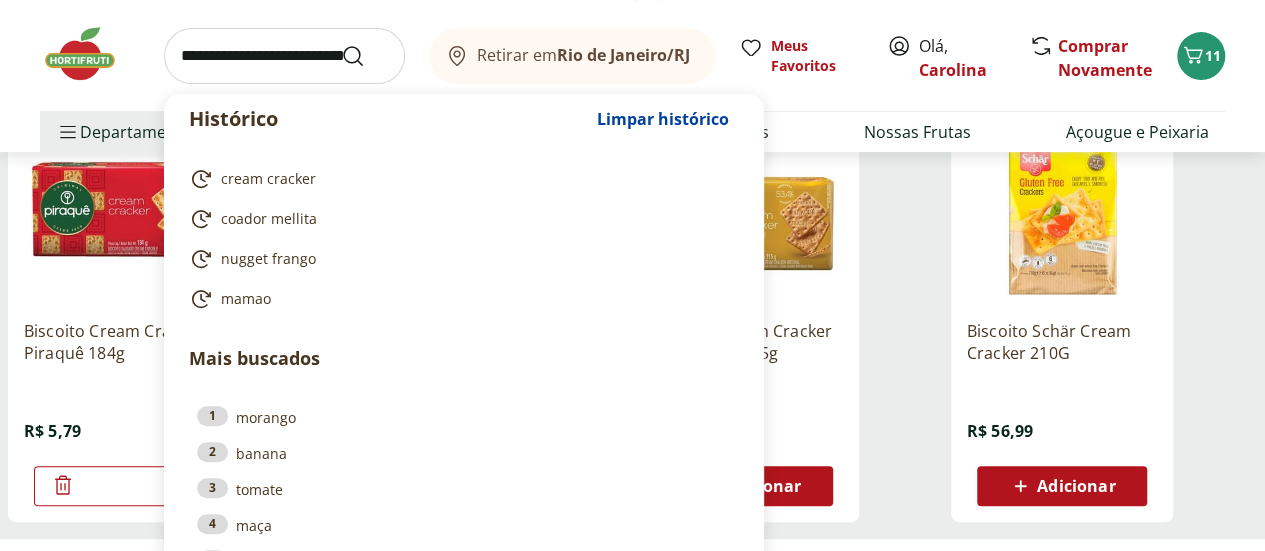 type on "*" 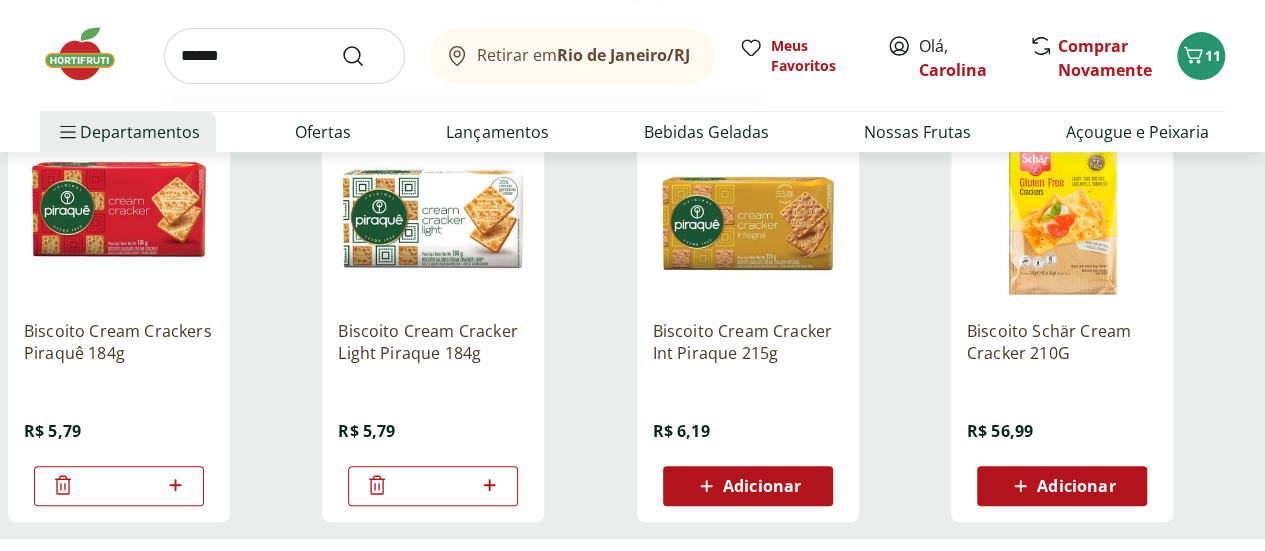 type on "******" 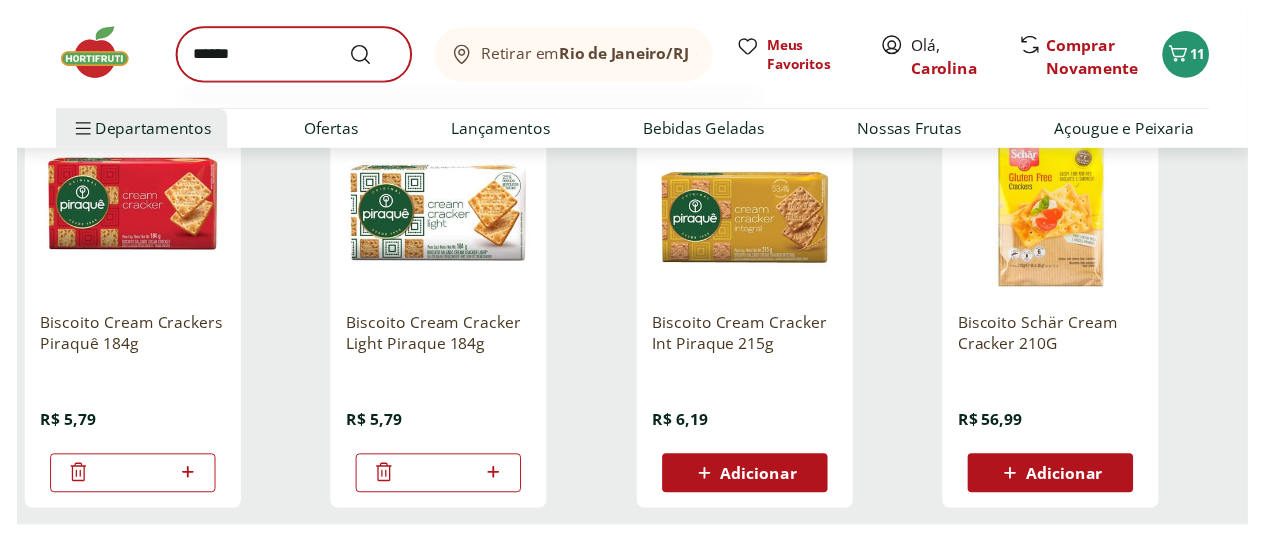 scroll, scrollTop: 0, scrollLeft: 0, axis: both 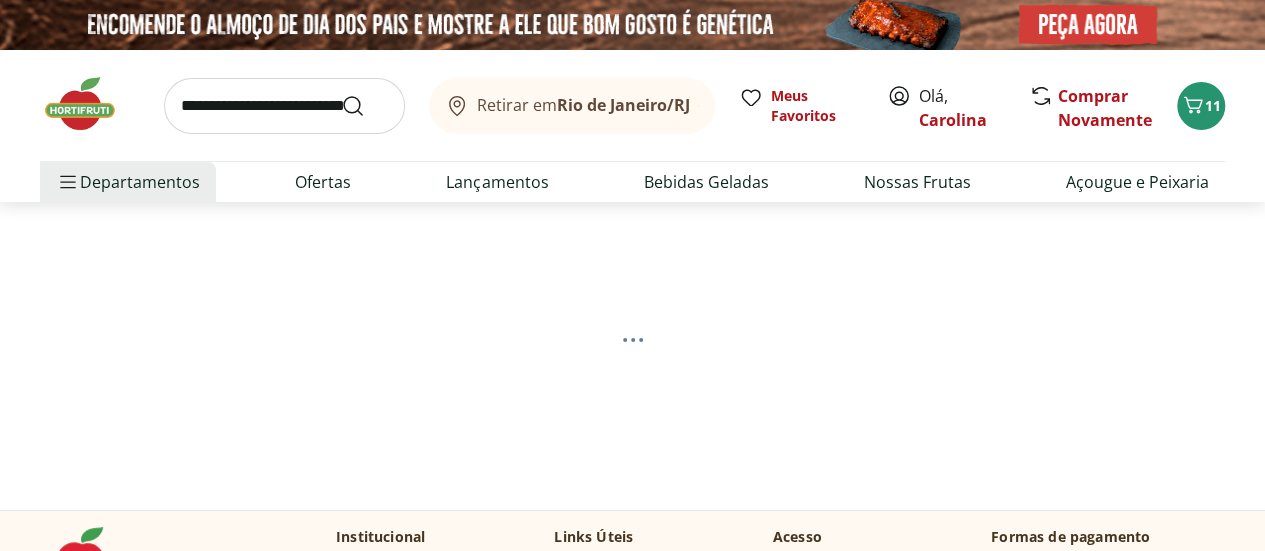 select on "**********" 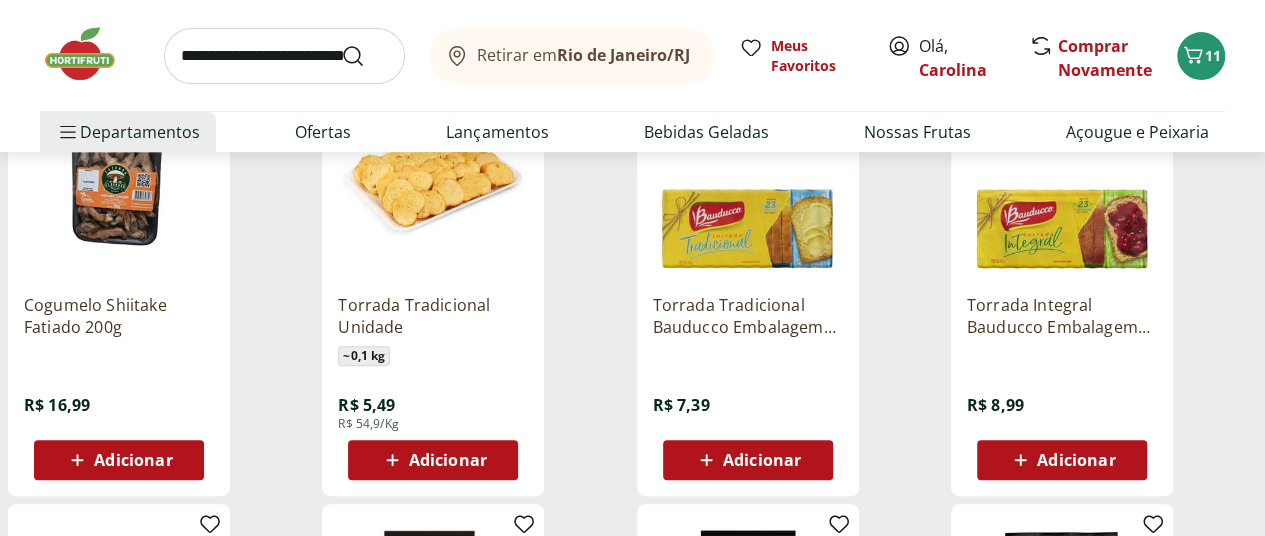 scroll, scrollTop: 300, scrollLeft: 0, axis: vertical 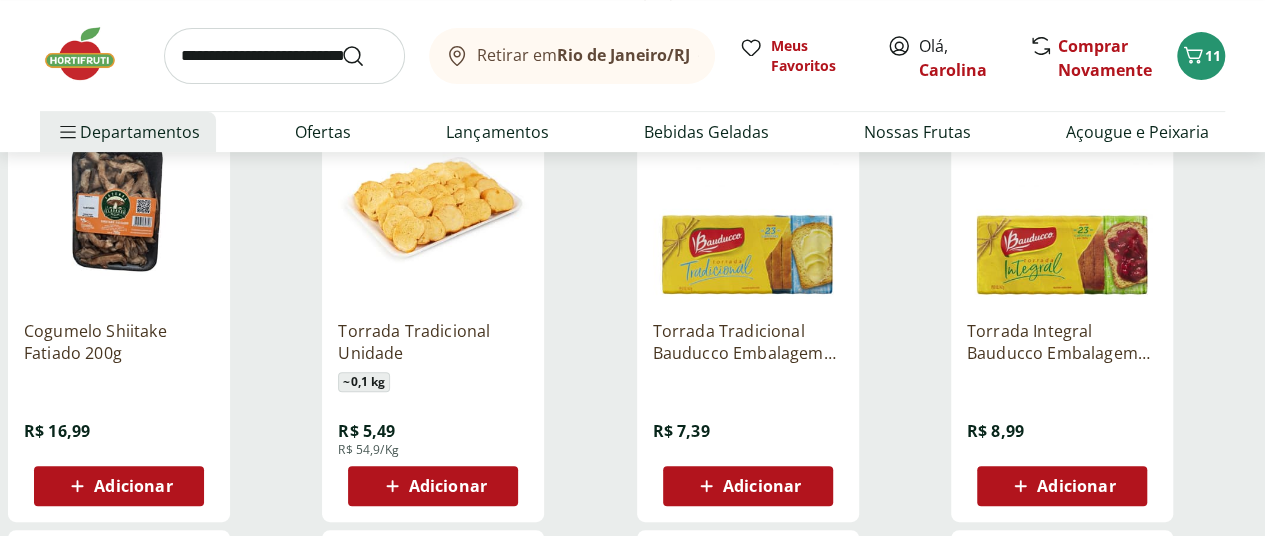 click on "Adicionar" at bounding box center [762, 486] 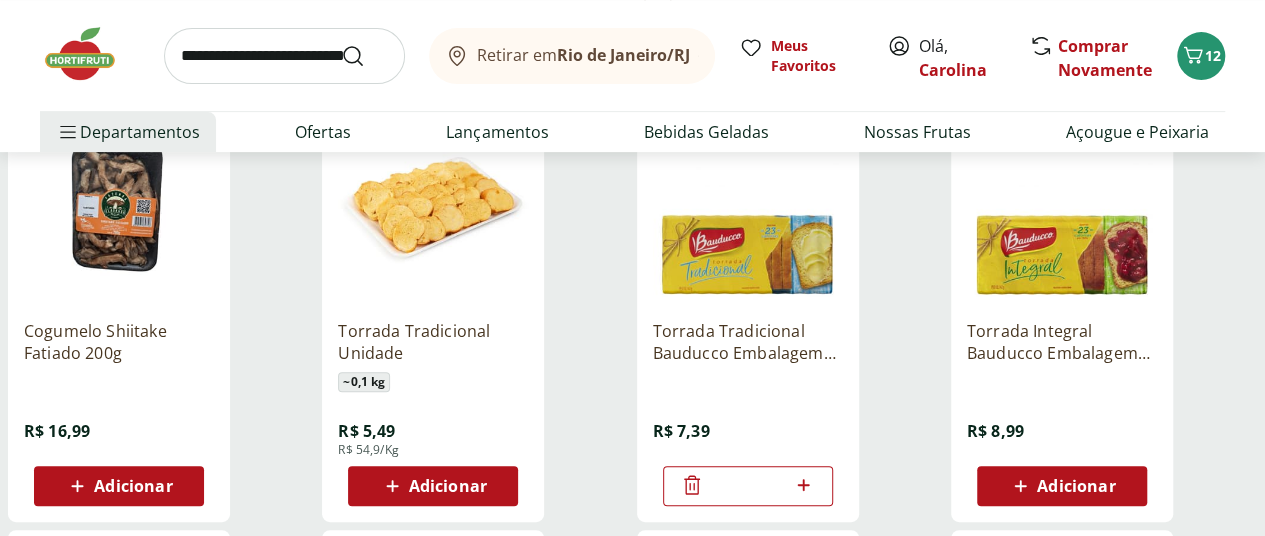 click at bounding box center (284, 56) 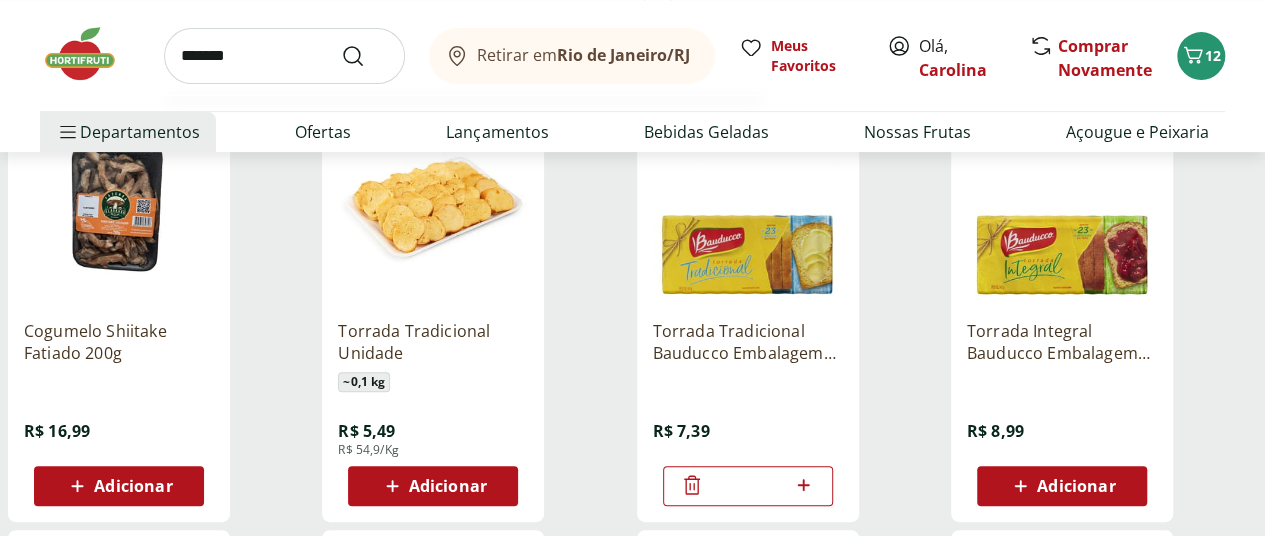 type on "*******" 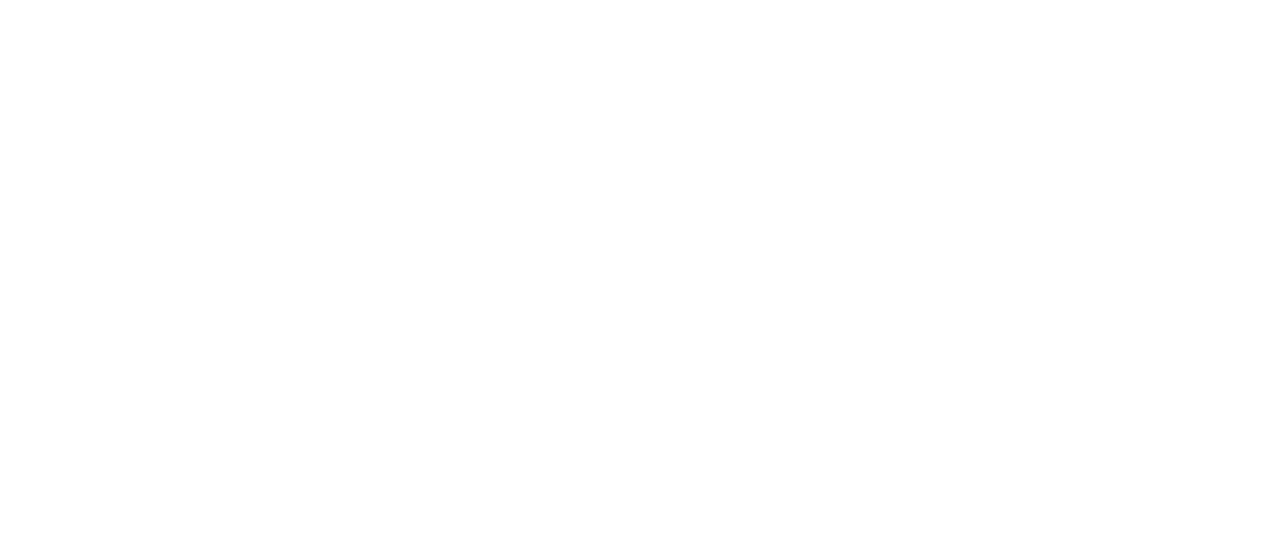 scroll, scrollTop: 0, scrollLeft: 0, axis: both 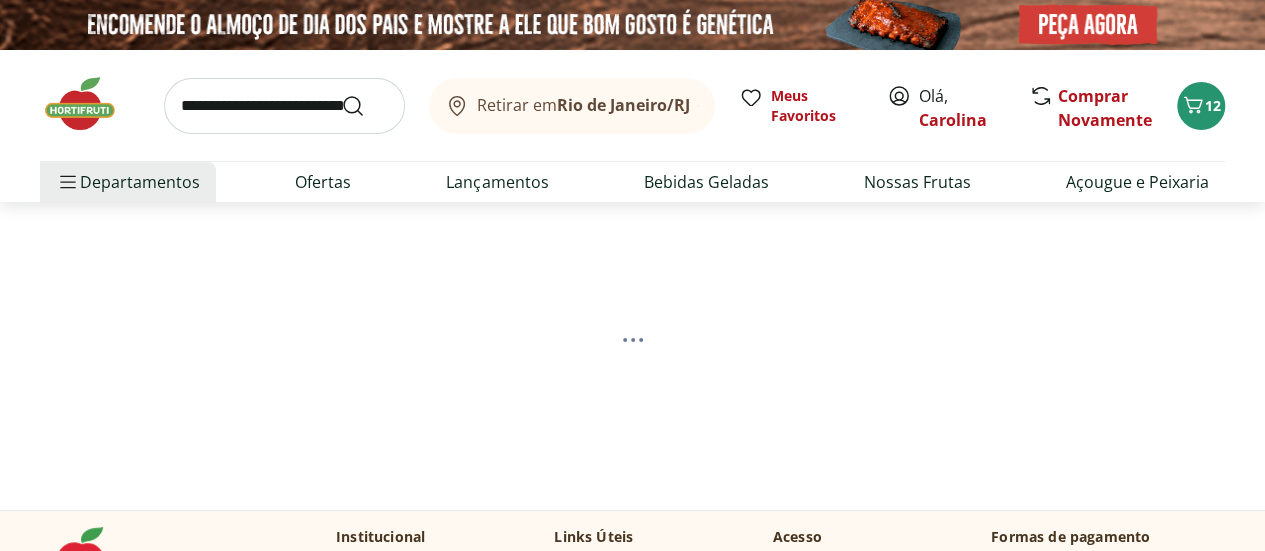 select on "**********" 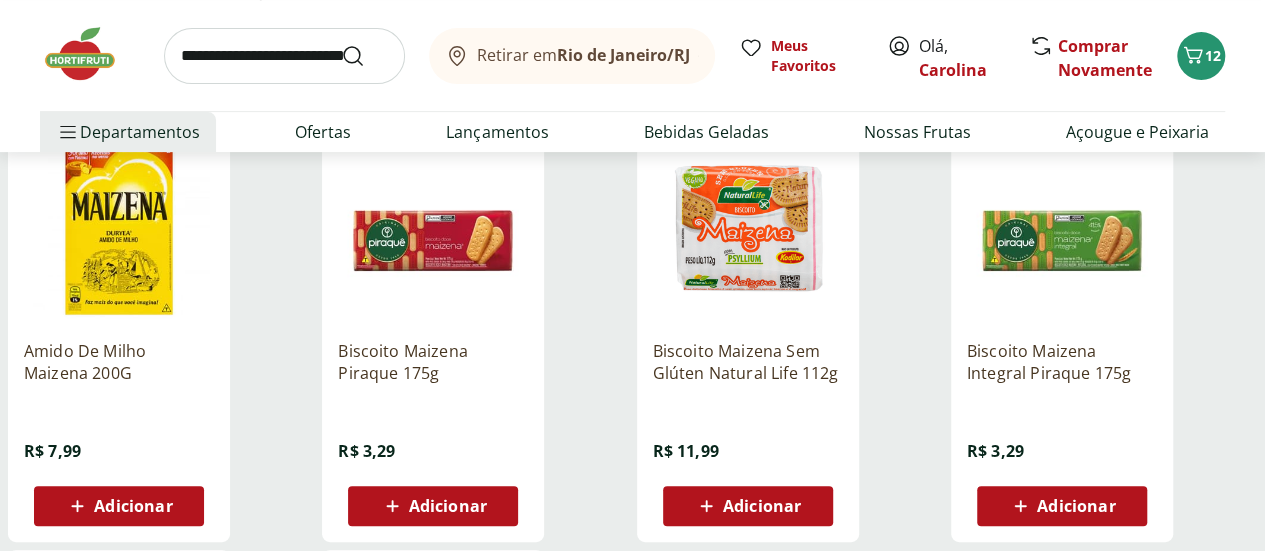 scroll, scrollTop: 300, scrollLeft: 0, axis: vertical 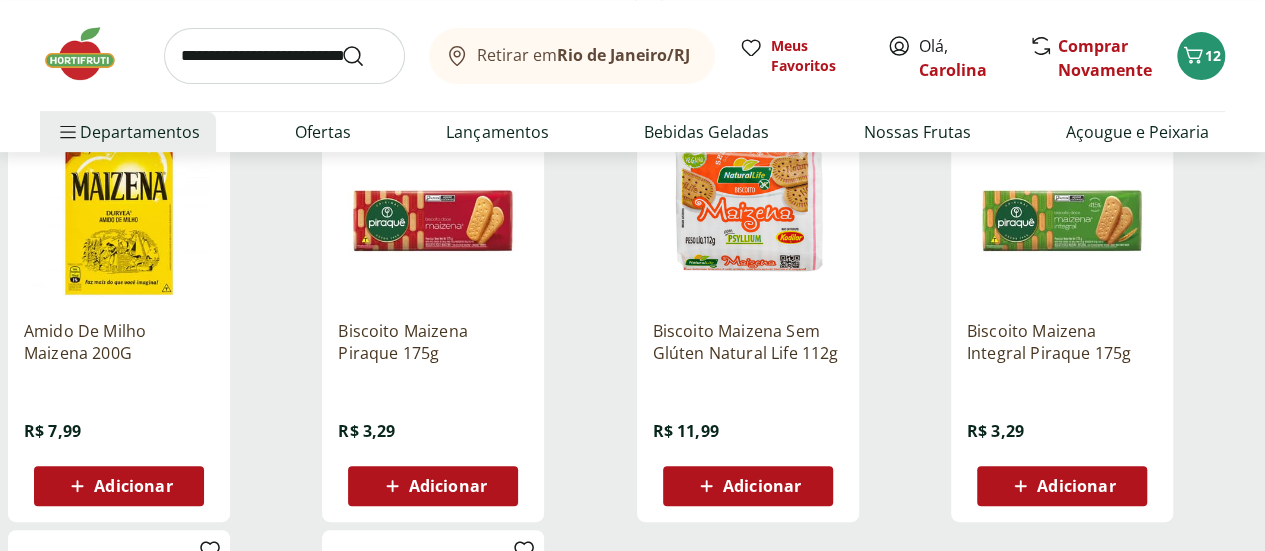 click at bounding box center (284, 56) 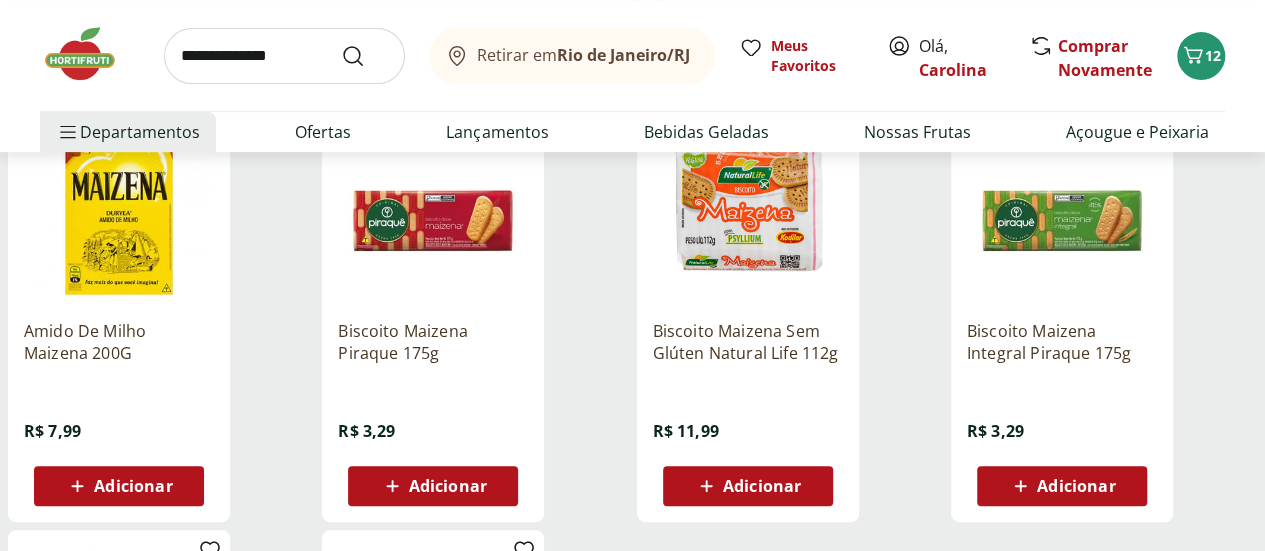 click on "**********" at bounding box center [632, 477] 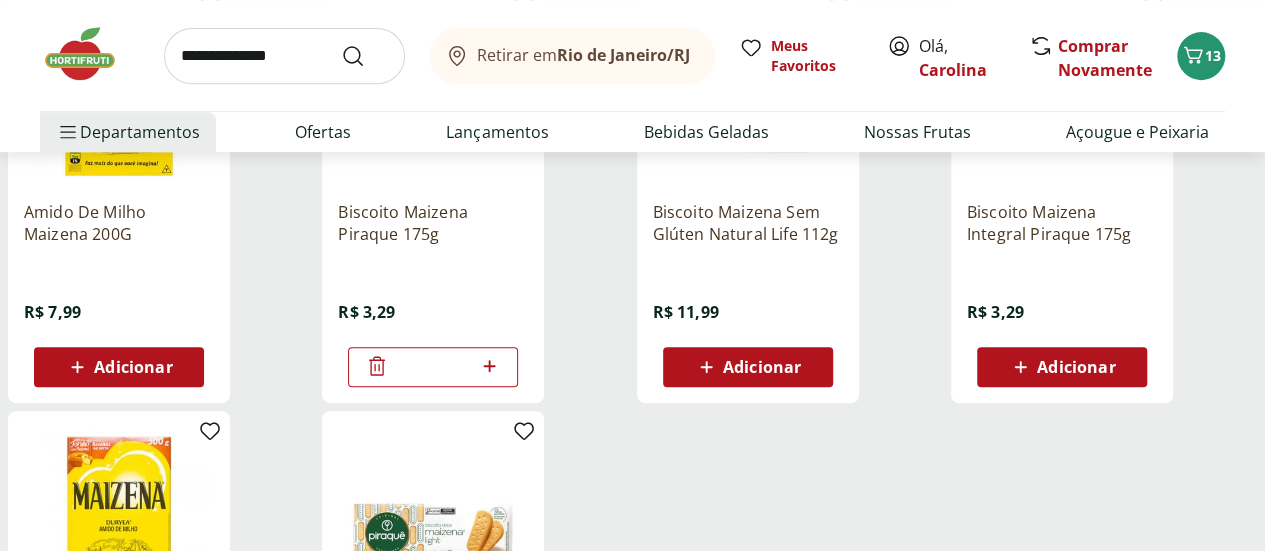 scroll, scrollTop: 400, scrollLeft: 0, axis: vertical 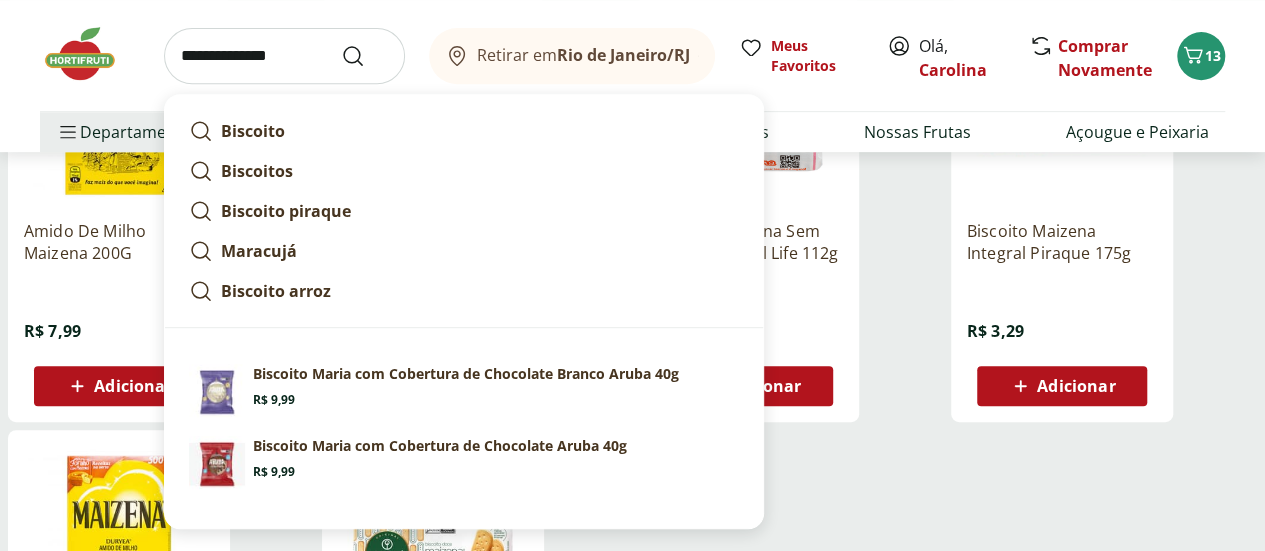 drag, startPoint x: 326, startPoint y: 55, endPoint x: 178, endPoint y: 32, distance: 149.7765 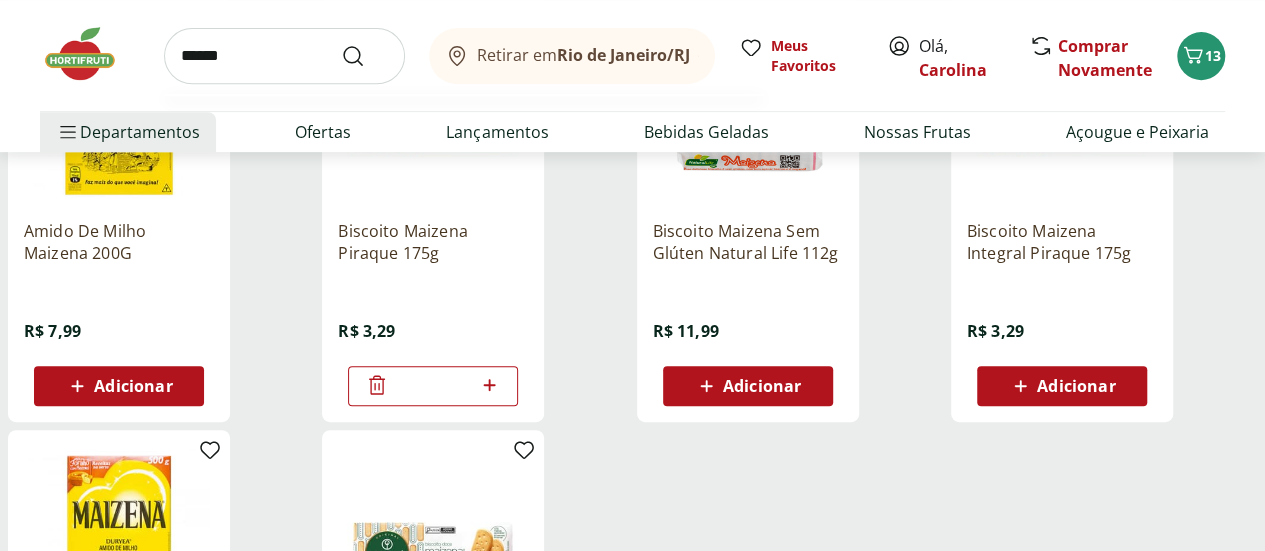 type on "******" 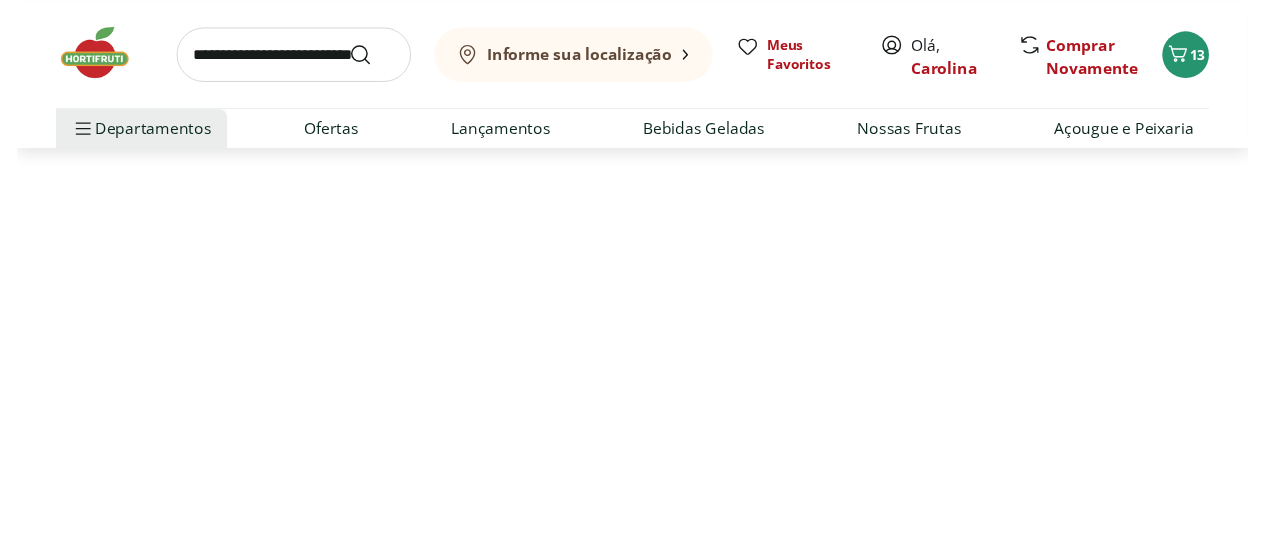 scroll, scrollTop: 0, scrollLeft: 0, axis: both 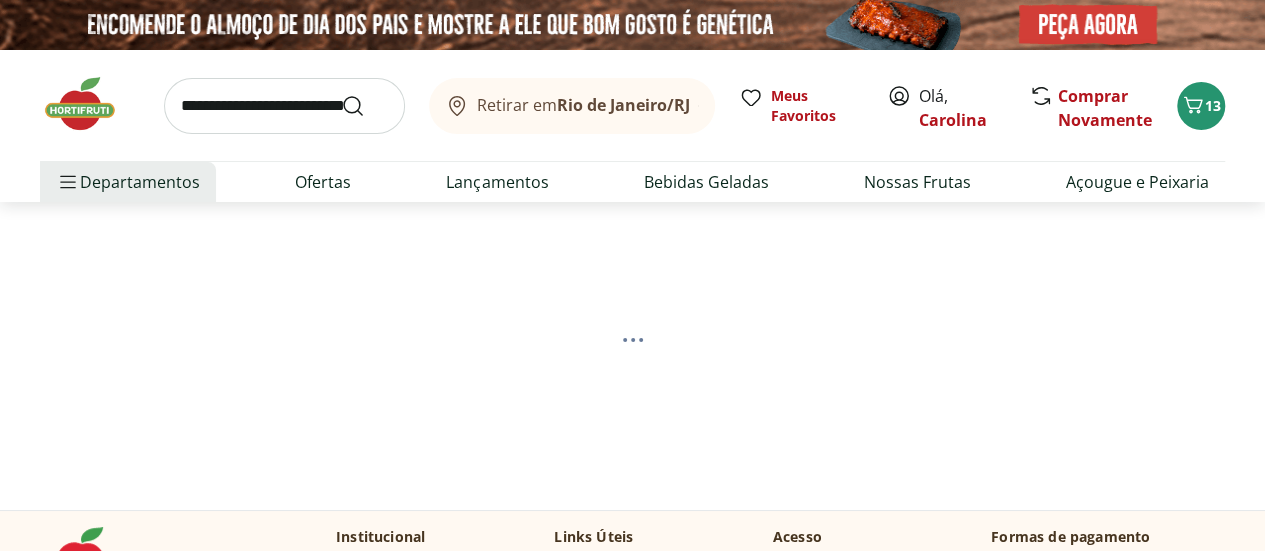 select on "**********" 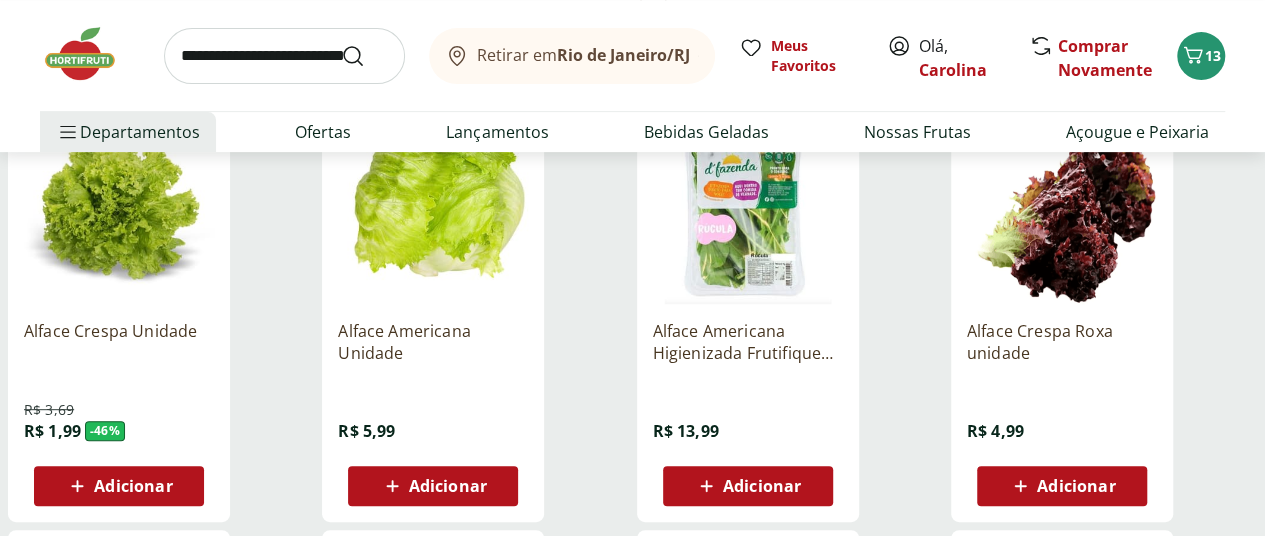 scroll, scrollTop: 400, scrollLeft: 0, axis: vertical 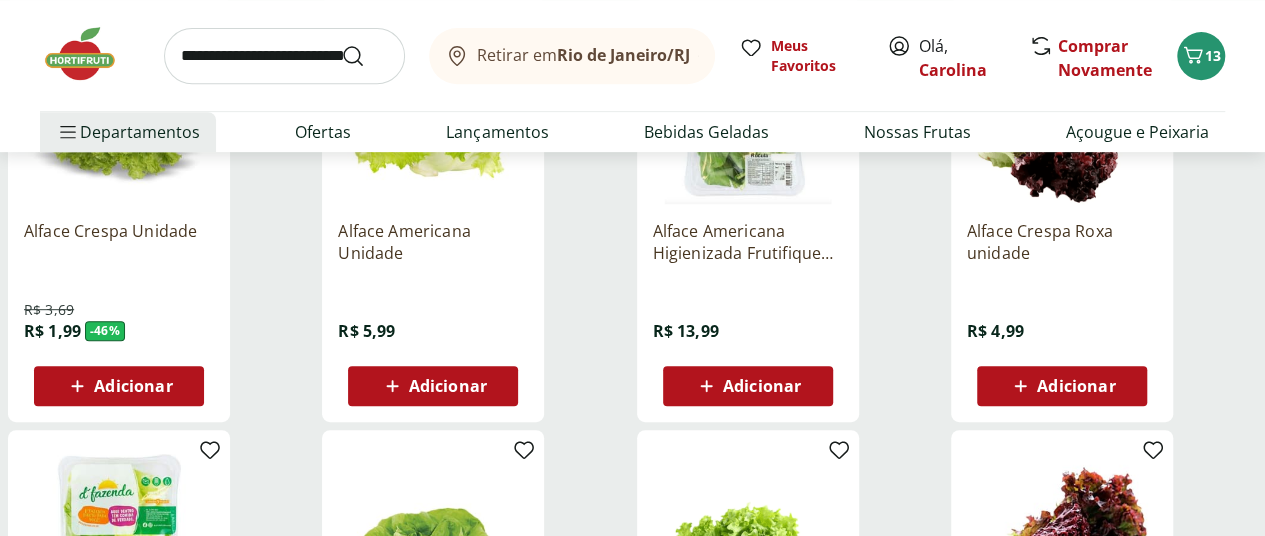 click on "Adicionar" at bounding box center (119, 386) 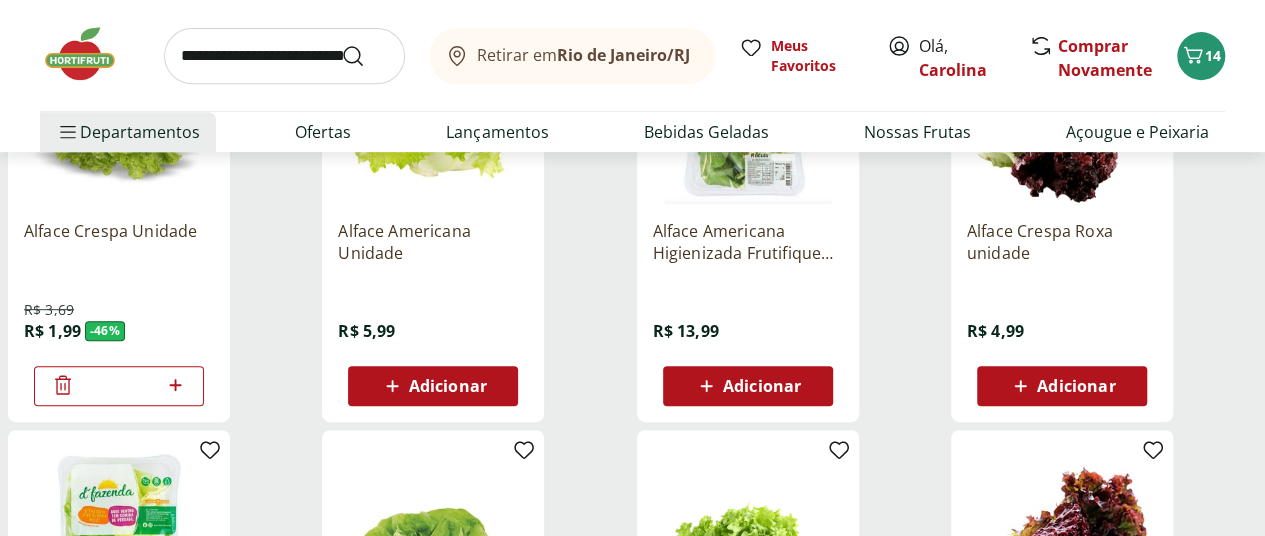 click at bounding box center (284, 56) 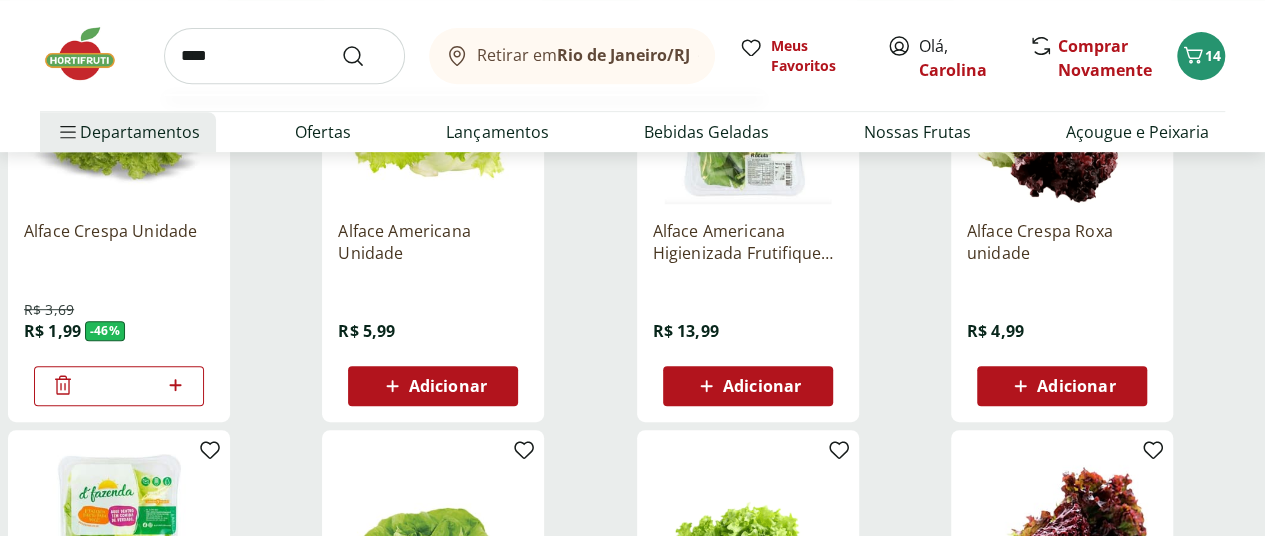 type on "****" 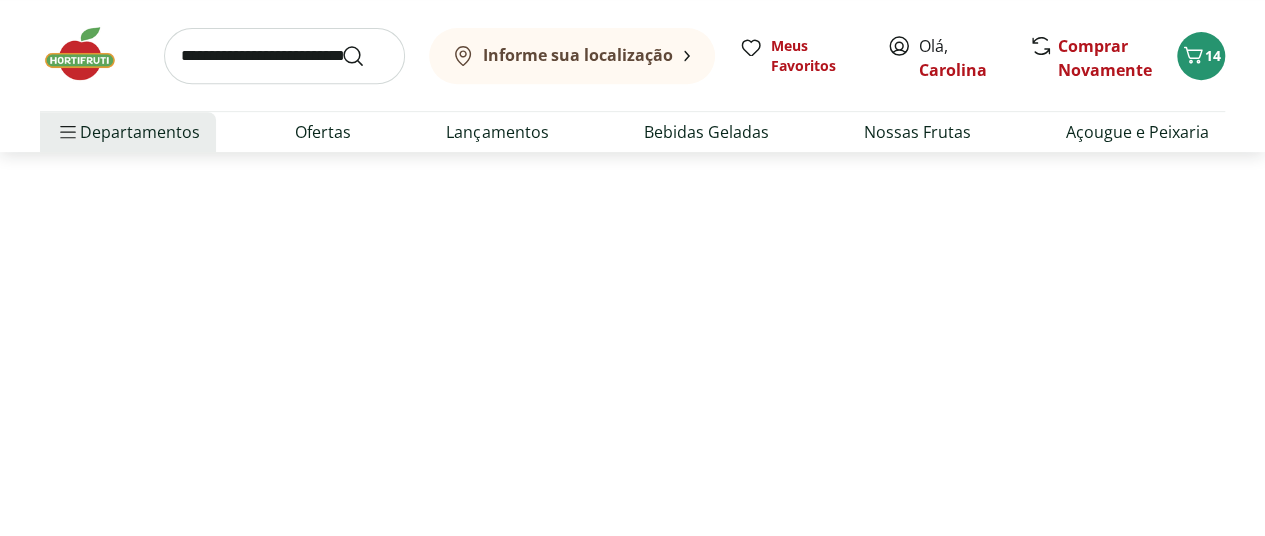 scroll, scrollTop: 0, scrollLeft: 0, axis: both 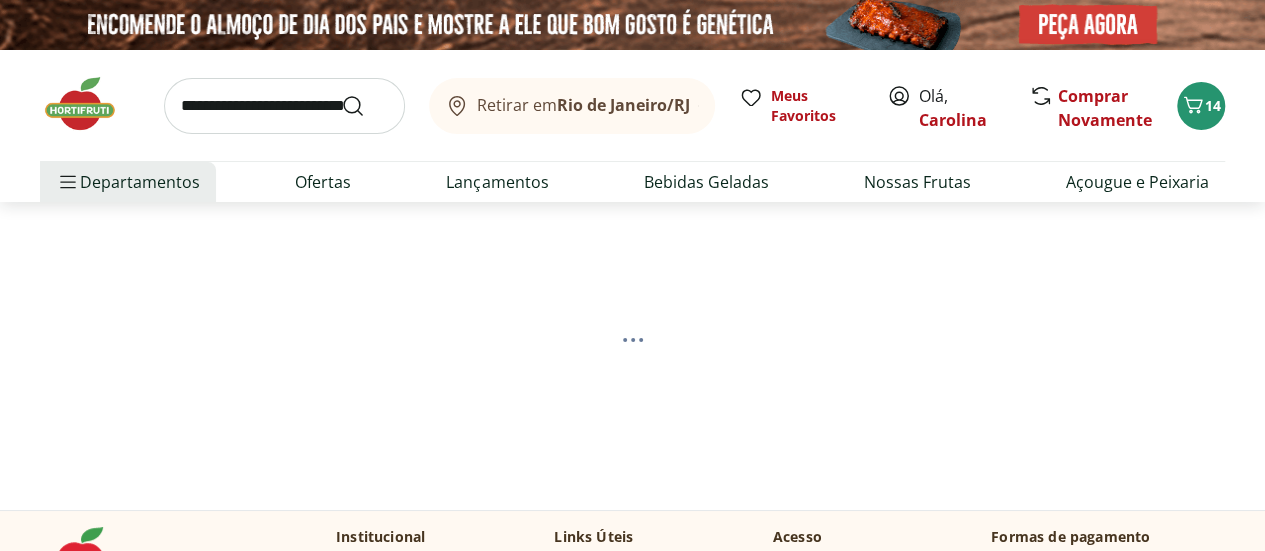 select on "**********" 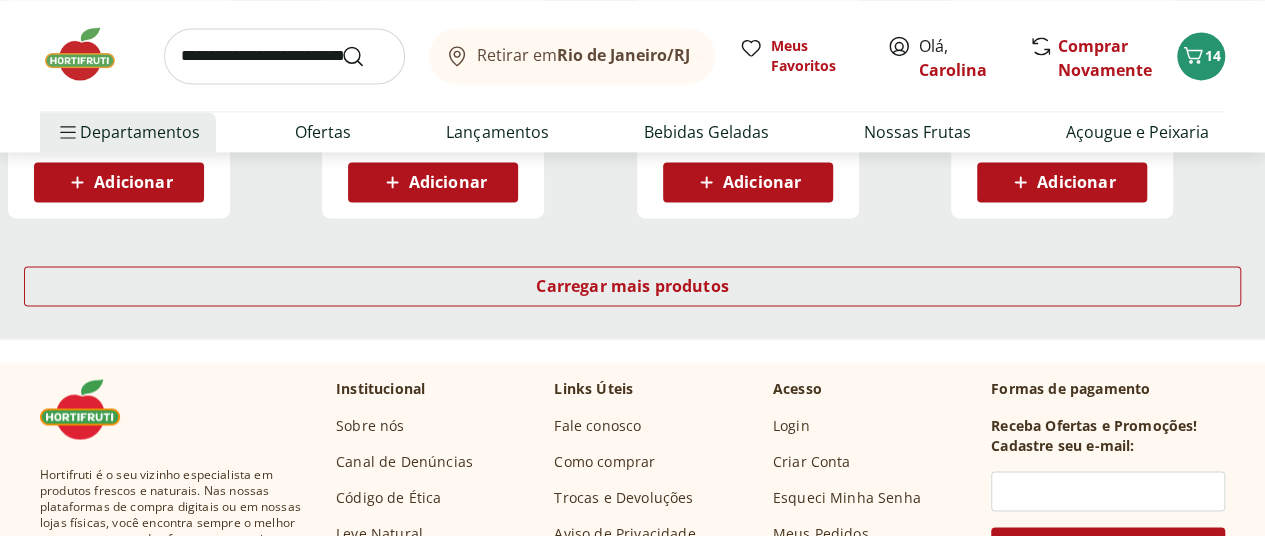 scroll, scrollTop: 1500, scrollLeft: 0, axis: vertical 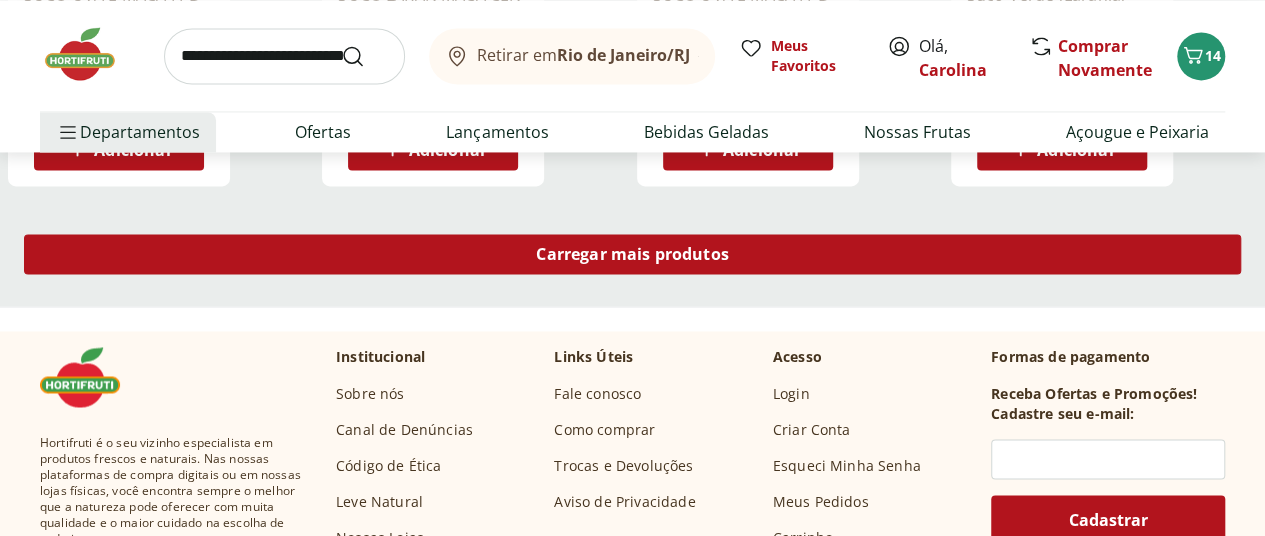 click on "Carregar mais produtos" at bounding box center [632, 254] 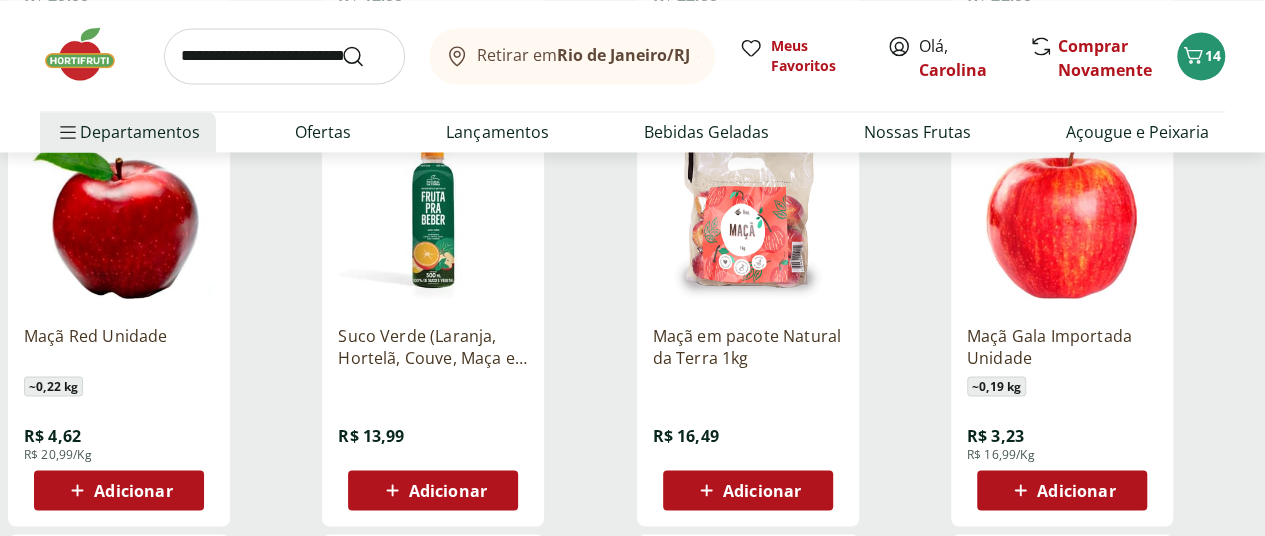 scroll, scrollTop: 1700, scrollLeft: 0, axis: vertical 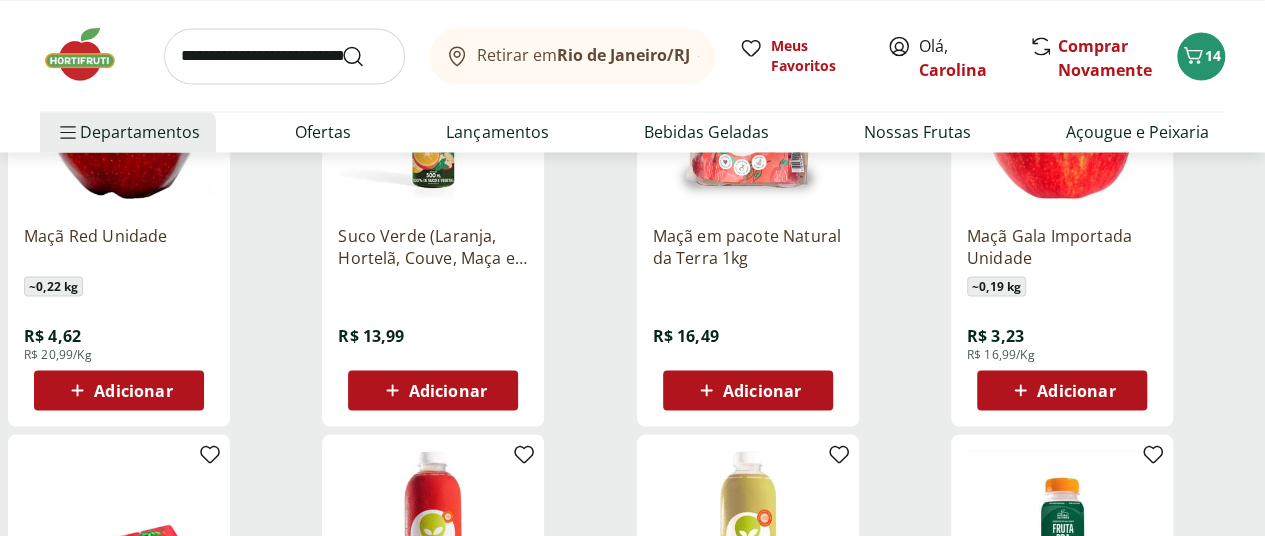 click on "Adicionar" at bounding box center [1061, 390] 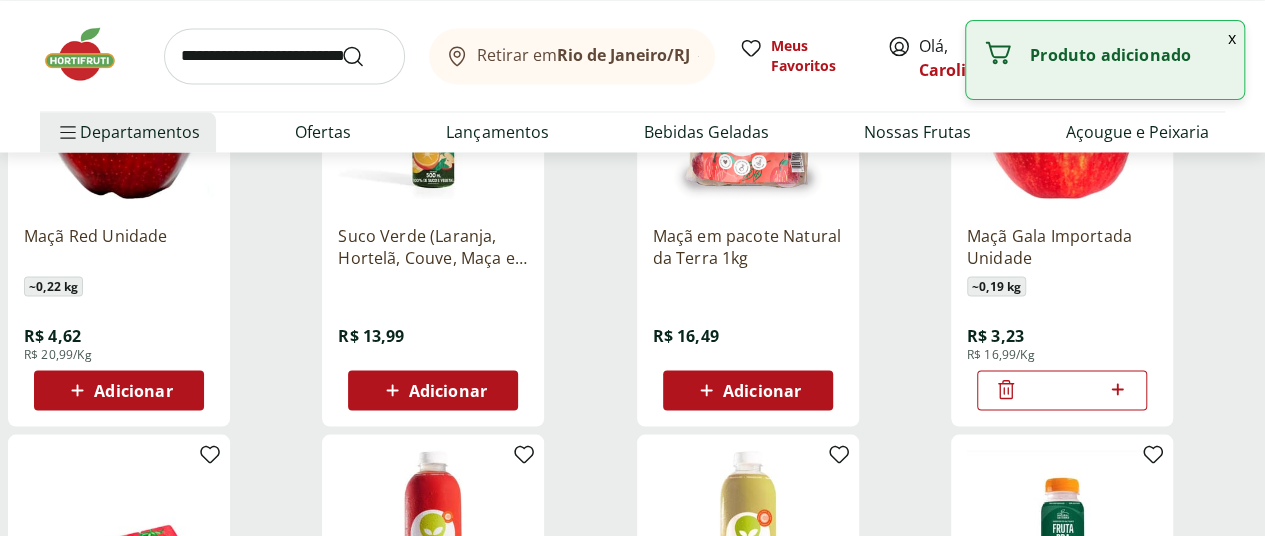click 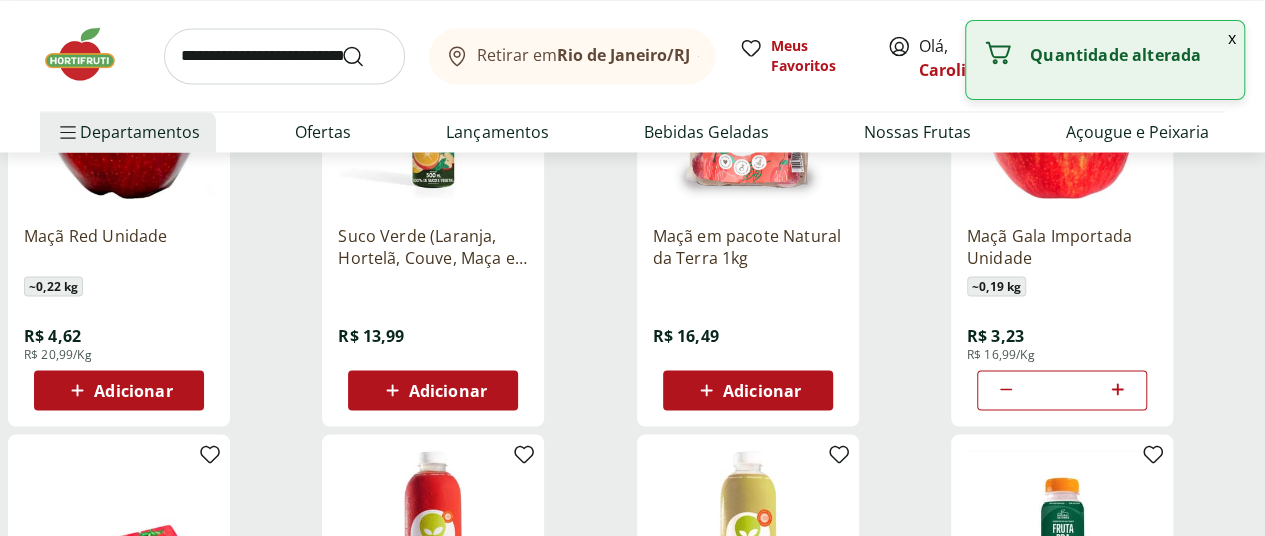 click 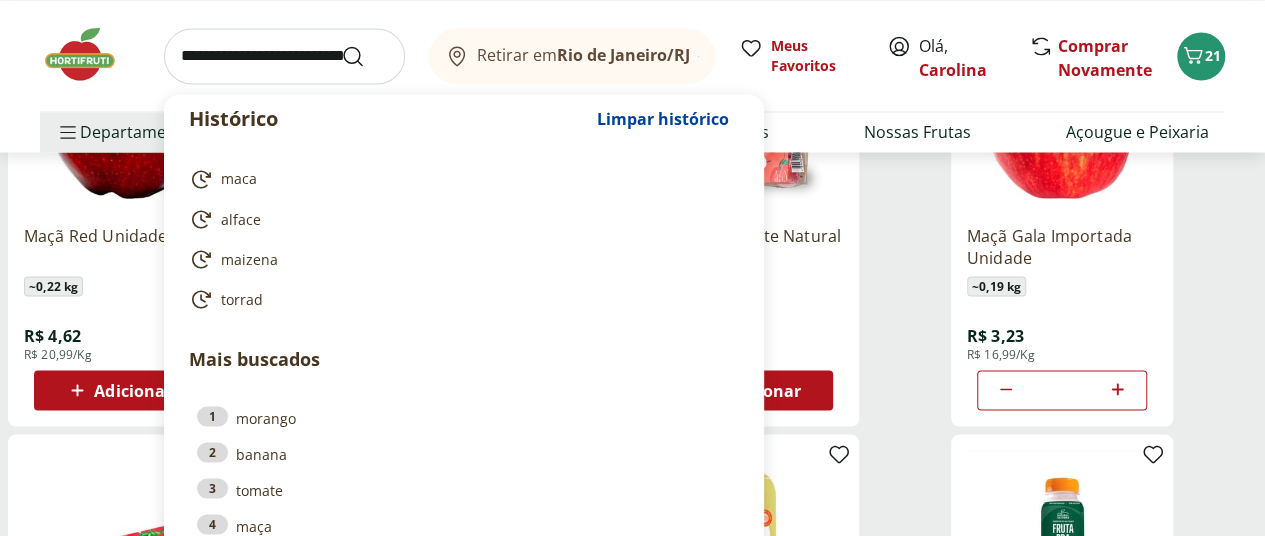 click at bounding box center [284, 56] 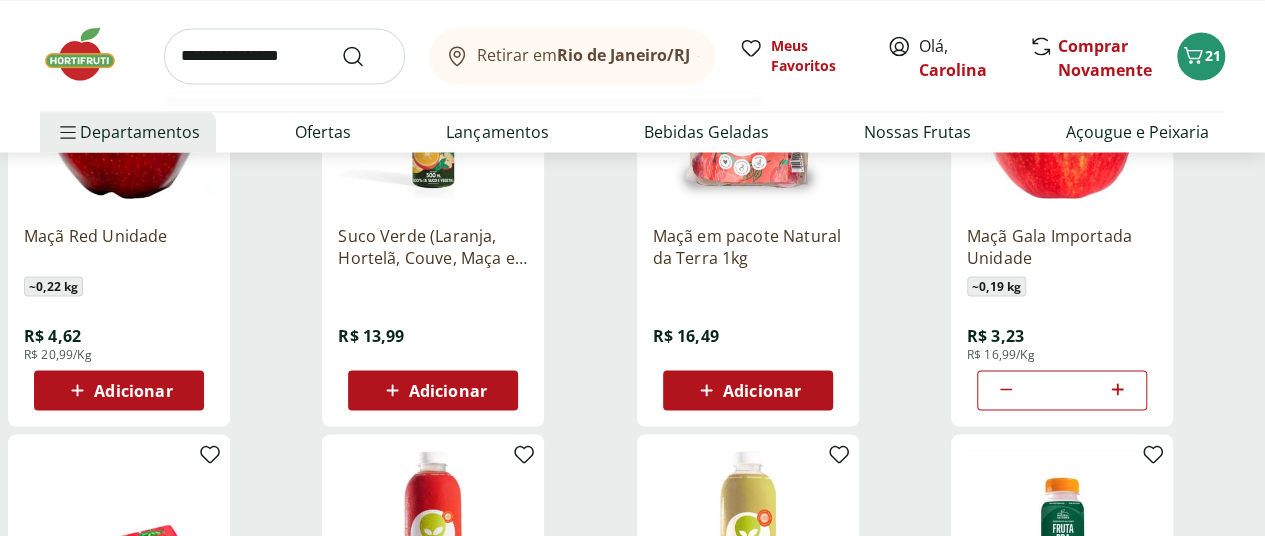 type on "**********" 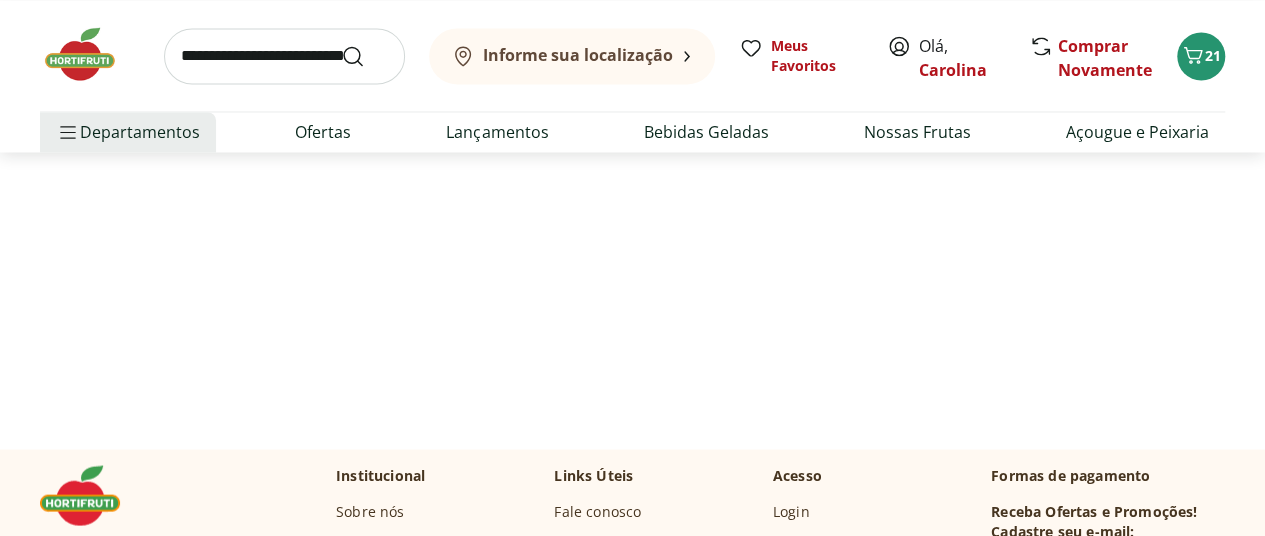 scroll, scrollTop: 0, scrollLeft: 0, axis: both 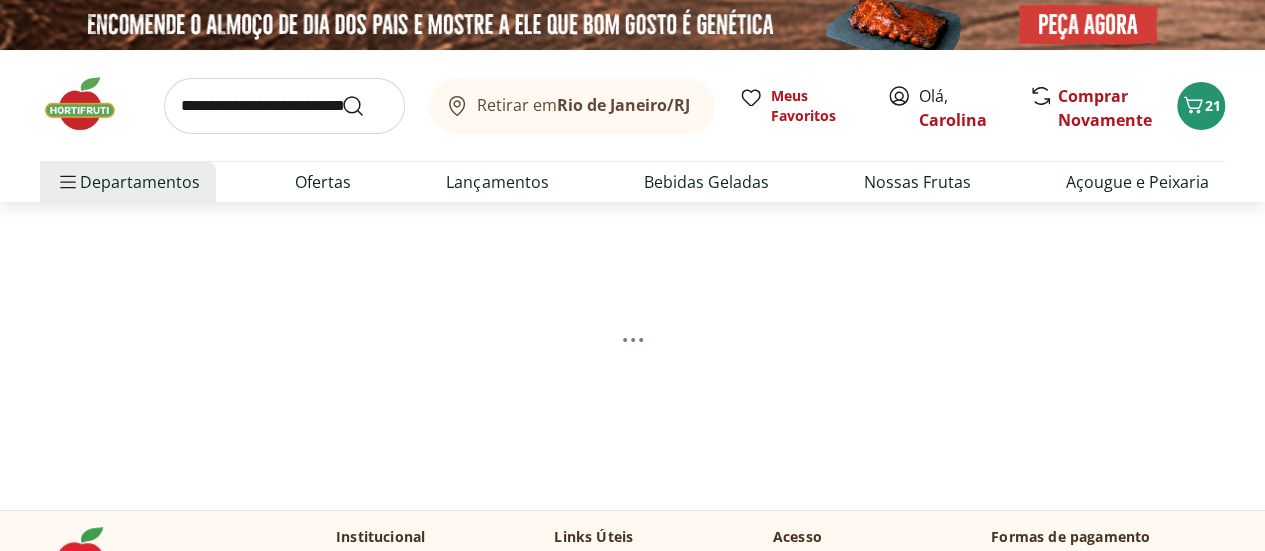 select on "**********" 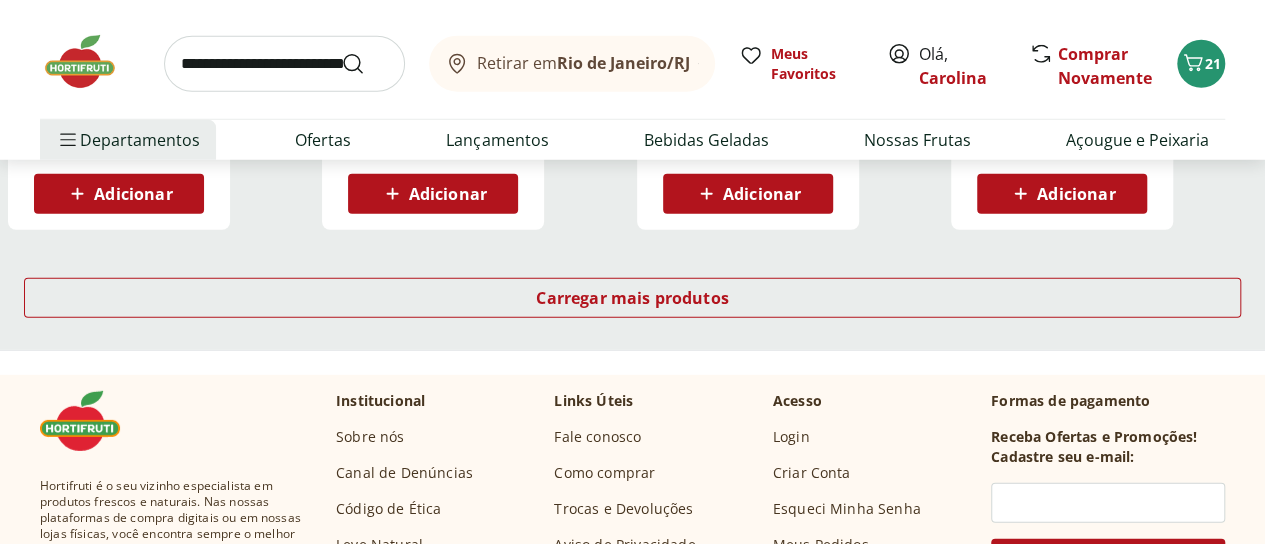 scroll, scrollTop: 2800, scrollLeft: 0, axis: vertical 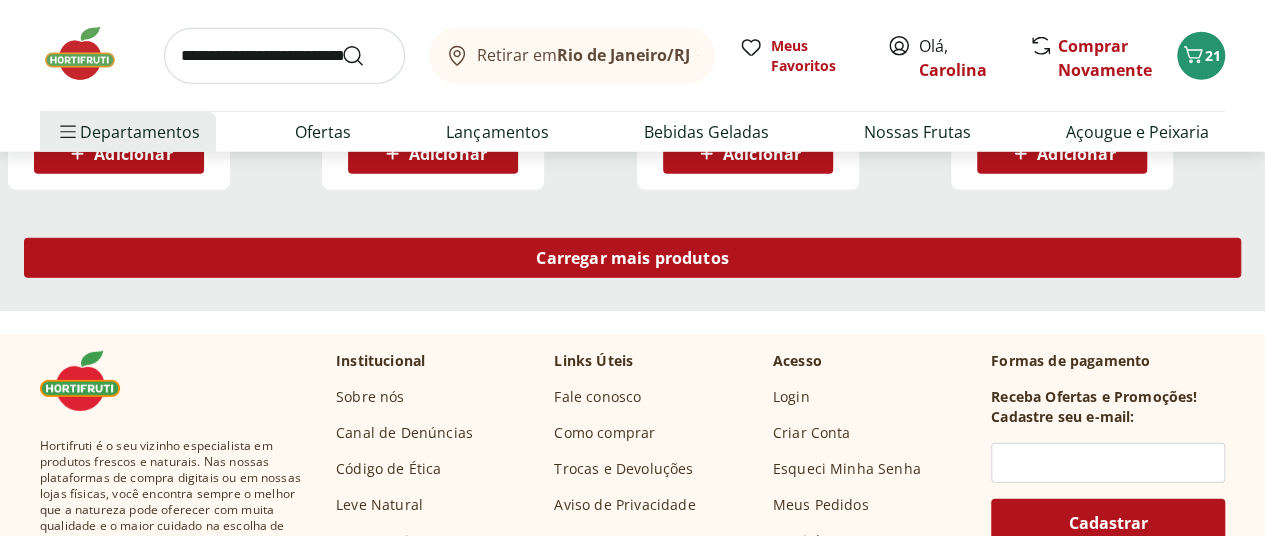 click on "Carregar mais produtos" at bounding box center (632, 258) 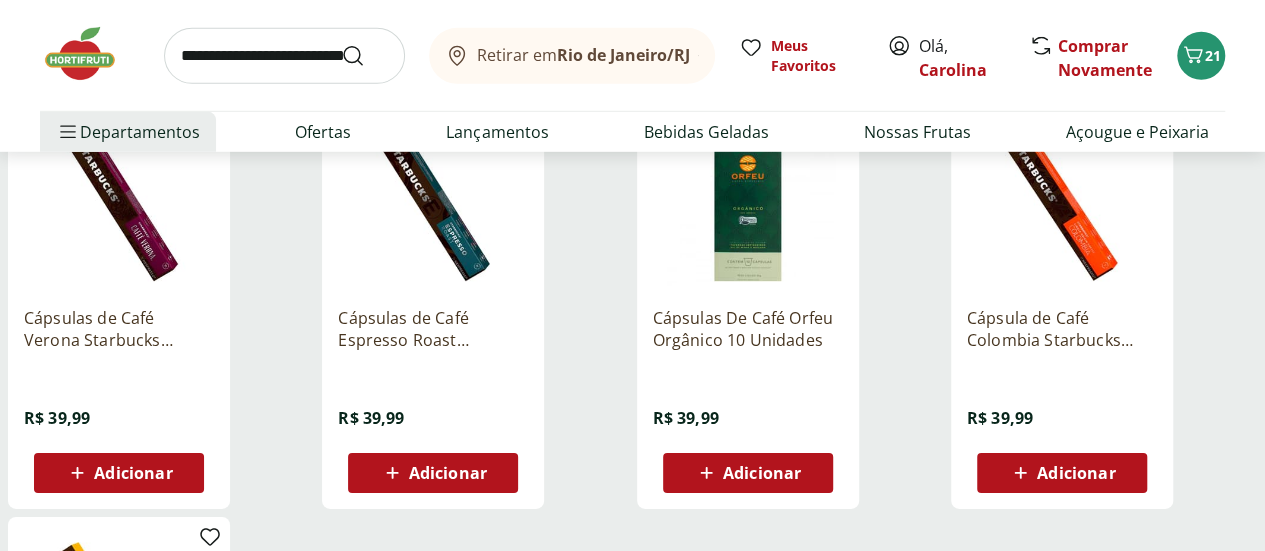 scroll, scrollTop: 3000, scrollLeft: 0, axis: vertical 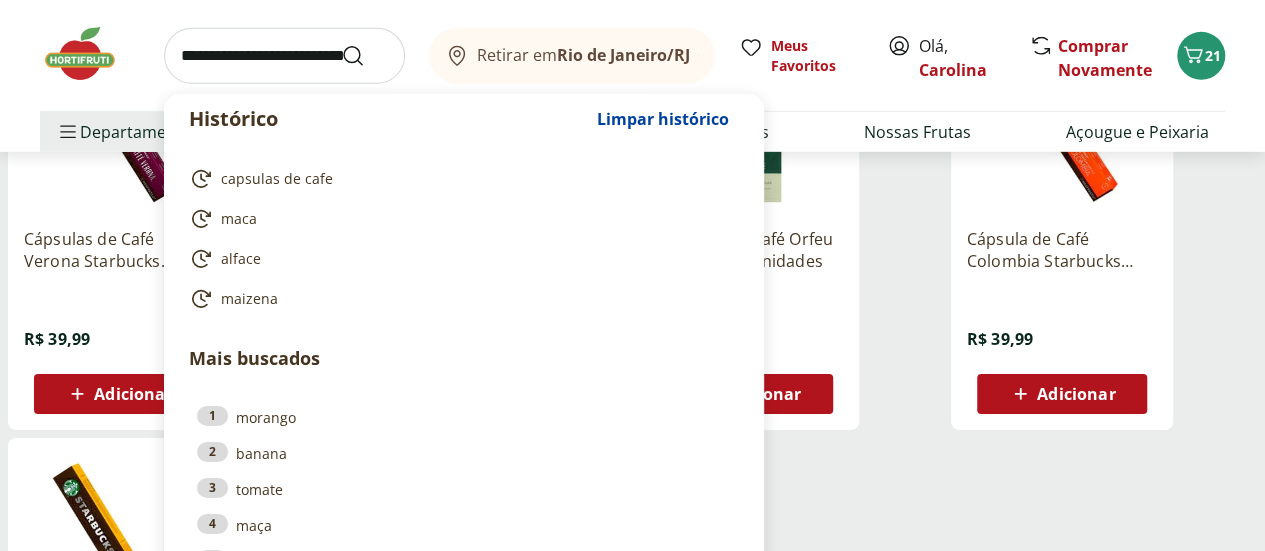 click at bounding box center (284, 56) 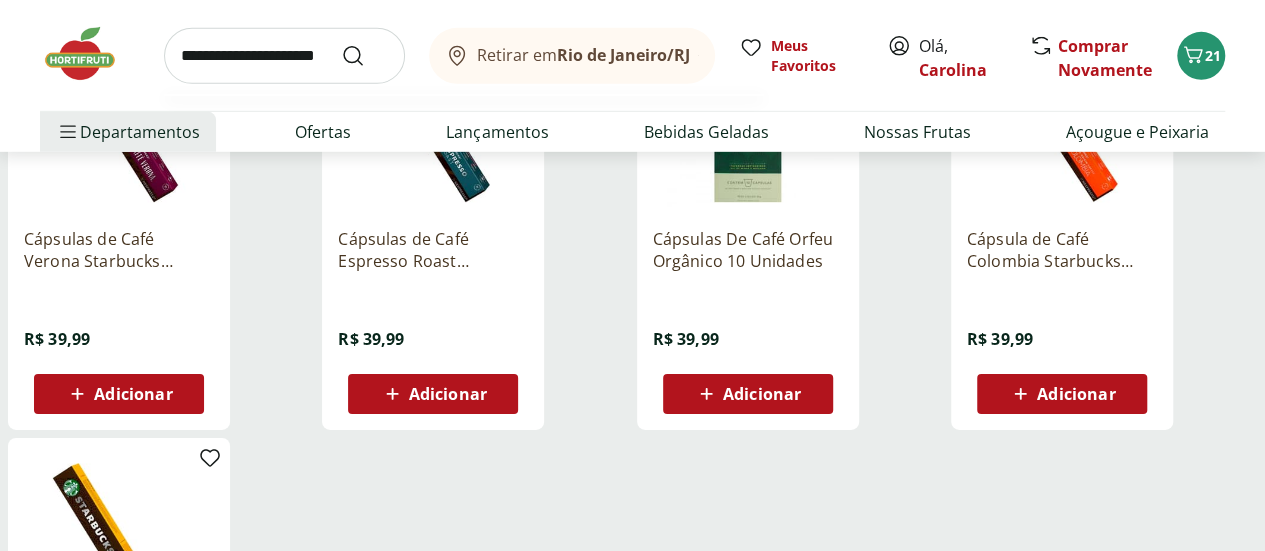 type on "**********" 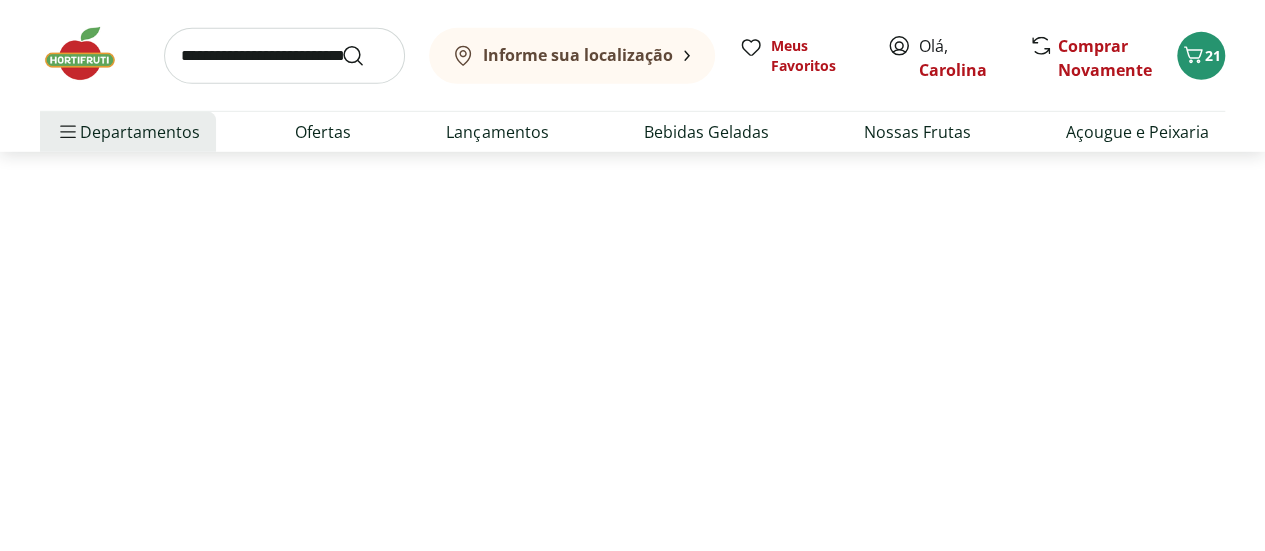 scroll, scrollTop: 0, scrollLeft: 0, axis: both 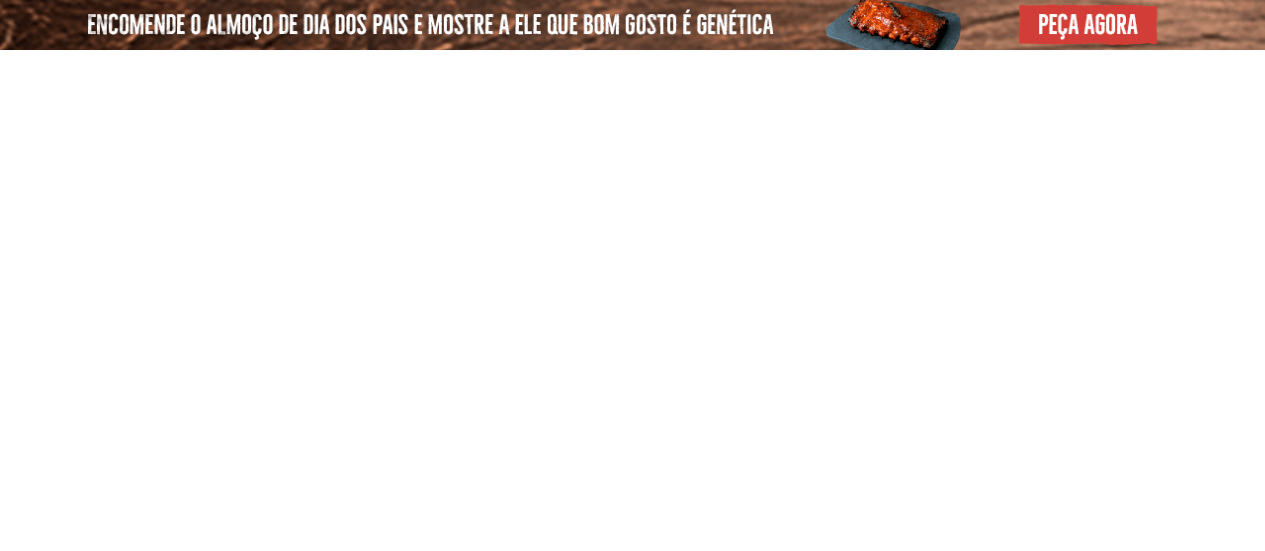 select on "**********" 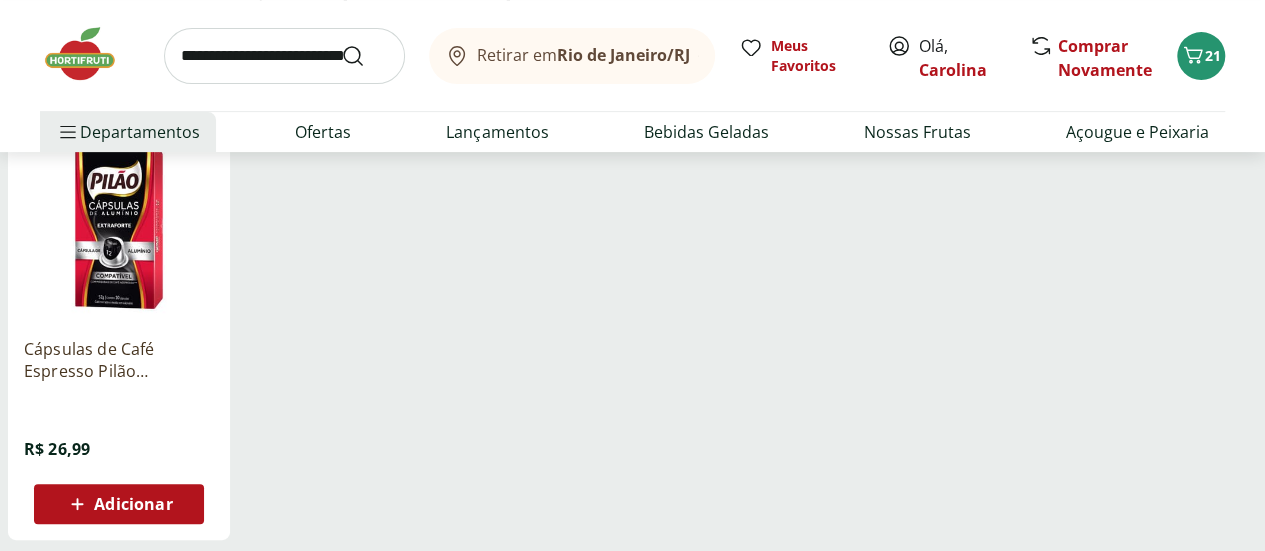 scroll, scrollTop: 300, scrollLeft: 0, axis: vertical 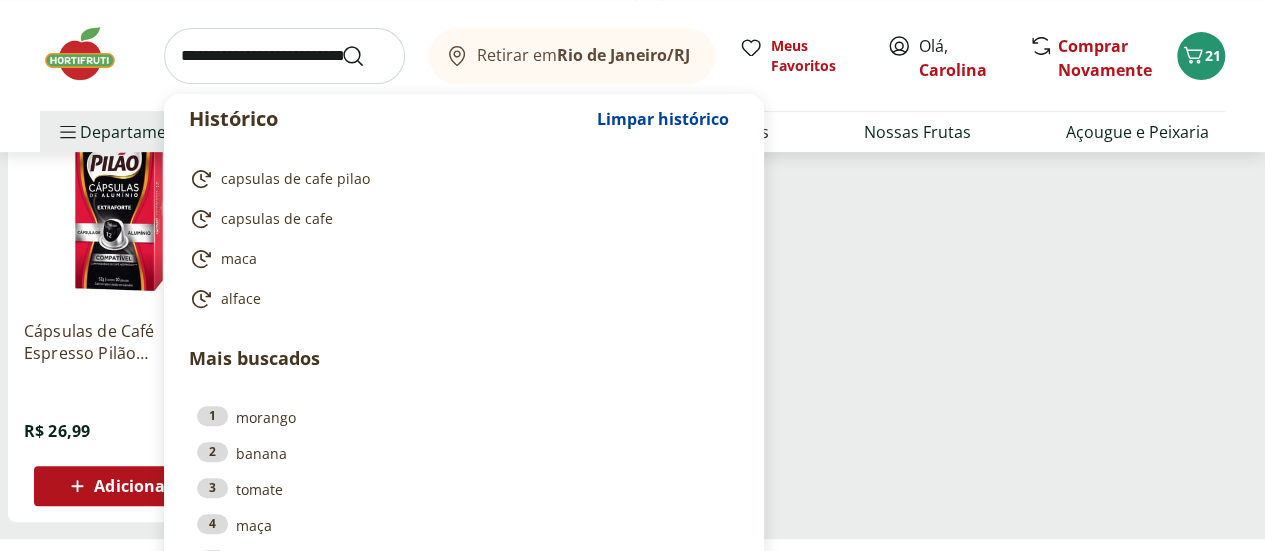 click at bounding box center [284, 56] 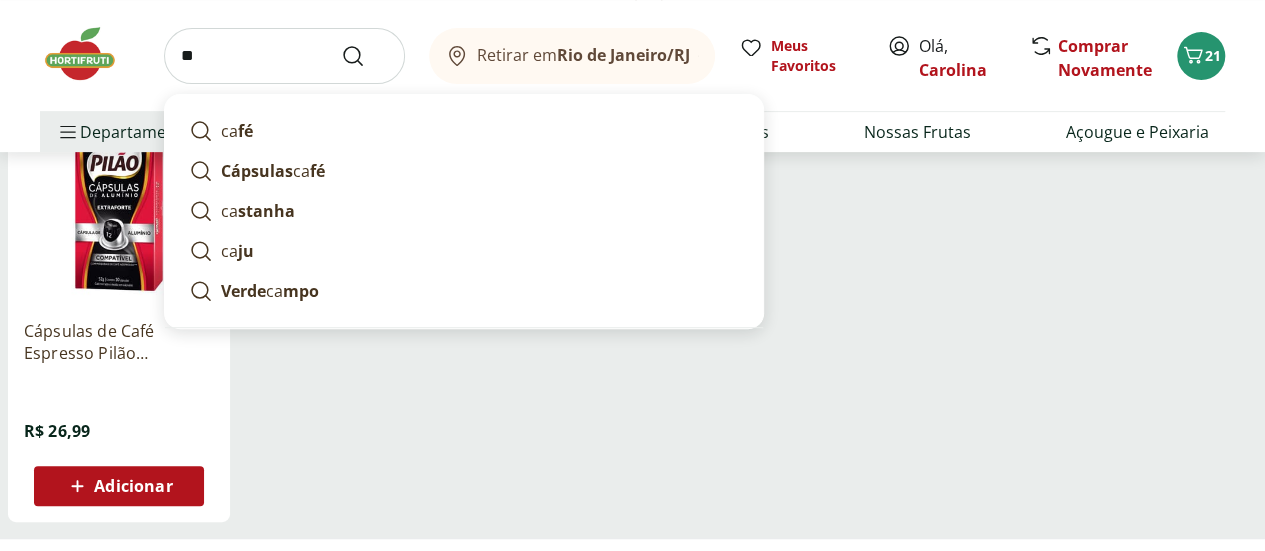 type on "*" 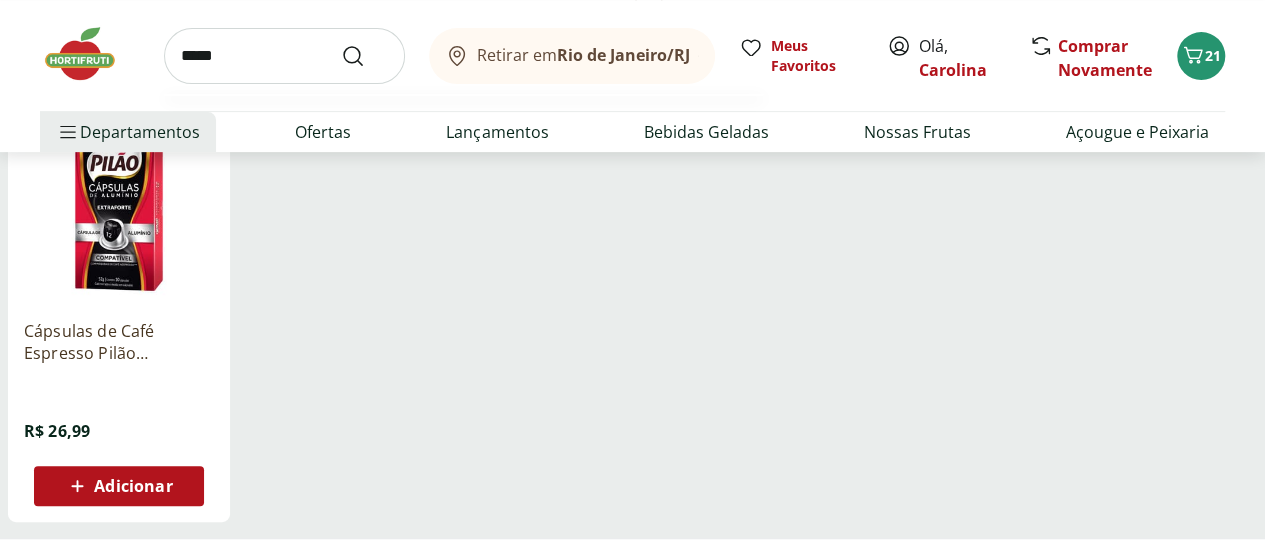 type on "*****" 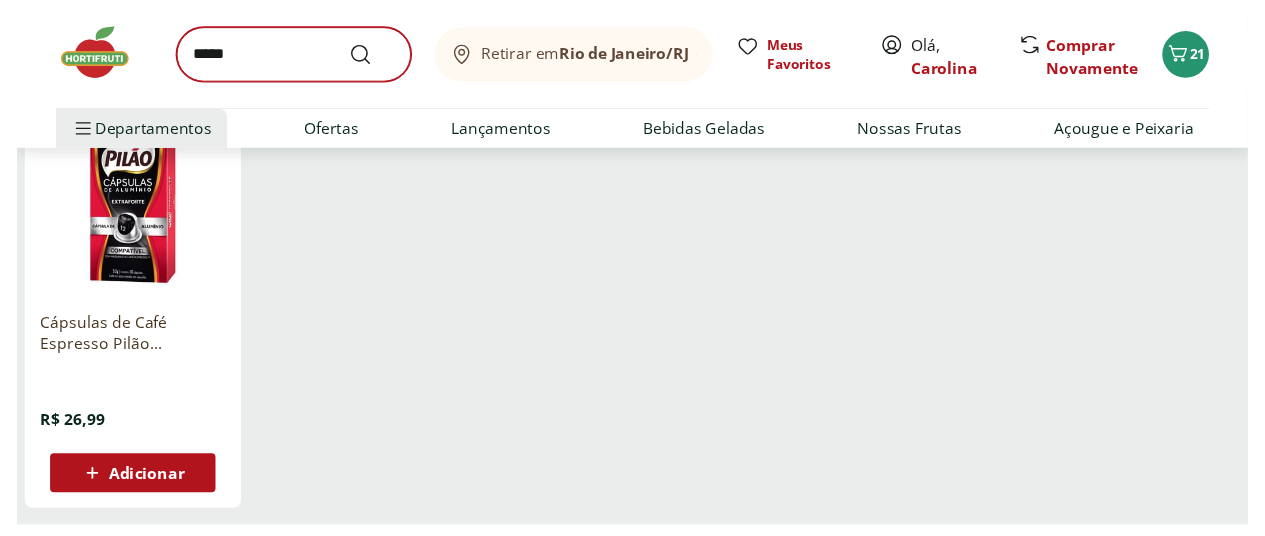 scroll, scrollTop: 0, scrollLeft: 0, axis: both 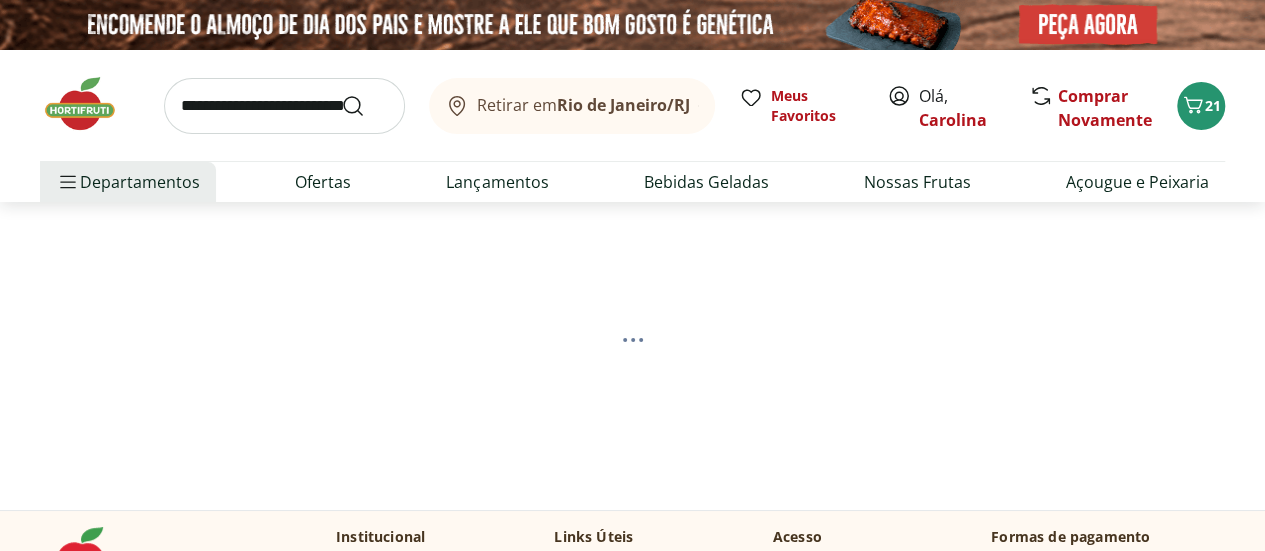 select on "**********" 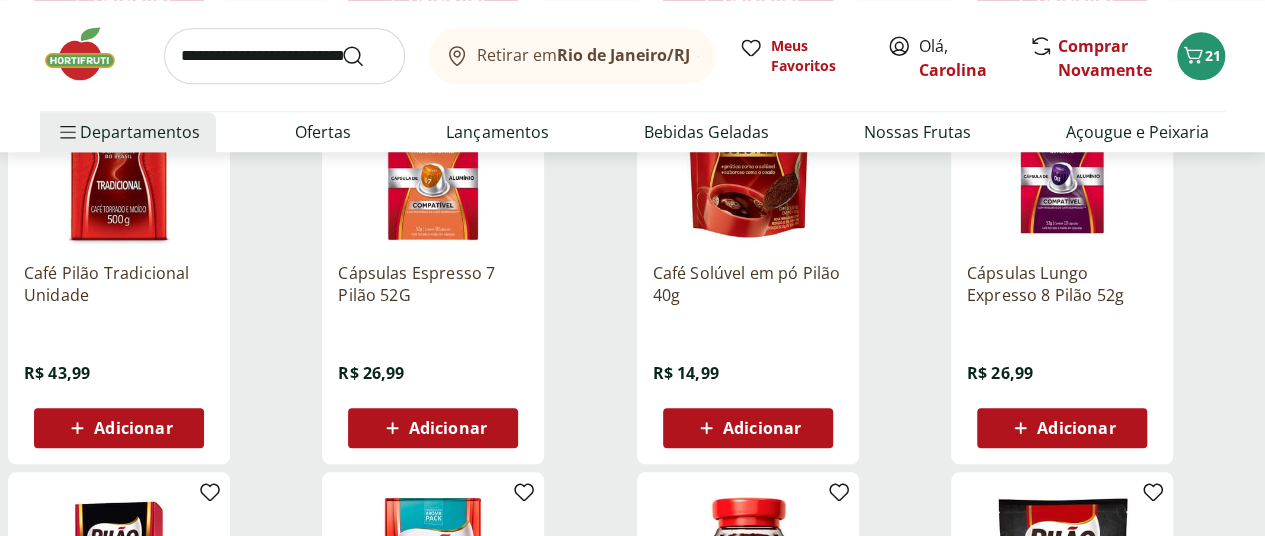 scroll, scrollTop: 700, scrollLeft: 0, axis: vertical 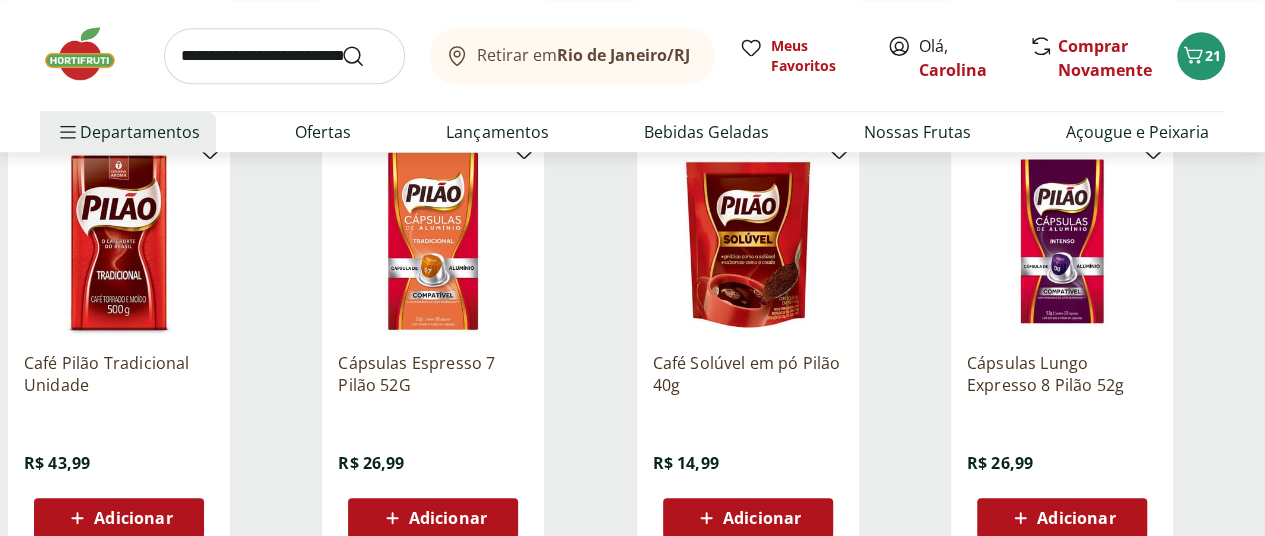 click on "Adicionar" at bounding box center (433, 518) 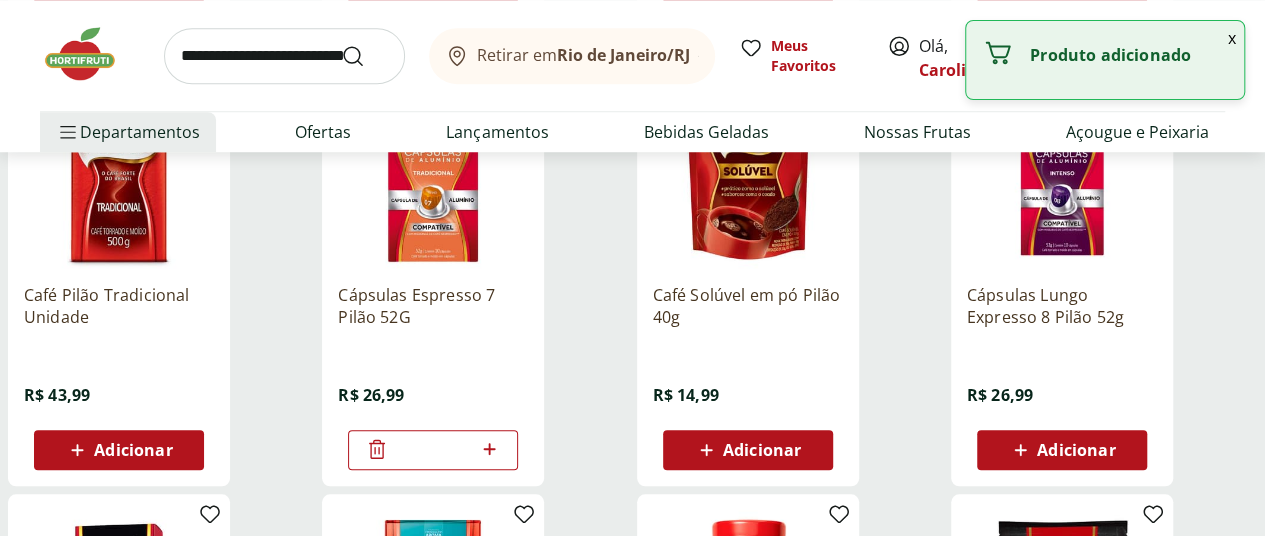 scroll, scrollTop: 800, scrollLeft: 0, axis: vertical 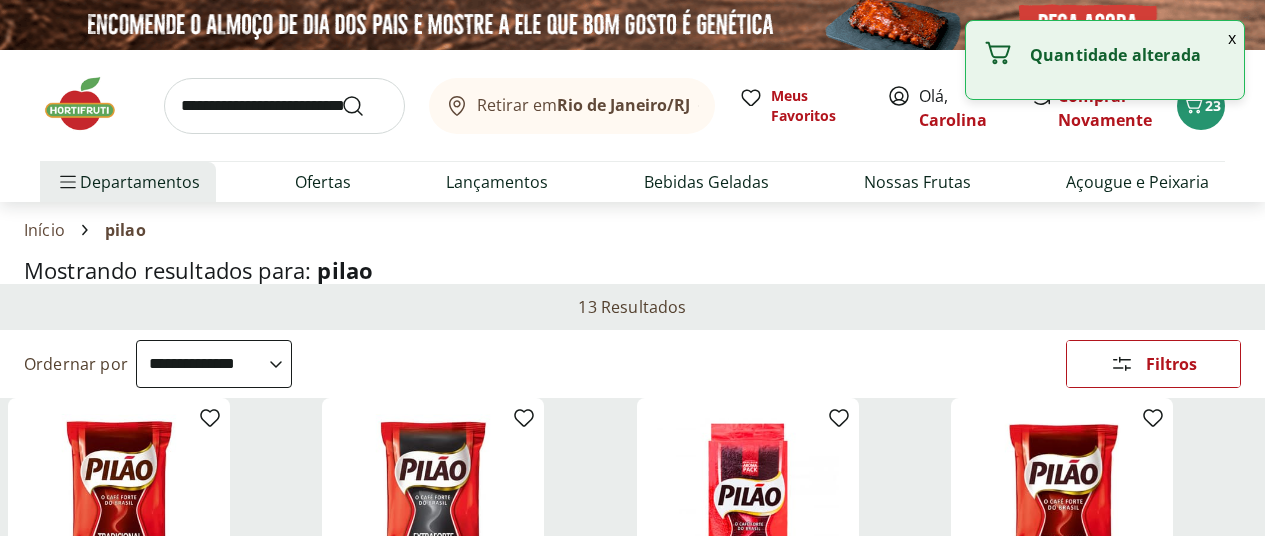 select on "**********" 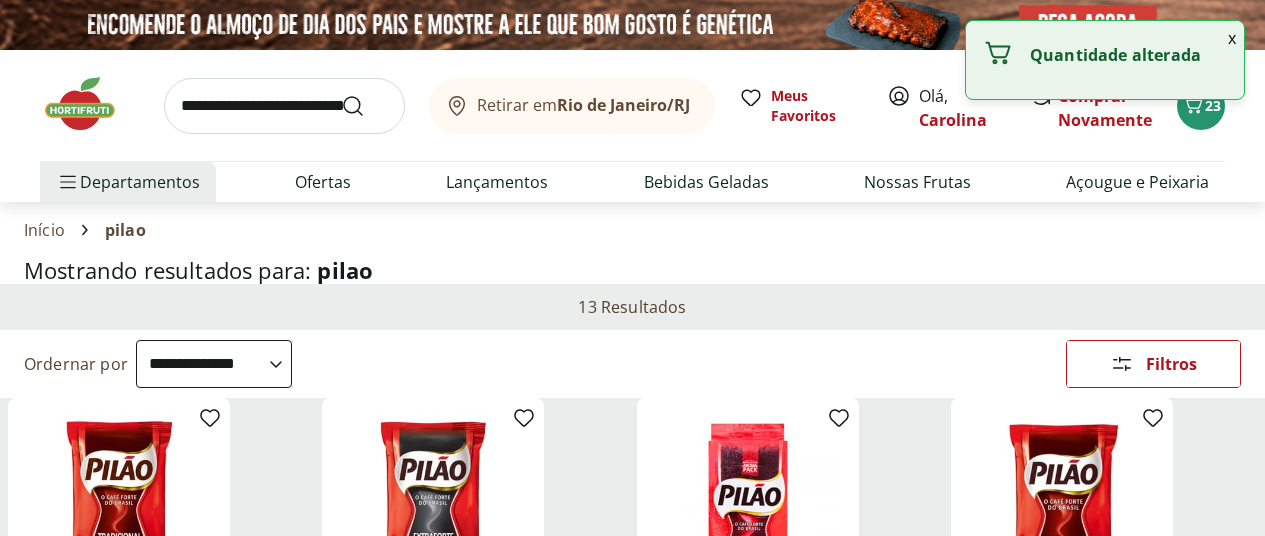 scroll, scrollTop: 800, scrollLeft: 0, axis: vertical 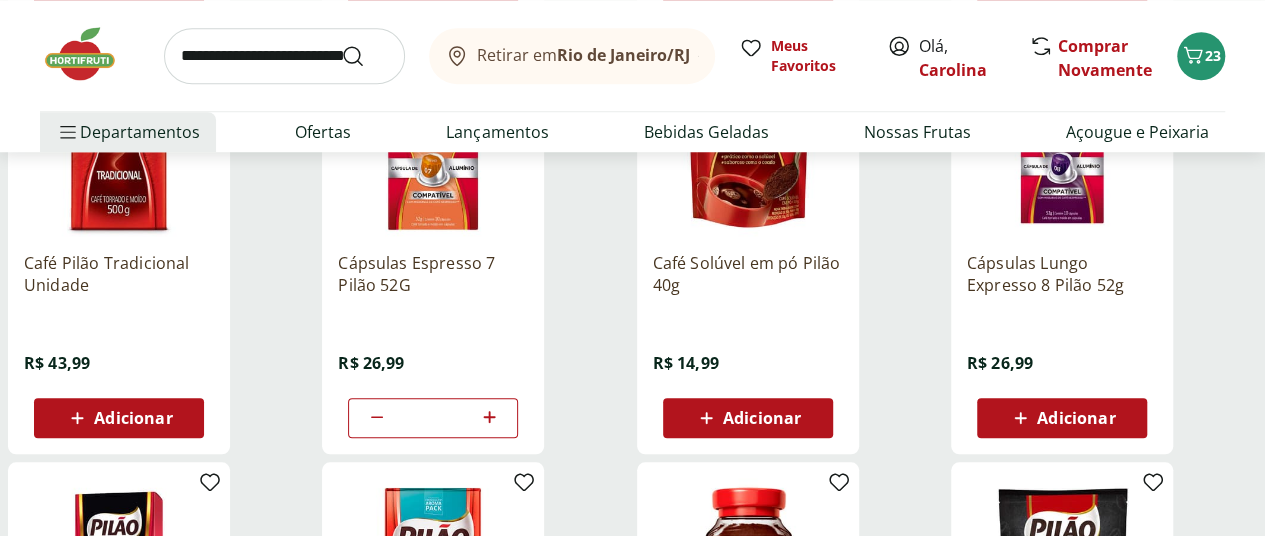 click at bounding box center [284, 56] 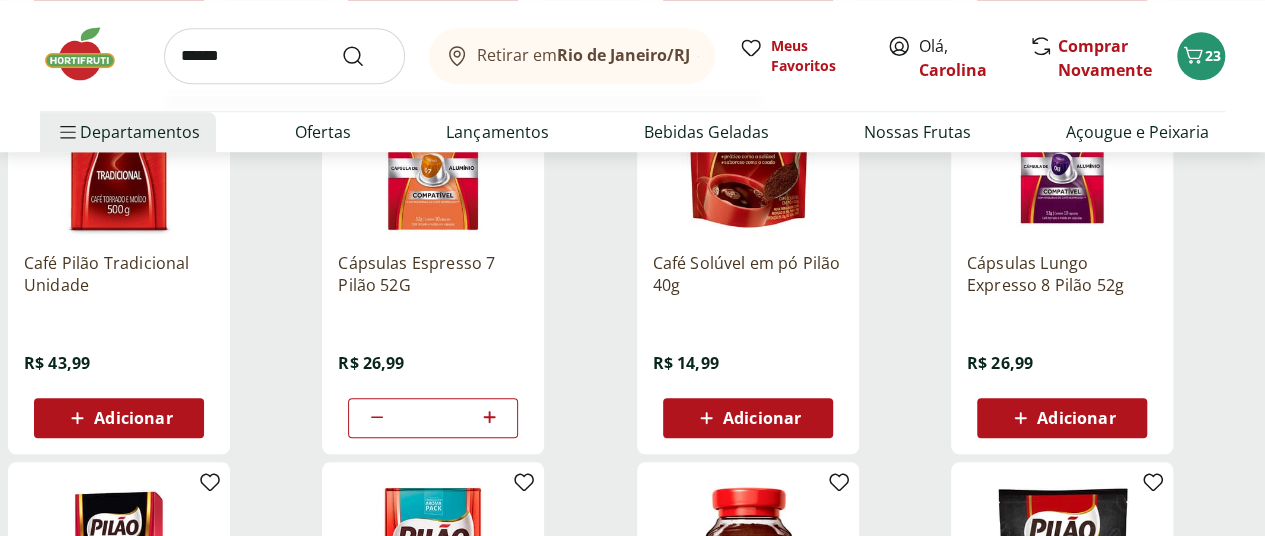 type on "******" 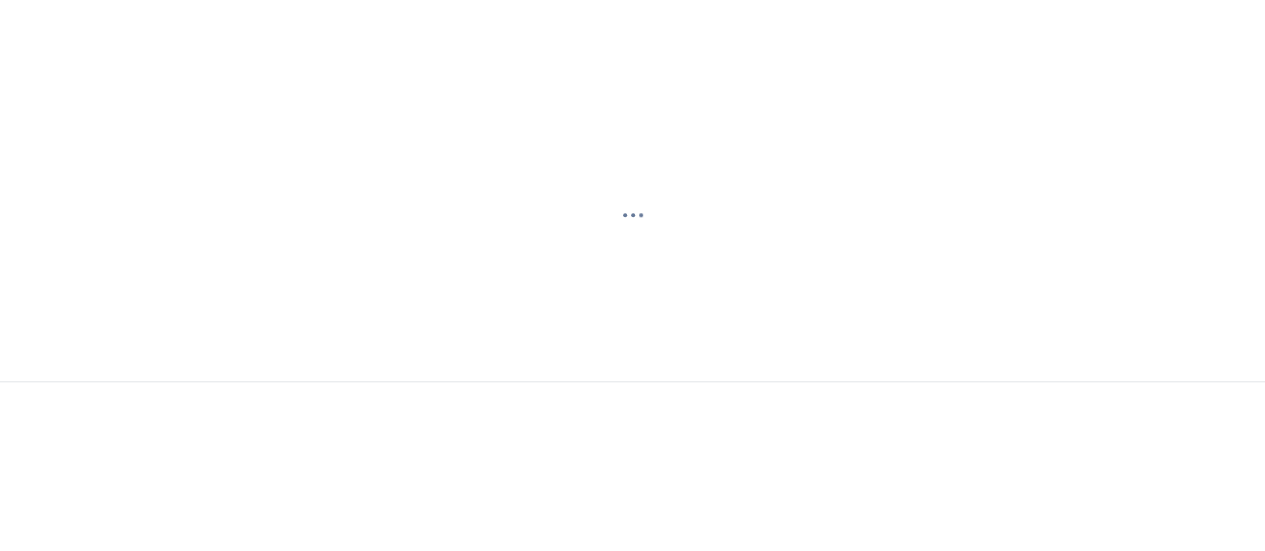 scroll, scrollTop: 0, scrollLeft: 0, axis: both 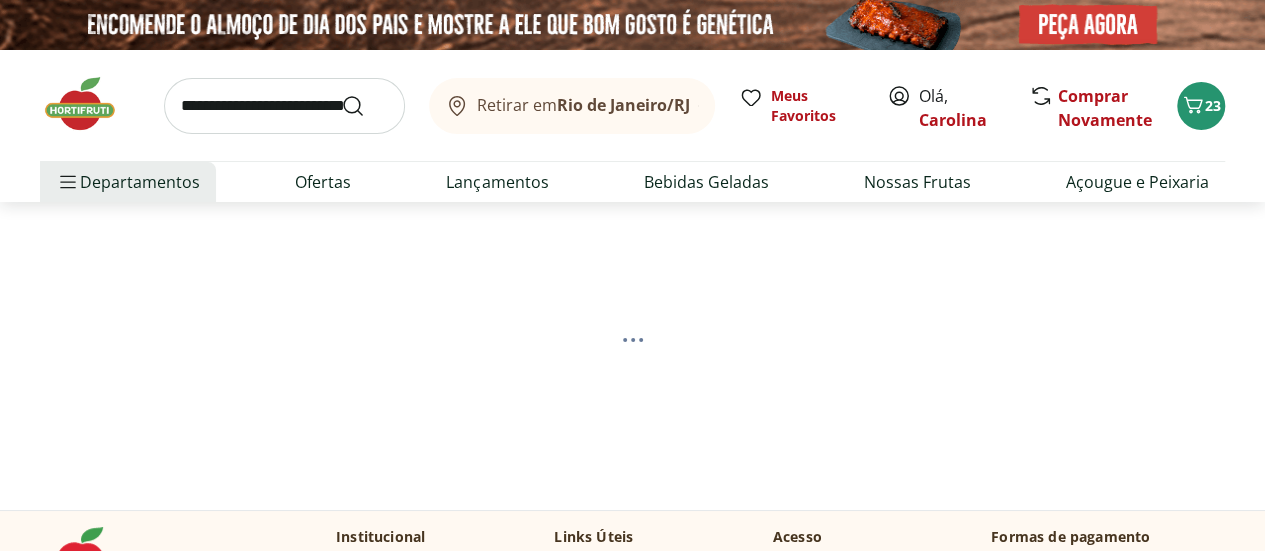 select on "**********" 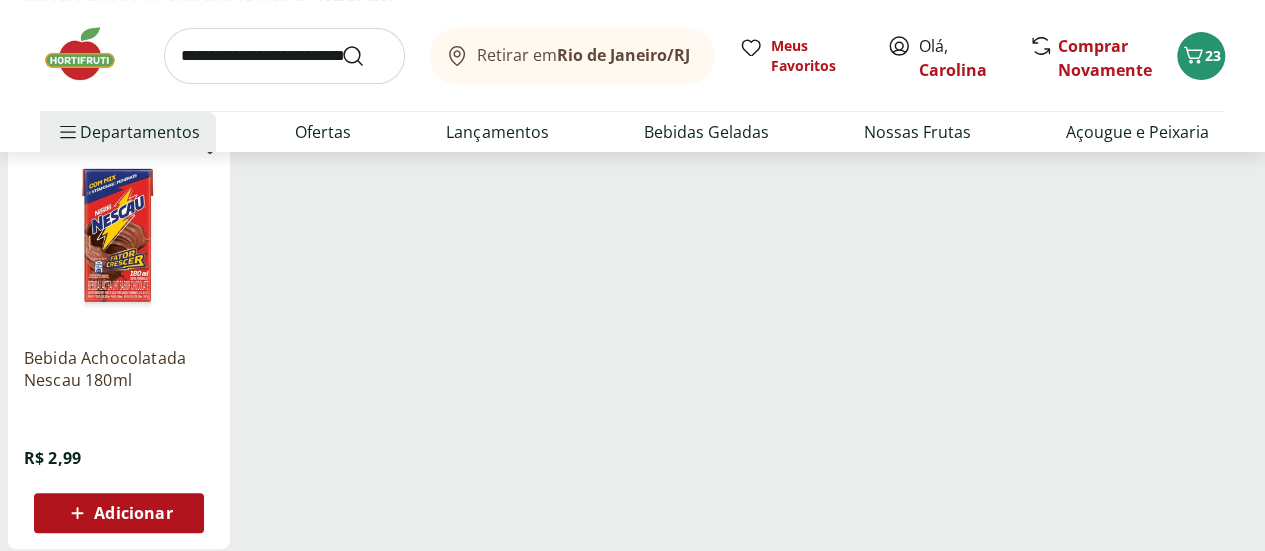 scroll, scrollTop: 300, scrollLeft: 0, axis: vertical 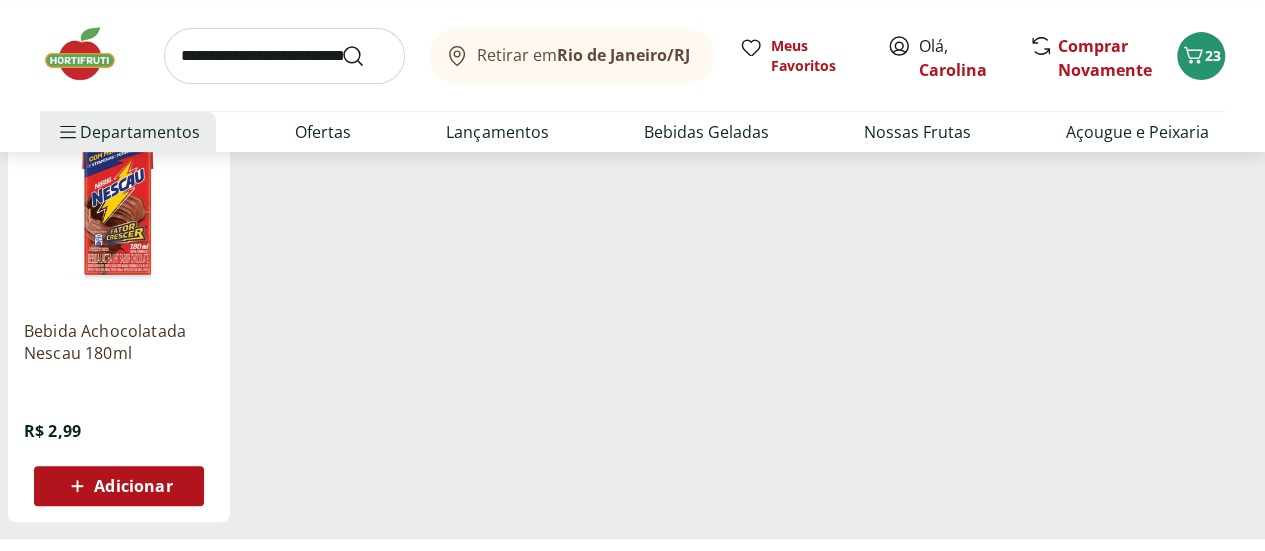 click on "Adicionar" at bounding box center [119, 486] 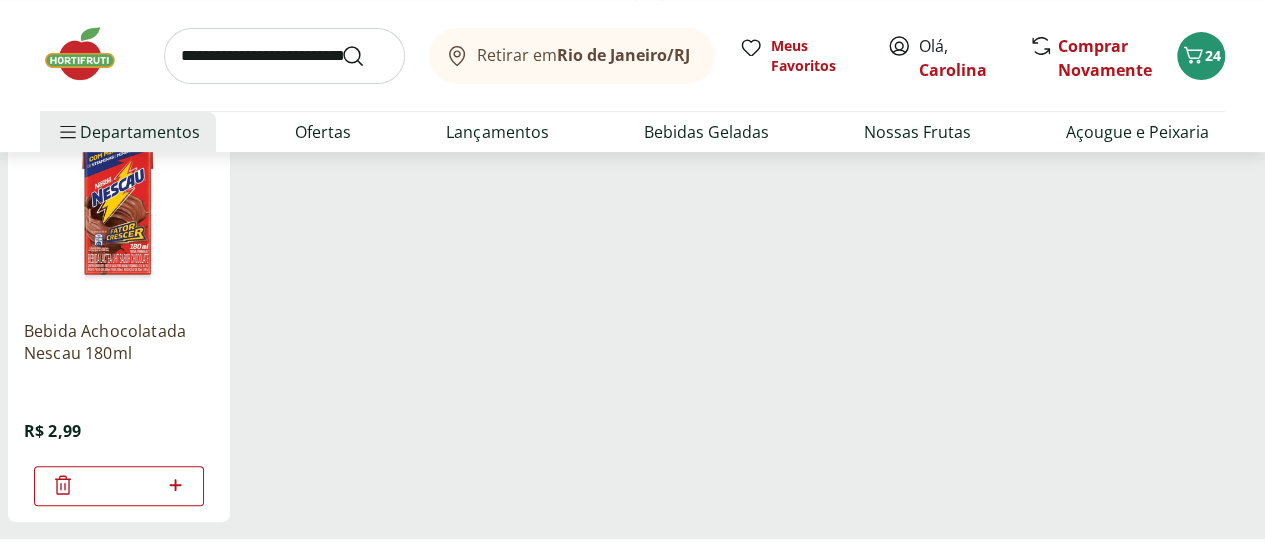 click at bounding box center [119, 209] 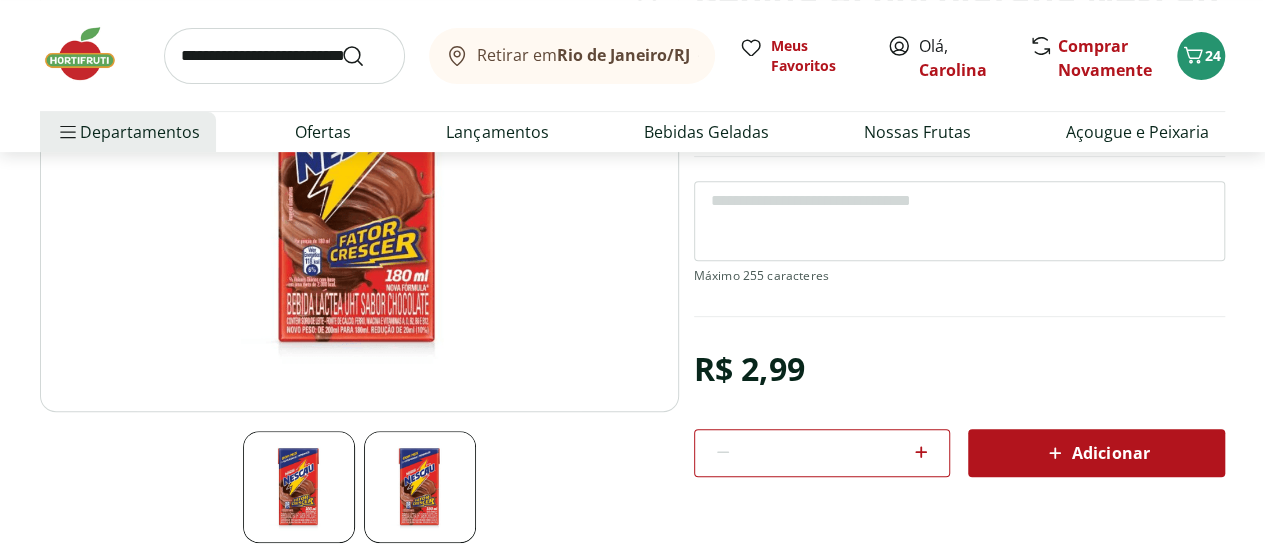 scroll, scrollTop: 300, scrollLeft: 0, axis: vertical 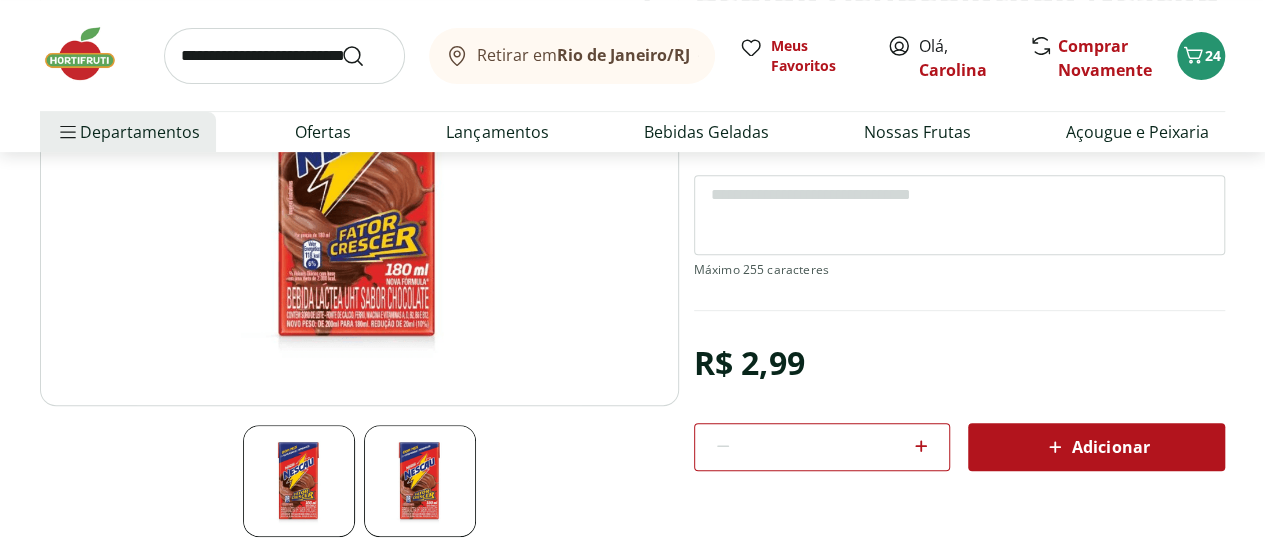 click 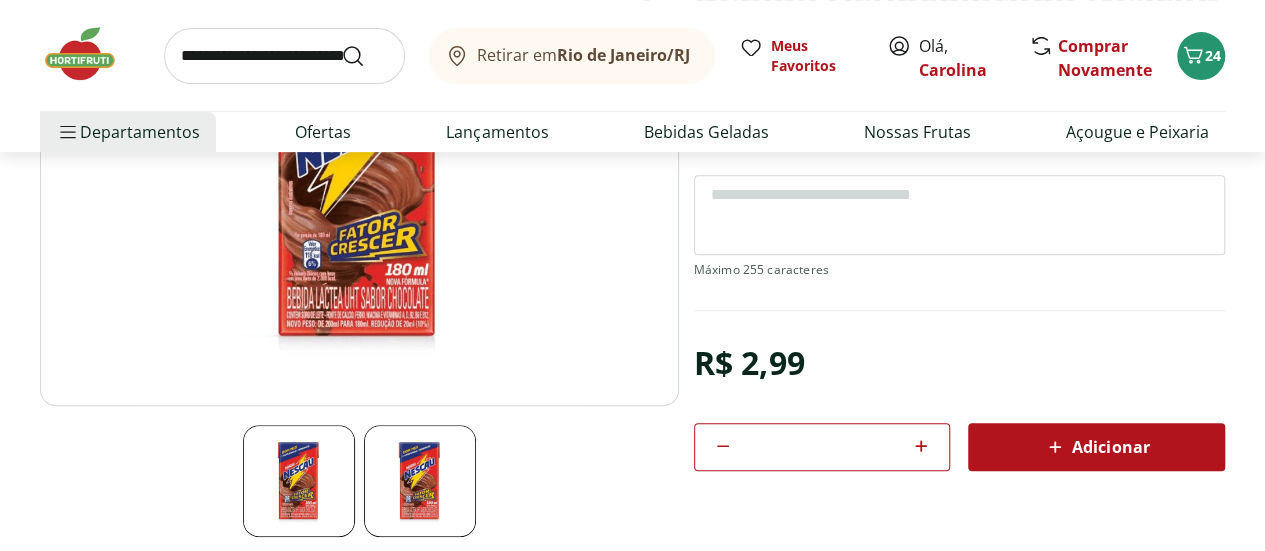 click 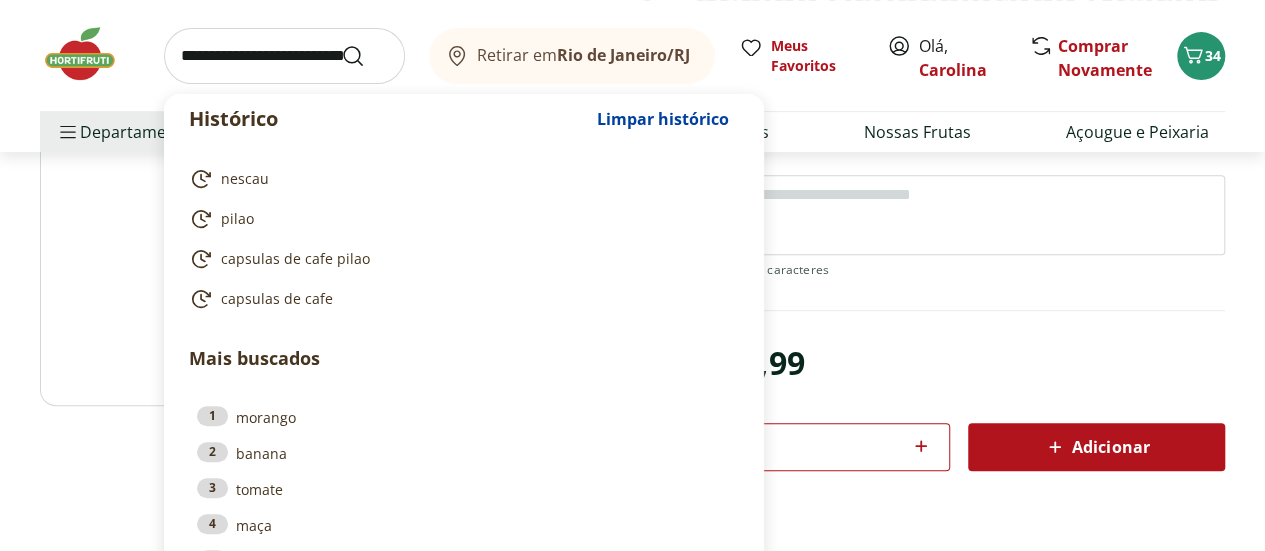 click at bounding box center (284, 56) 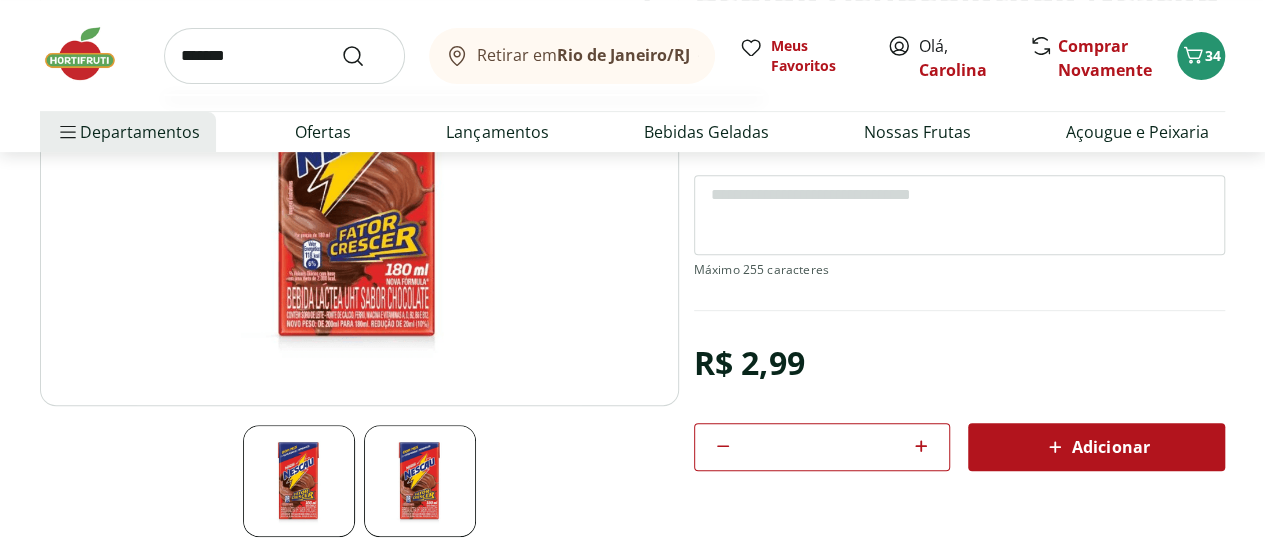 type on "*******" 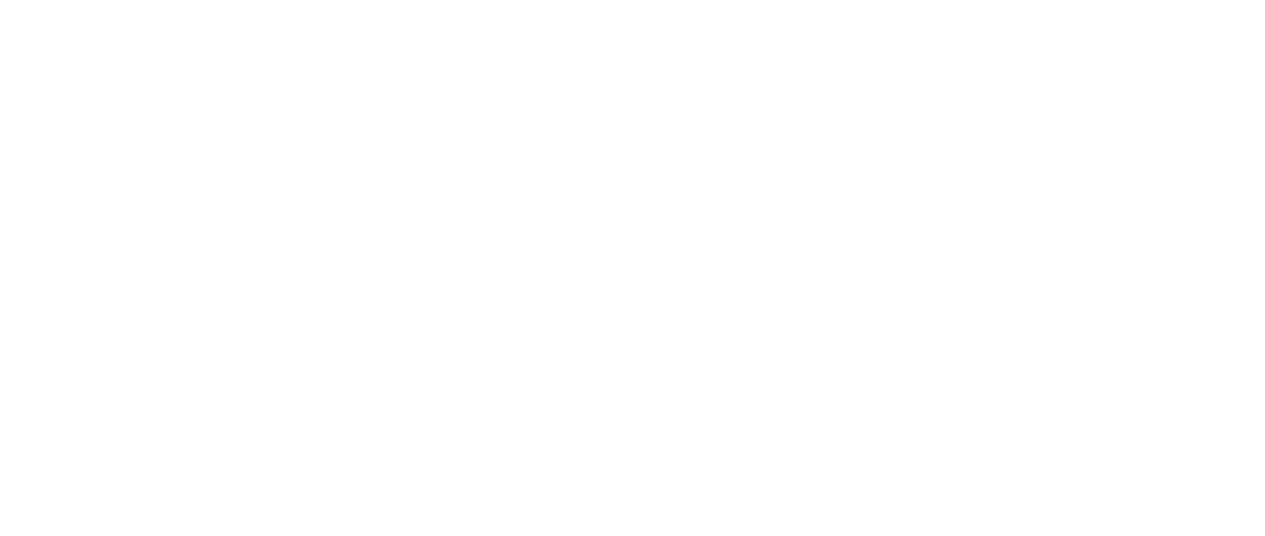 scroll, scrollTop: 0, scrollLeft: 0, axis: both 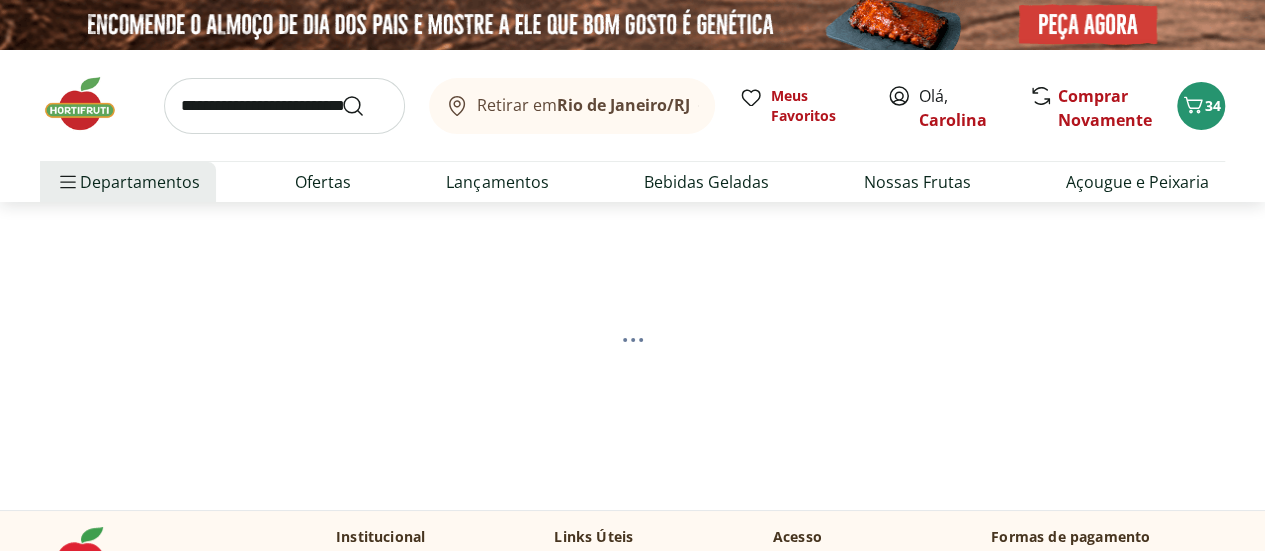 select on "**********" 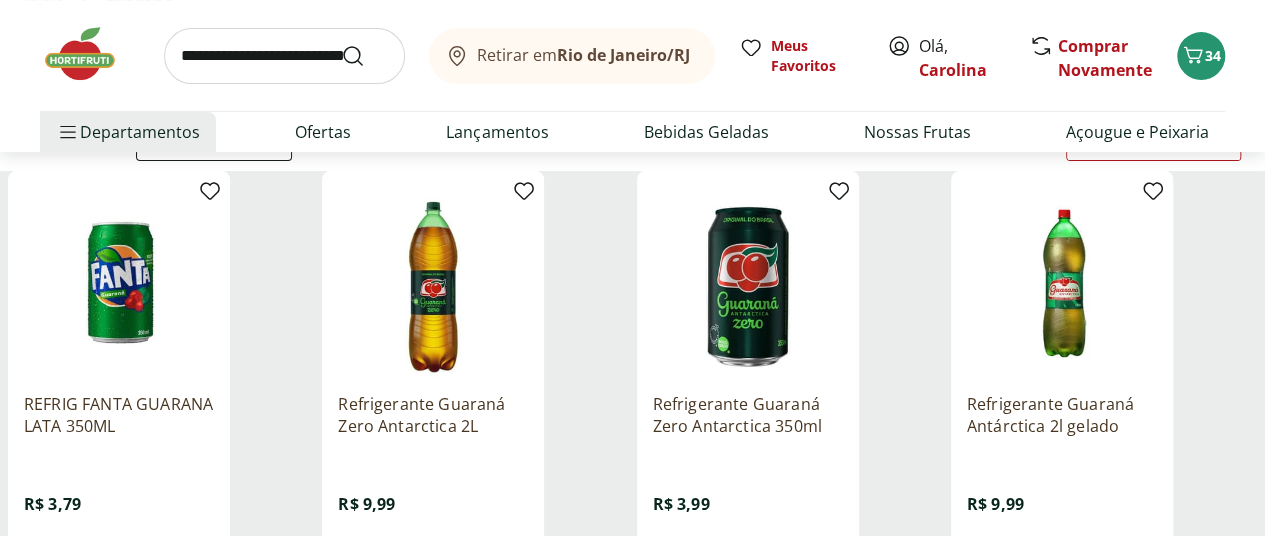 scroll, scrollTop: 300, scrollLeft: 0, axis: vertical 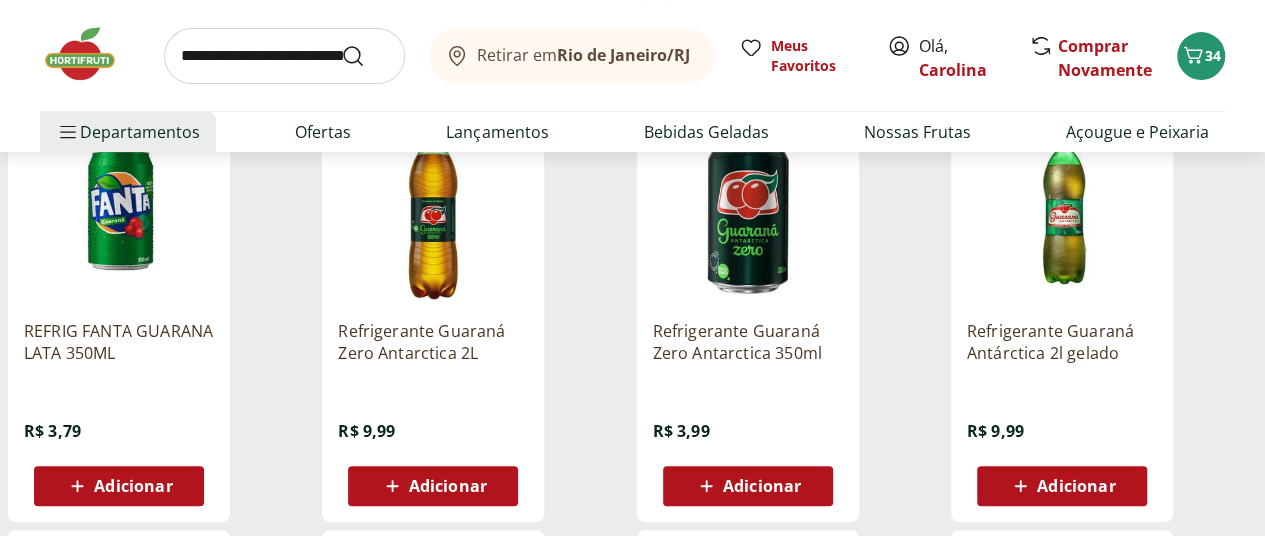 click on "Adicionar" at bounding box center [448, 486] 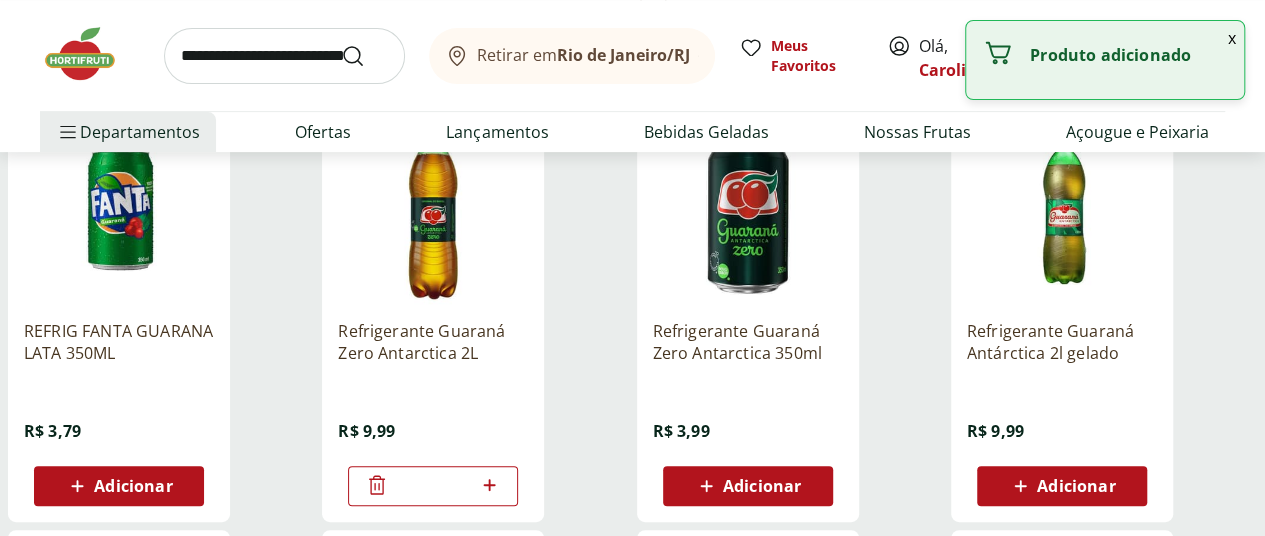 click 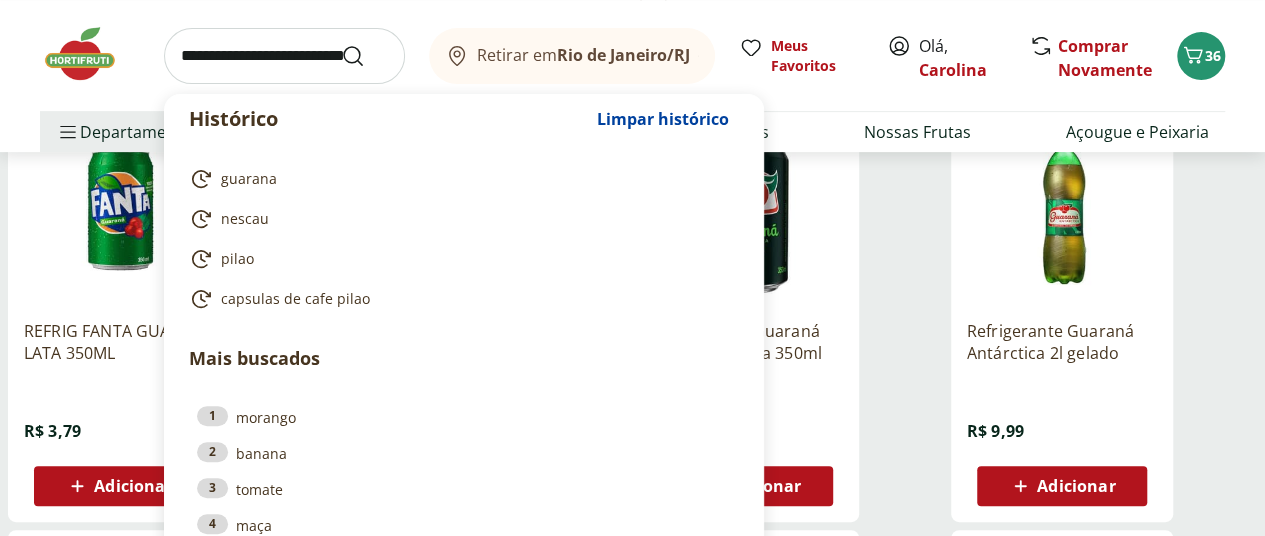 click at bounding box center [284, 56] 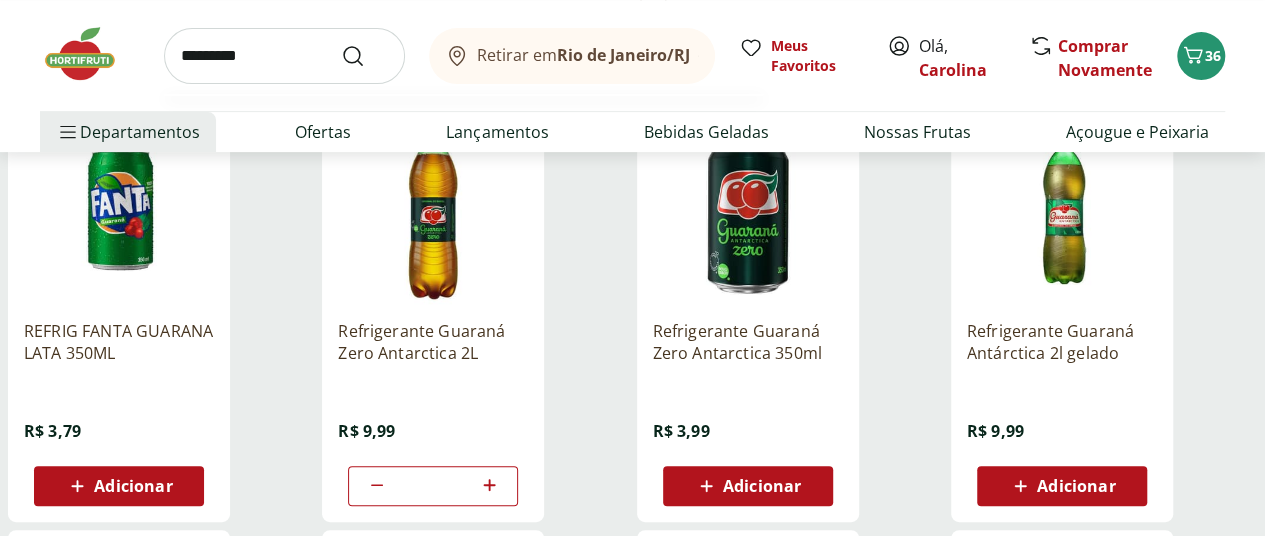 type on "*********" 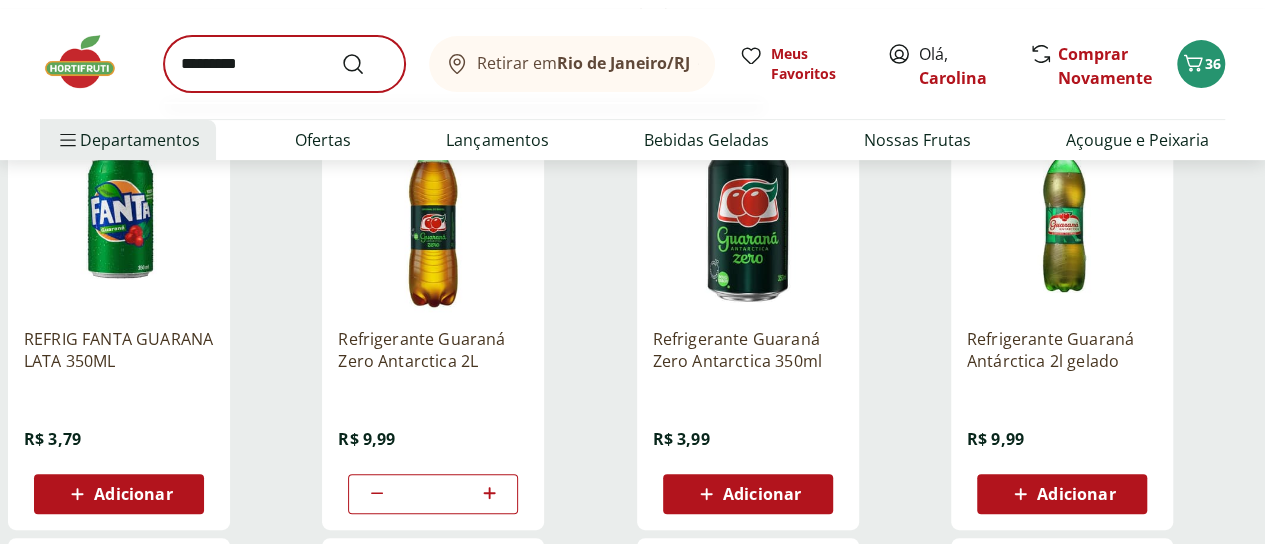 scroll, scrollTop: 0, scrollLeft: 0, axis: both 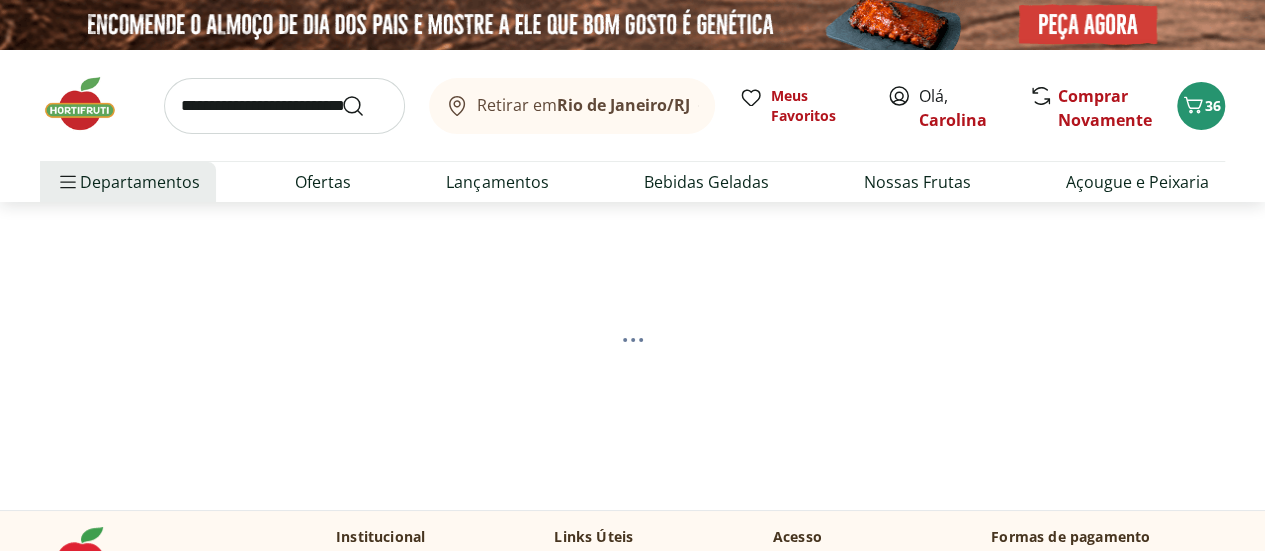select on "**********" 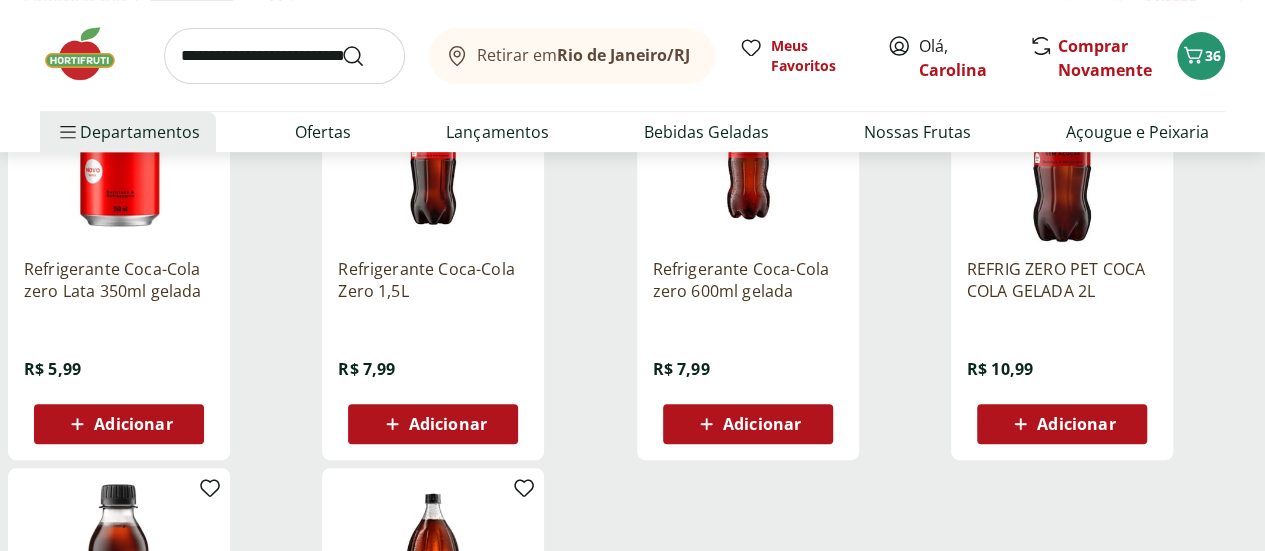 scroll, scrollTop: 300, scrollLeft: 0, axis: vertical 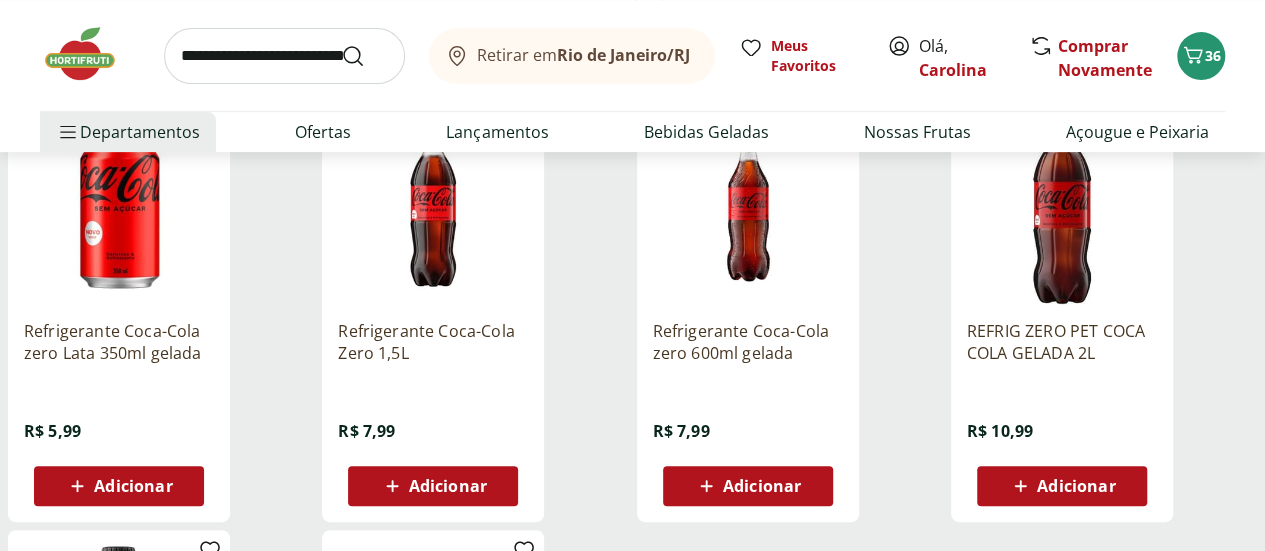 click on "Adicionar" at bounding box center [433, 486] 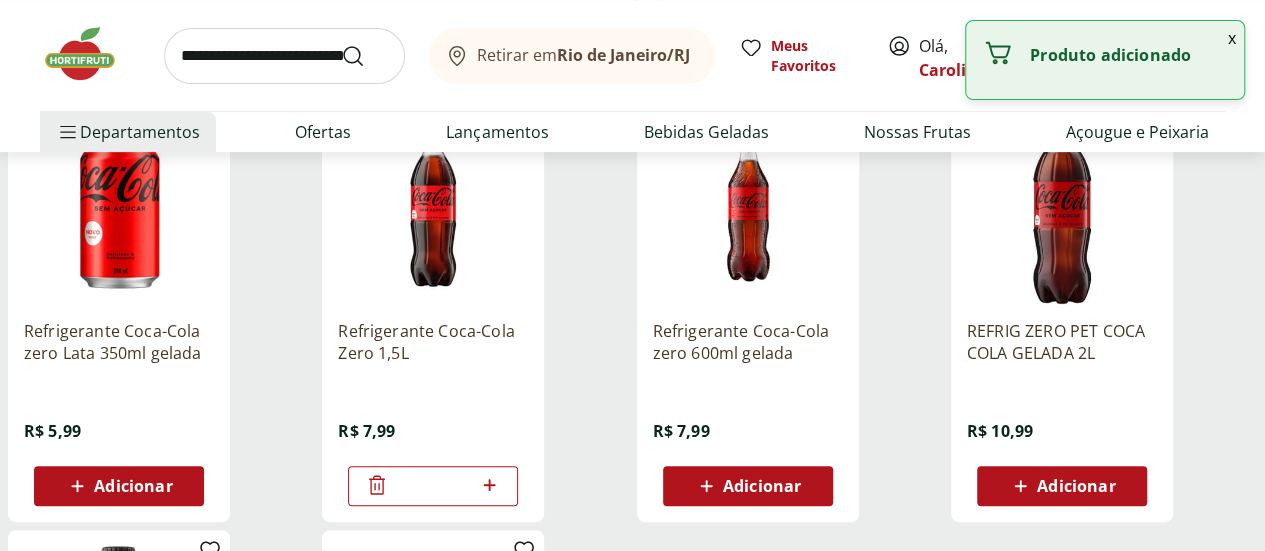 click 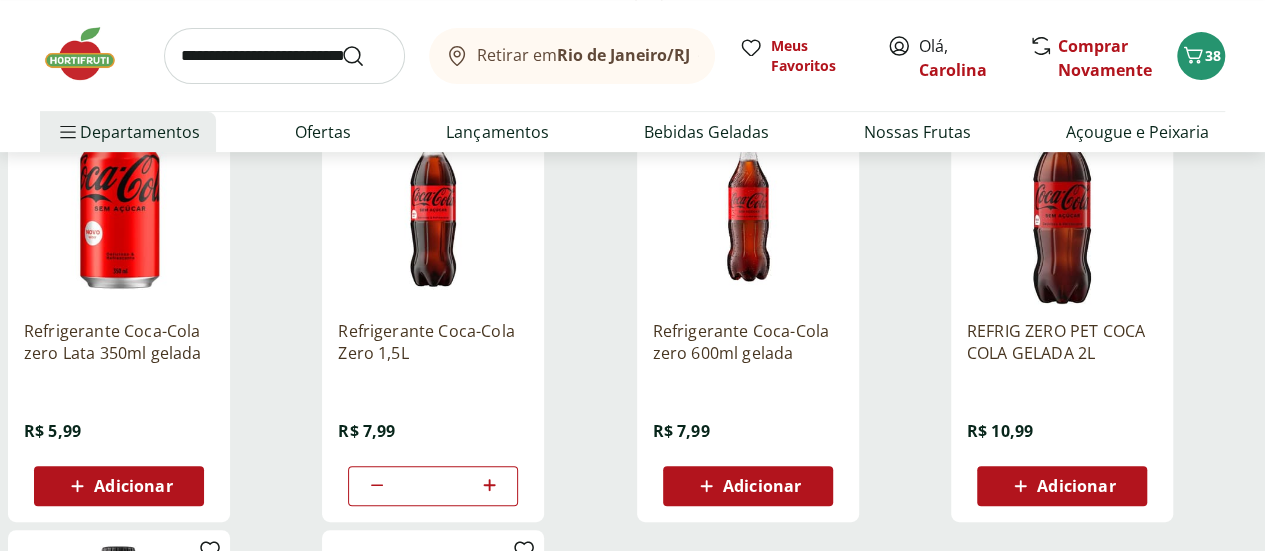 click at bounding box center [284, 56] 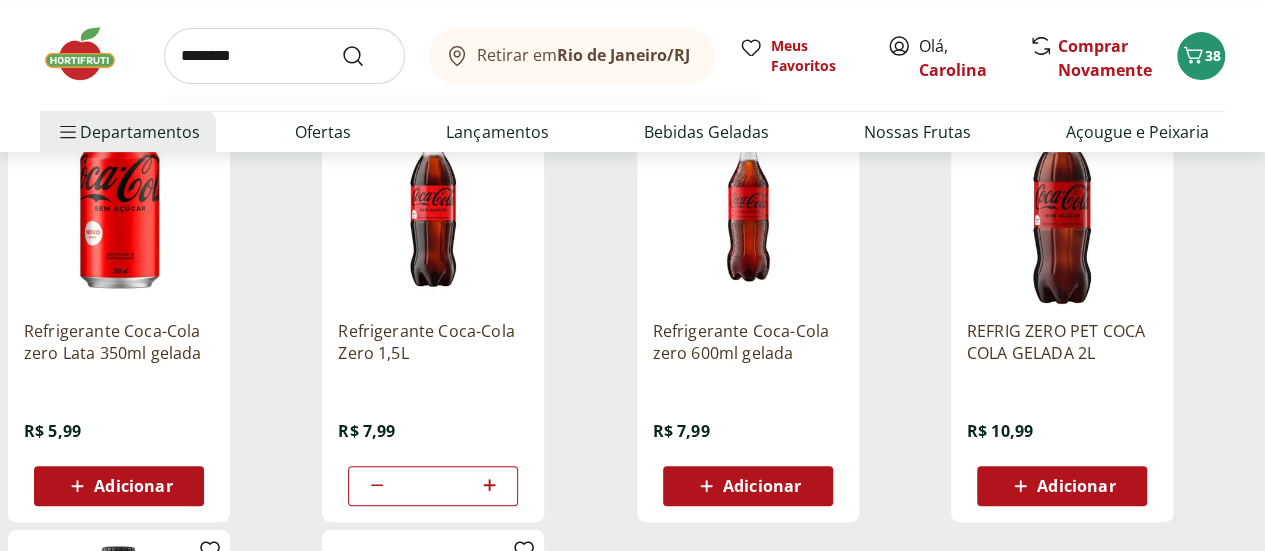 type on "********" 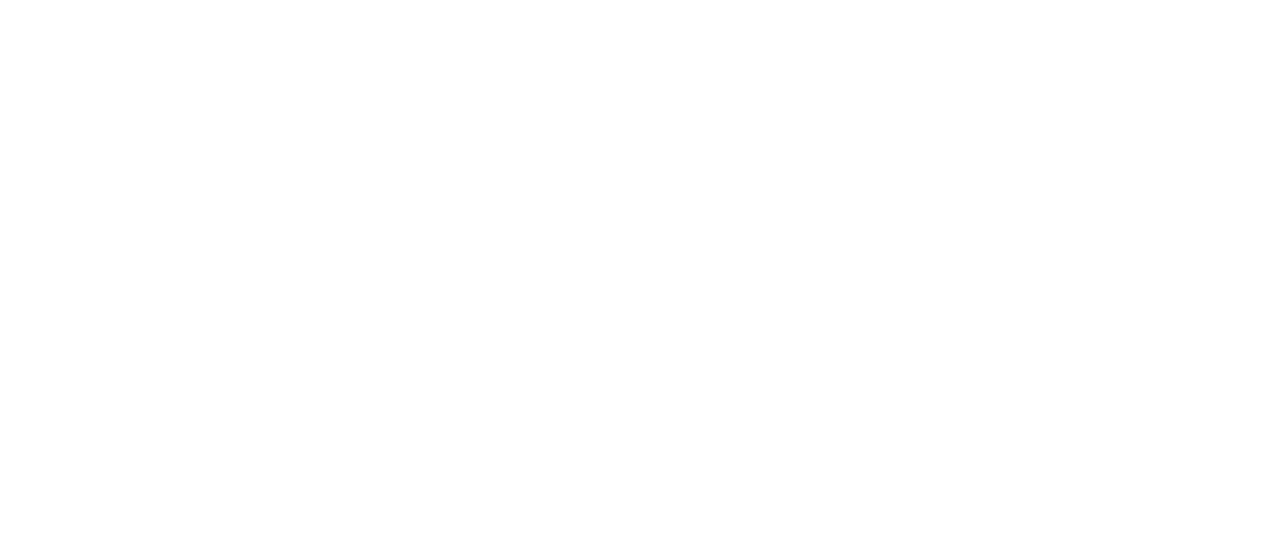 scroll, scrollTop: 0, scrollLeft: 0, axis: both 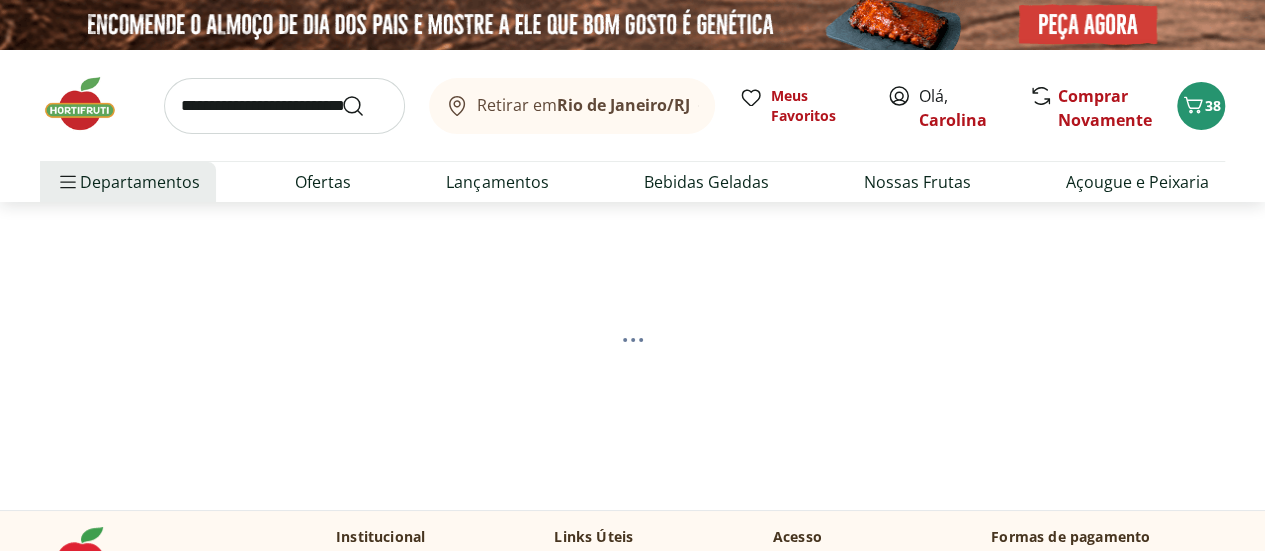 select on "**********" 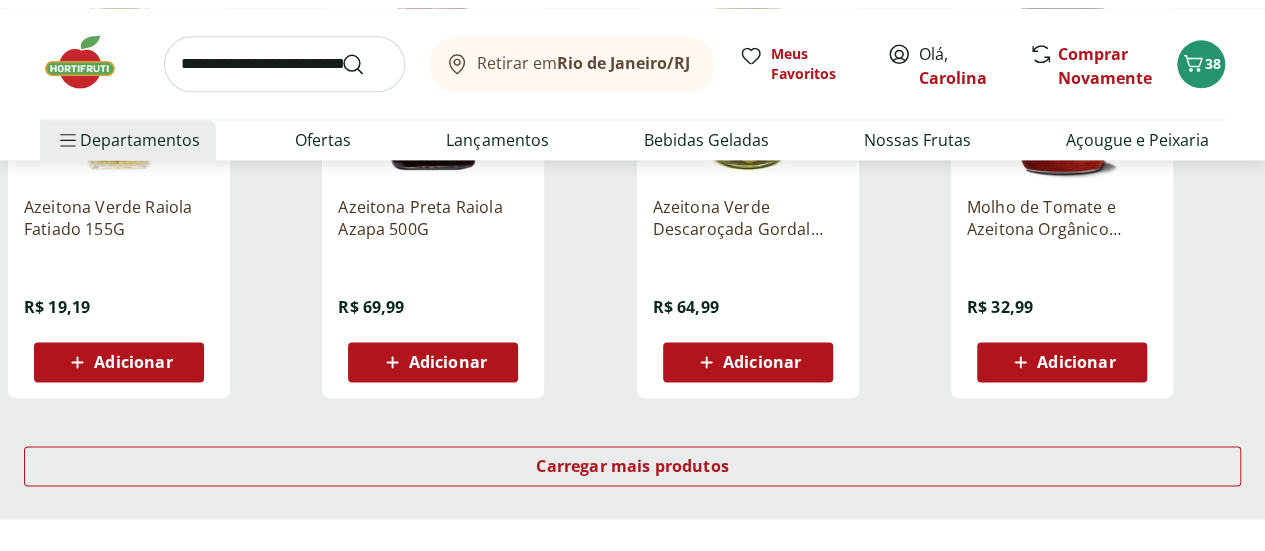 scroll, scrollTop: 1300, scrollLeft: 0, axis: vertical 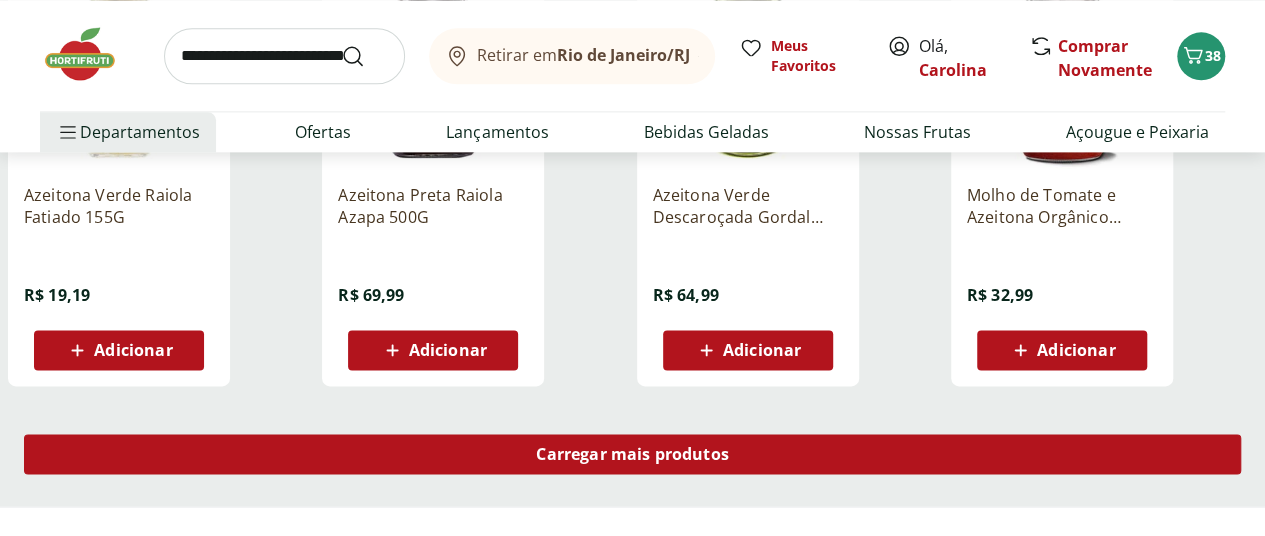 click on "Carregar mais produtos" at bounding box center (632, 458) 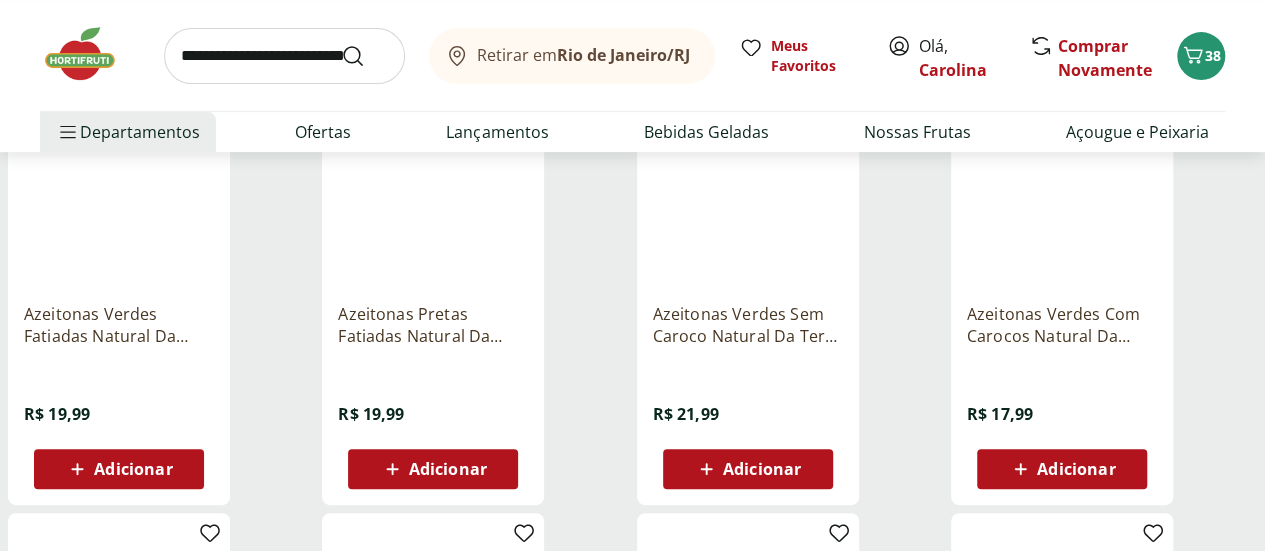 scroll, scrollTop: 300, scrollLeft: 0, axis: vertical 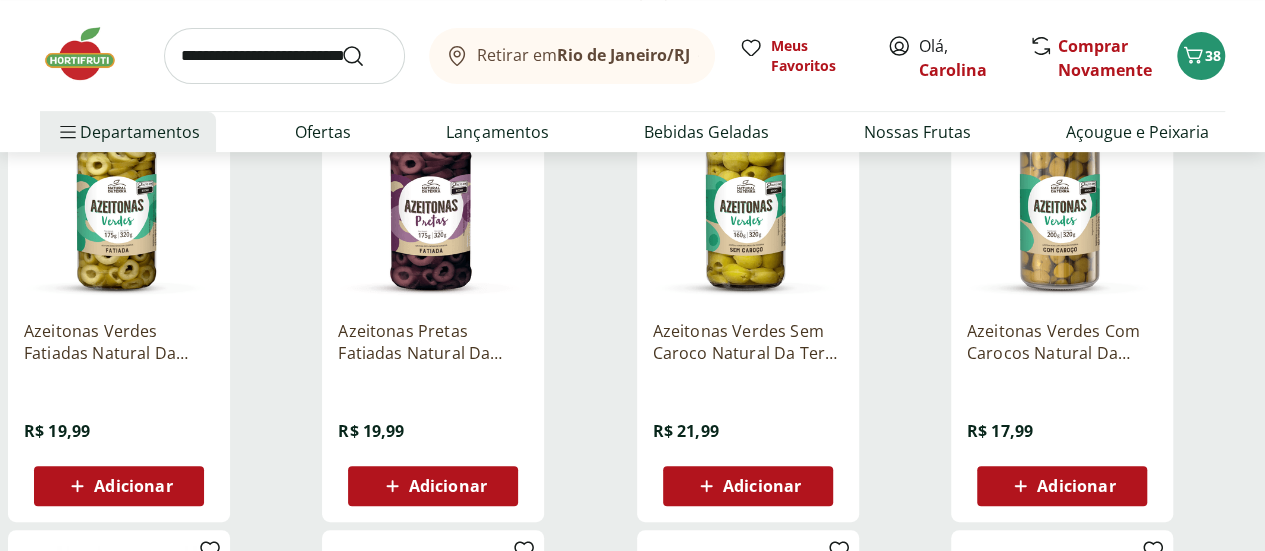 click on "Adicionar" at bounding box center [1076, 486] 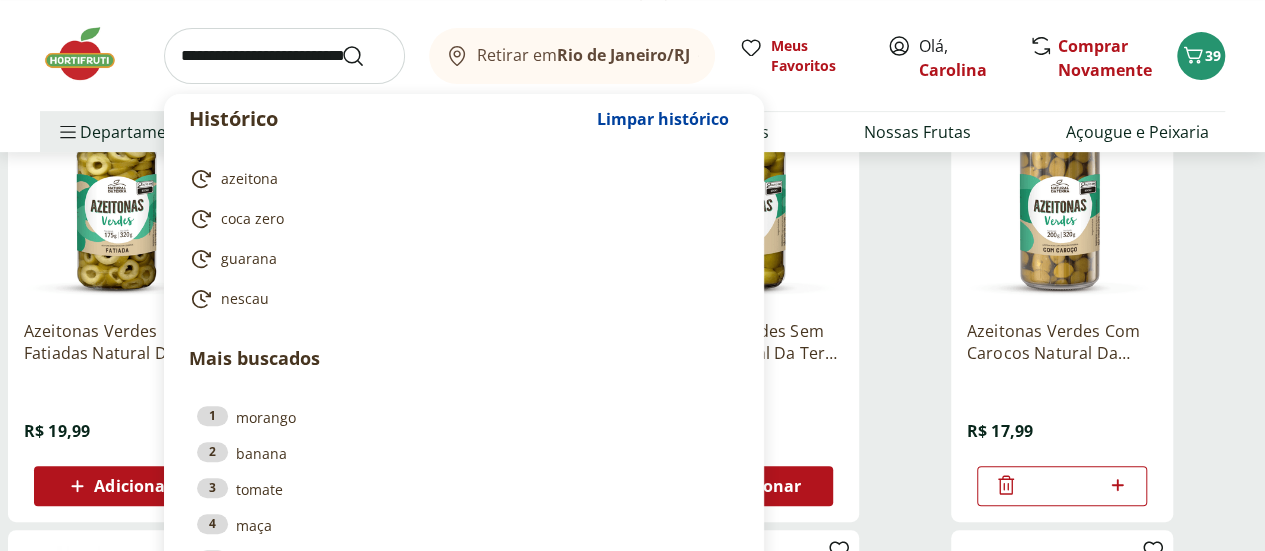 click at bounding box center [284, 56] 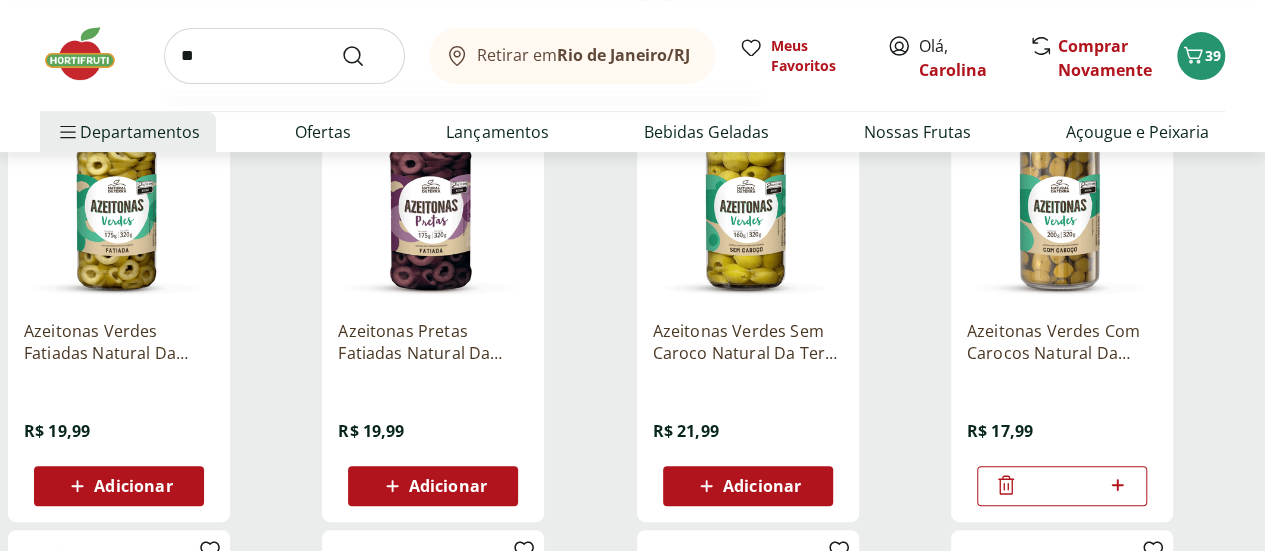type on "*" 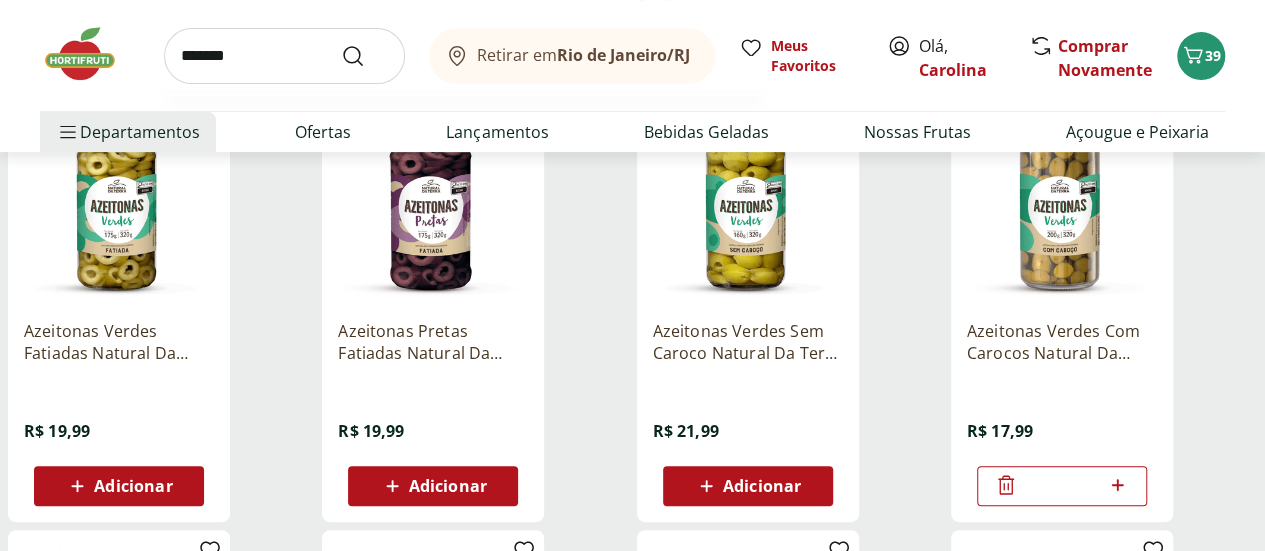 type on "*******" 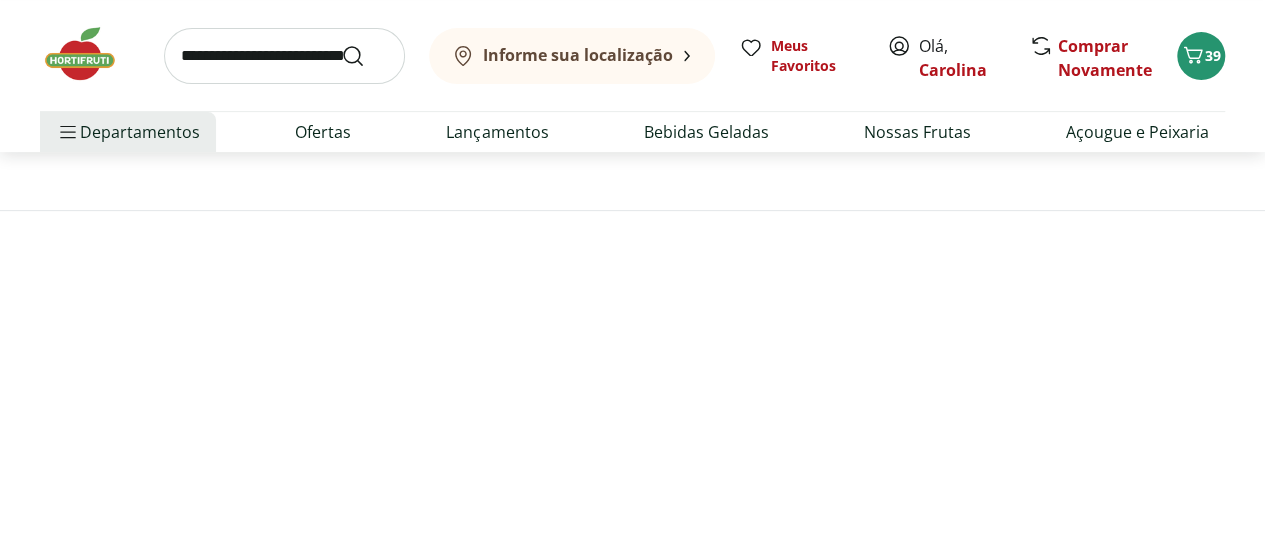 scroll, scrollTop: 0, scrollLeft: 0, axis: both 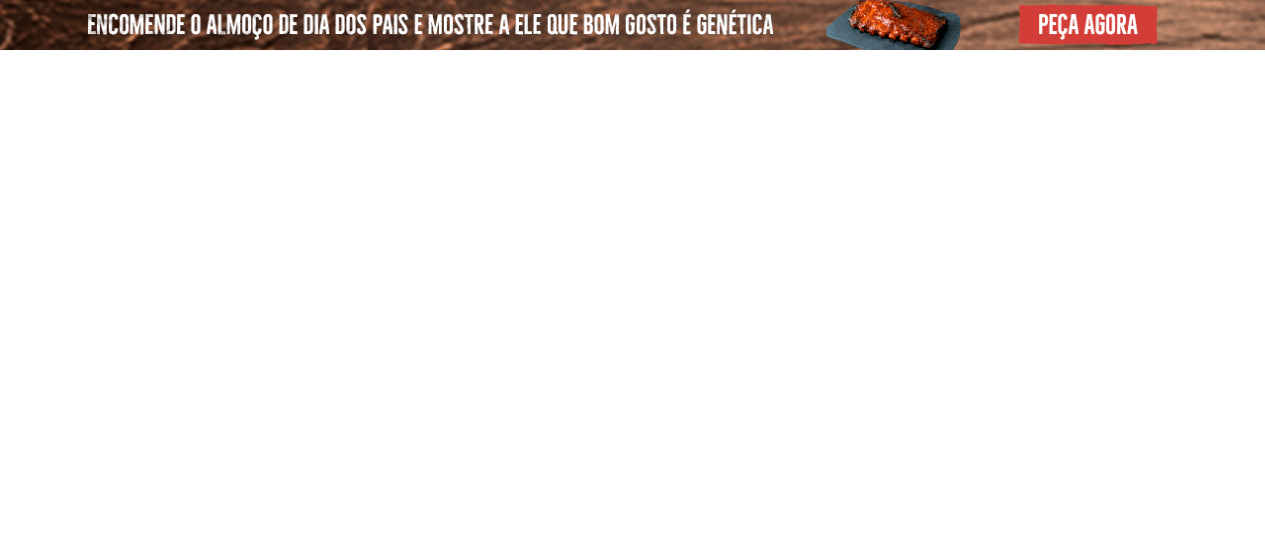 select on "**********" 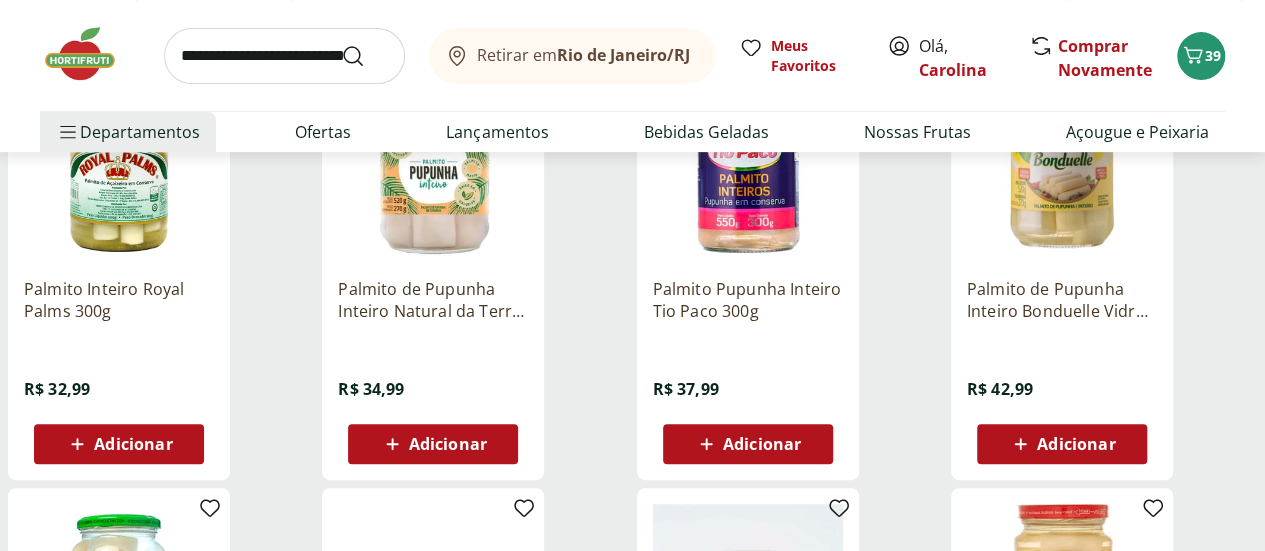 scroll, scrollTop: 300, scrollLeft: 0, axis: vertical 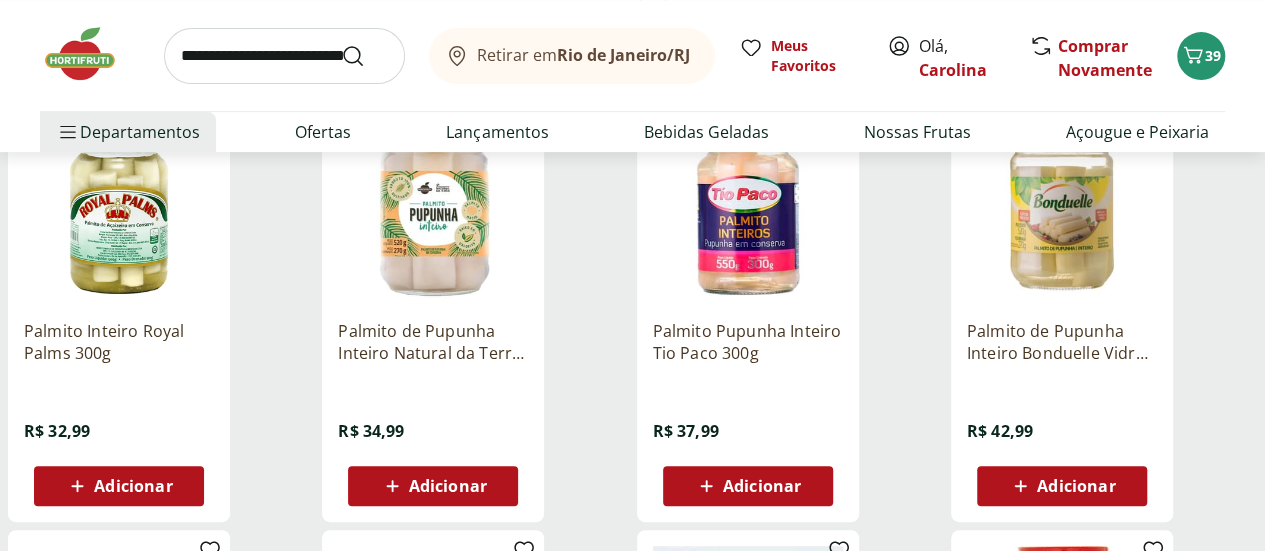 click on "Adicionar" at bounding box center [762, 486] 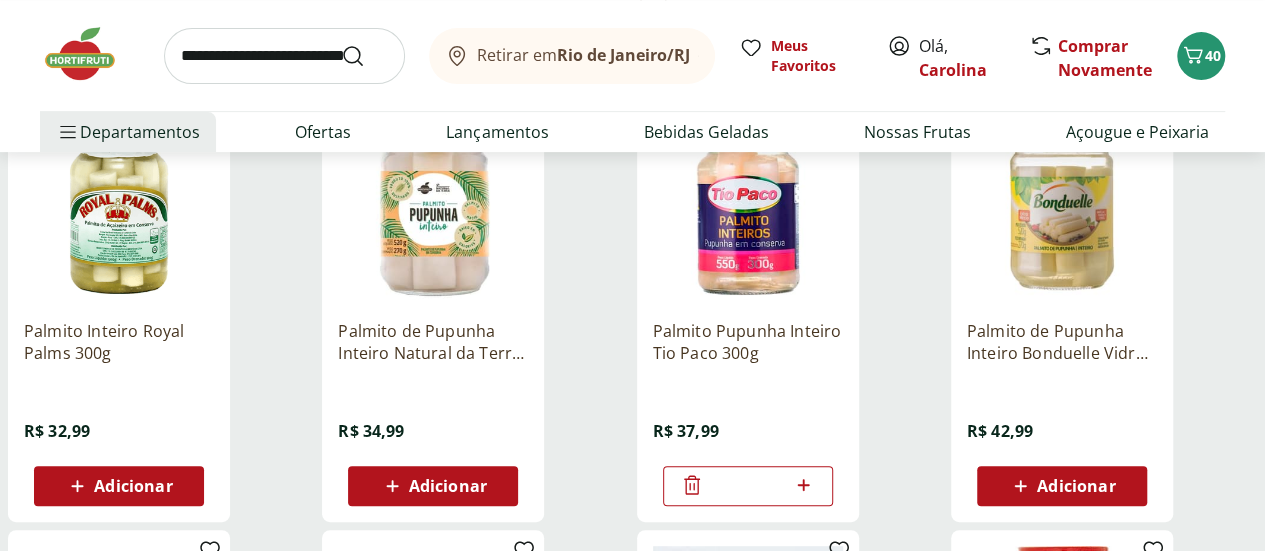 click at bounding box center [284, 56] 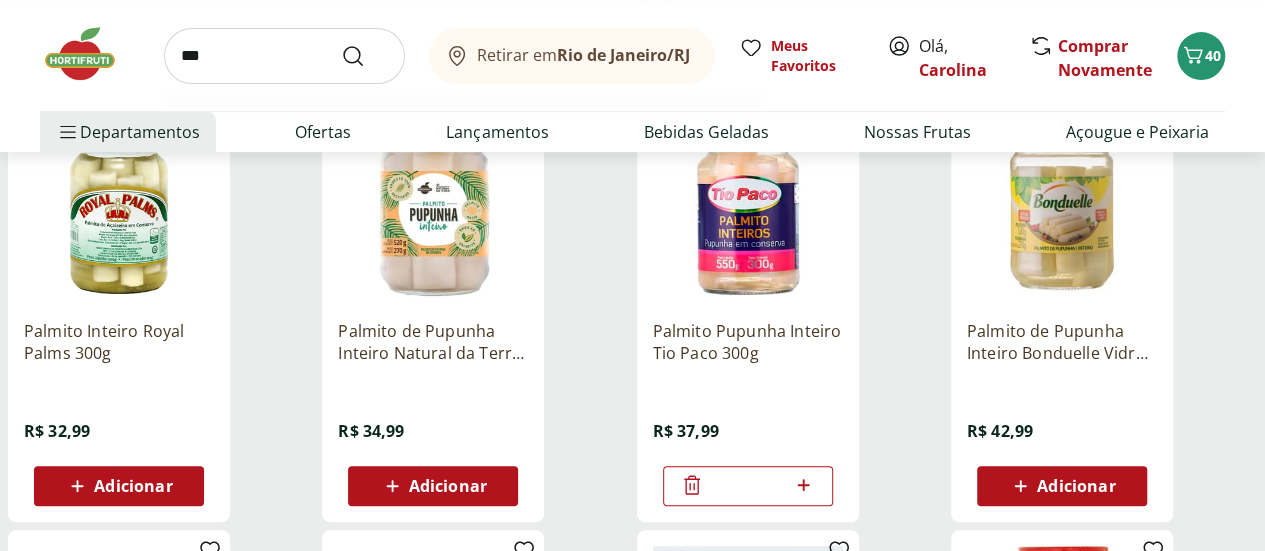 type on "***" 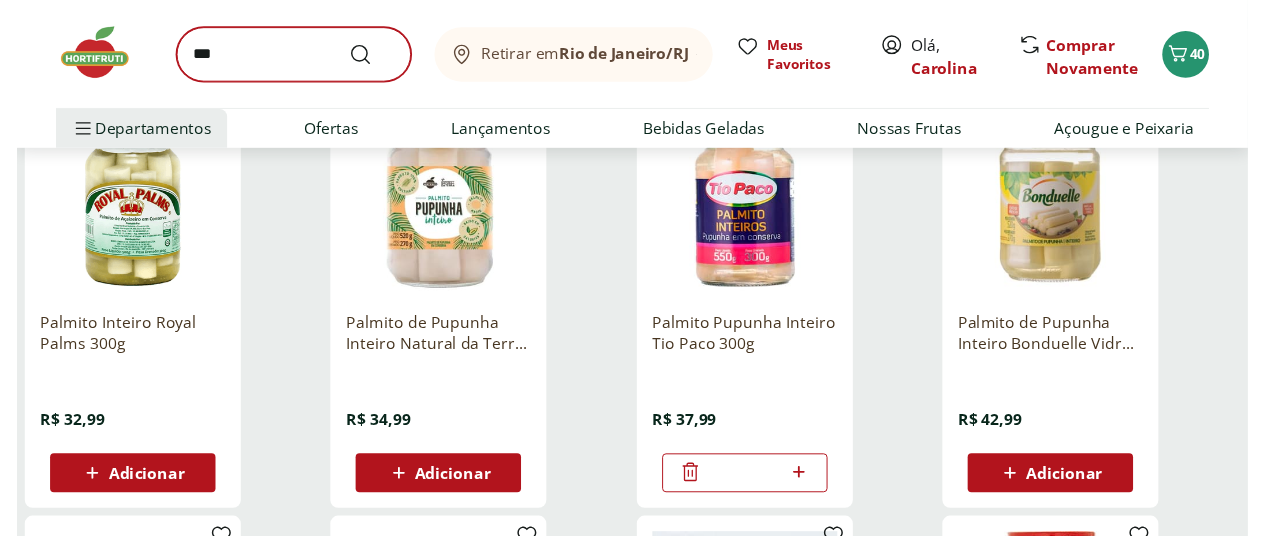 scroll, scrollTop: 0, scrollLeft: 0, axis: both 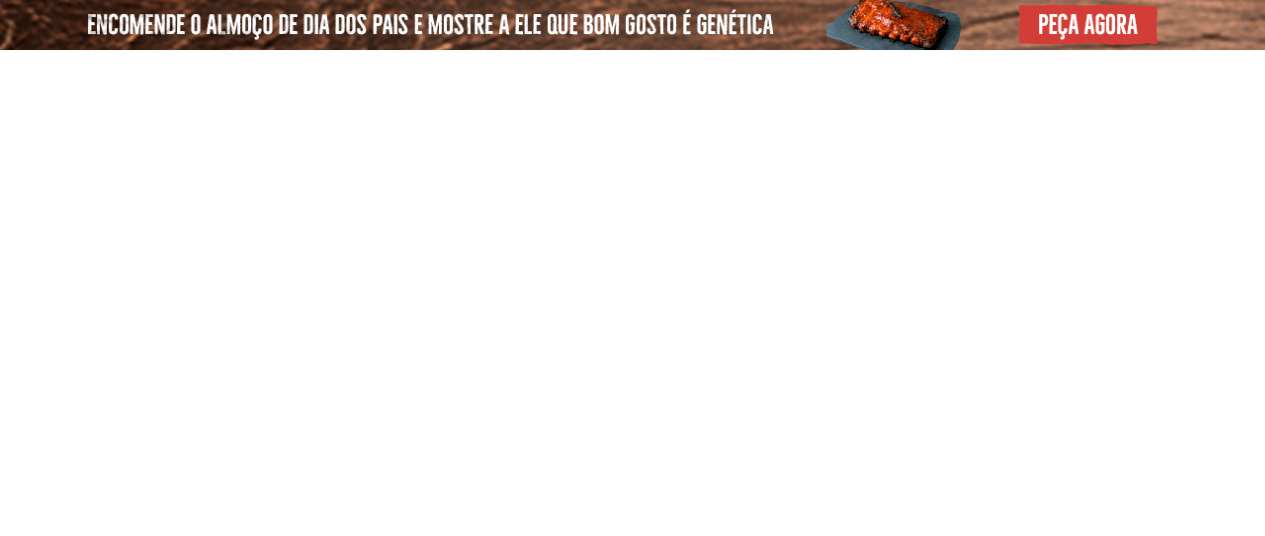 select on "**********" 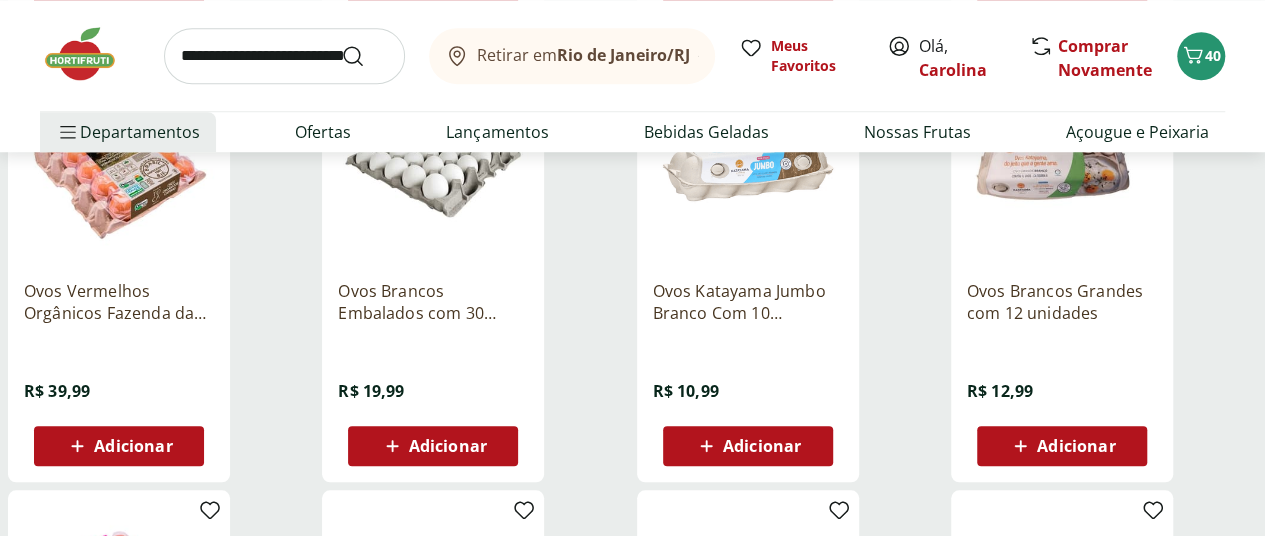 scroll, scrollTop: 800, scrollLeft: 0, axis: vertical 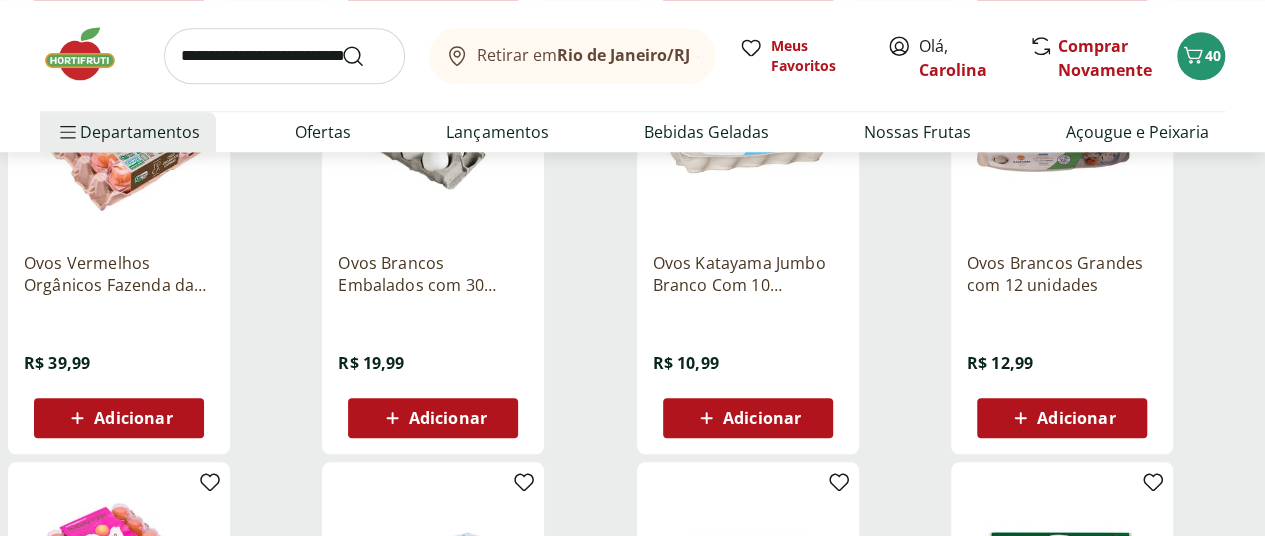click on "Ovos Brancos Embalados com 30 unidades" at bounding box center [433, 274] 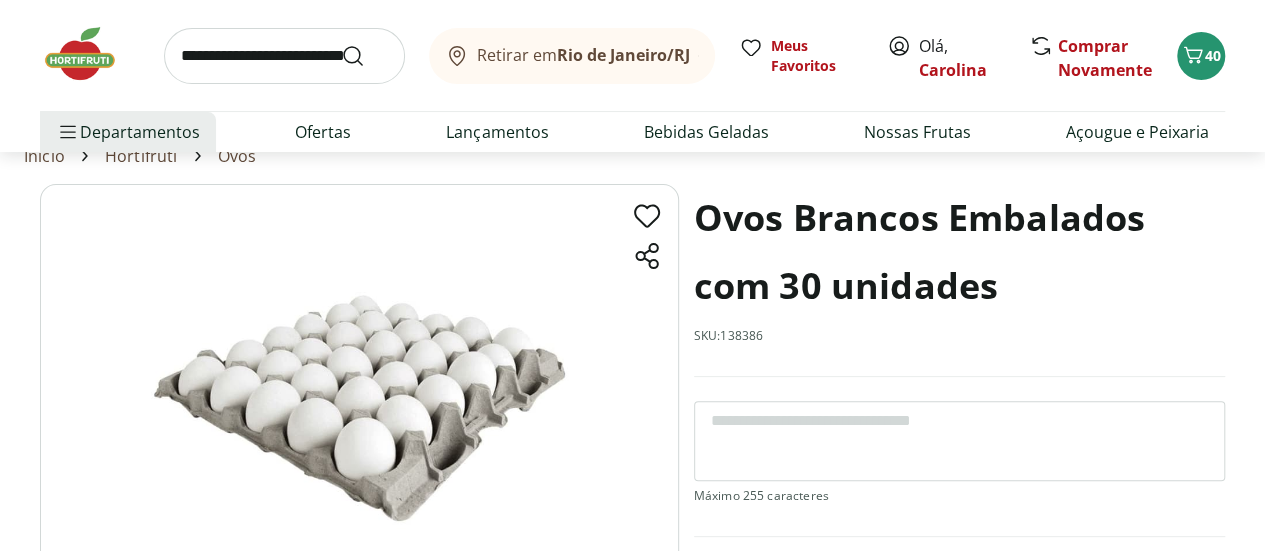 scroll, scrollTop: 0, scrollLeft: 0, axis: both 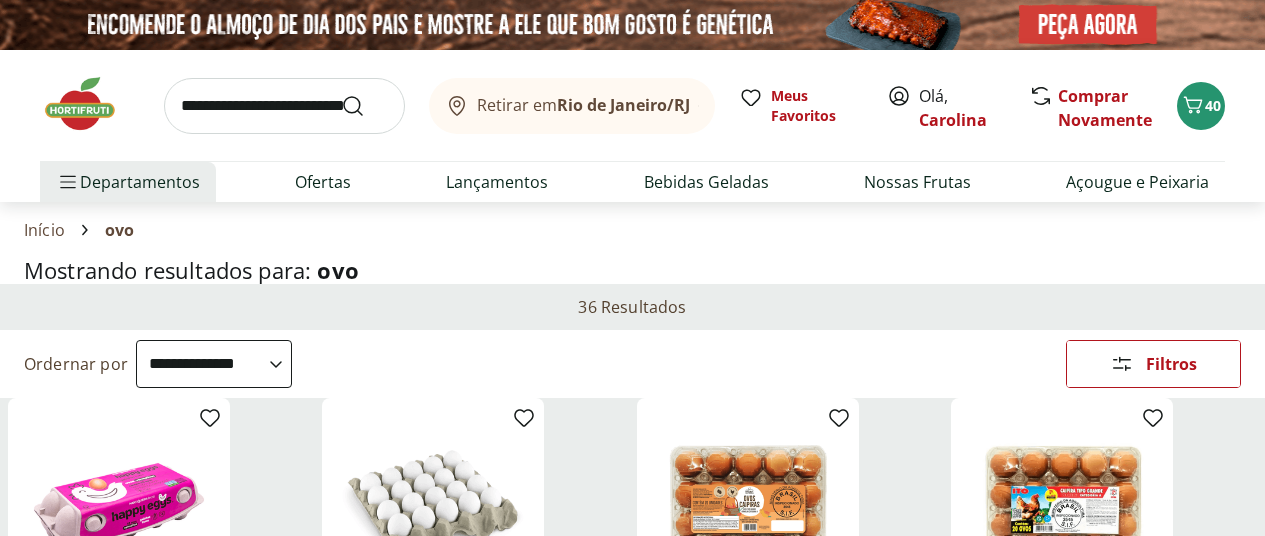 select on "**********" 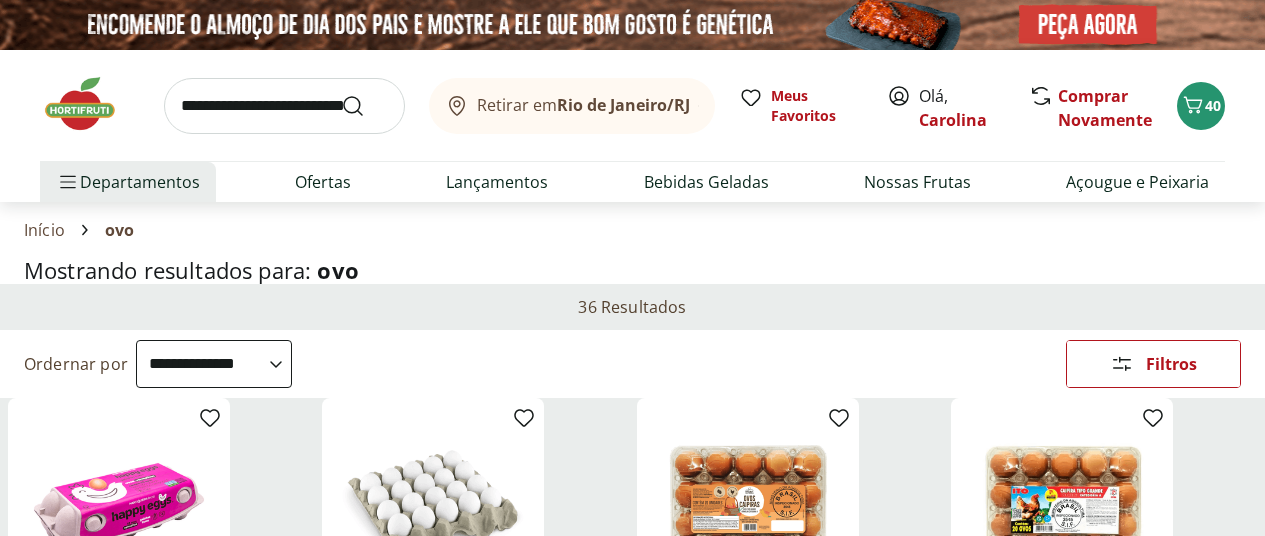 click on "Adicionar" at bounding box center [448, 1218] 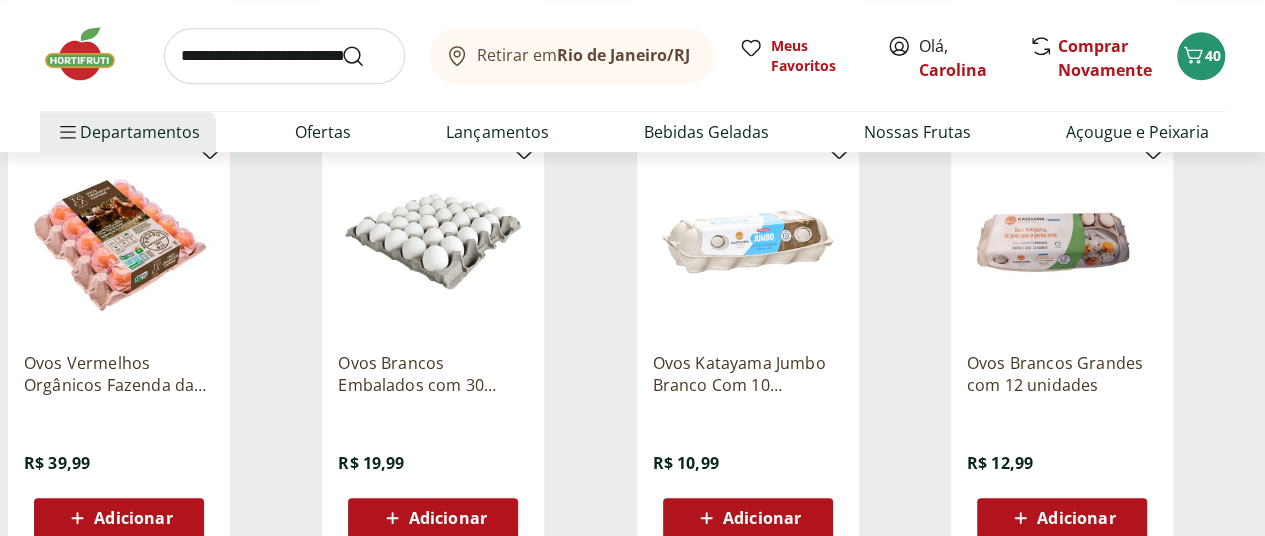 scroll, scrollTop: 0, scrollLeft: 0, axis: both 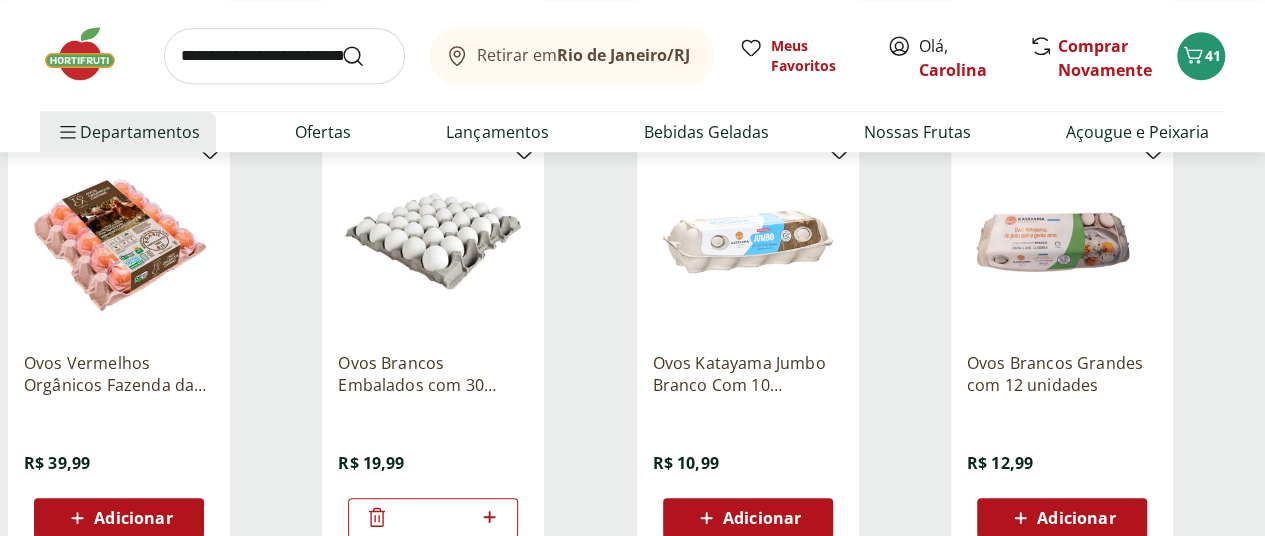 click at bounding box center [284, 56] 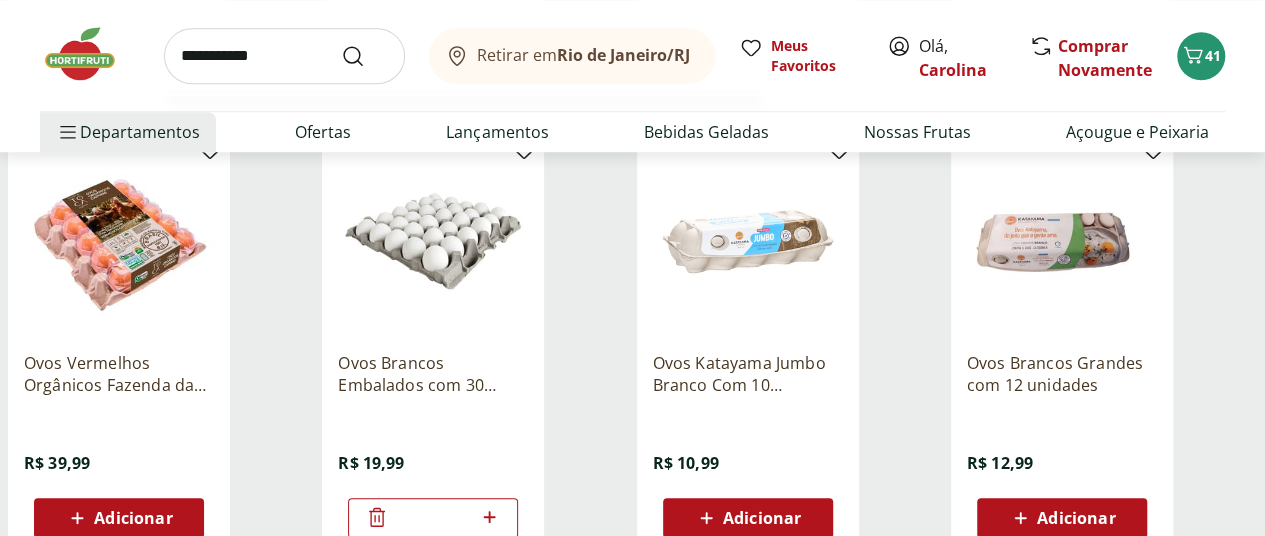 type on "**********" 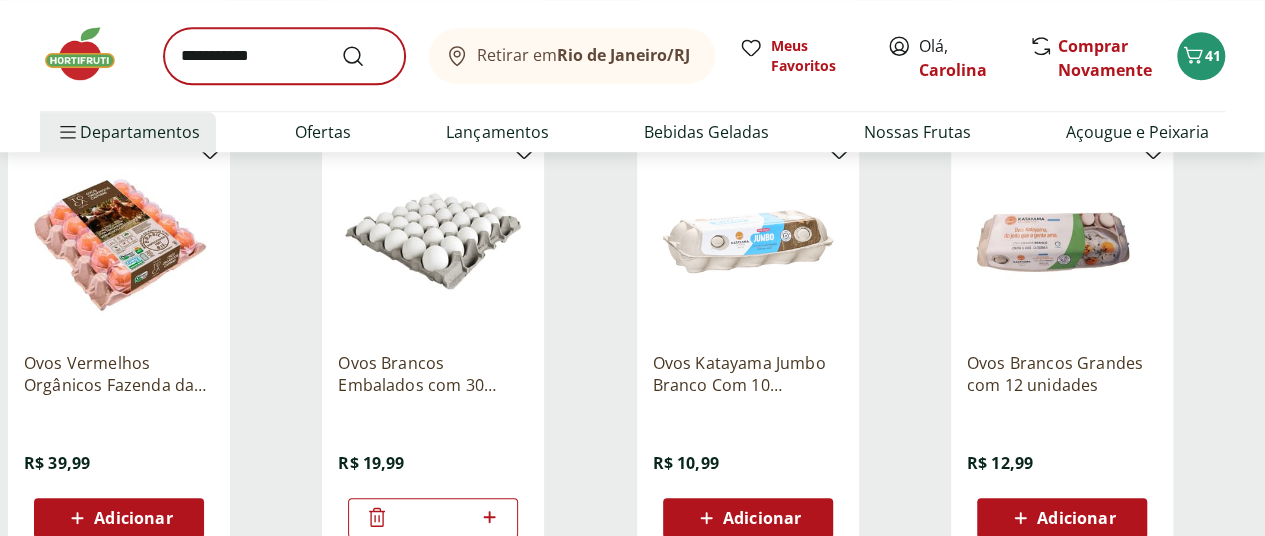 scroll, scrollTop: 0, scrollLeft: 0, axis: both 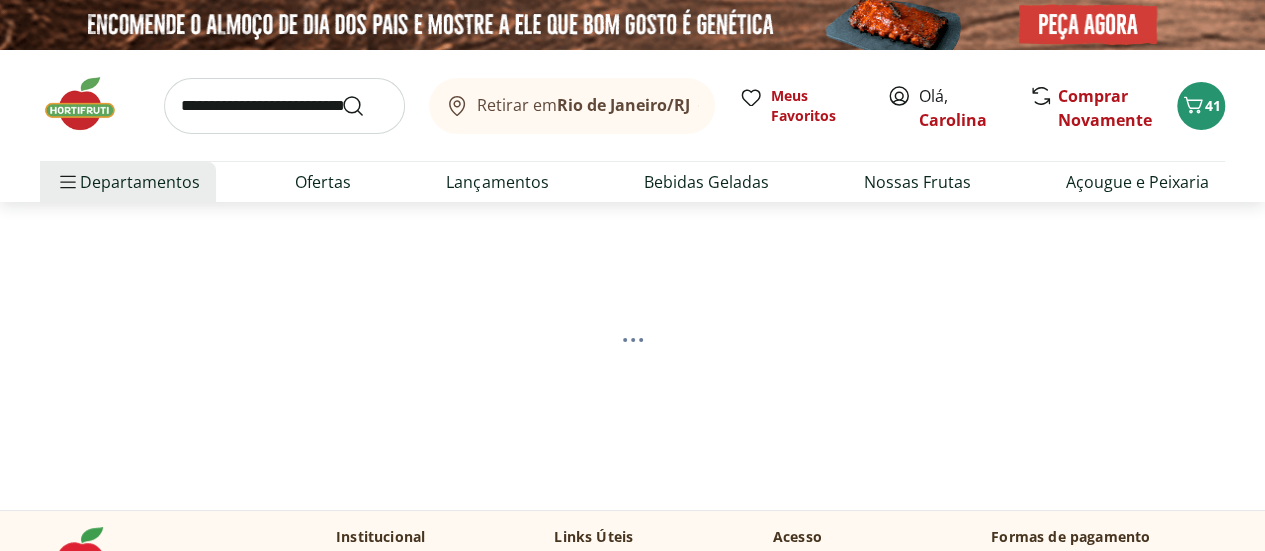 select on "**********" 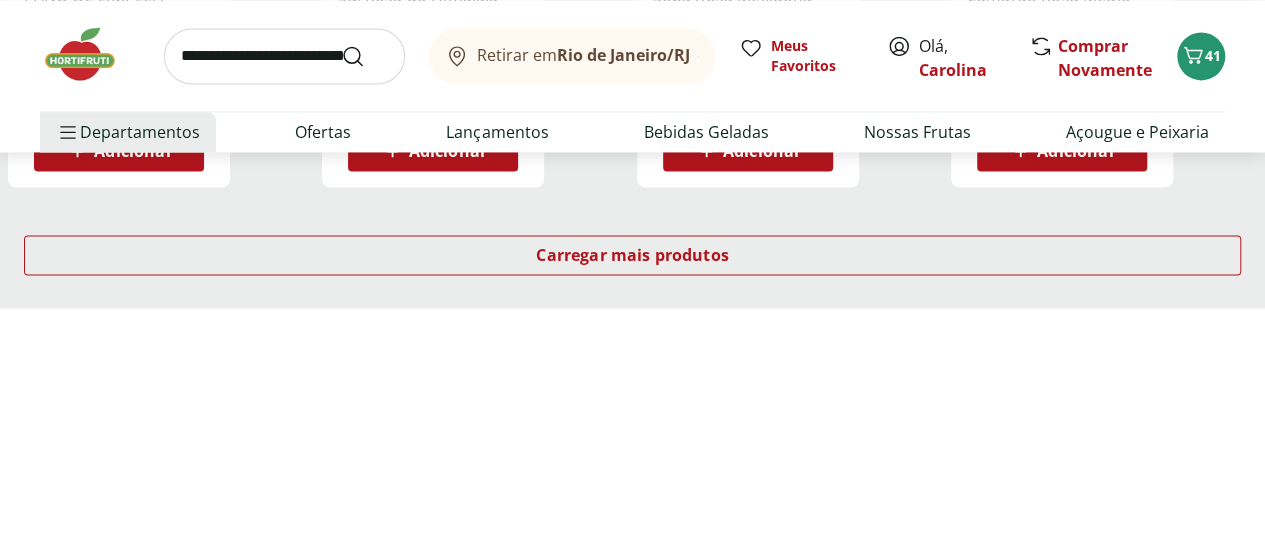 scroll, scrollTop: 1500, scrollLeft: 0, axis: vertical 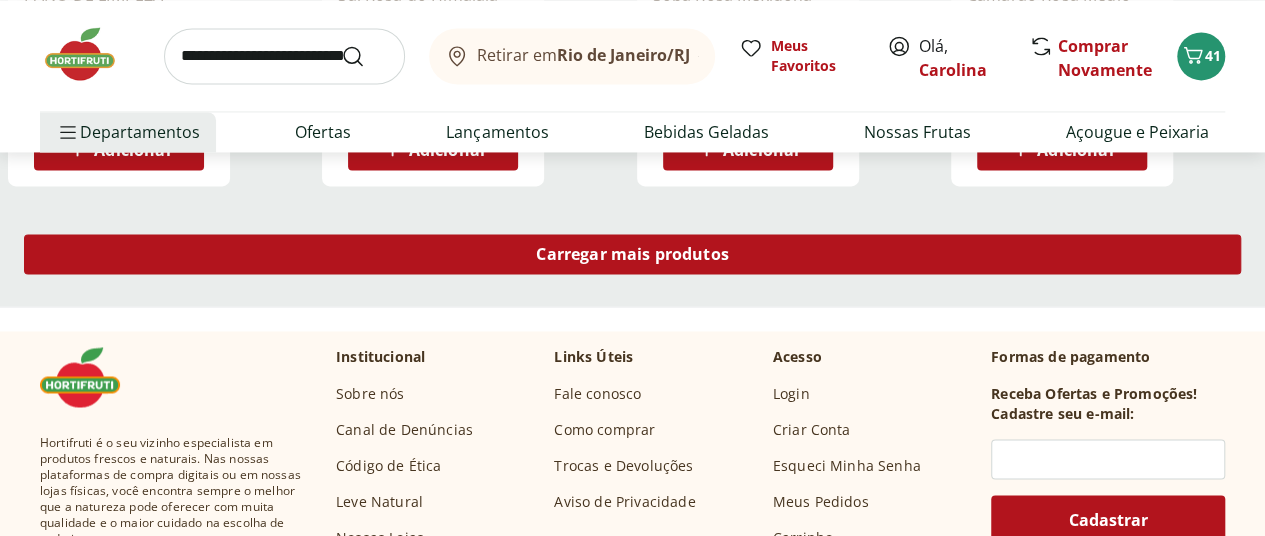 click on "Carregar mais produtos" at bounding box center (632, 254) 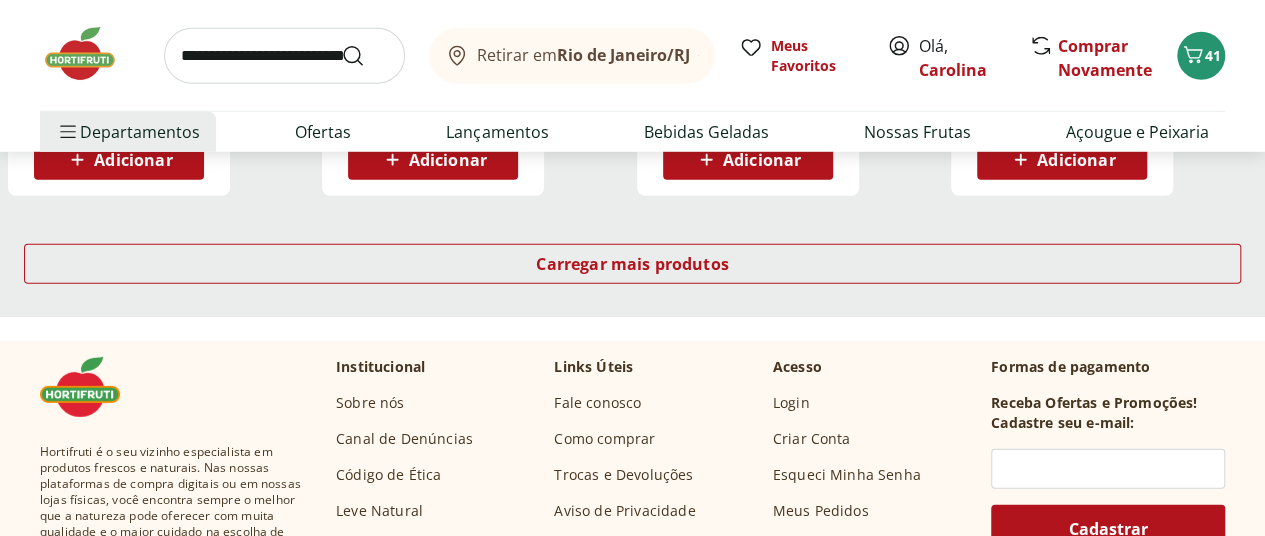 scroll, scrollTop: 2800, scrollLeft: 0, axis: vertical 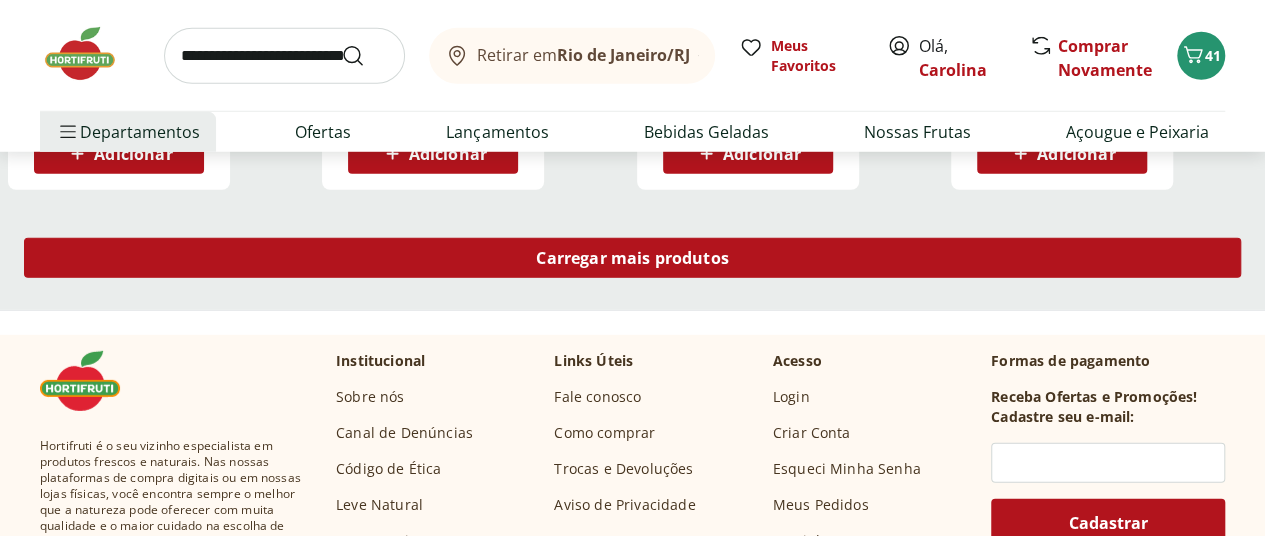 click on "Carregar mais produtos" at bounding box center (632, 258) 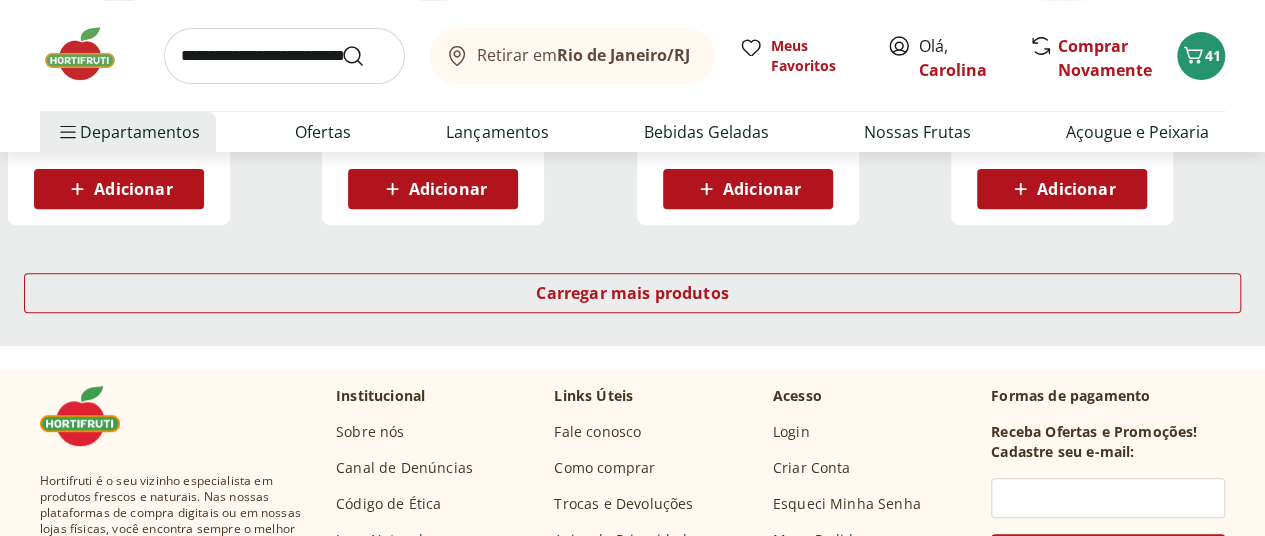 scroll, scrollTop: 4100, scrollLeft: 0, axis: vertical 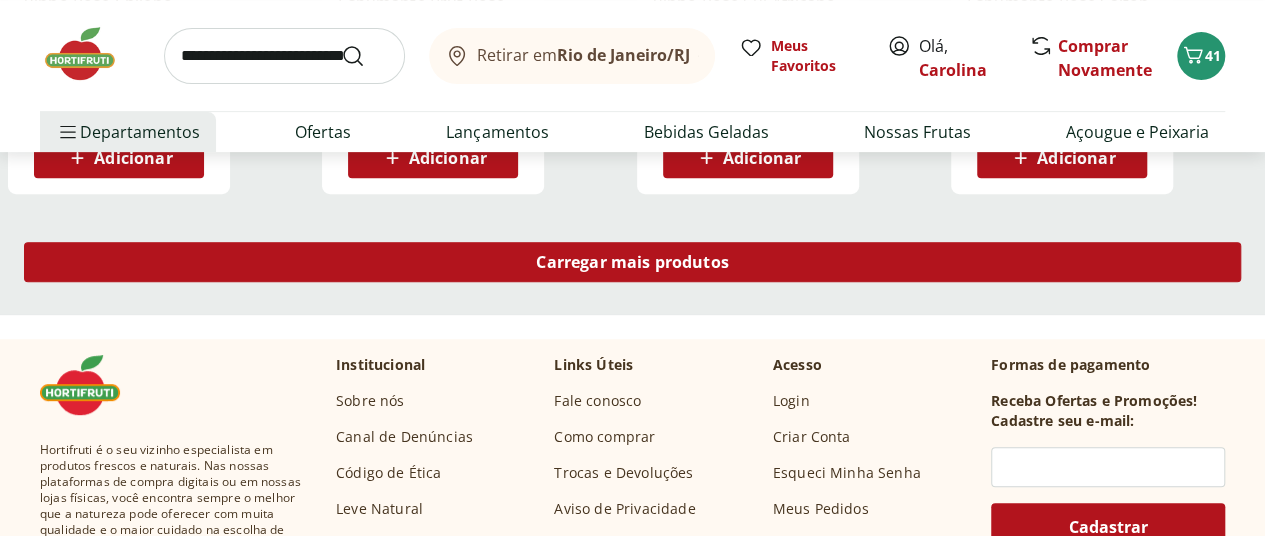 click on "Carregar mais produtos" at bounding box center (632, 262) 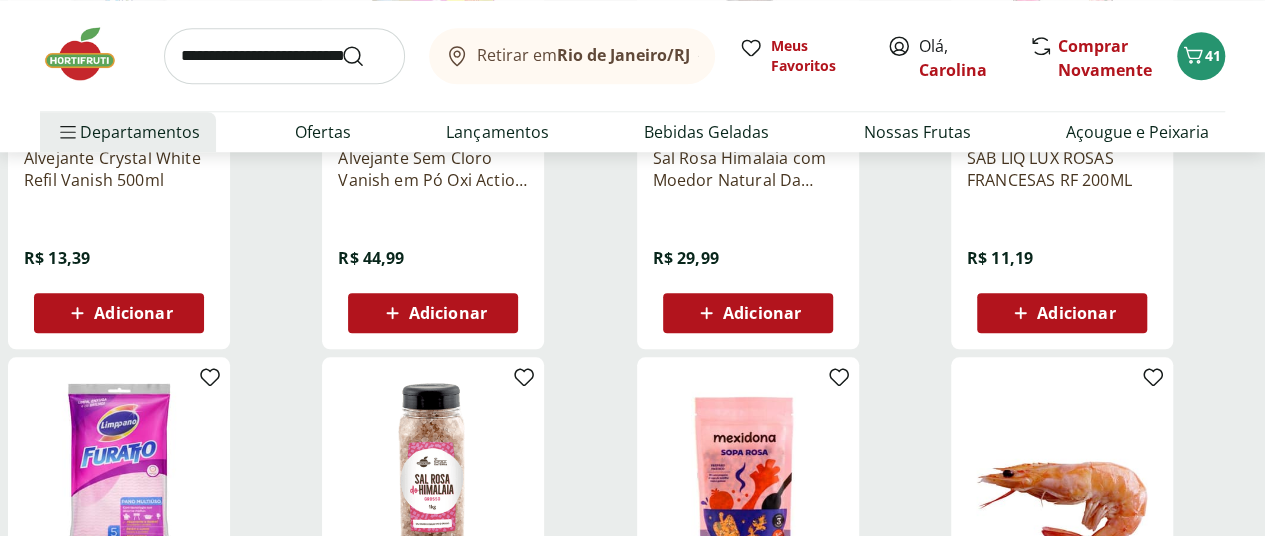 scroll, scrollTop: 600, scrollLeft: 0, axis: vertical 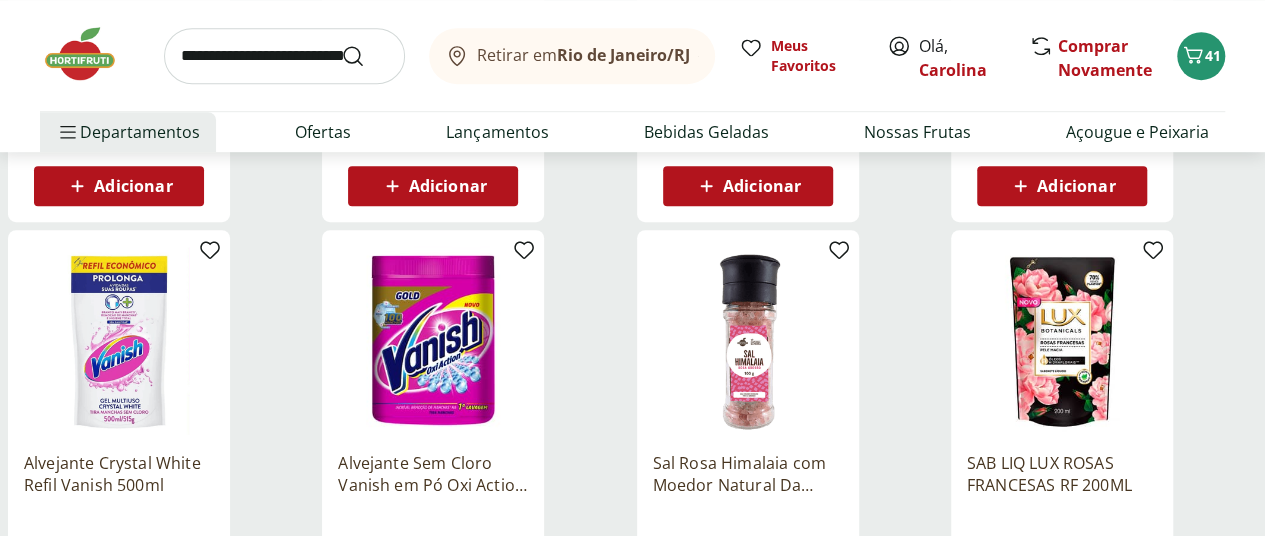 click at bounding box center [284, 56] 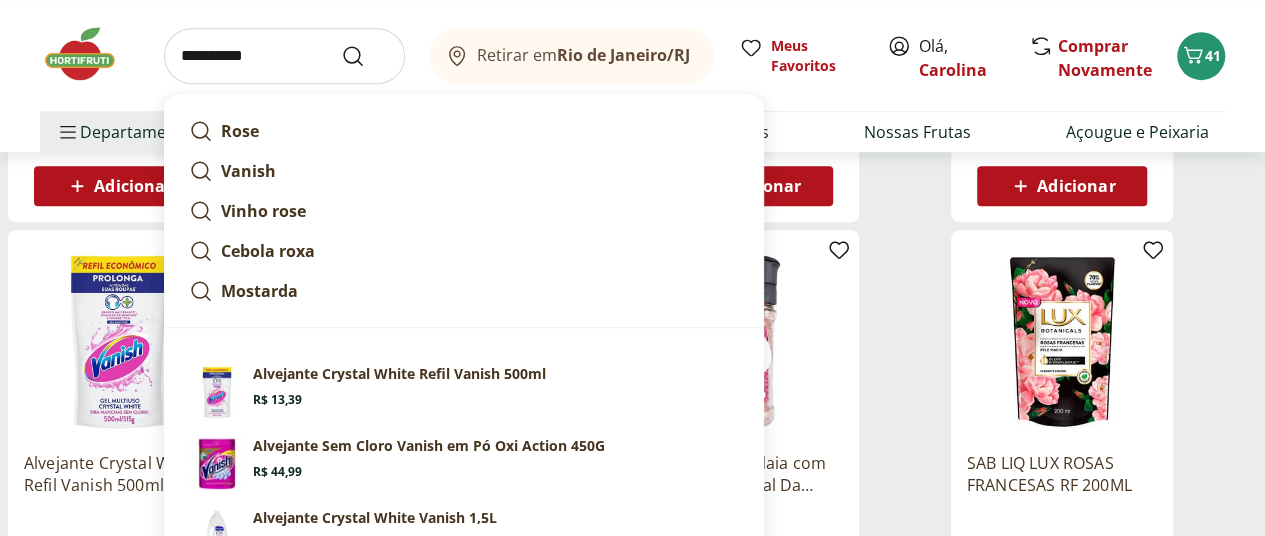 type on "**********" 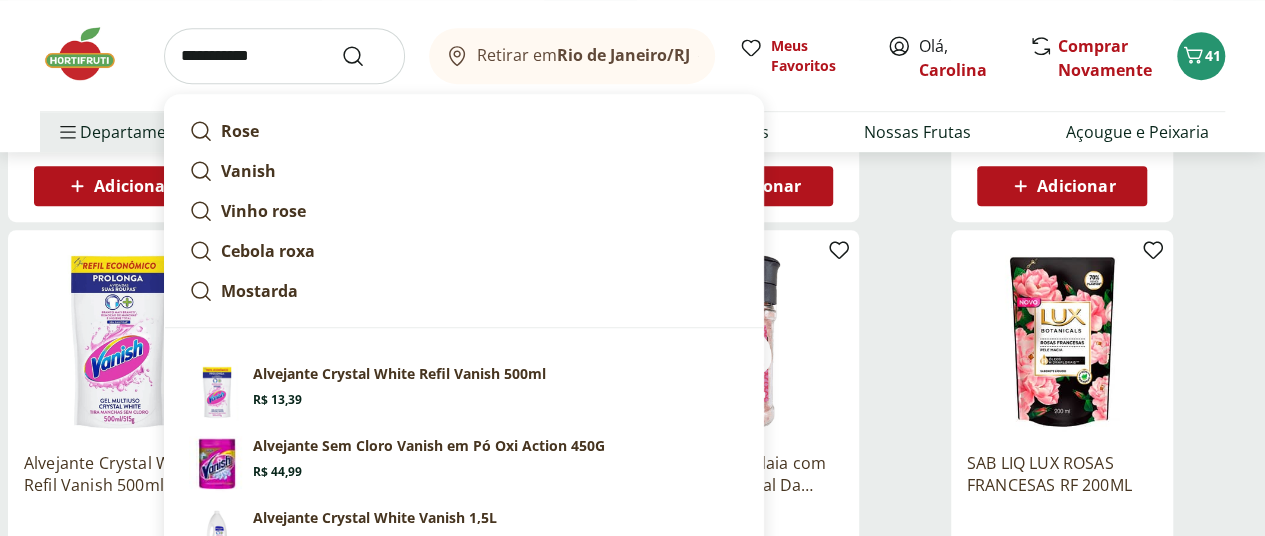 click at bounding box center (365, 56) 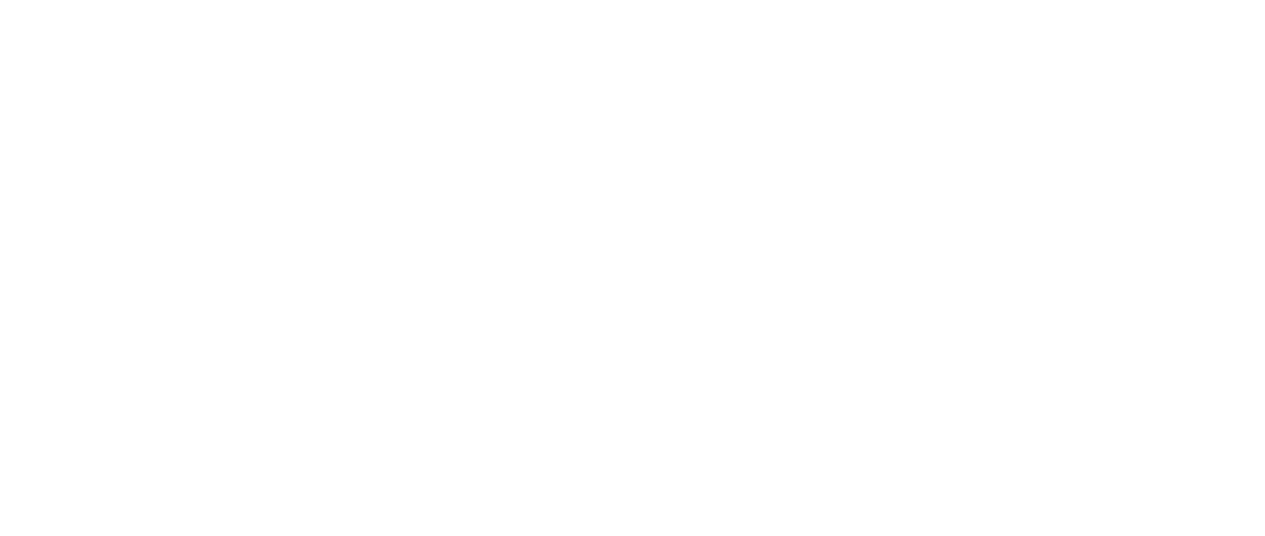 scroll, scrollTop: 0, scrollLeft: 0, axis: both 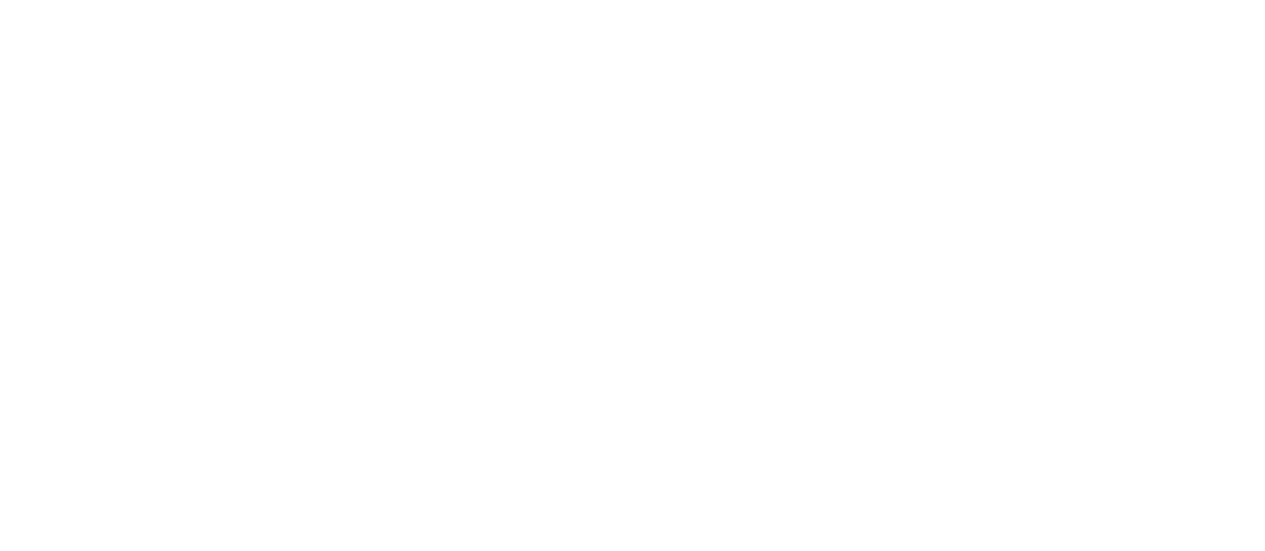 select on "**********" 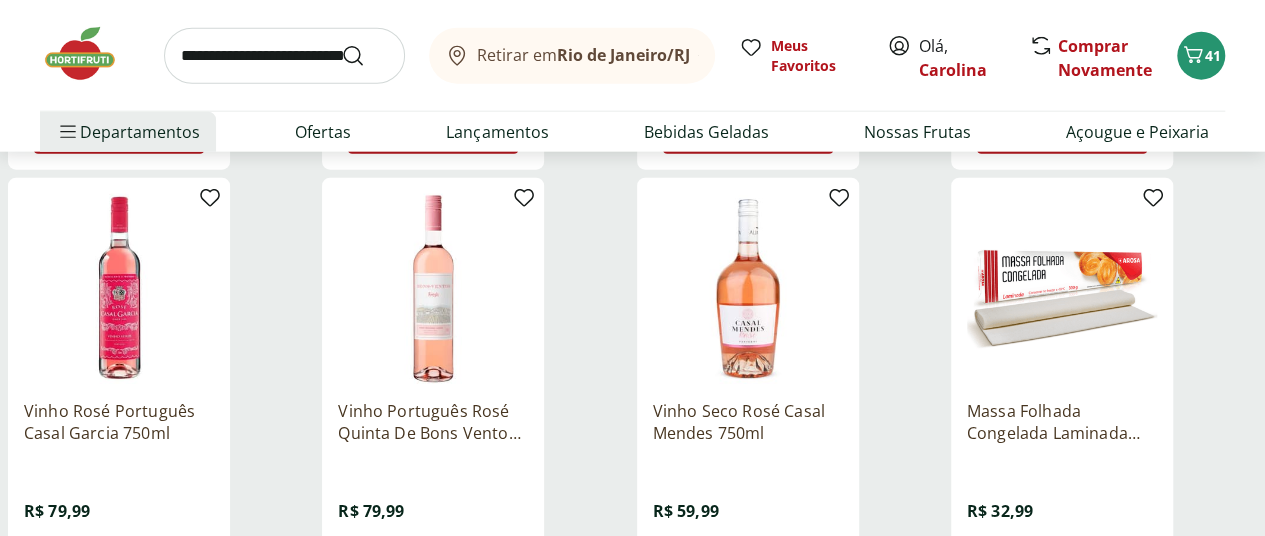scroll, scrollTop: 2600, scrollLeft: 0, axis: vertical 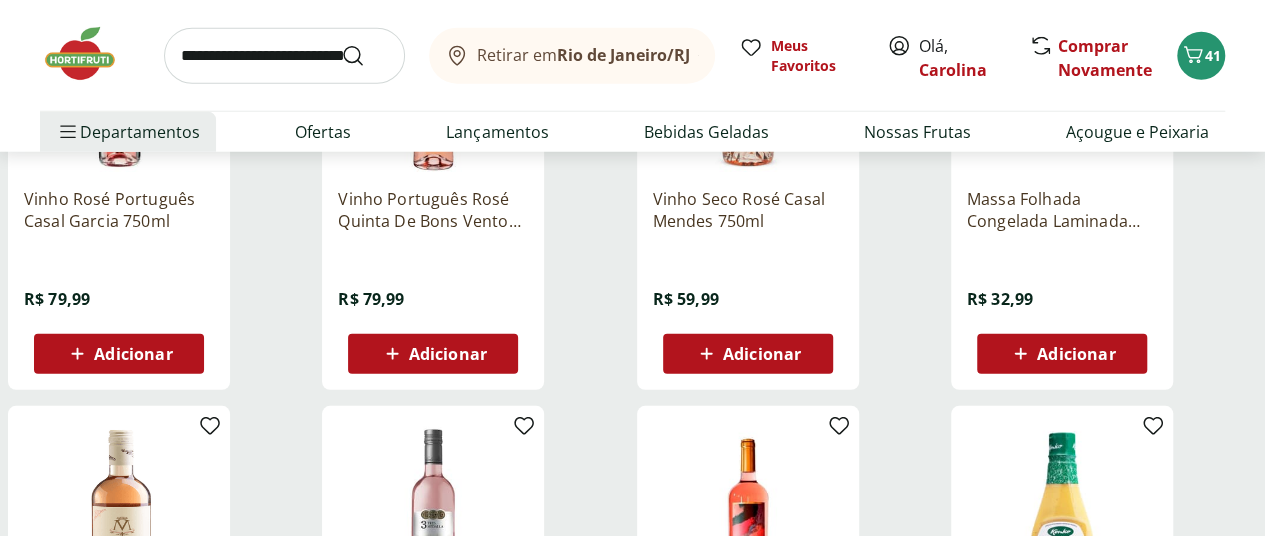 click at bounding box center (284, 56) 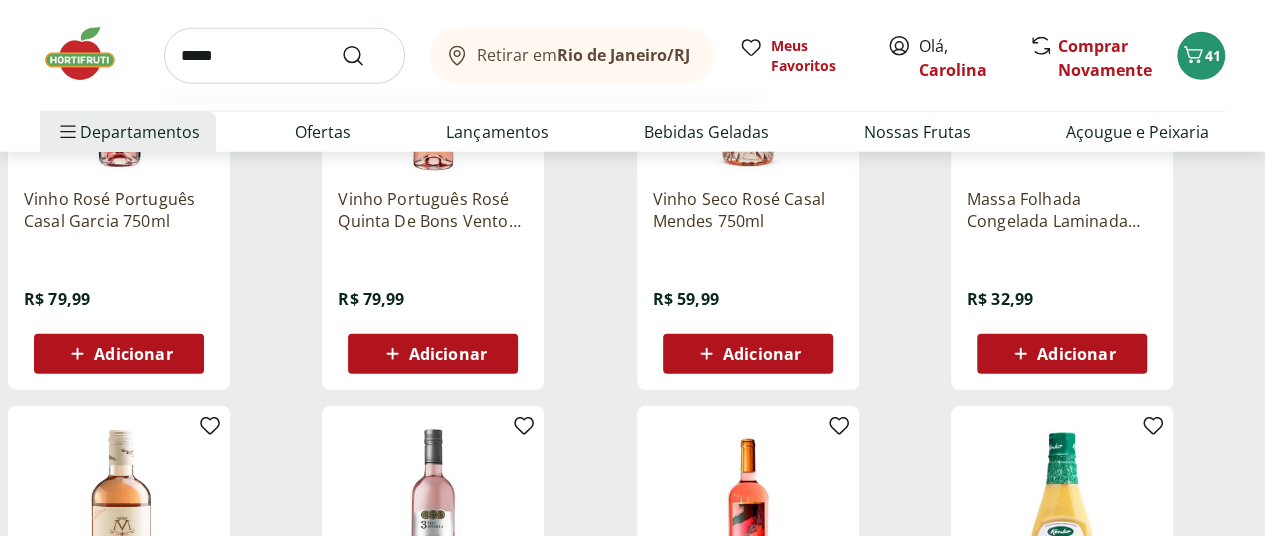 type on "*****" 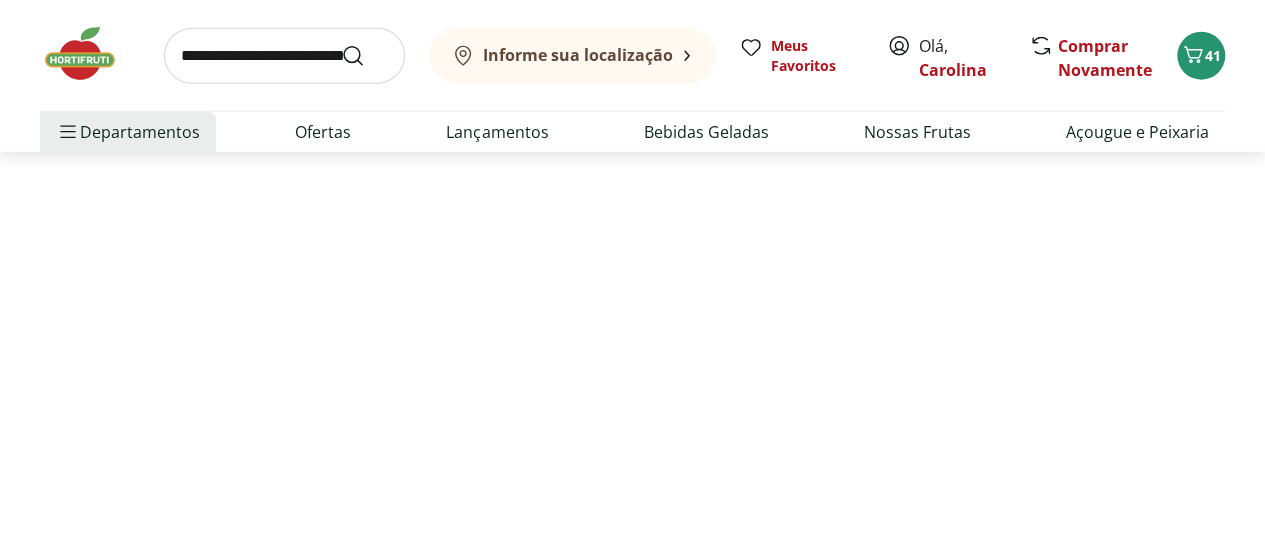 scroll, scrollTop: 0, scrollLeft: 0, axis: both 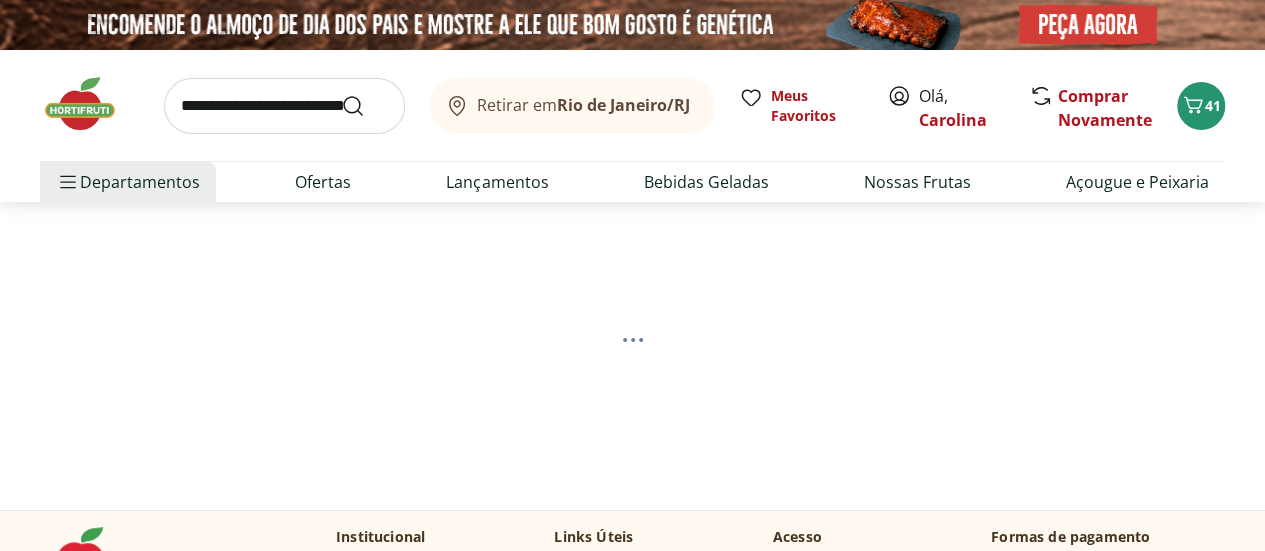 select on "**********" 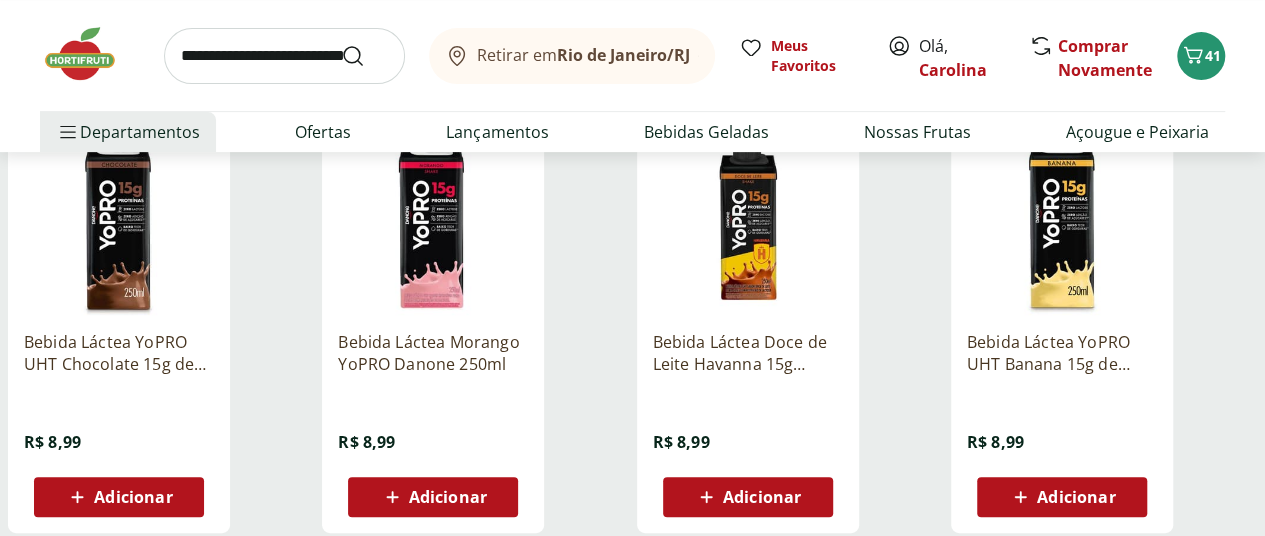 scroll, scrollTop: 300, scrollLeft: 0, axis: vertical 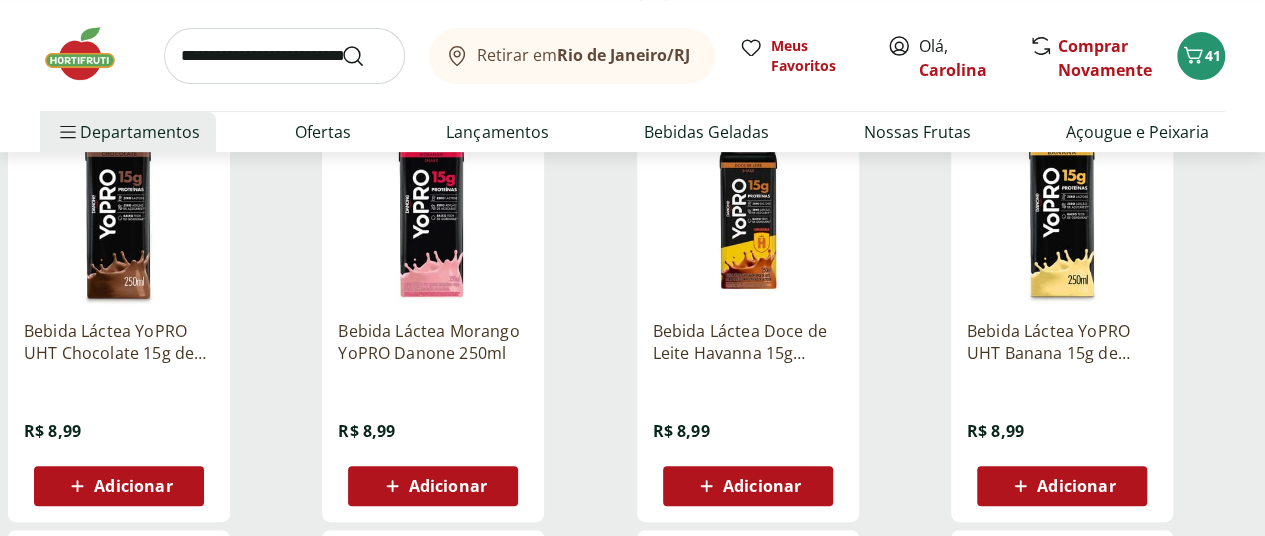 click on "Adicionar" at bounding box center [133, 486] 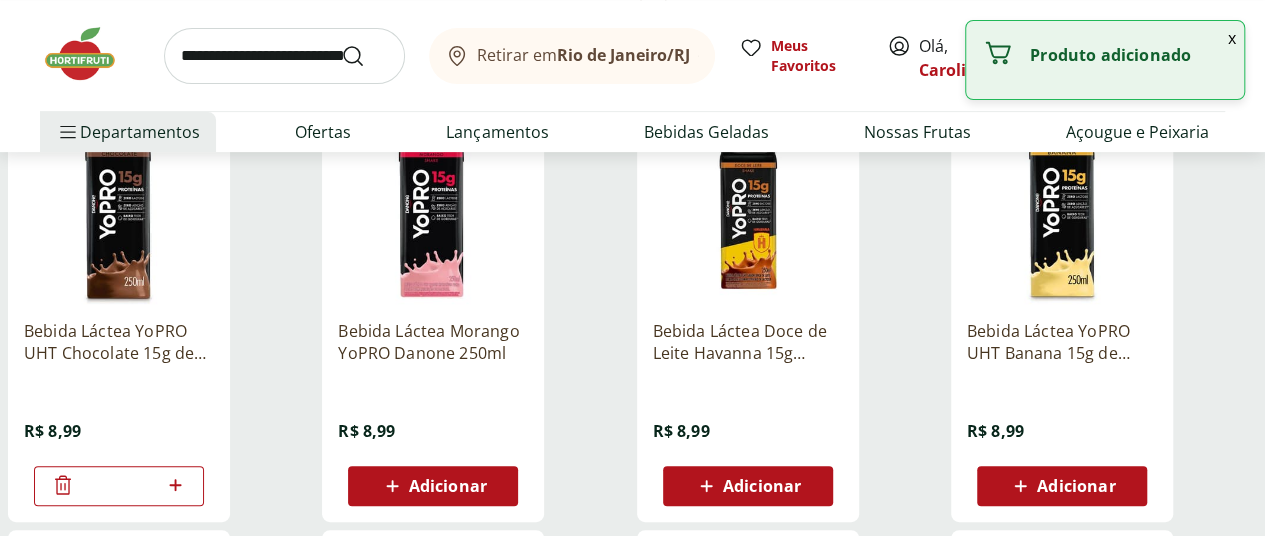 click 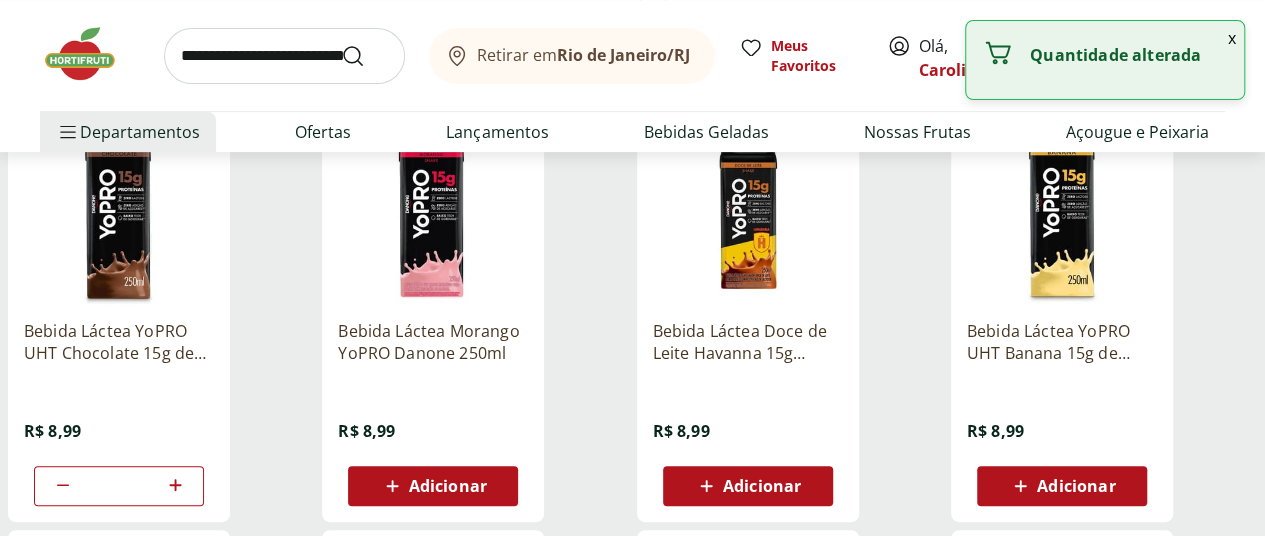 click 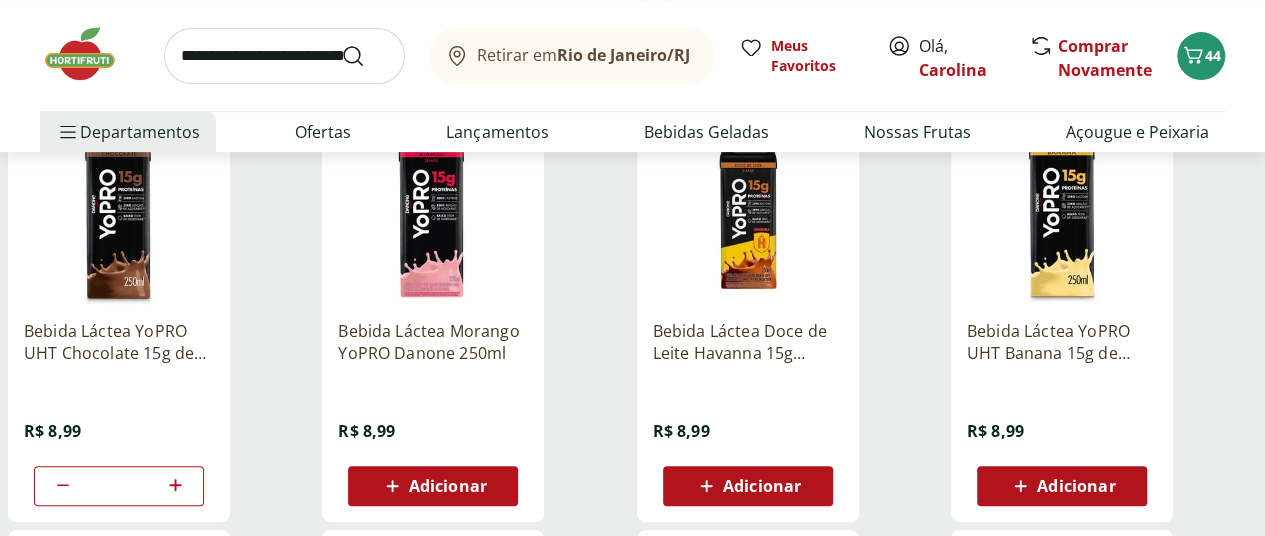 click 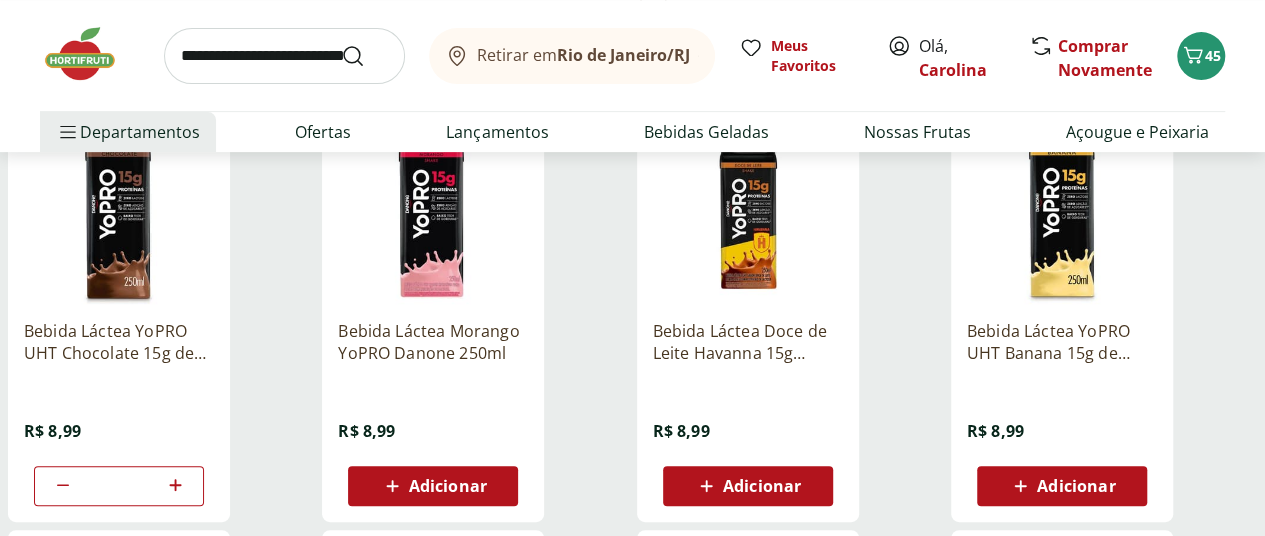 type on "*" 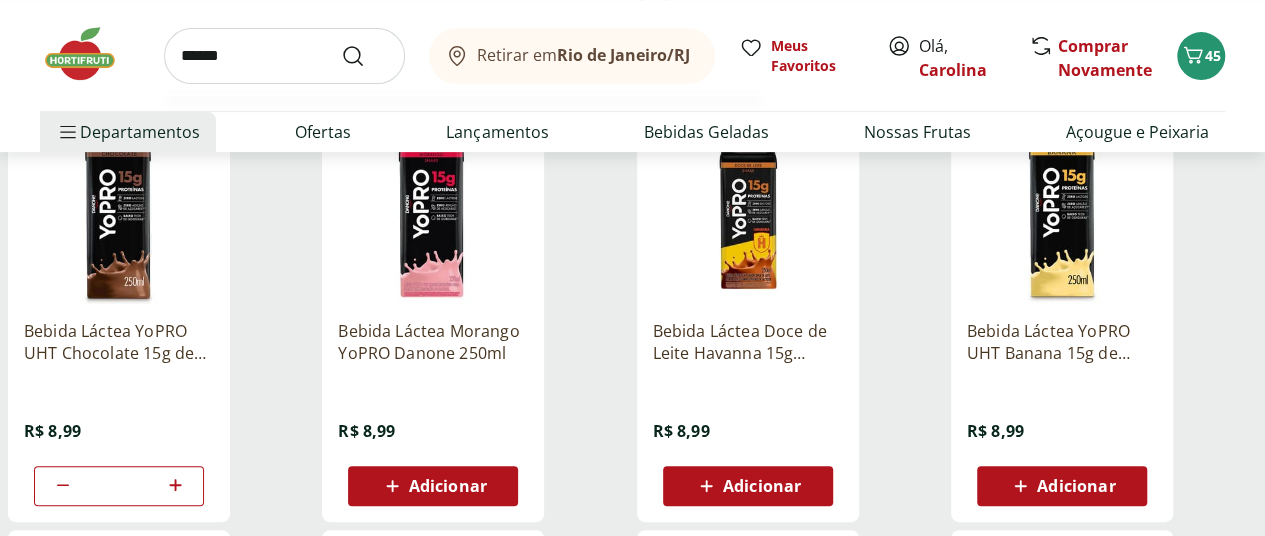 type on "******" 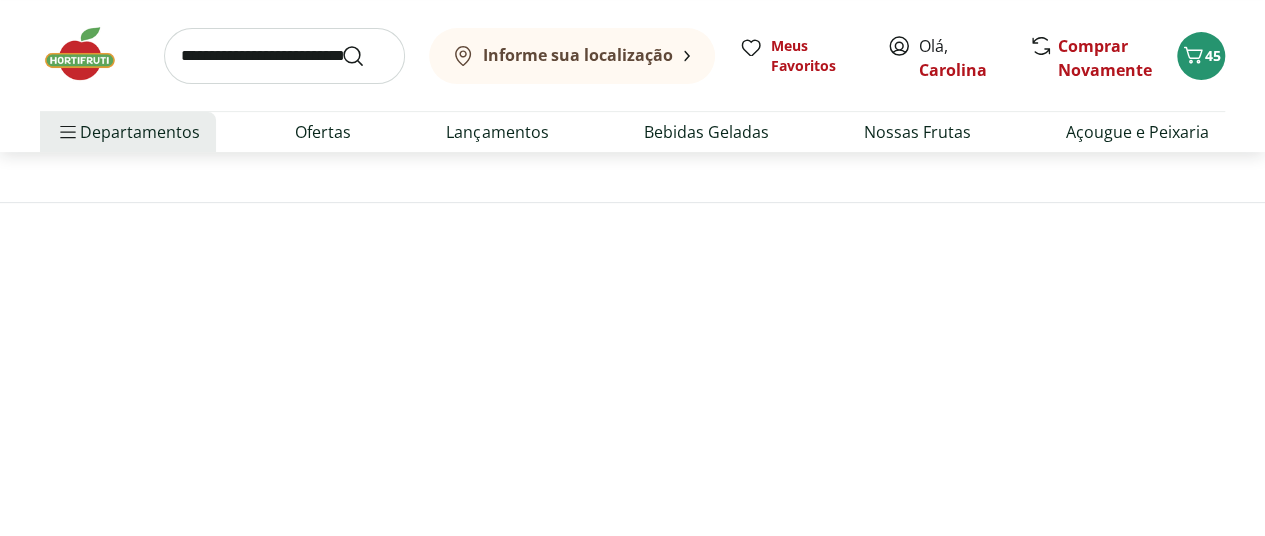 scroll, scrollTop: 0, scrollLeft: 0, axis: both 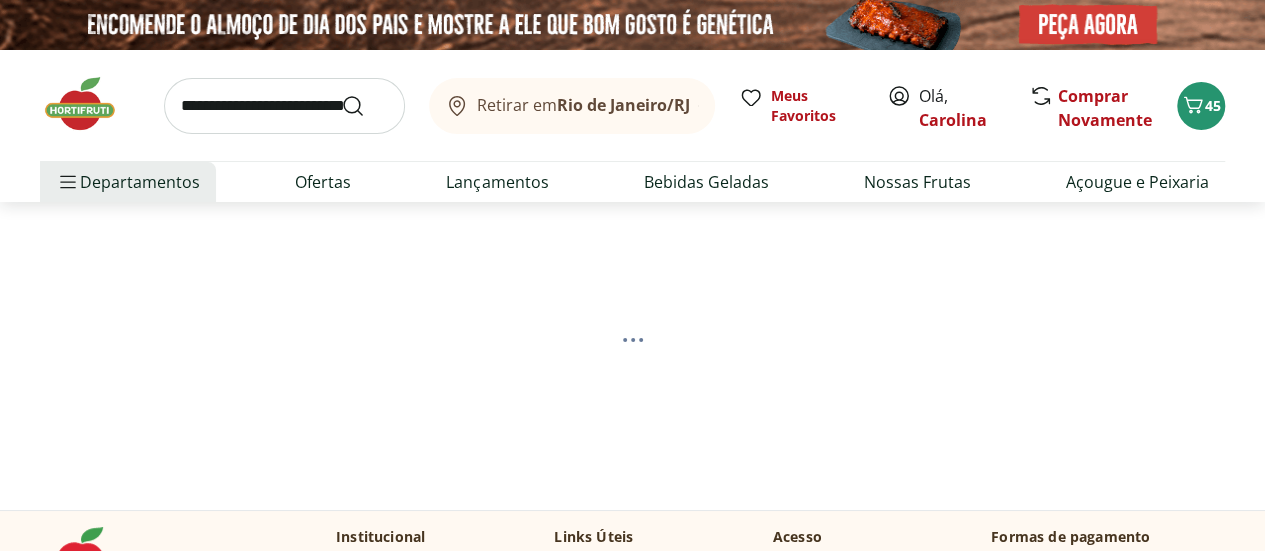 select on "**********" 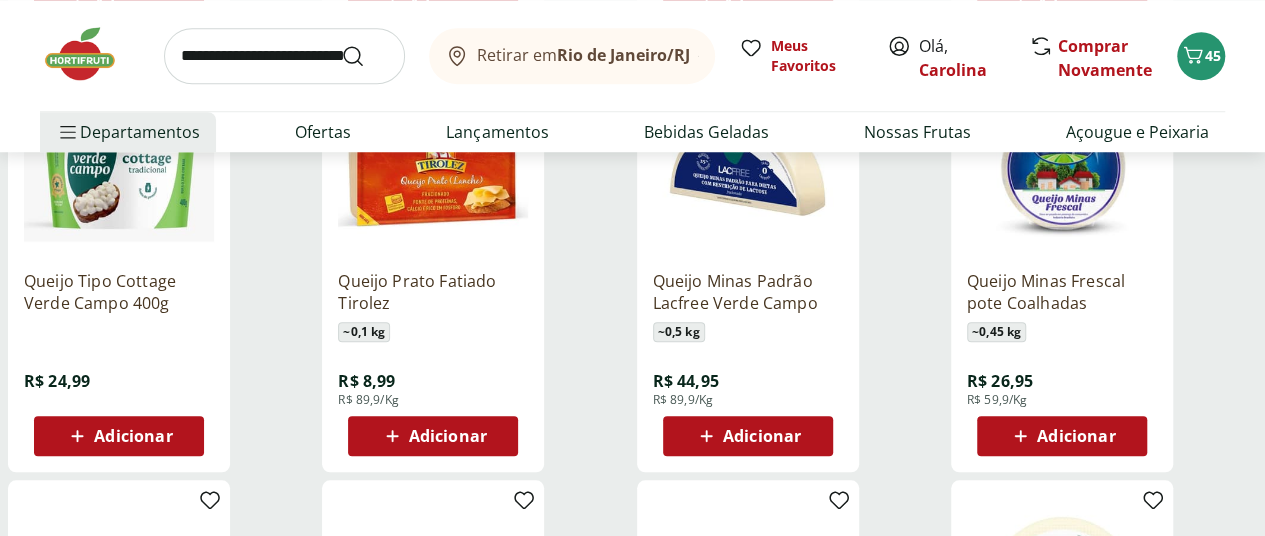 scroll, scrollTop: 800, scrollLeft: 0, axis: vertical 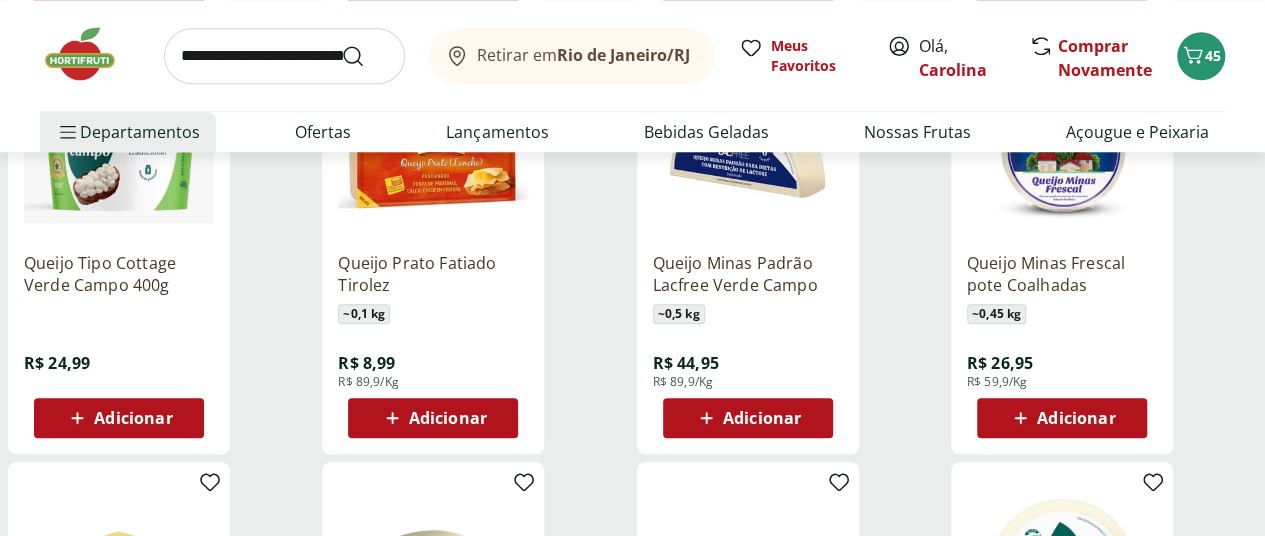 click on "Adicionar" at bounding box center [762, 418] 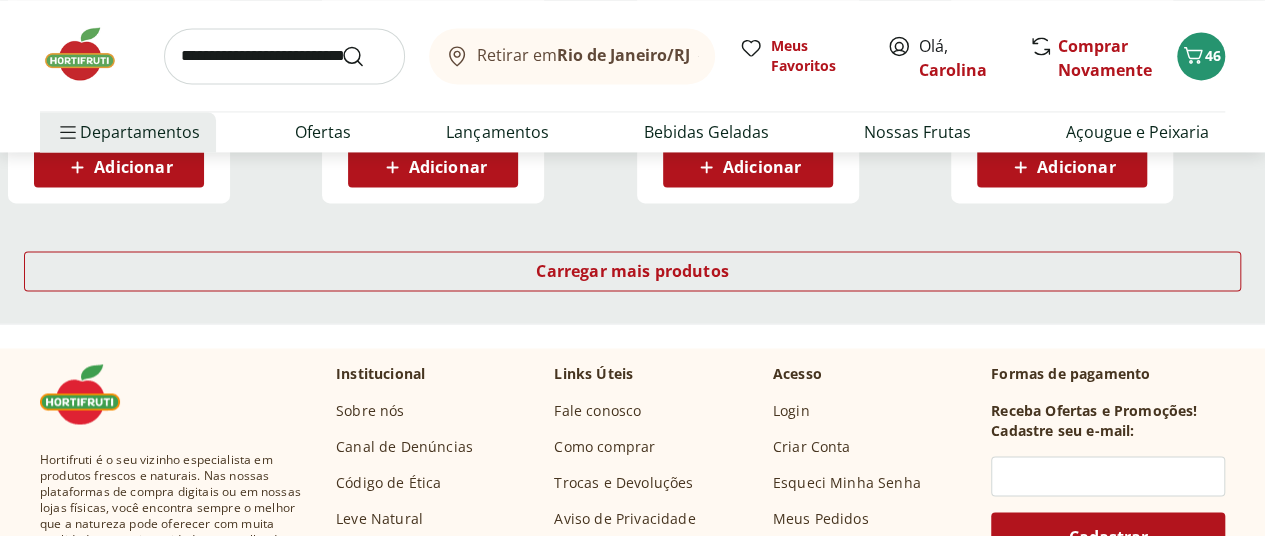 scroll, scrollTop: 1600, scrollLeft: 0, axis: vertical 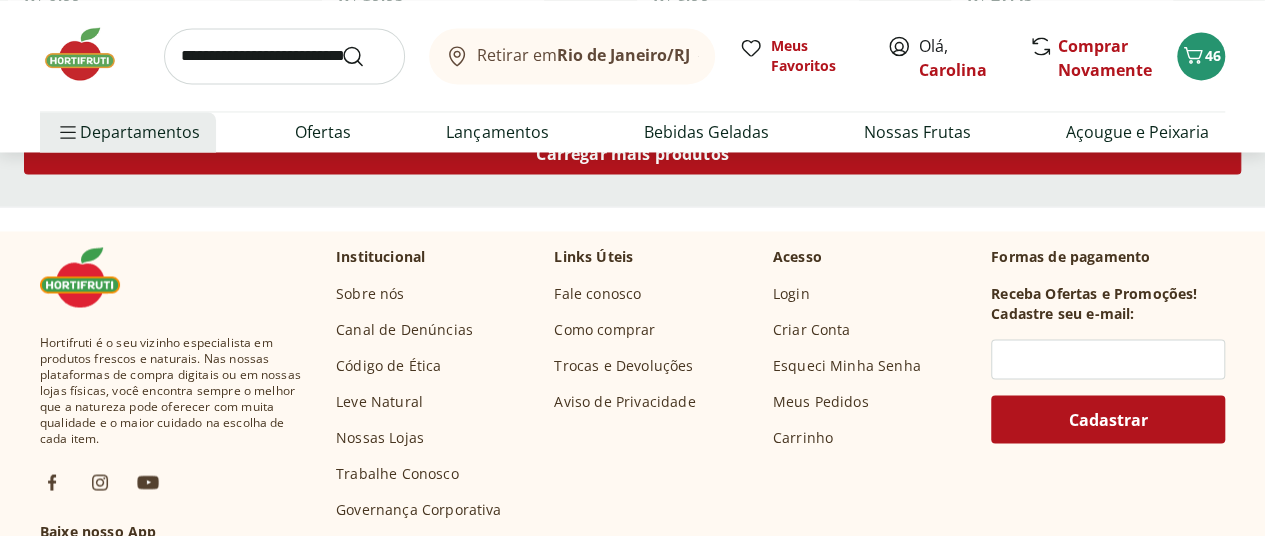 click on "Carregar mais produtos" at bounding box center [632, 154] 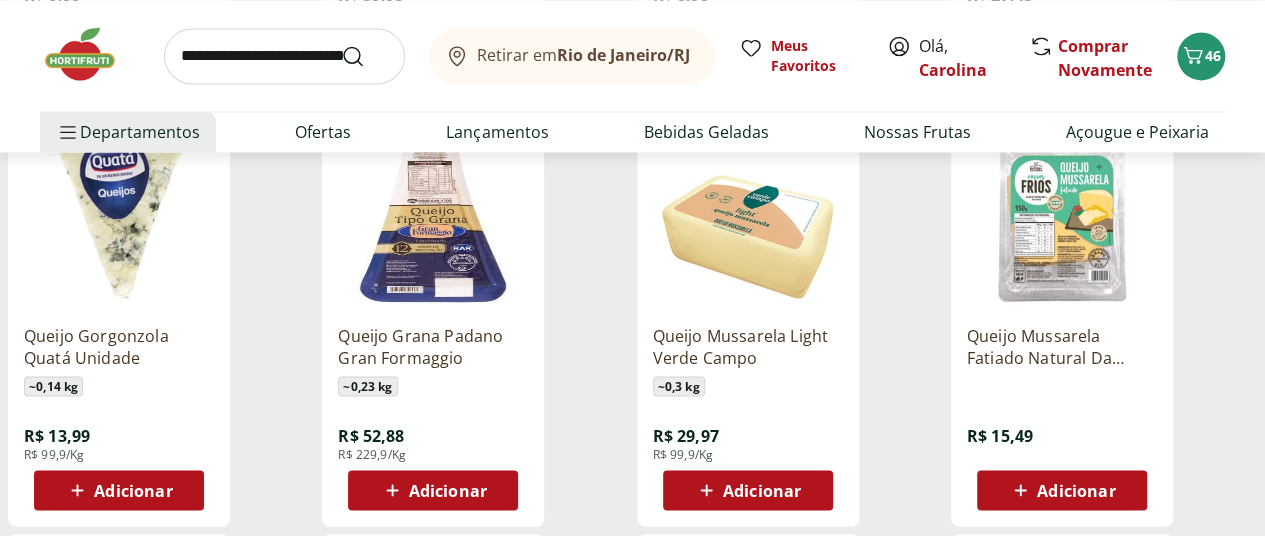click on "Adicionar" at bounding box center (1076, 490) 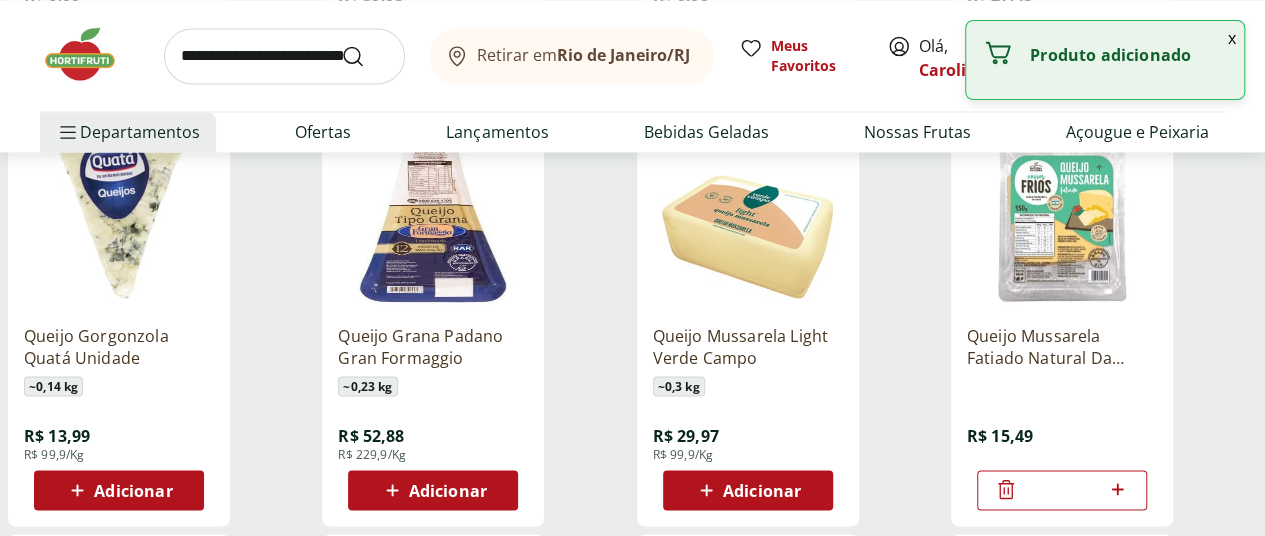 click 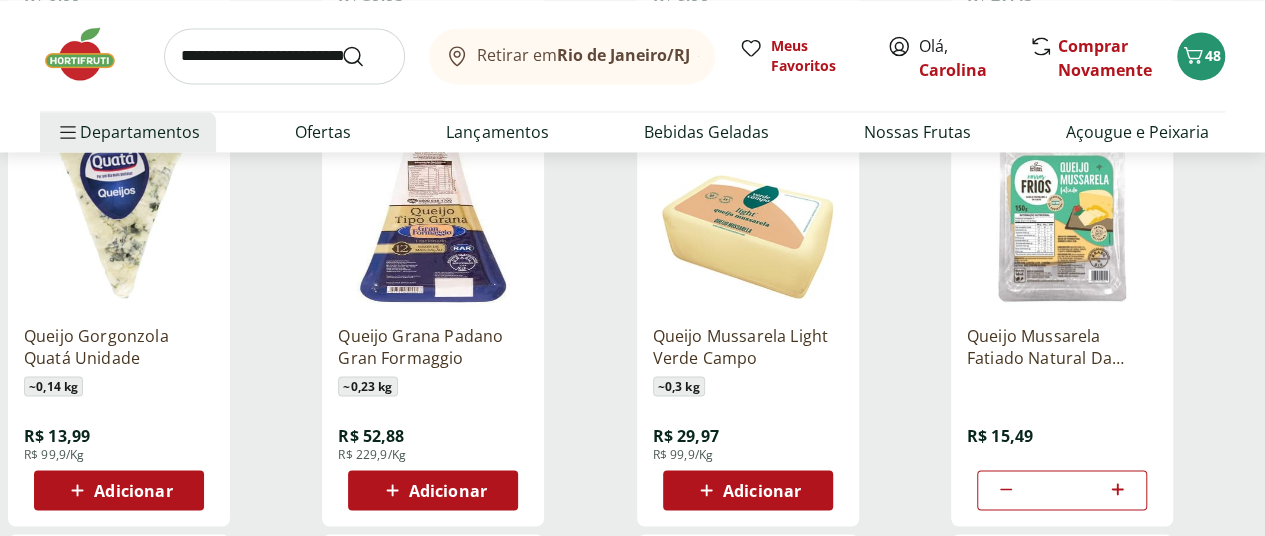 click at bounding box center (284, 56) 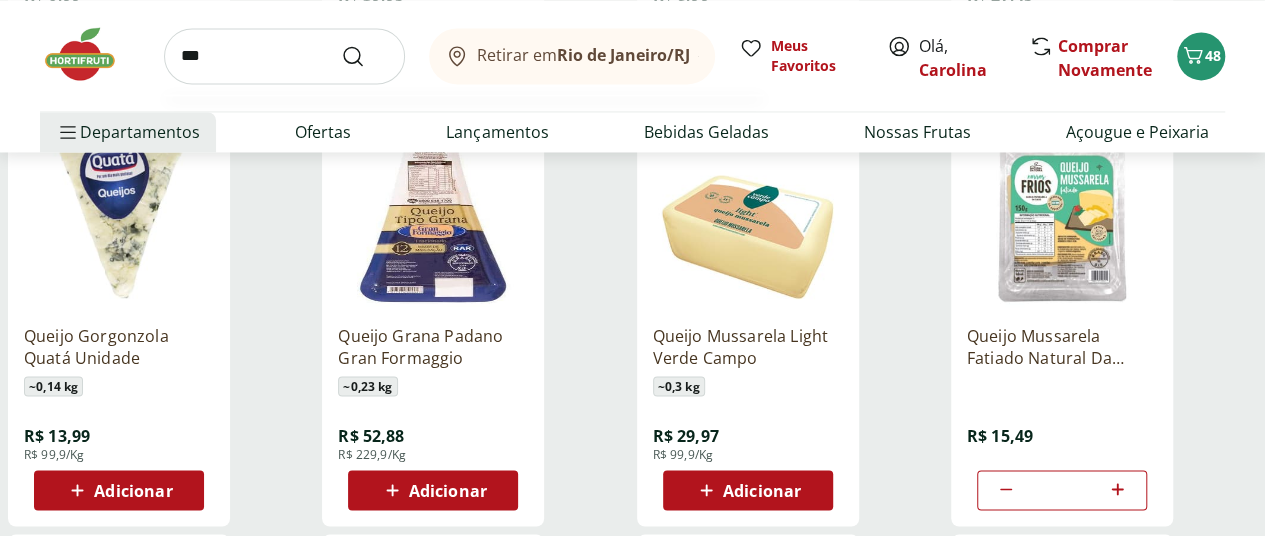 type on "***" 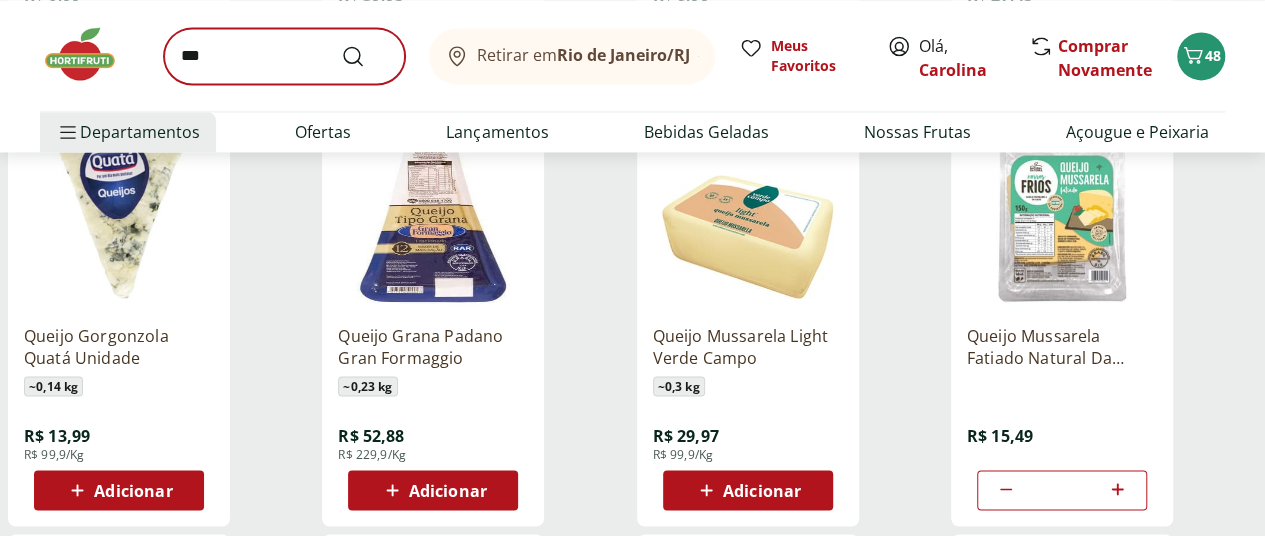 scroll, scrollTop: 0, scrollLeft: 0, axis: both 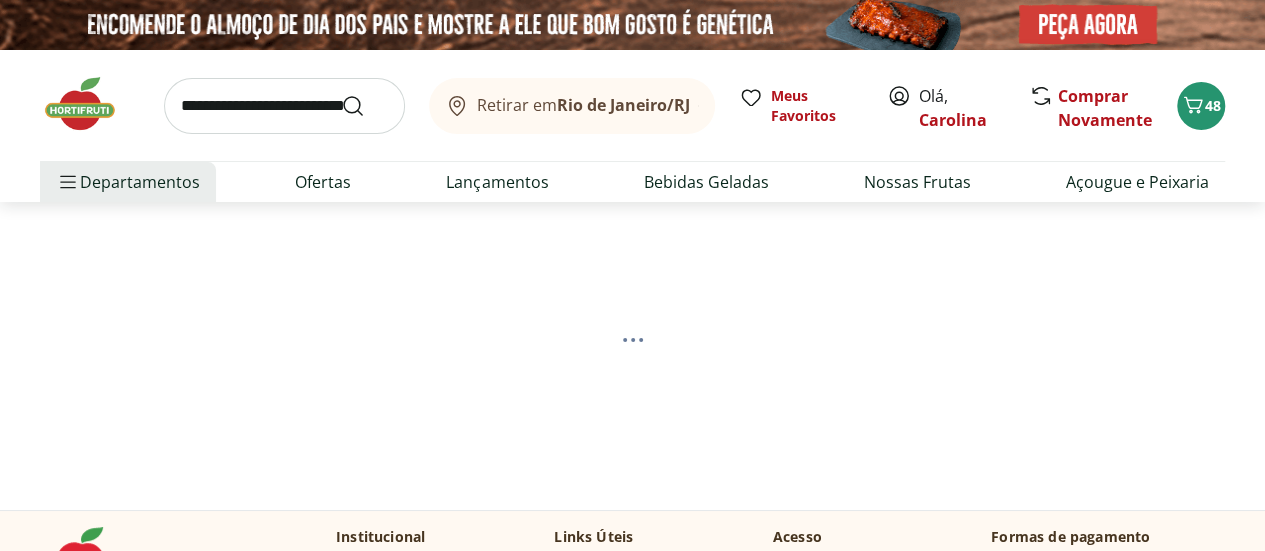 select on "**********" 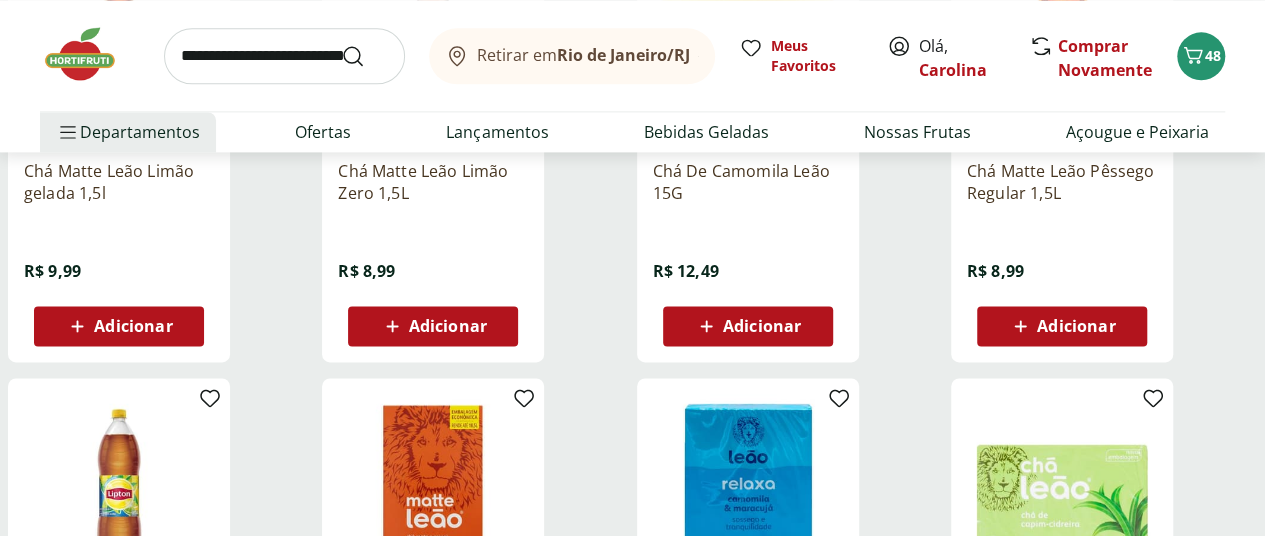 scroll, scrollTop: 1200, scrollLeft: 0, axis: vertical 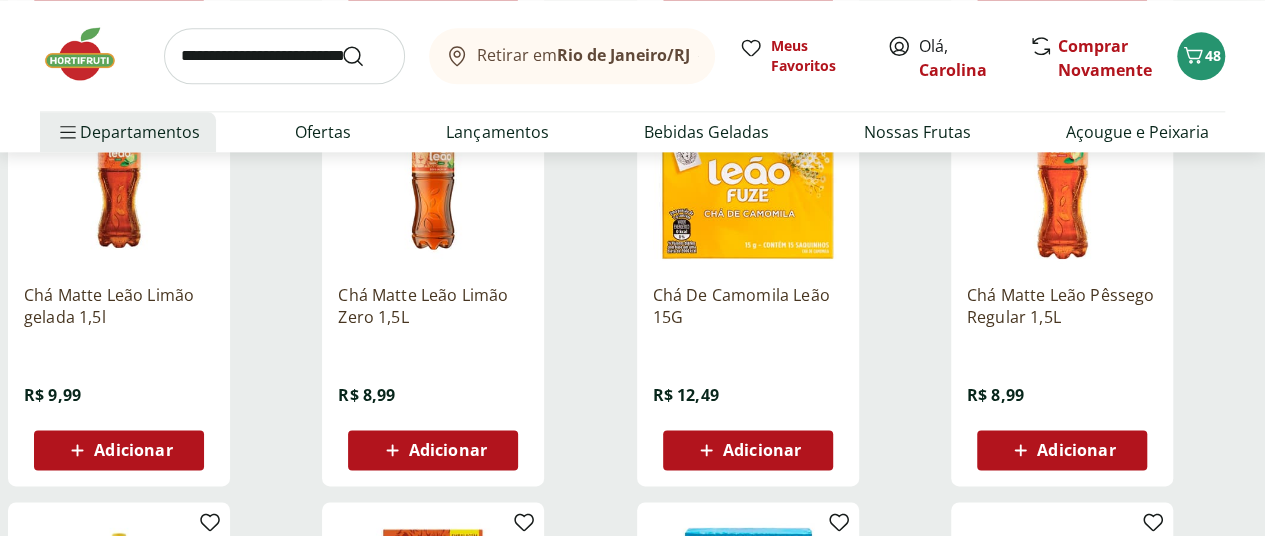click on "Adicionar" at bounding box center (747, 450) 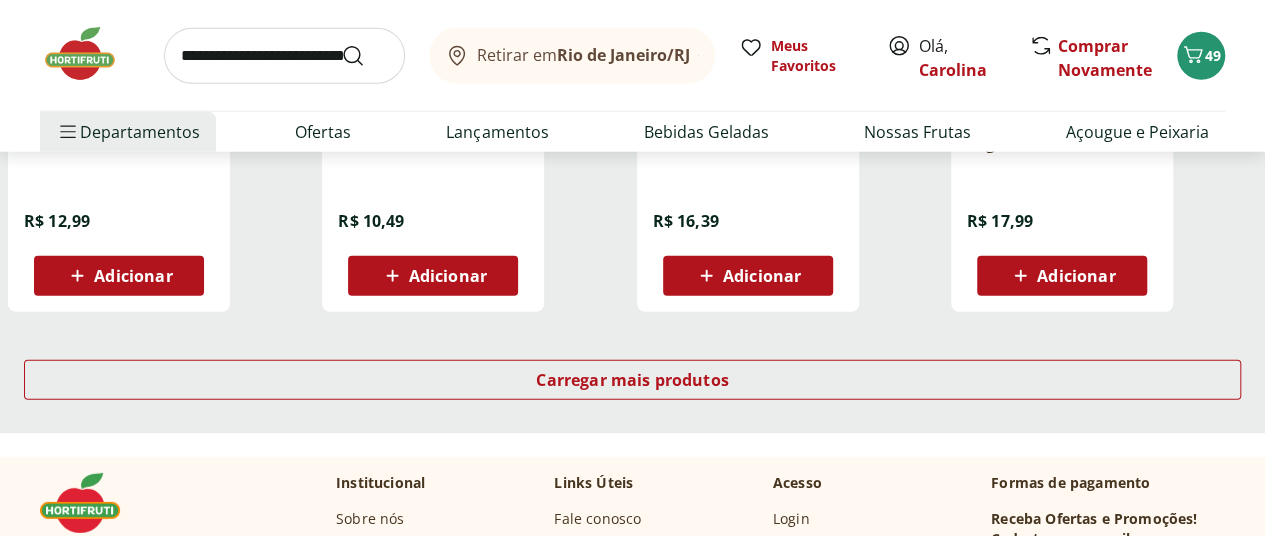 scroll, scrollTop: 2800, scrollLeft: 0, axis: vertical 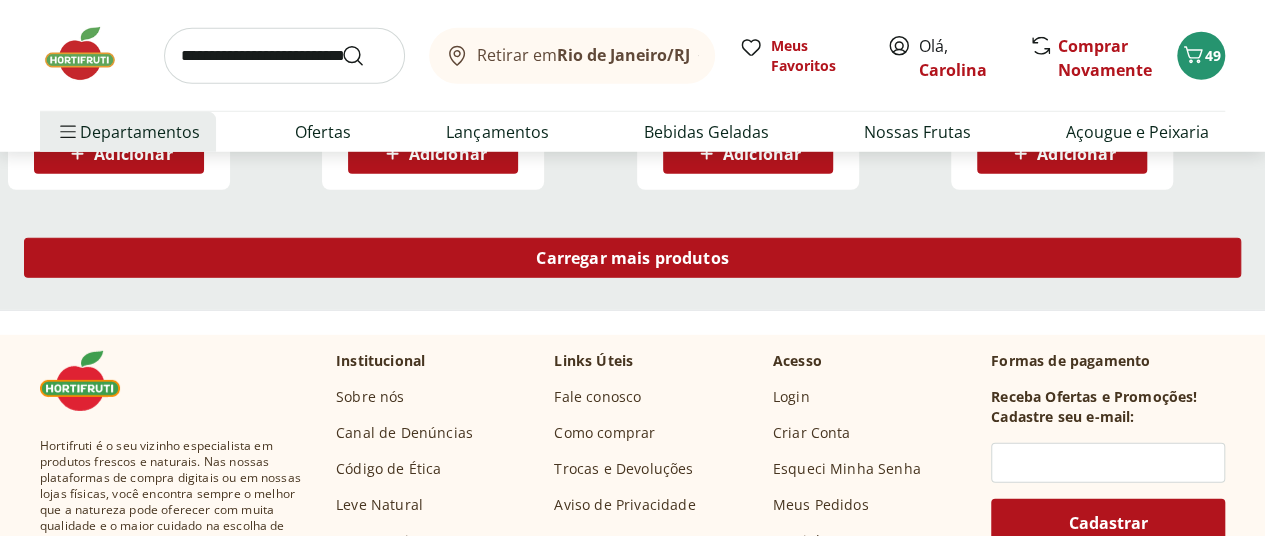 click on "Carregar mais produtos" at bounding box center [632, 262] 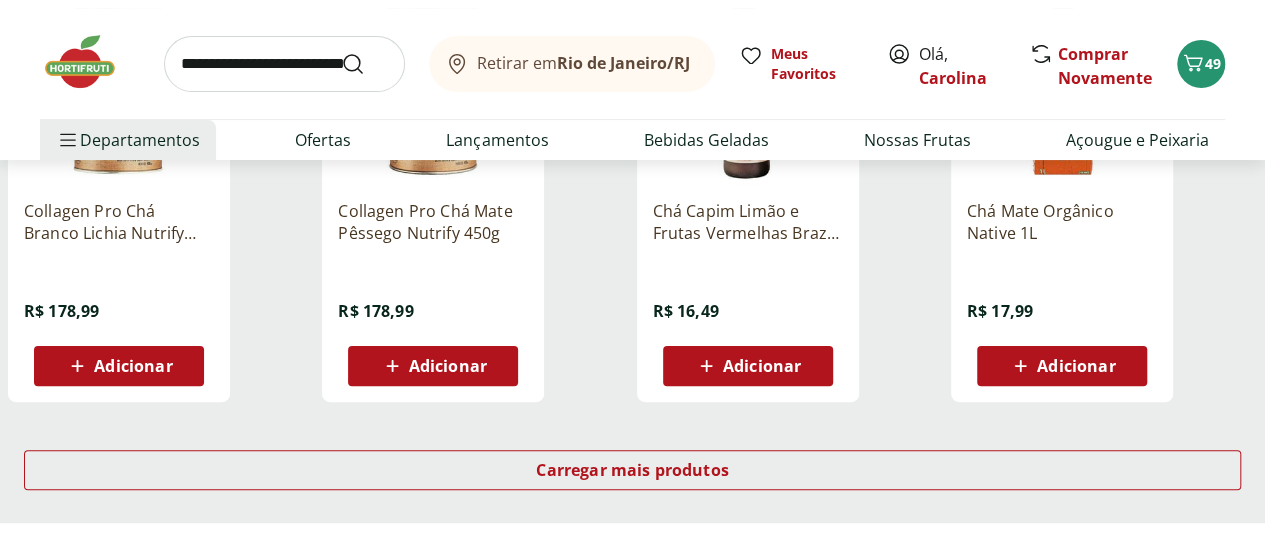 scroll, scrollTop: 4100, scrollLeft: 0, axis: vertical 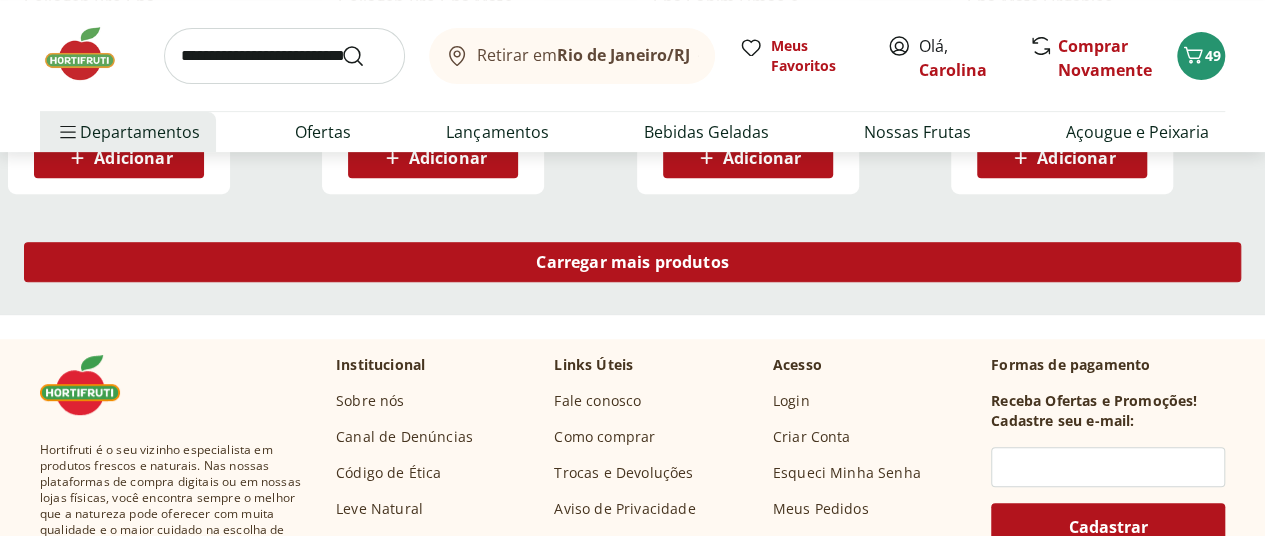 click on "Carregar mais produtos" at bounding box center (632, 262) 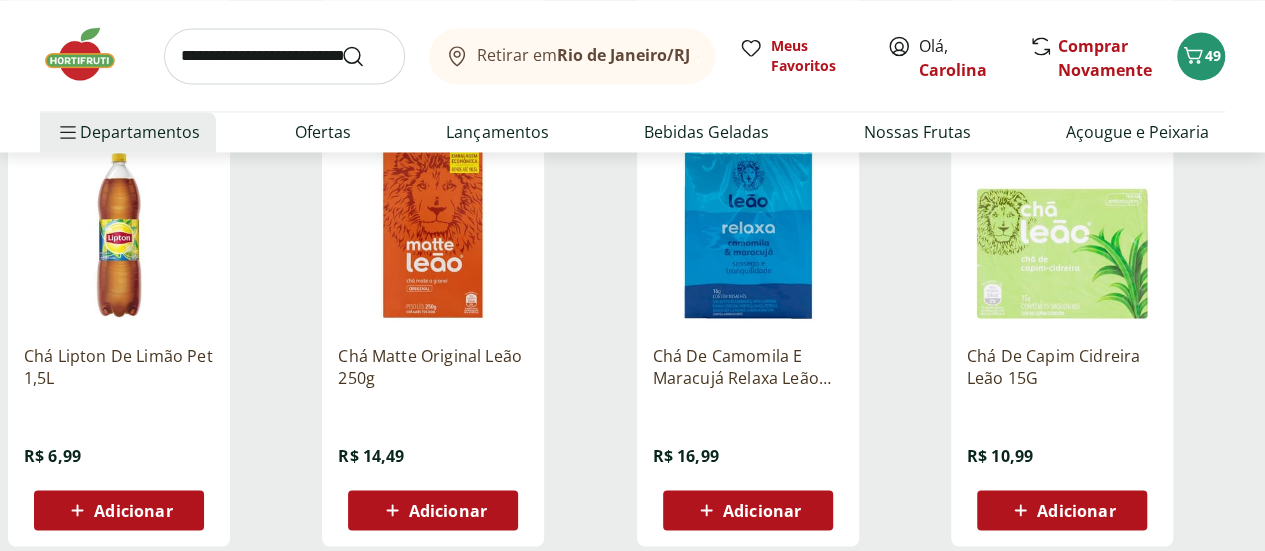 scroll, scrollTop: 1600, scrollLeft: 0, axis: vertical 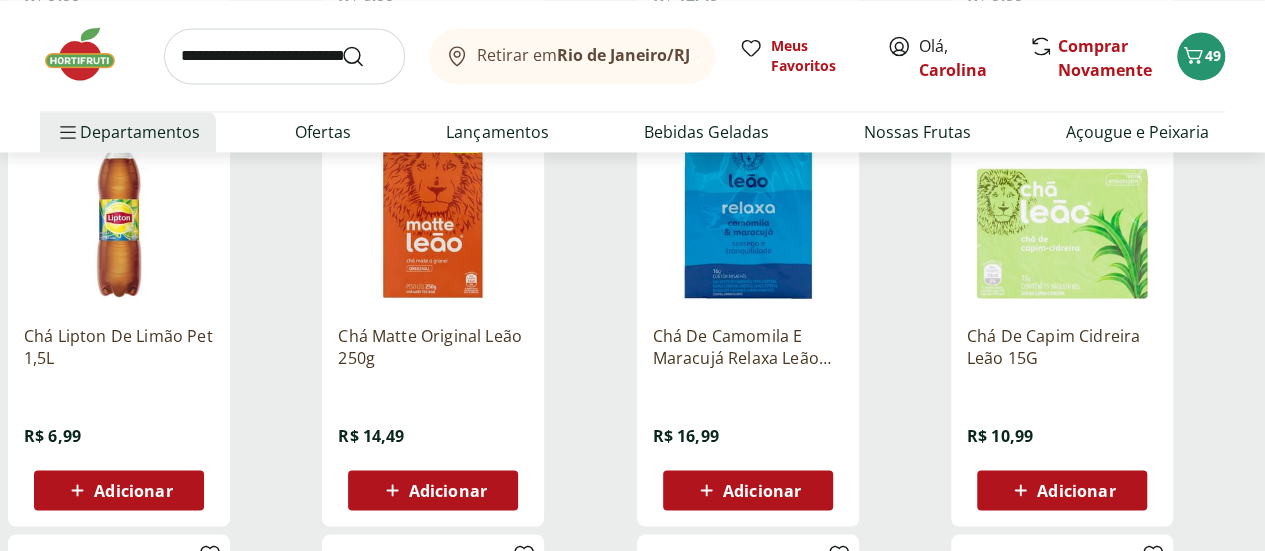 click on "Adicionar" at bounding box center [1076, 490] 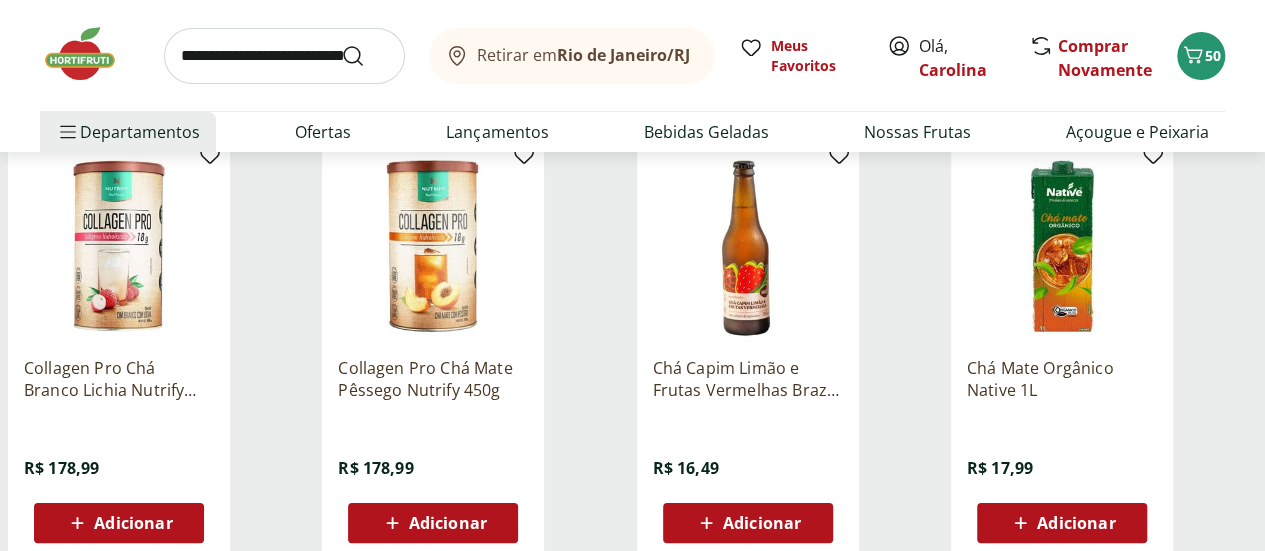 scroll, scrollTop: 3900, scrollLeft: 0, axis: vertical 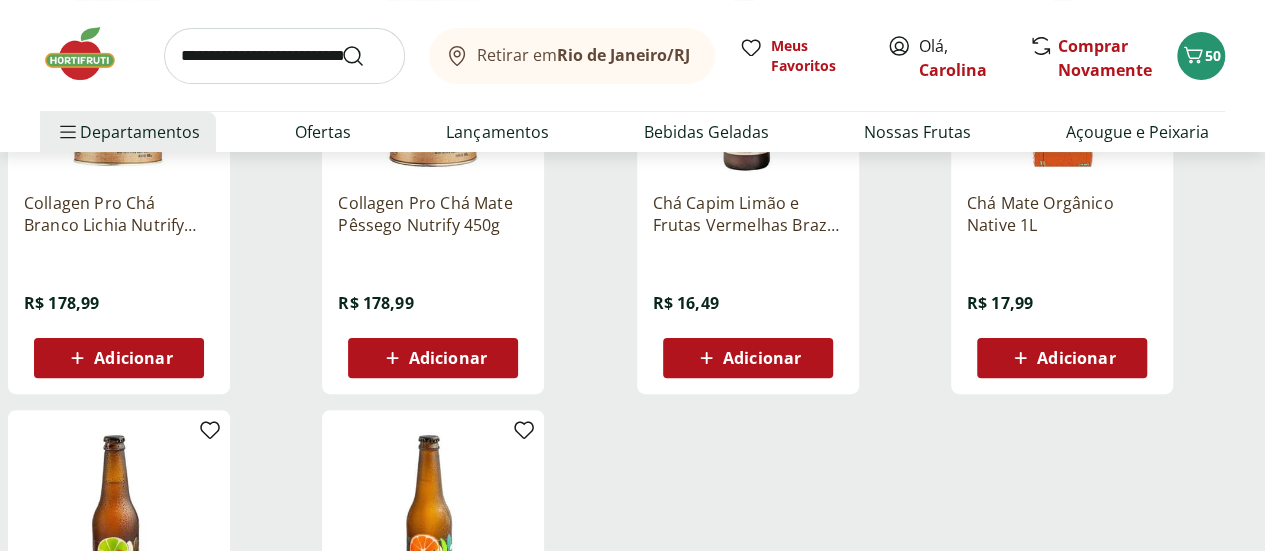 click at bounding box center (284, 56) 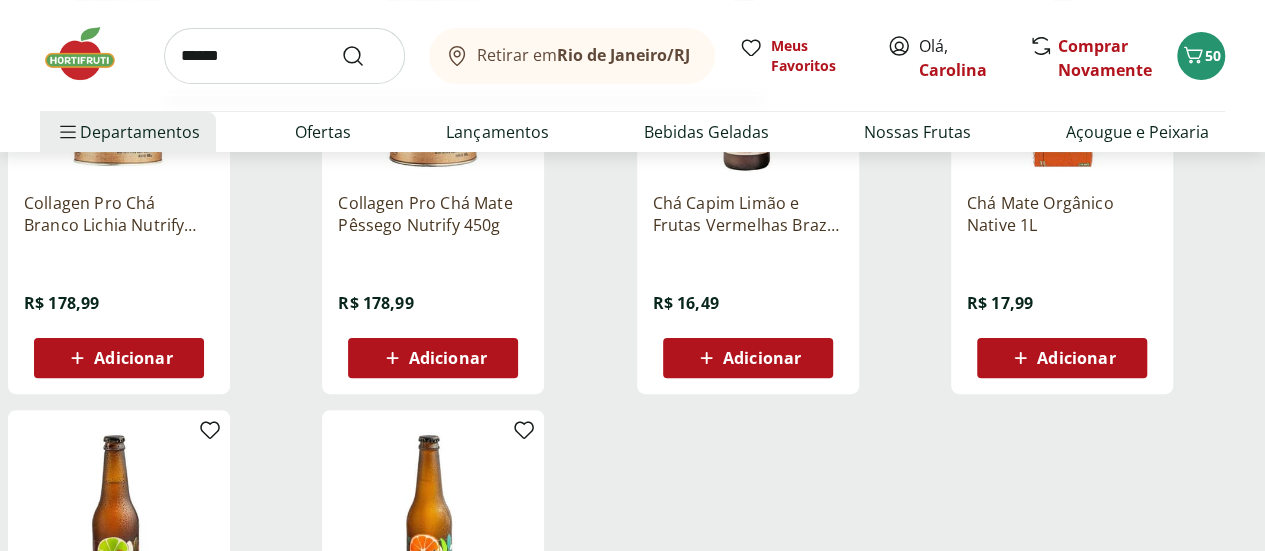 type on "******" 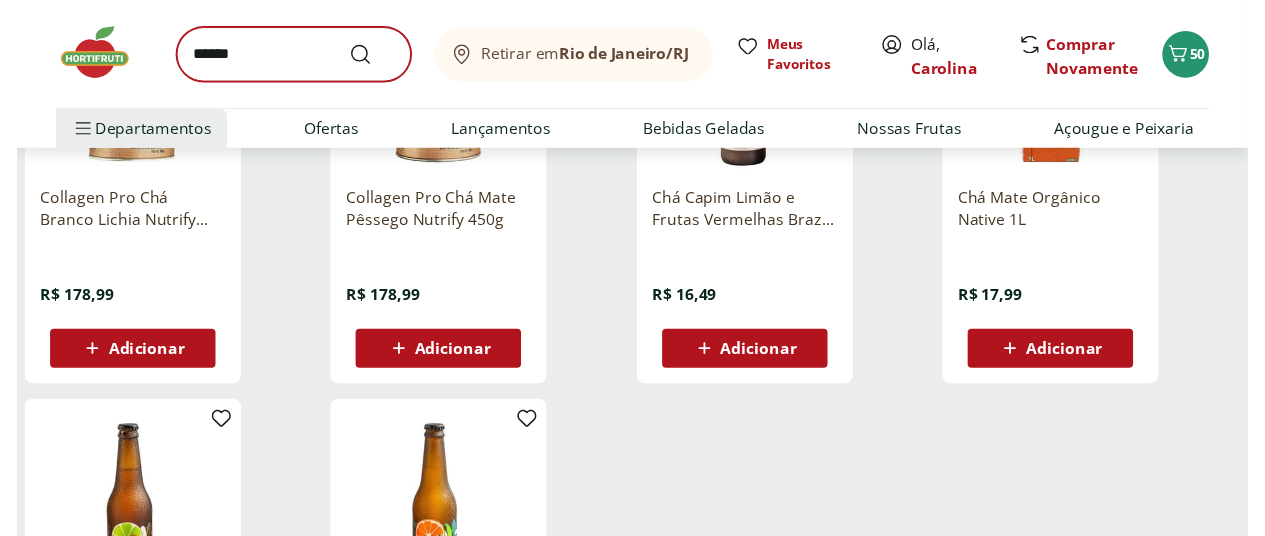 scroll, scrollTop: 0, scrollLeft: 0, axis: both 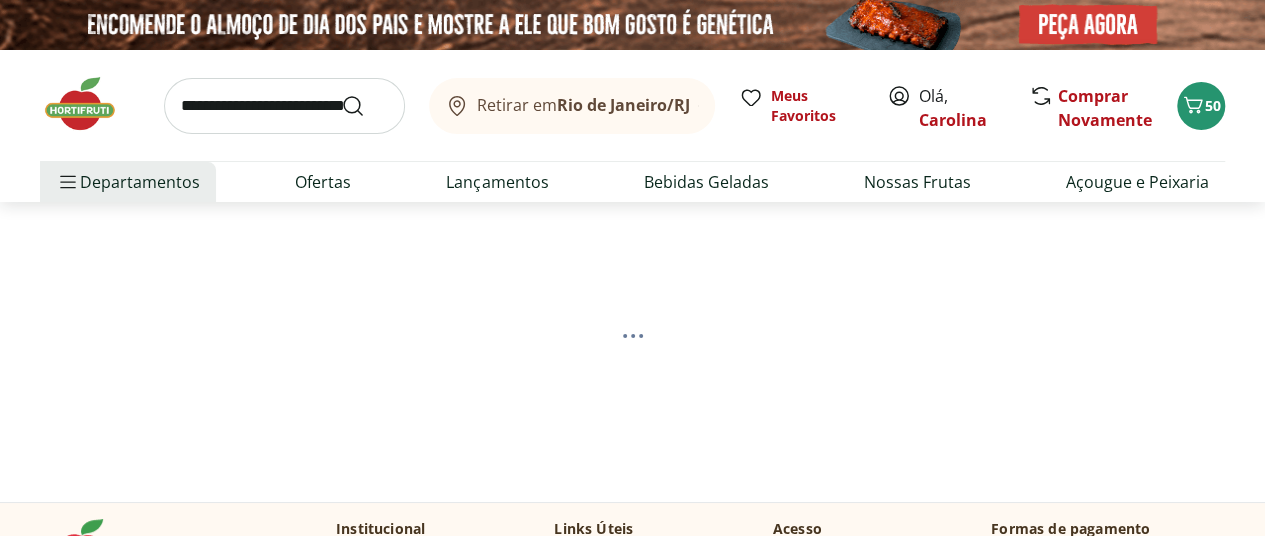select on "**********" 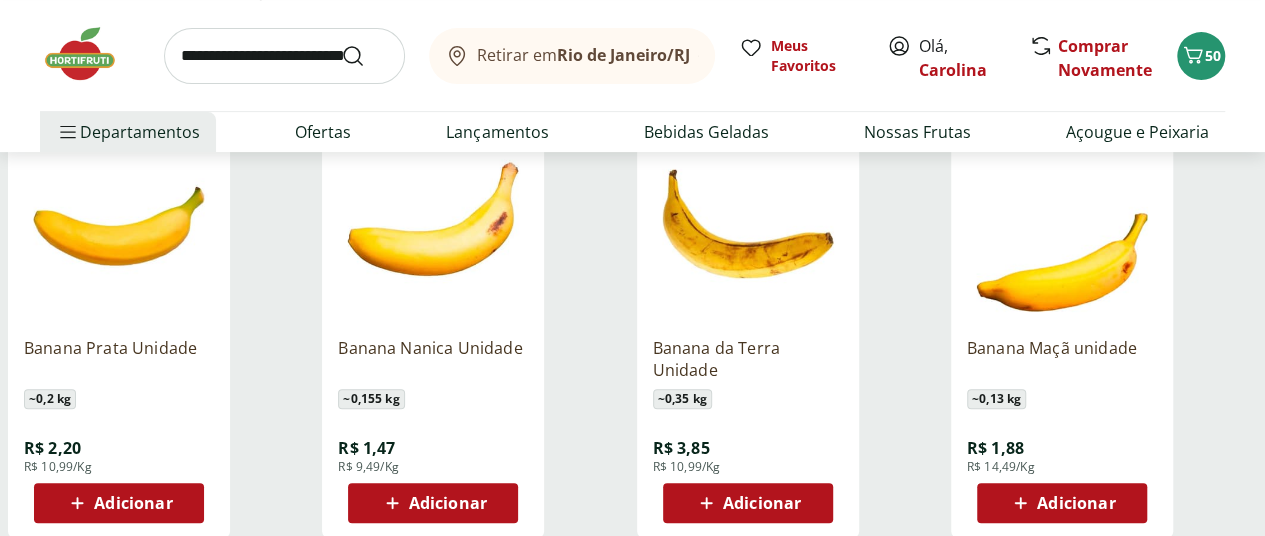 scroll, scrollTop: 300, scrollLeft: 0, axis: vertical 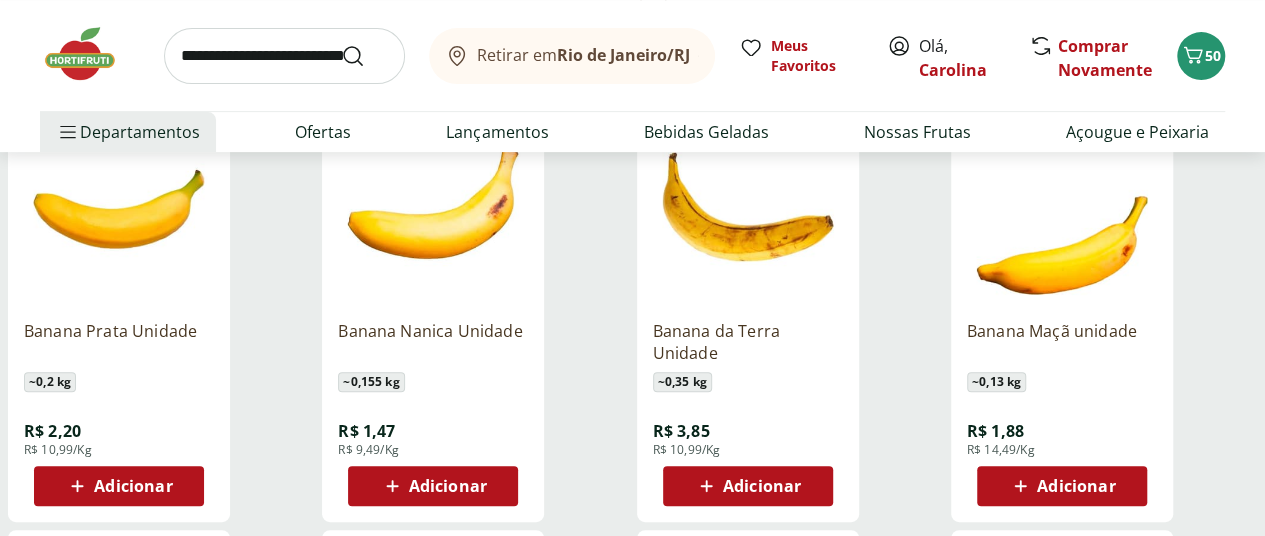 click on "Adicionar" at bounding box center (133, 486) 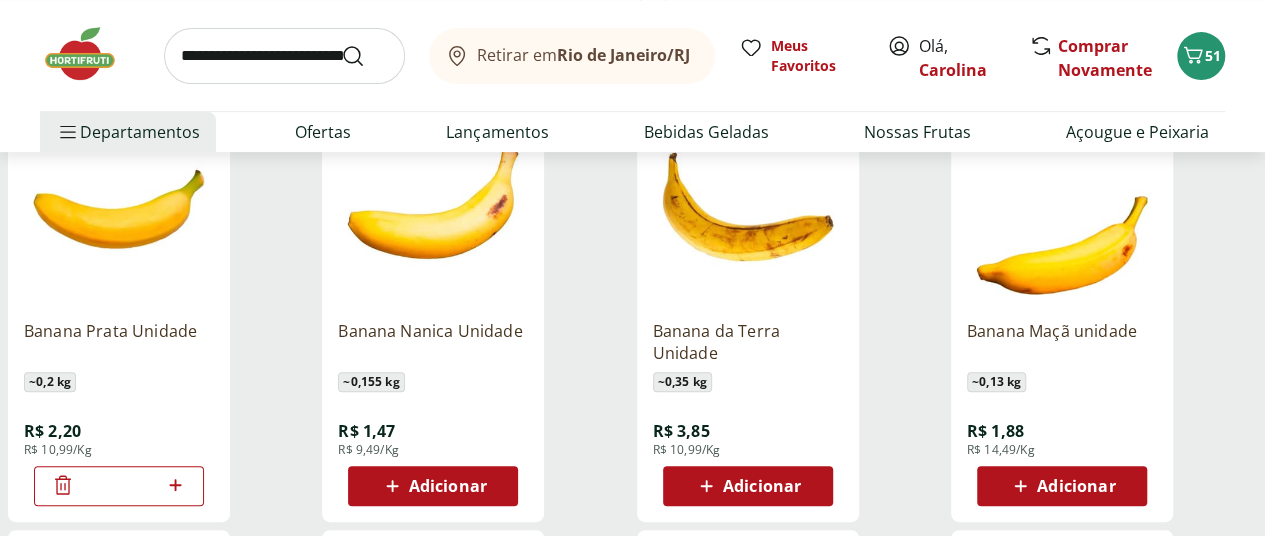 click 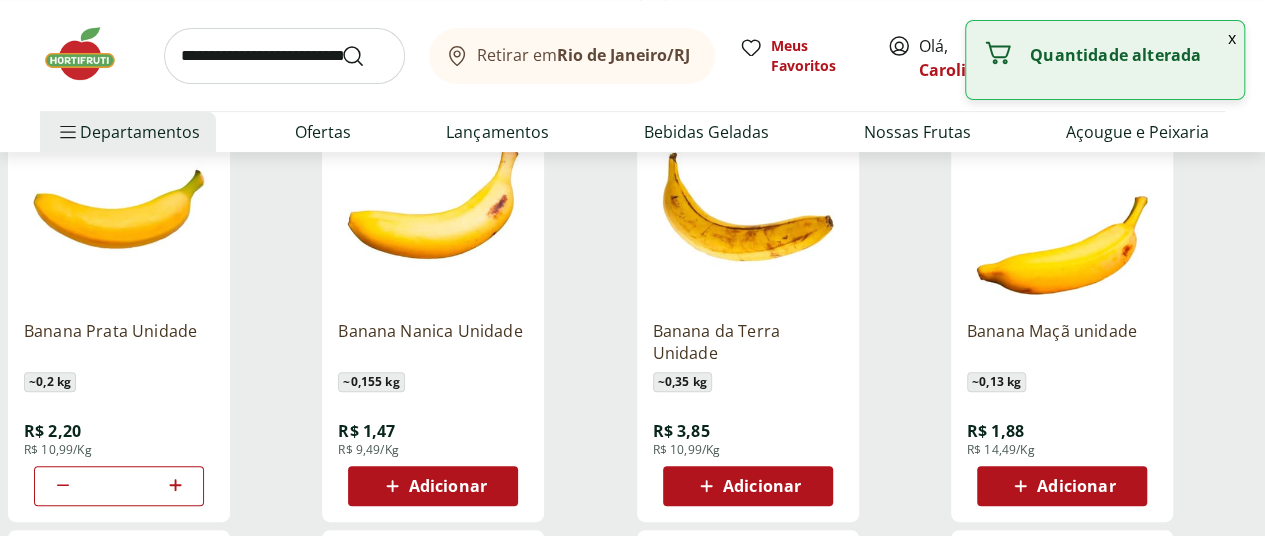 click 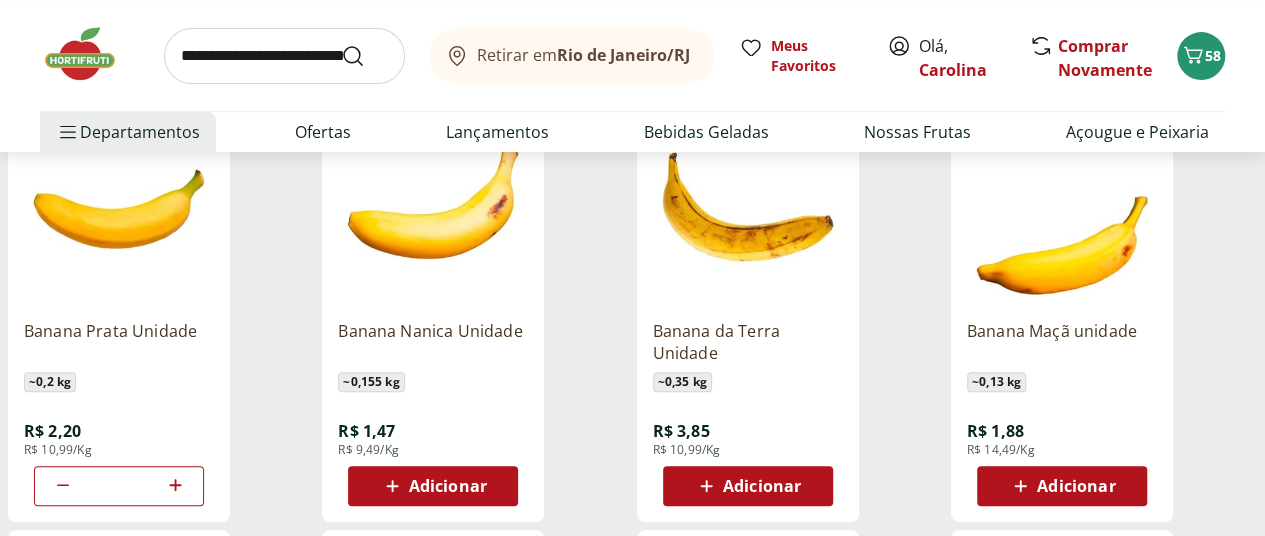 click at bounding box center (284, 56) 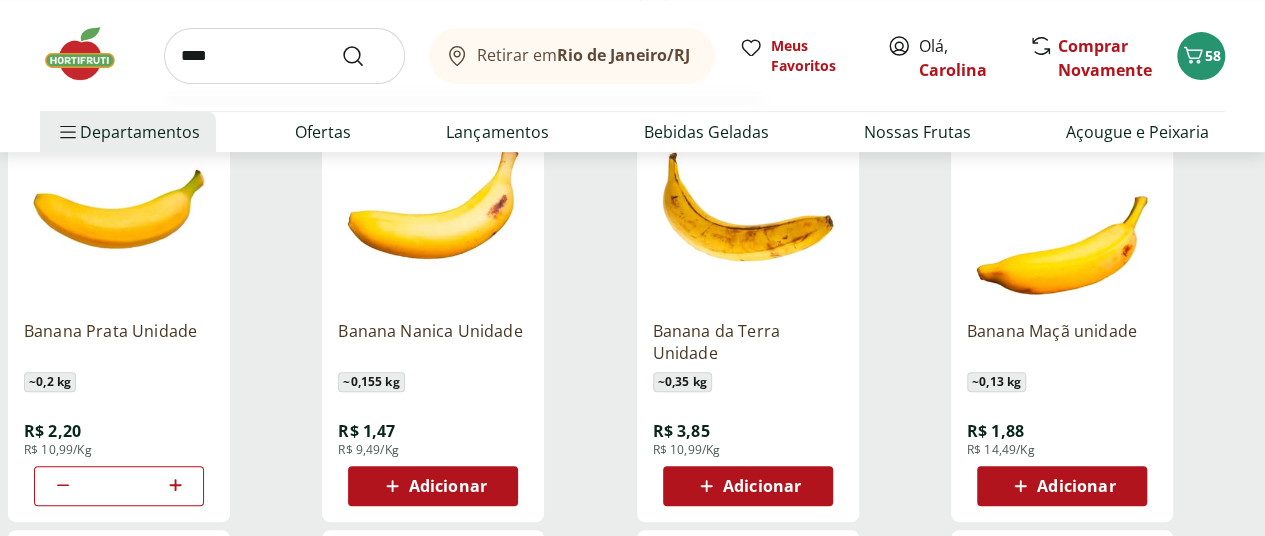 type on "****" 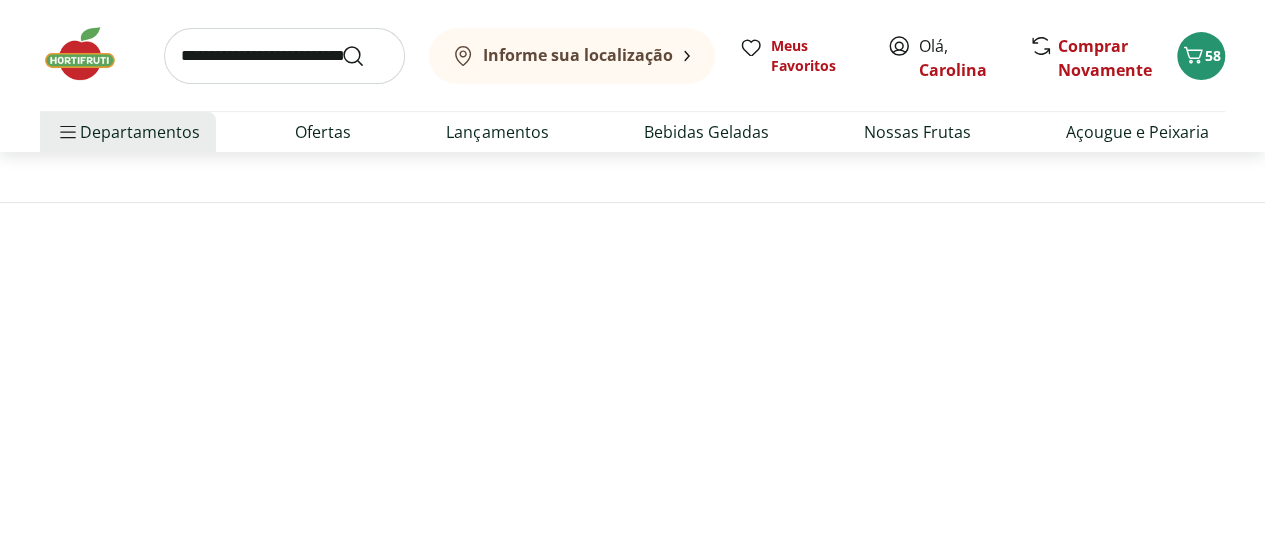scroll, scrollTop: 0, scrollLeft: 0, axis: both 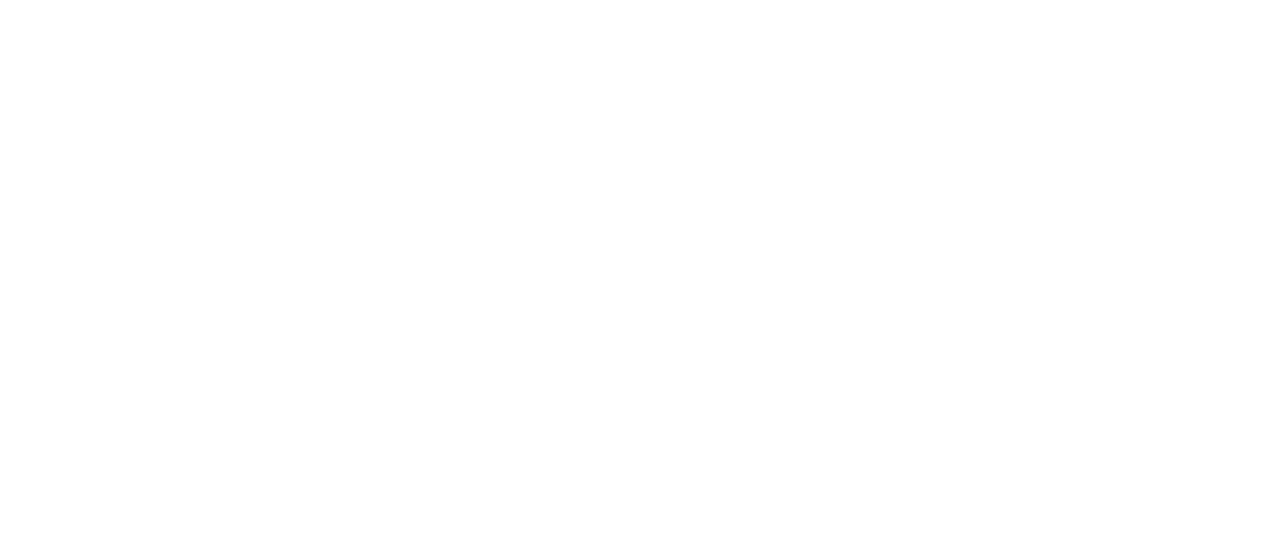 select on "**********" 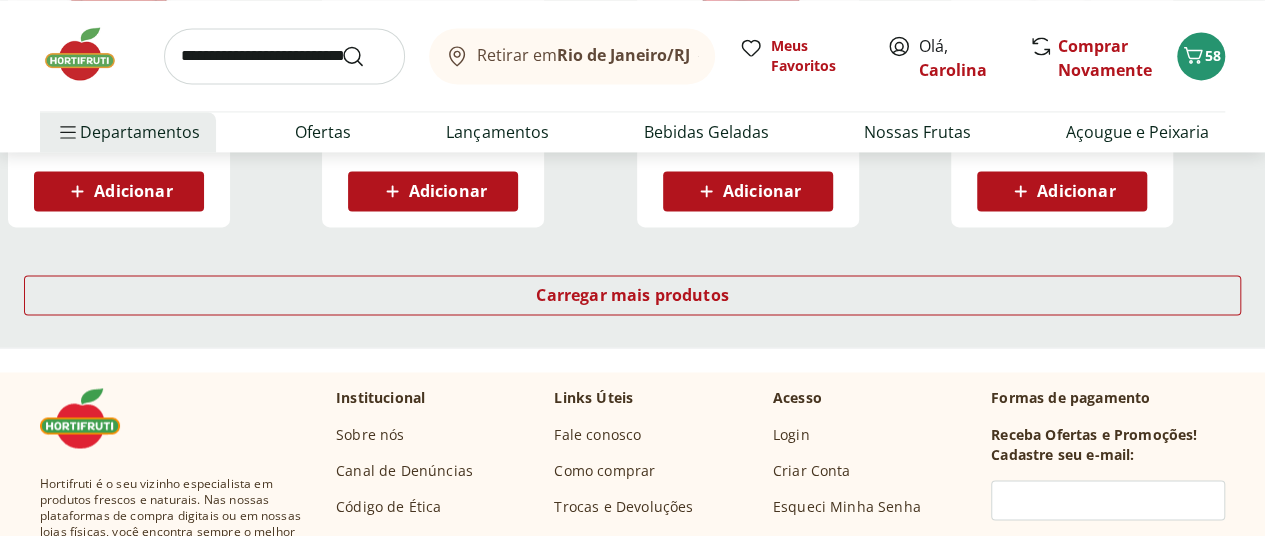scroll, scrollTop: 1500, scrollLeft: 0, axis: vertical 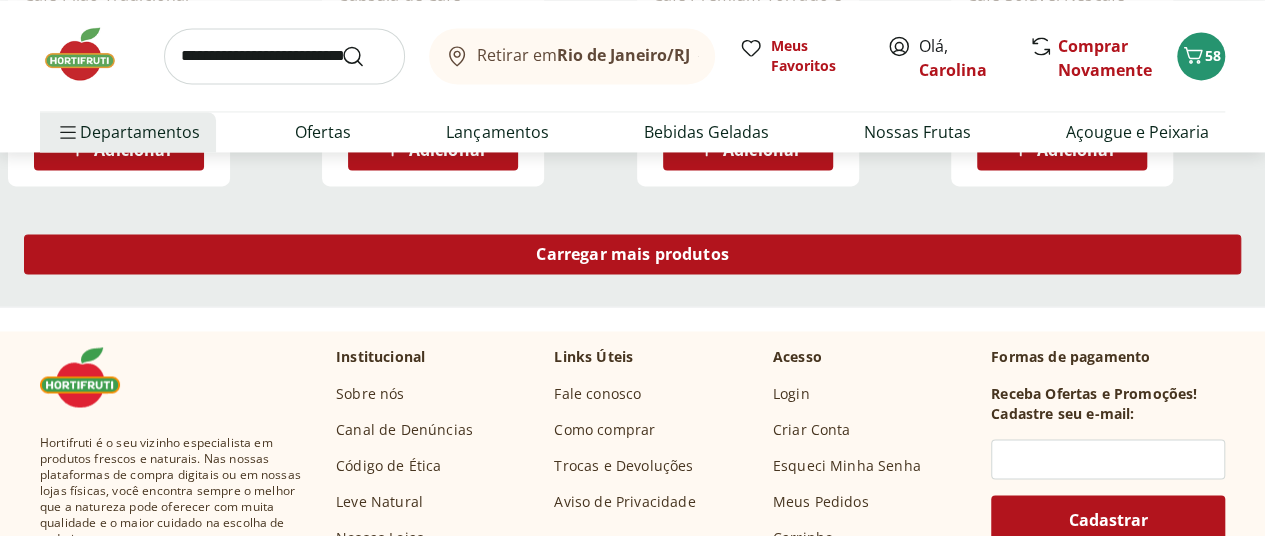 click on "Carregar mais produtos" at bounding box center (632, 254) 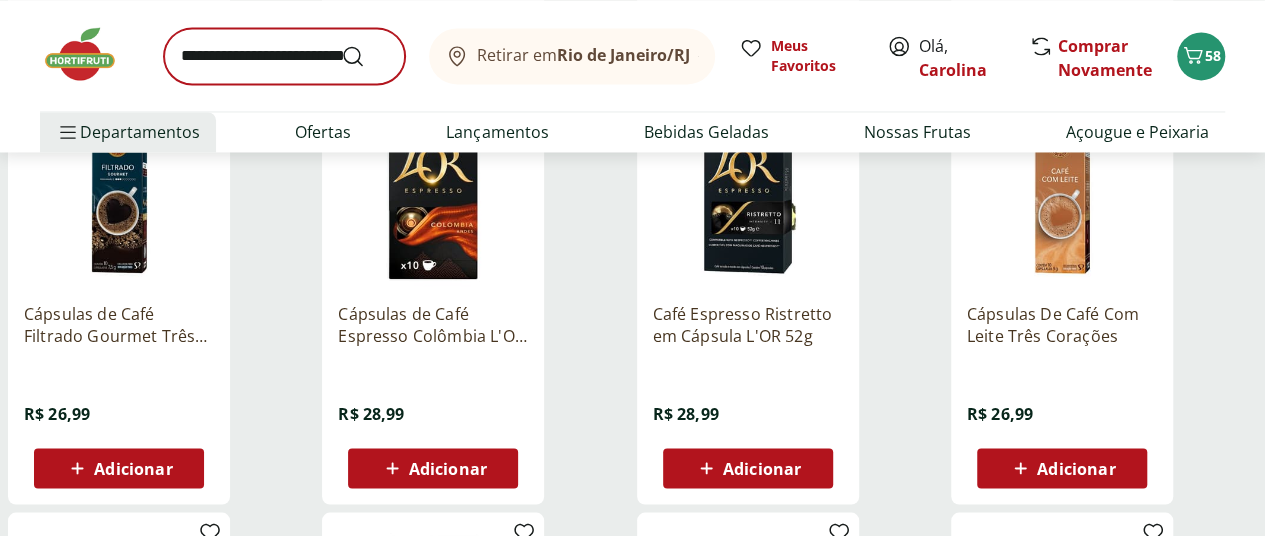 scroll, scrollTop: 1300, scrollLeft: 0, axis: vertical 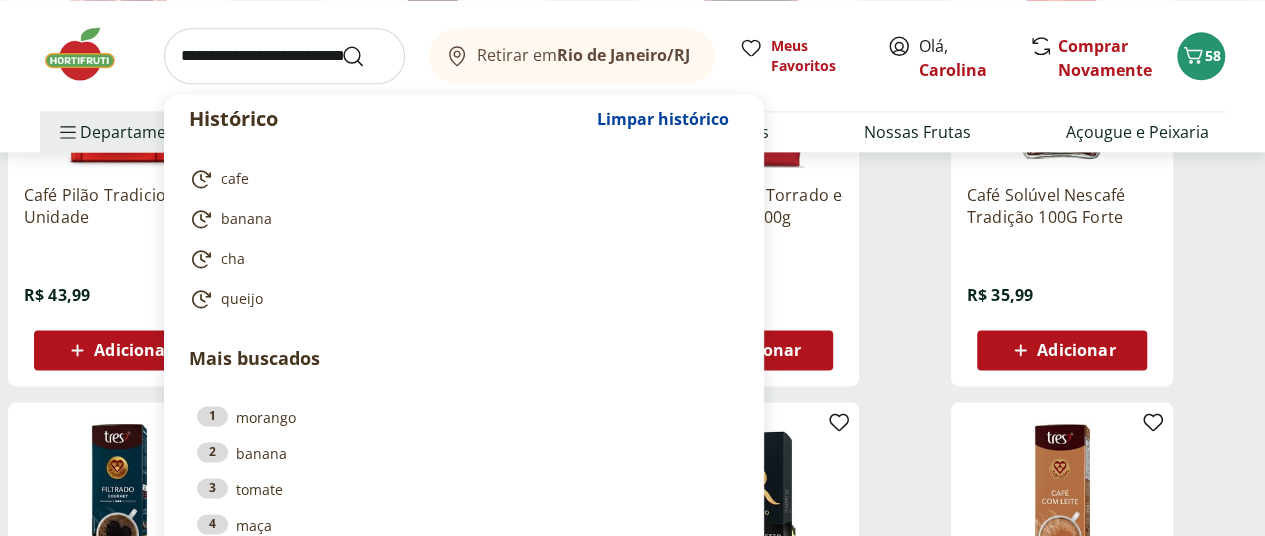 click at bounding box center [284, 56] 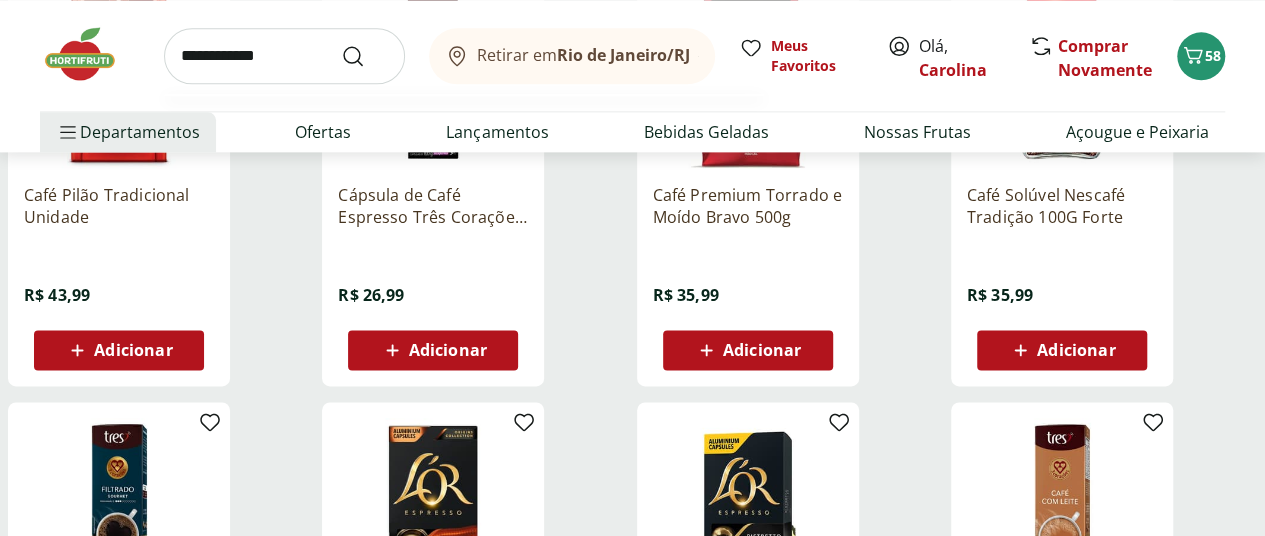 type on "**********" 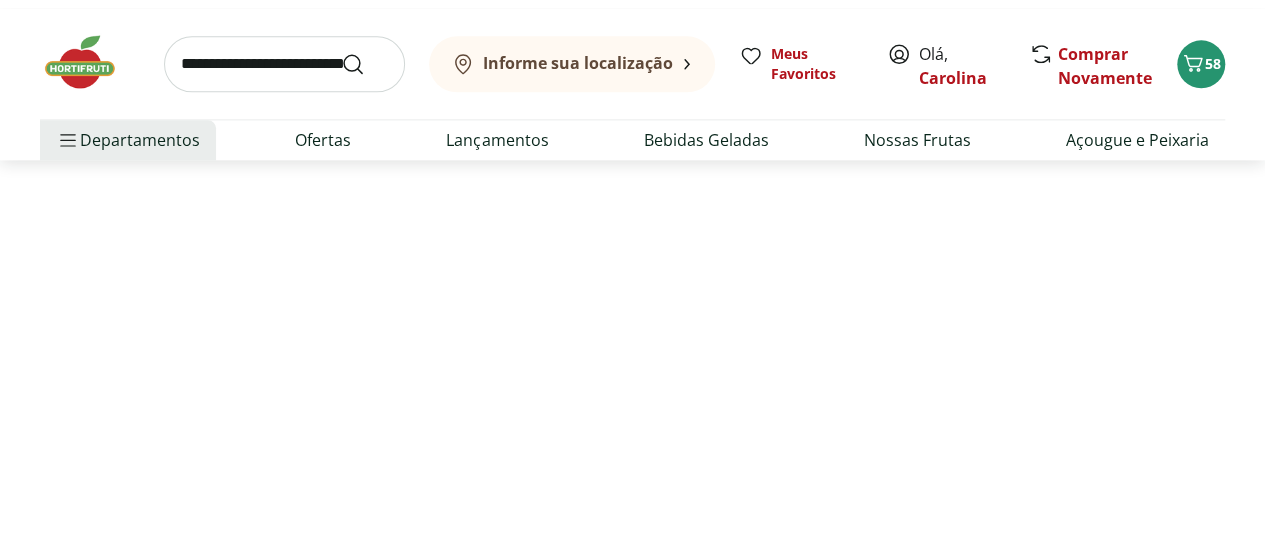 scroll, scrollTop: 0, scrollLeft: 0, axis: both 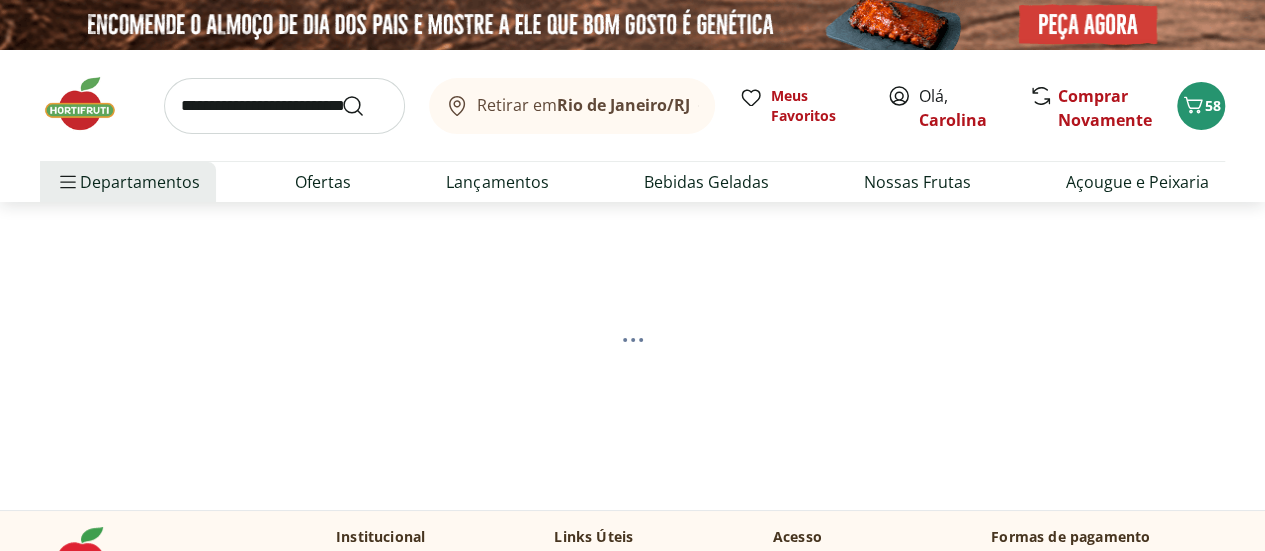 select on "**********" 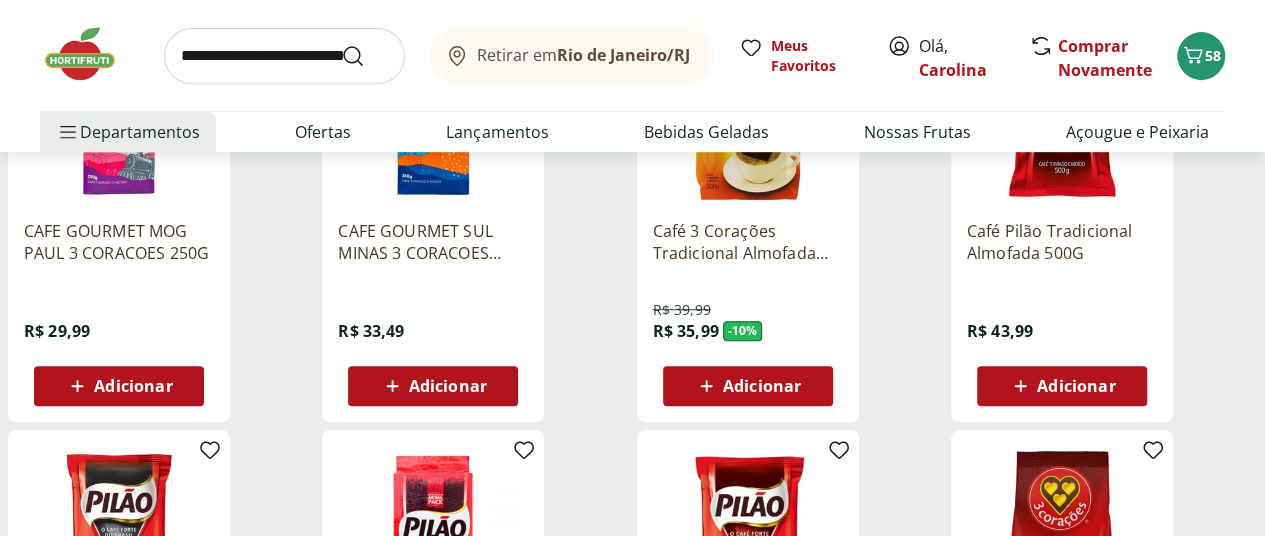 scroll, scrollTop: 300, scrollLeft: 0, axis: vertical 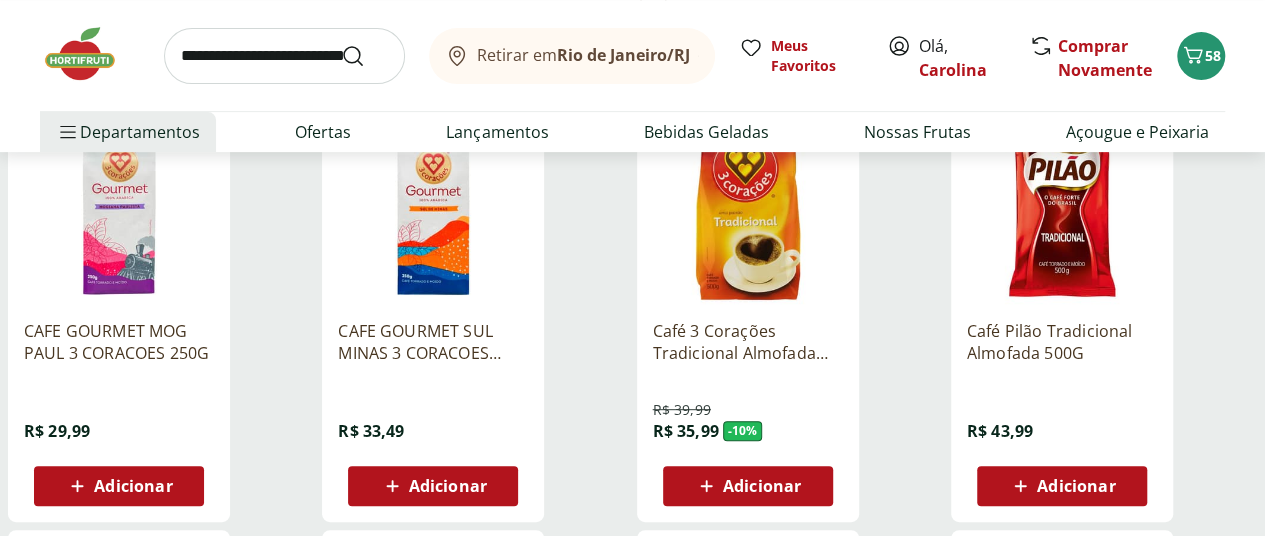 click on "Adicionar" at bounding box center [1076, 486] 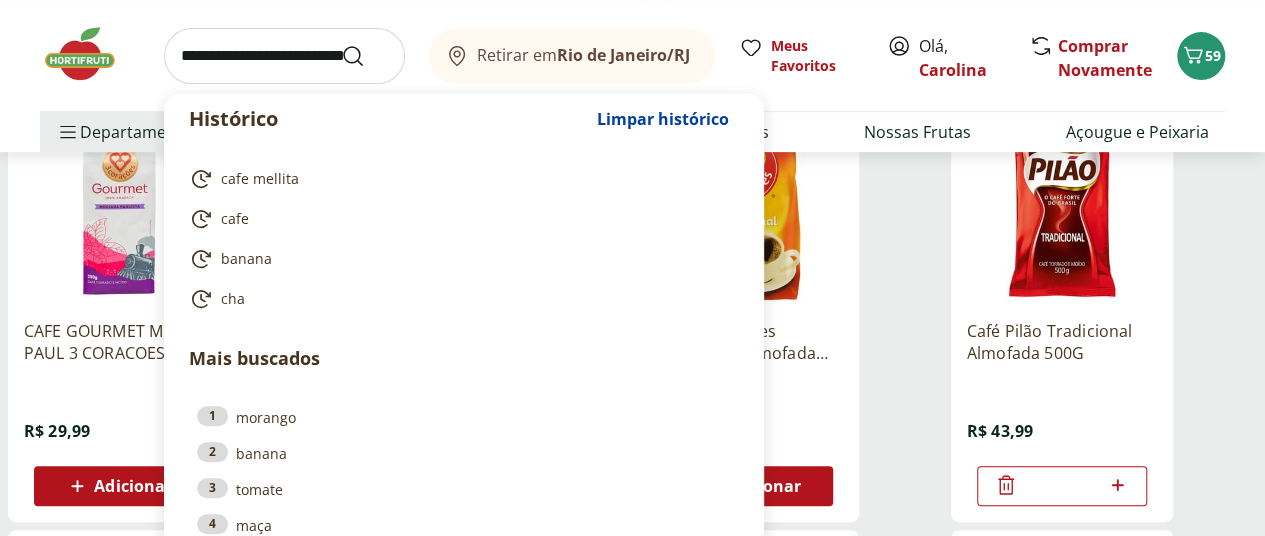 click at bounding box center [284, 56] 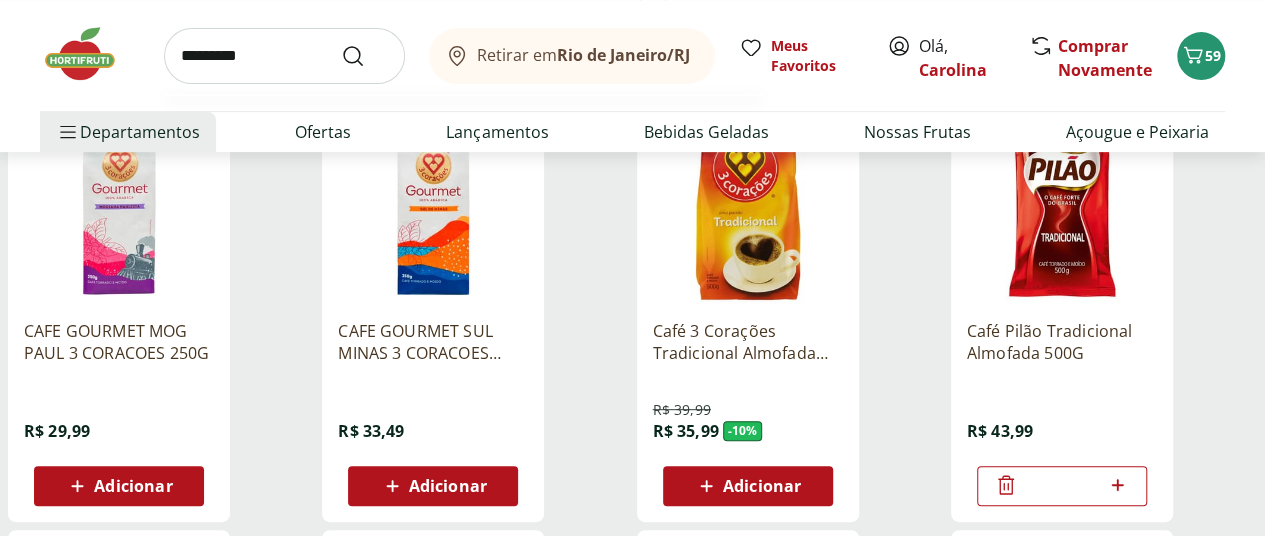 type on "*********" 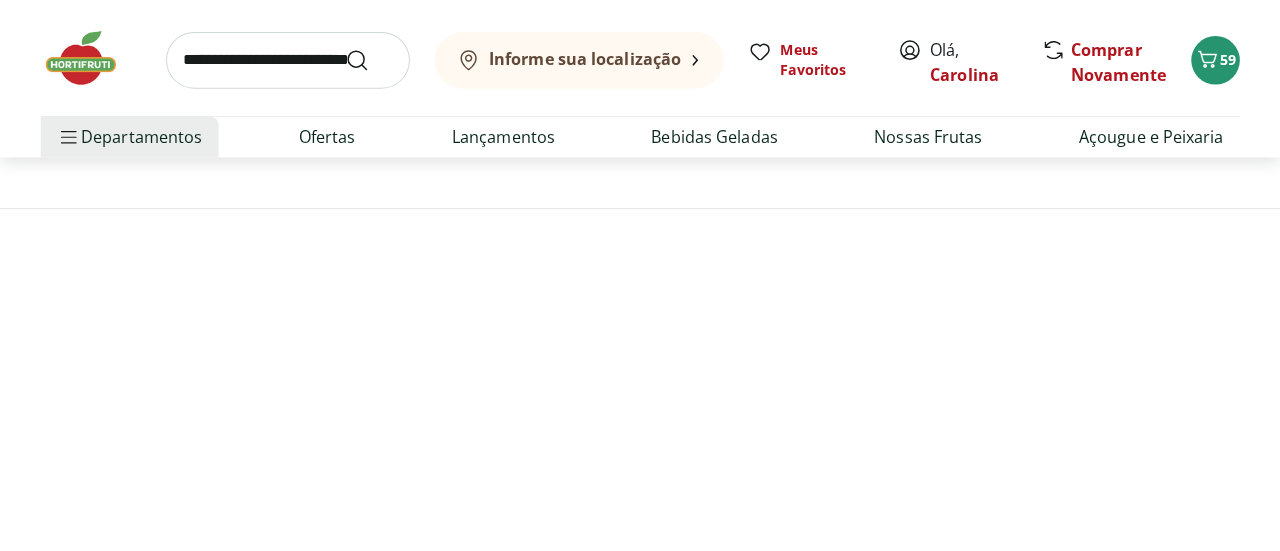 scroll, scrollTop: 0, scrollLeft: 0, axis: both 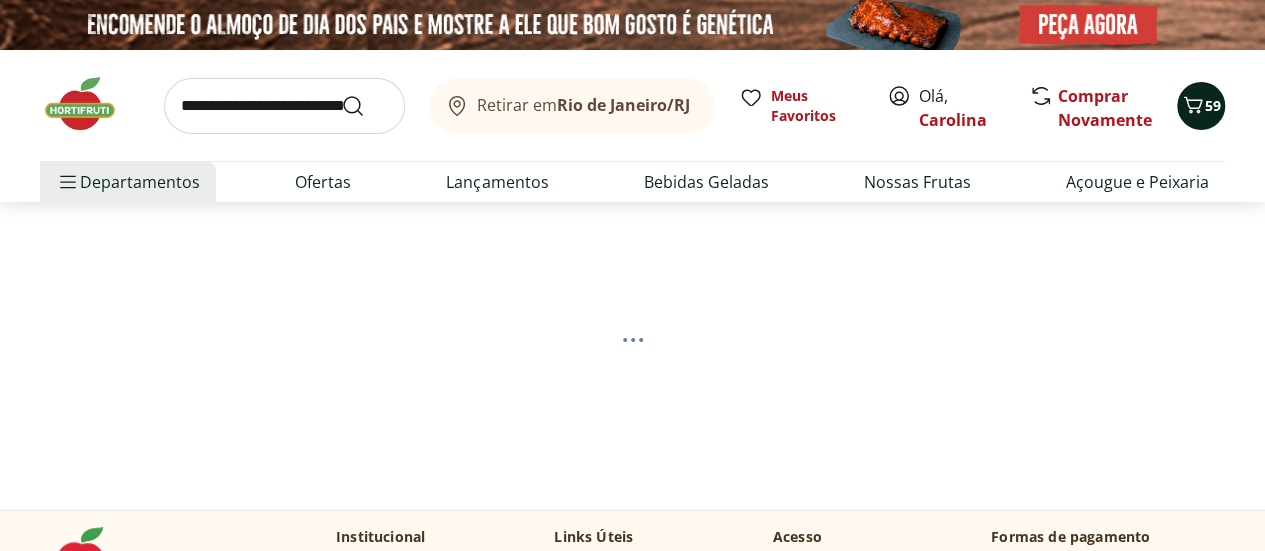 click 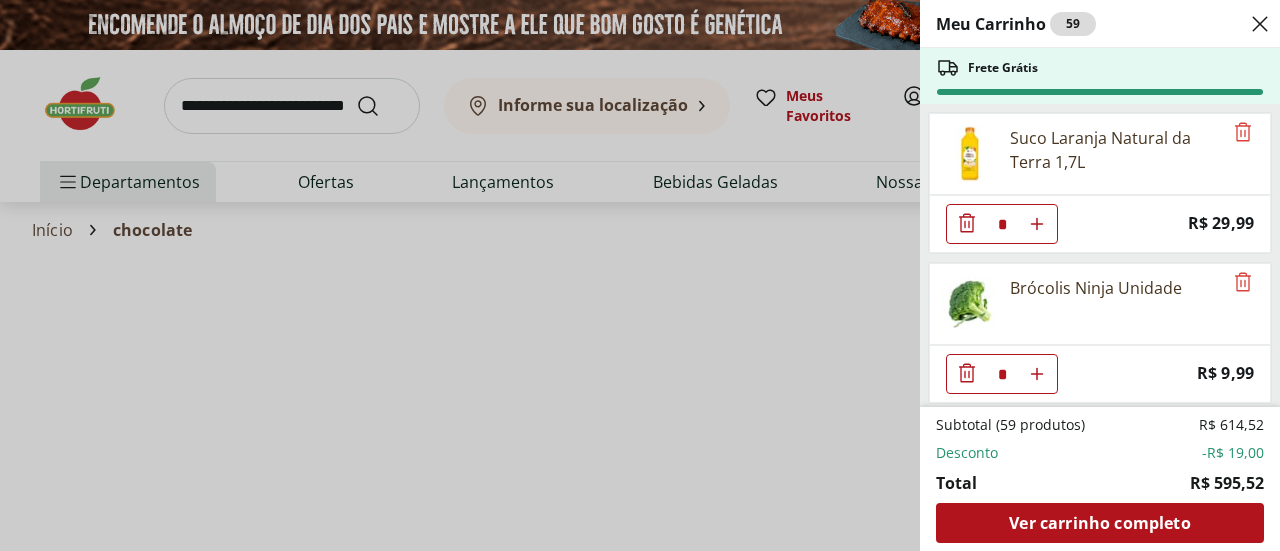 select on "**********" 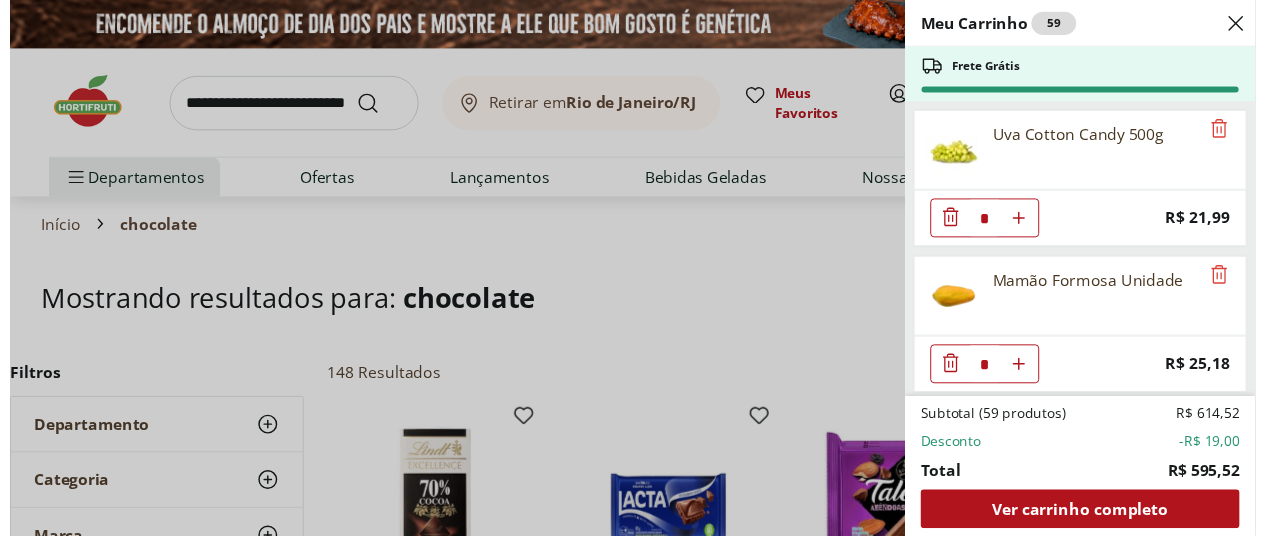scroll, scrollTop: 0, scrollLeft: 0, axis: both 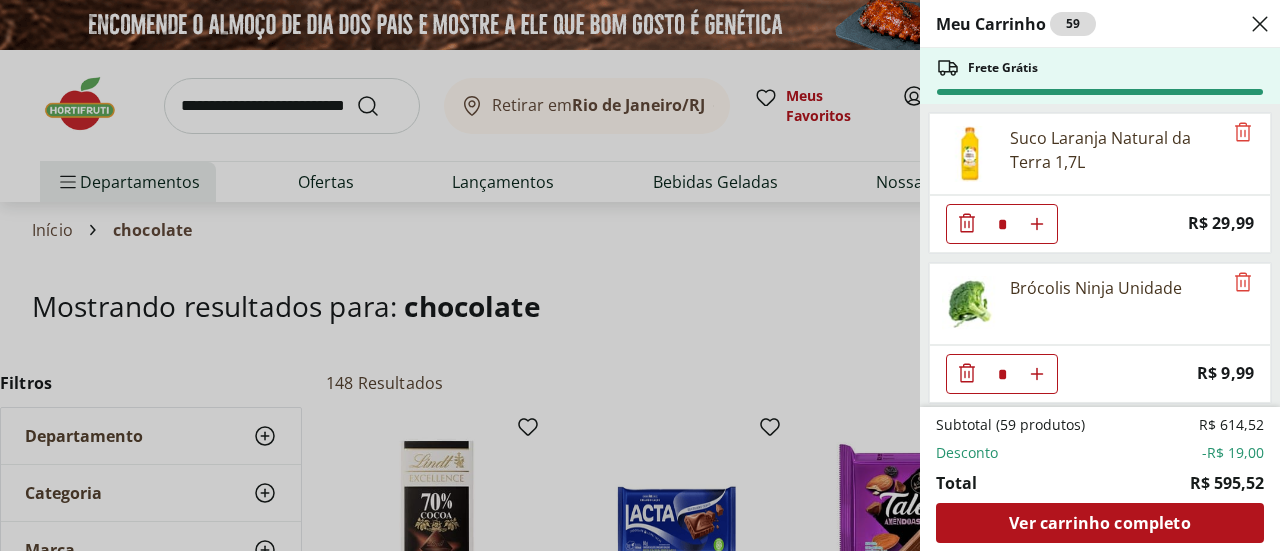 click on "Meu Carrinho 59 Frete Grátis Suco Laranja Natural da Terra 1,7L * Price: R$ 29,99 Brócolis Ninja Unidade * Price: R$ 9,99 Azeite de Oliva Andorinha Extra Virgem 500ml * Original price: R$ 49,99 Price: R$ 34,99 Guardanapo Folha Dupla Dia a Dia 30cm Scott 50 unidades * Price: R$ 7,49 Uva Cotton Candy 500g * Price: R$ 21,99 Mamão Formosa Unidade * Price: R$ 25,18 Mamão Papaia Unidade * Price: R$ 6,49 Nuggets Tradicional De Frango Sadia - 300G * Original price: R$ 13,29 Price: R$ 10,99 Coador De Papel Melitta 103 * Price: R$ 5,79 Biscoito Cream Crackers Piraquê 184g * Price: R$ 5,79 Biscoito Cream Cracker Light Piraque 184g * Price: R$ 5,79 Torrada Tradicional Bauducco Embalagem 142G * Price: R$ 7,39 Biscoito Maizena Piraque 175g * Price: R$ 3,29 Alface Crespa Unidade * Original price: R$ 3,69 Price: R$ 1,99 Maçã Gala Importada Unidade * Price: R$ 3,23 Cápsulas Espresso 7 Pilão 52G * Price: R$ 26,99 Bebida Achocolatada Nescau 180ml ** Price: R$ 2,99 * Price: R$ 9,99 * Price: R$ 7,99" at bounding box center [640, 275] 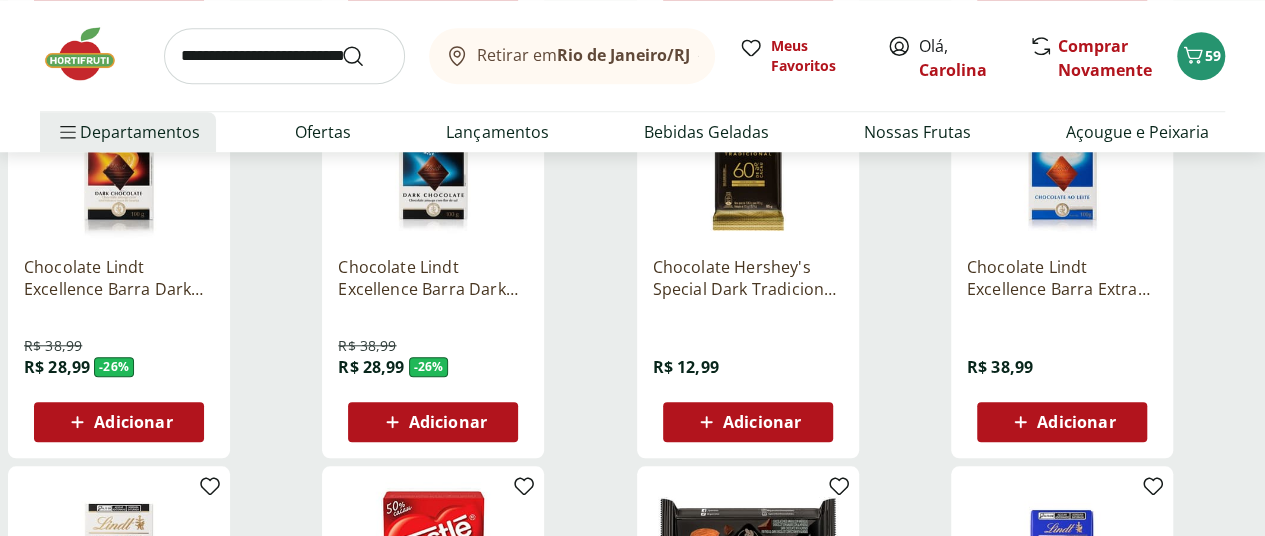 scroll, scrollTop: 800, scrollLeft: 0, axis: vertical 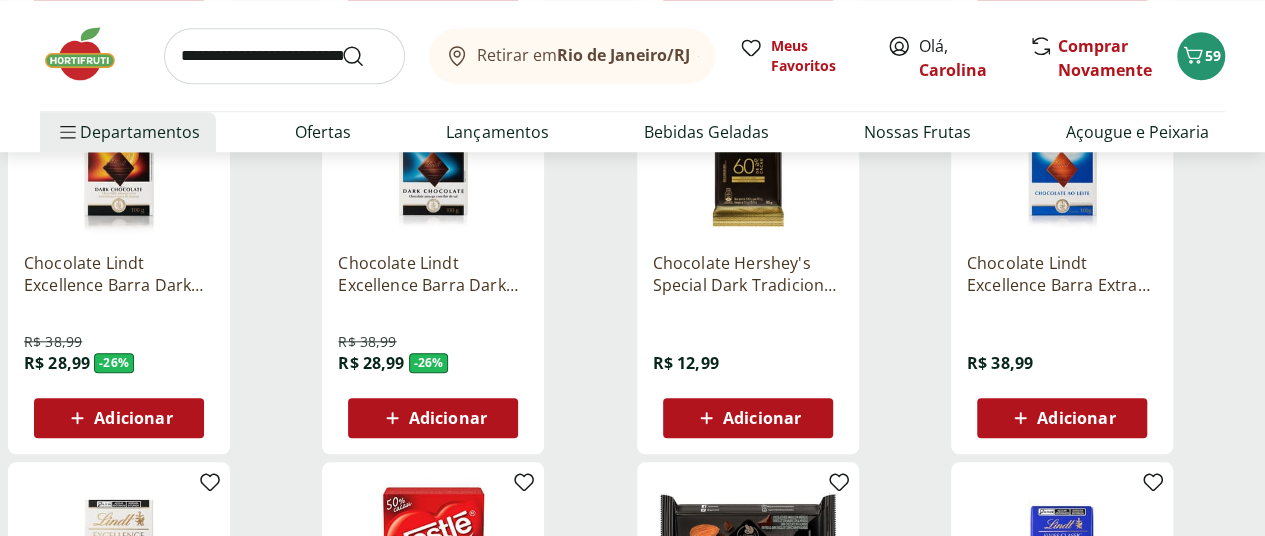 click on "Adicionar" at bounding box center (762, 418) 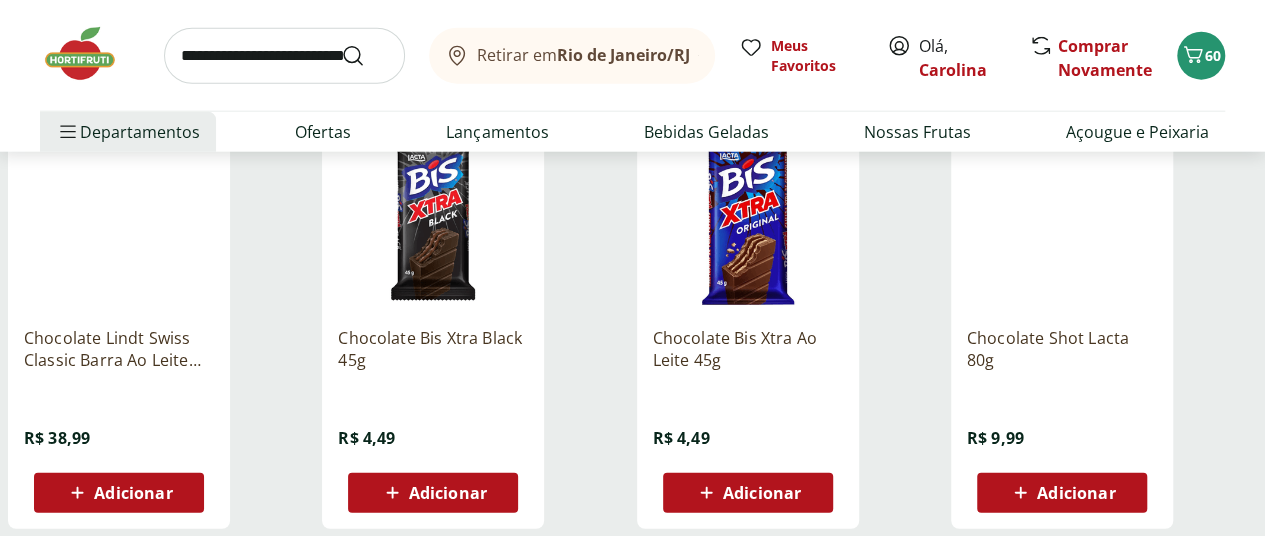 scroll, scrollTop: 2500, scrollLeft: 0, axis: vertical 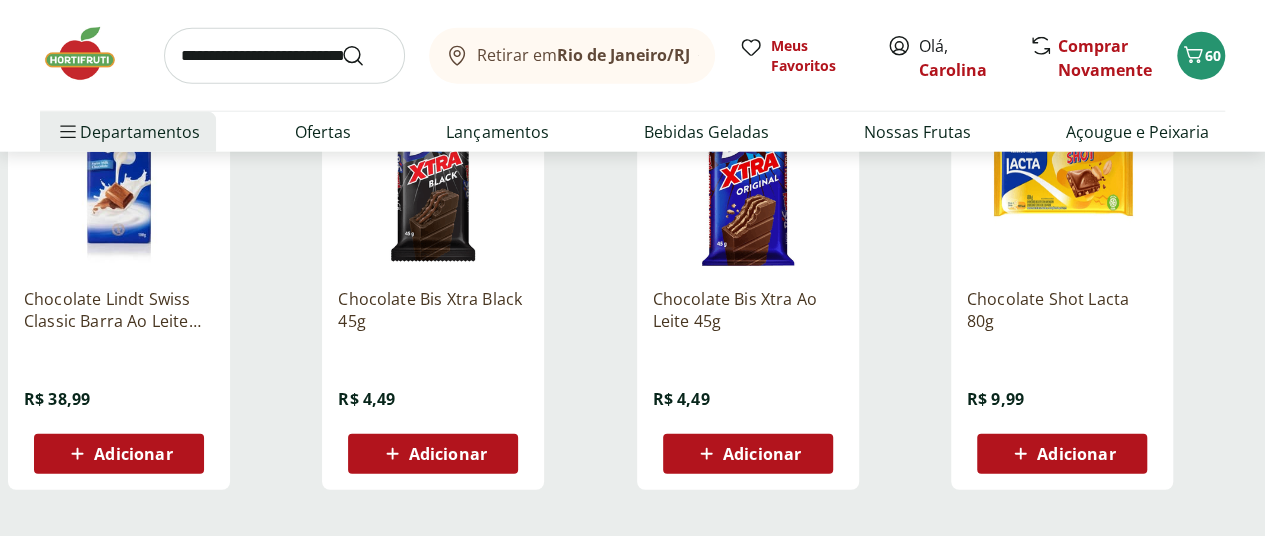 click on "Adicionar" at bounding box center (1076, 454) 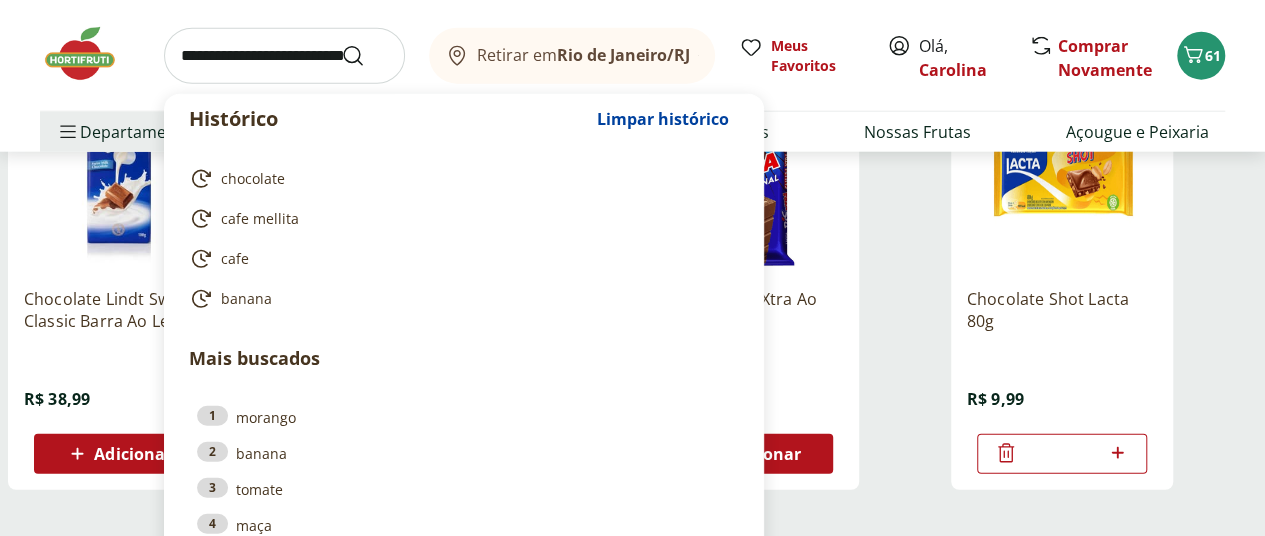click at bounding box center (284, 56) 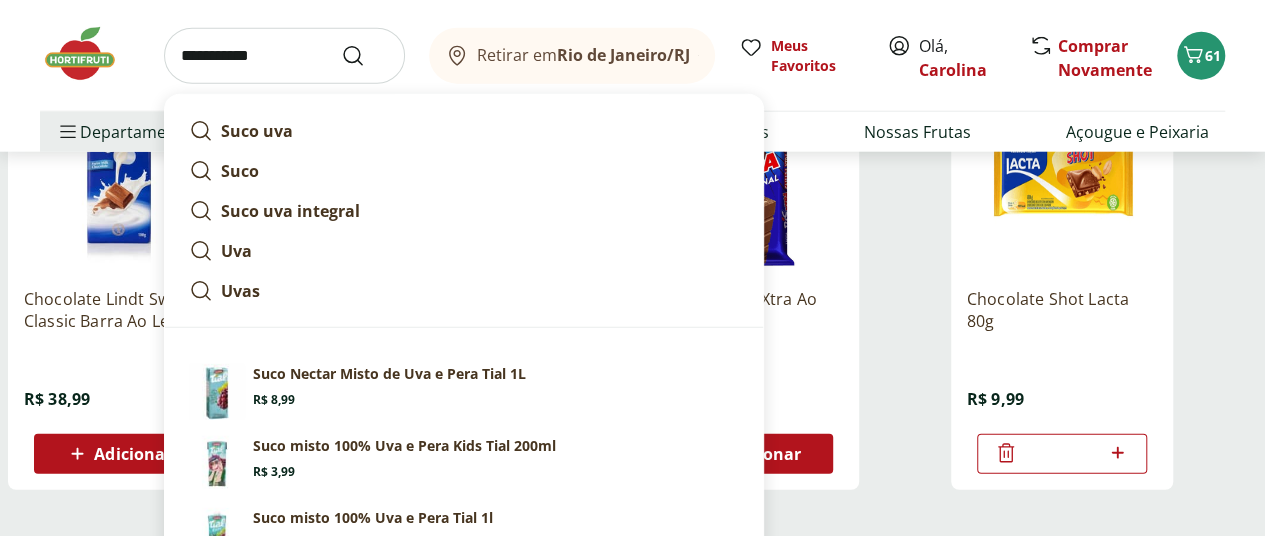 type on "**********" 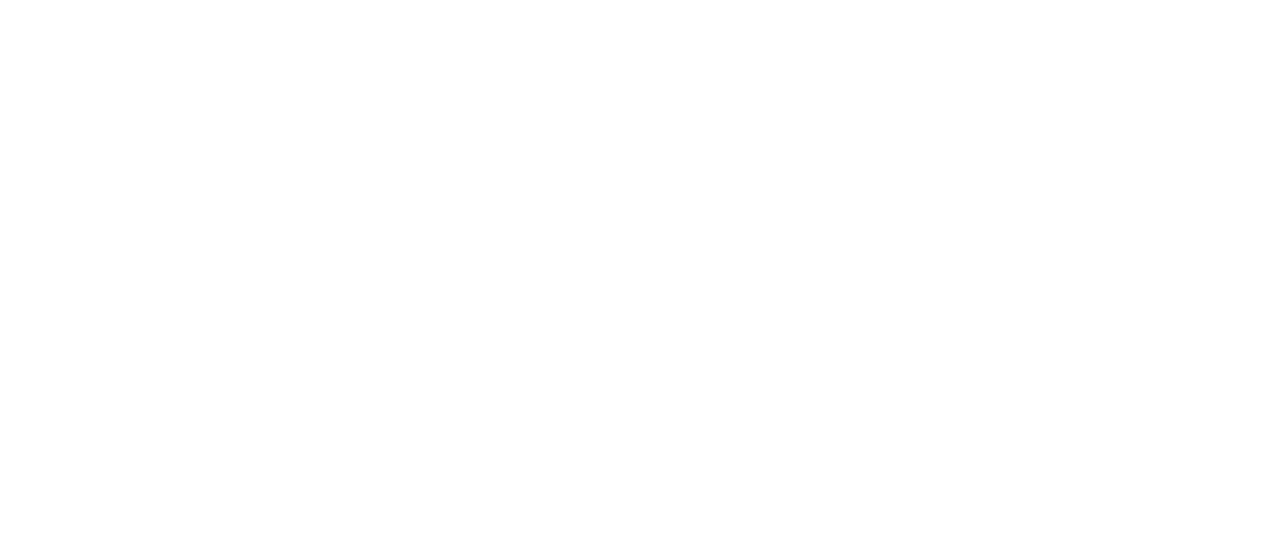 scroll, scrollTop: 0, scrollLeft: 0, axis: both 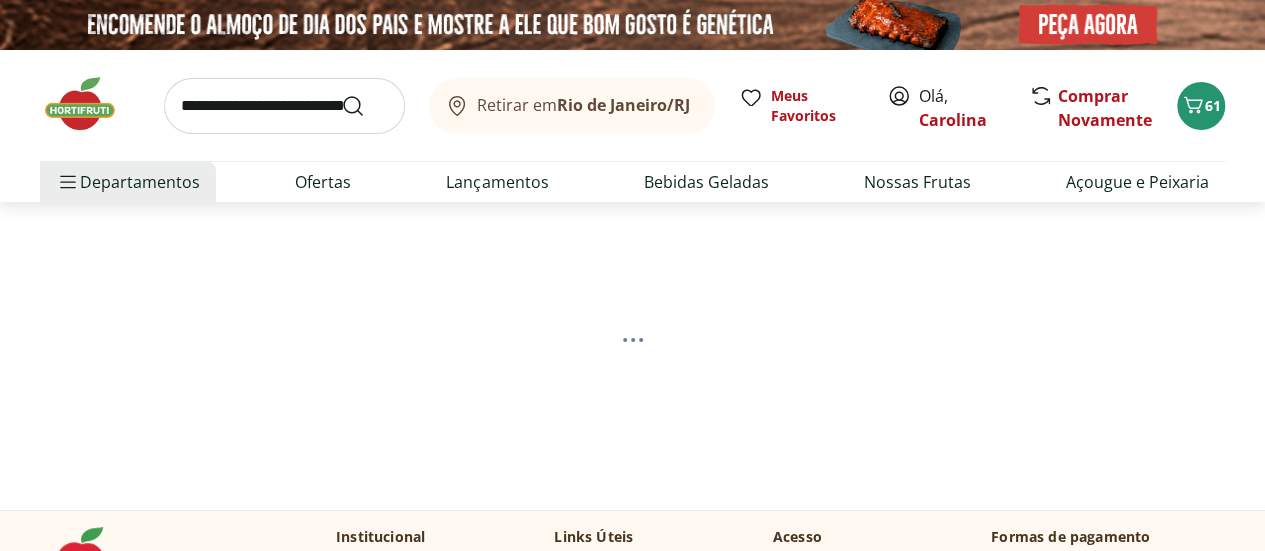 select on "**********" 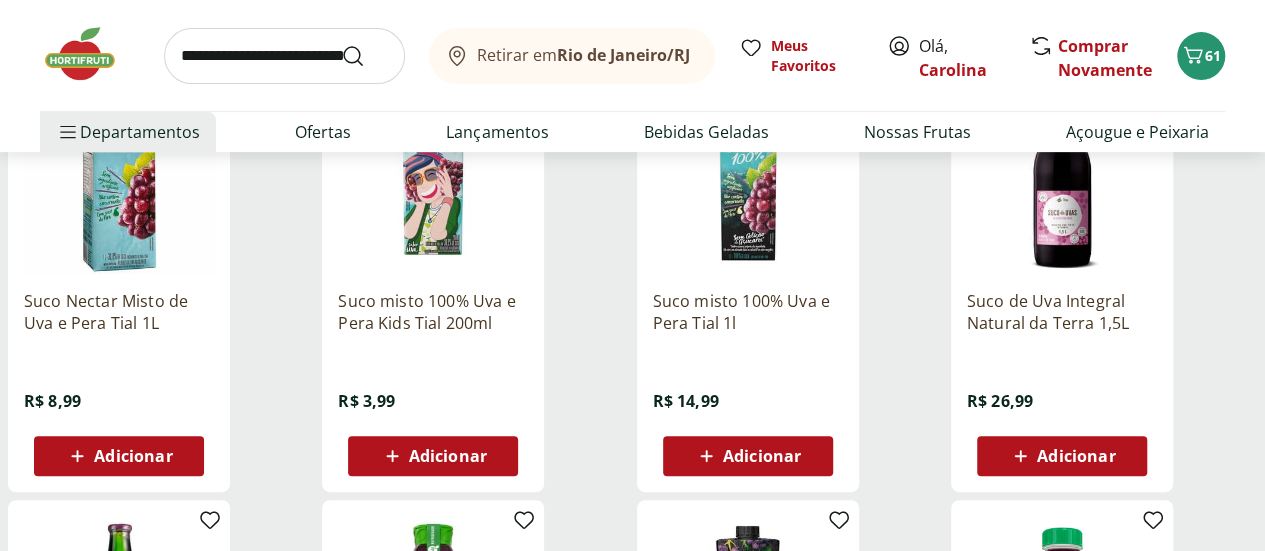 scroll, scrollTop: 300, scrollLeft: 0, axis: vertical 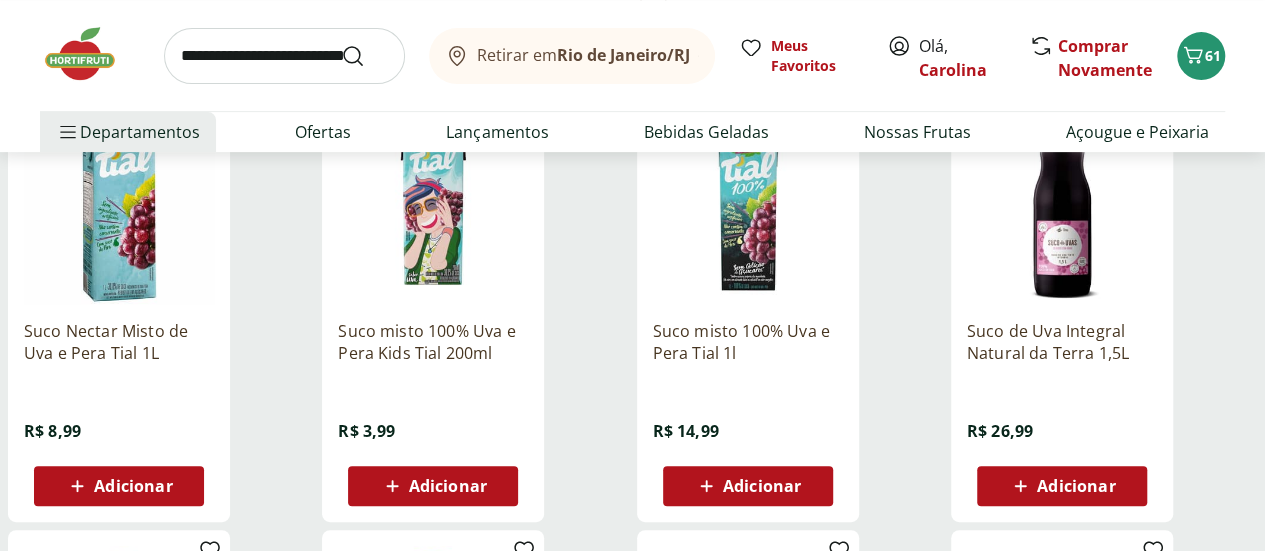 click on "Adicionar" at bounding box center [1076, 486] 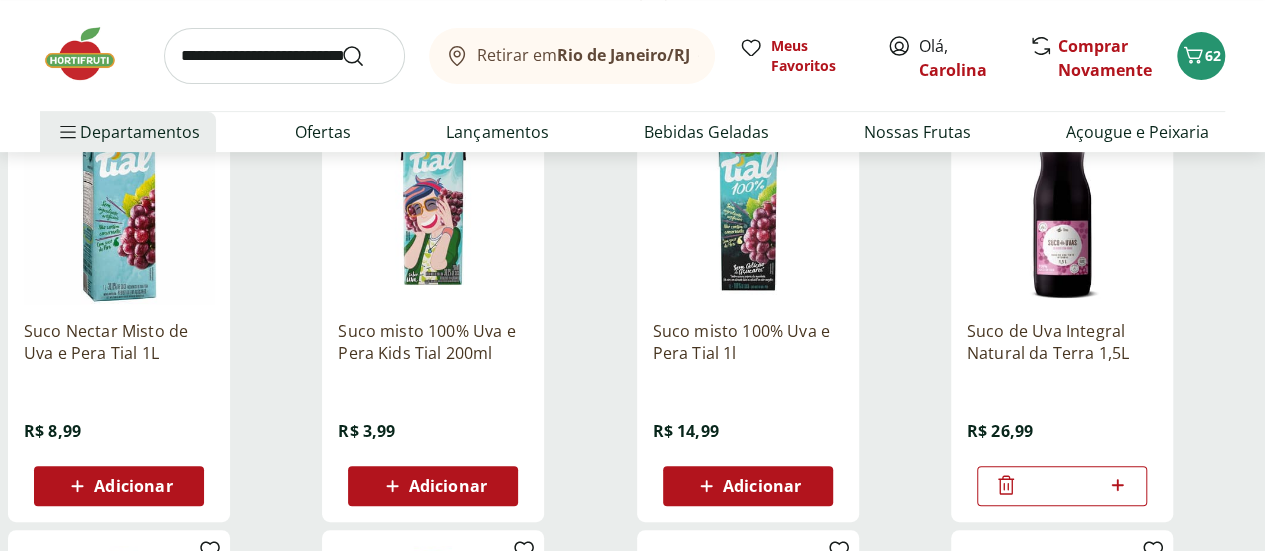 click at bounding box center [284, 56] 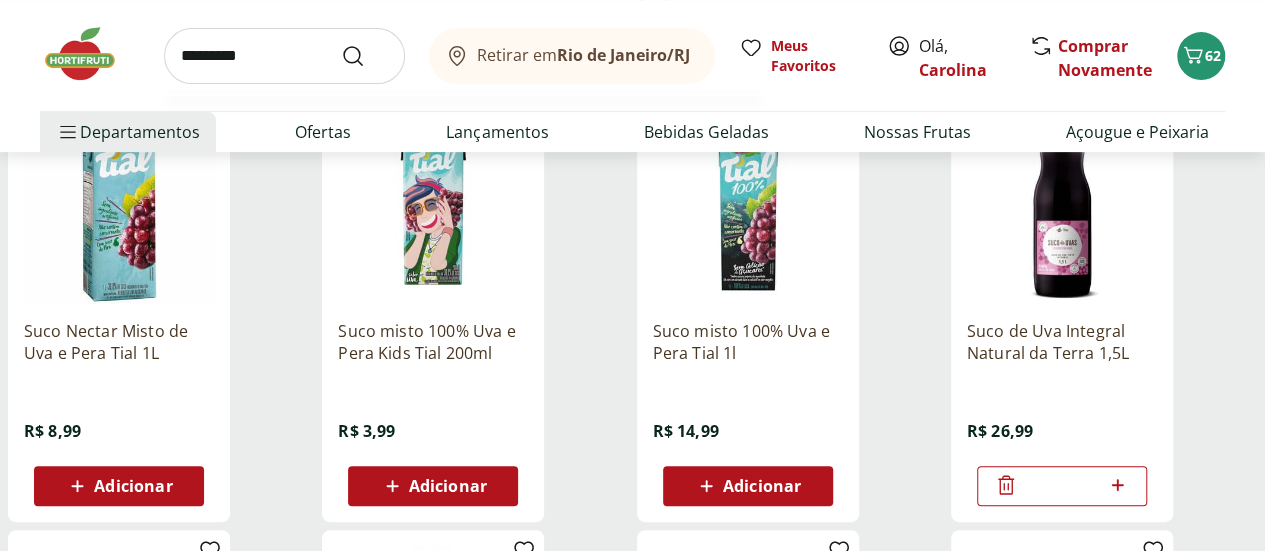 type on "*********" 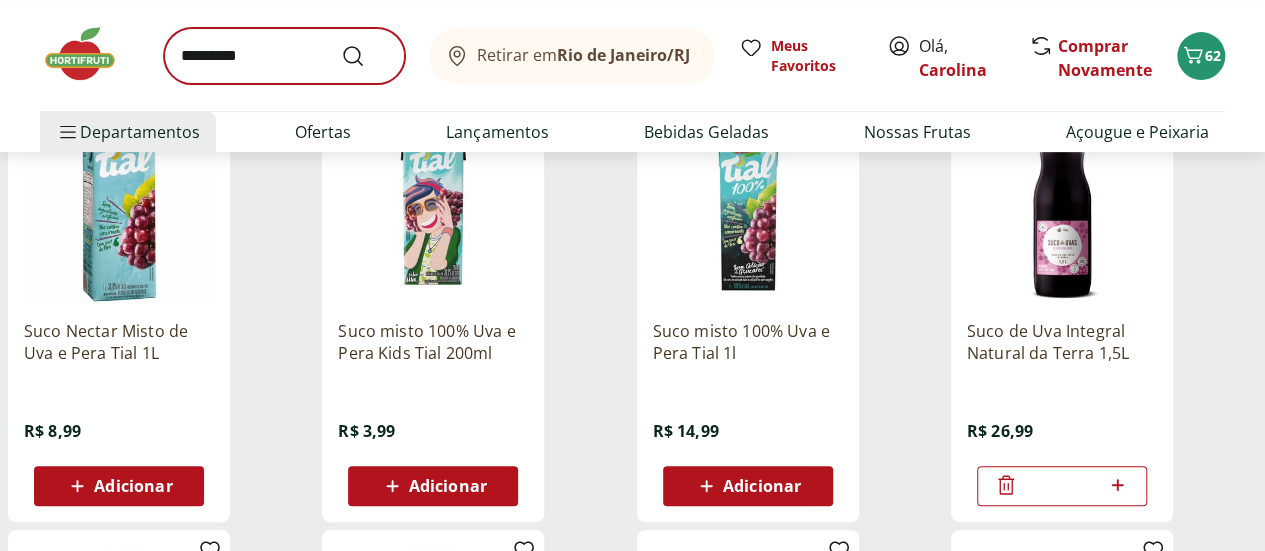scroll, scrollTop: 0, scrollLeft: 0, axis: both 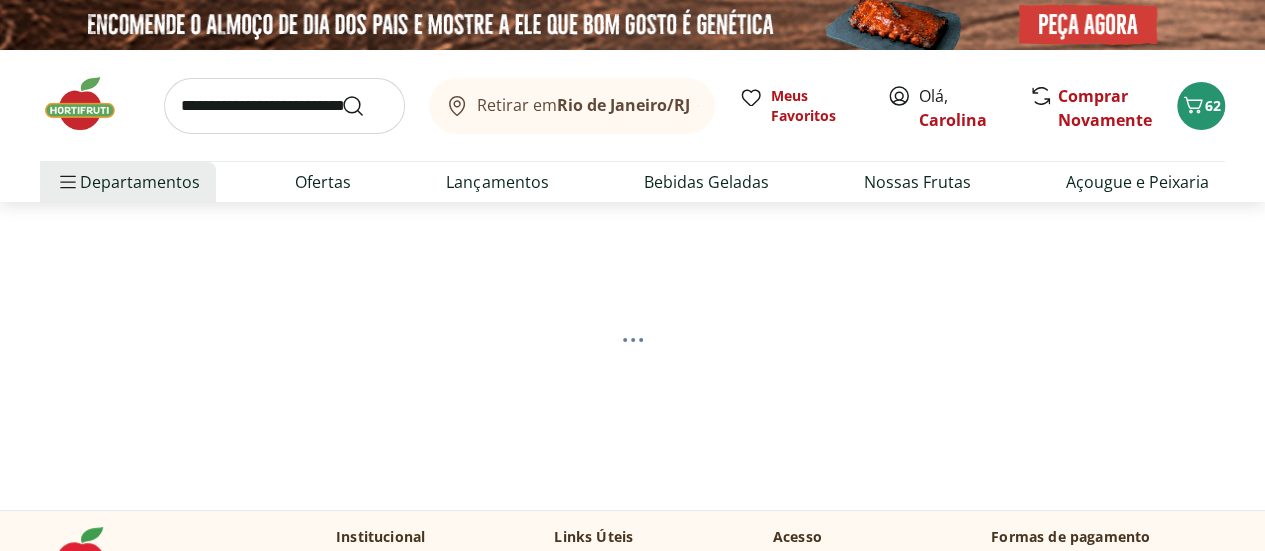 select on "**********" 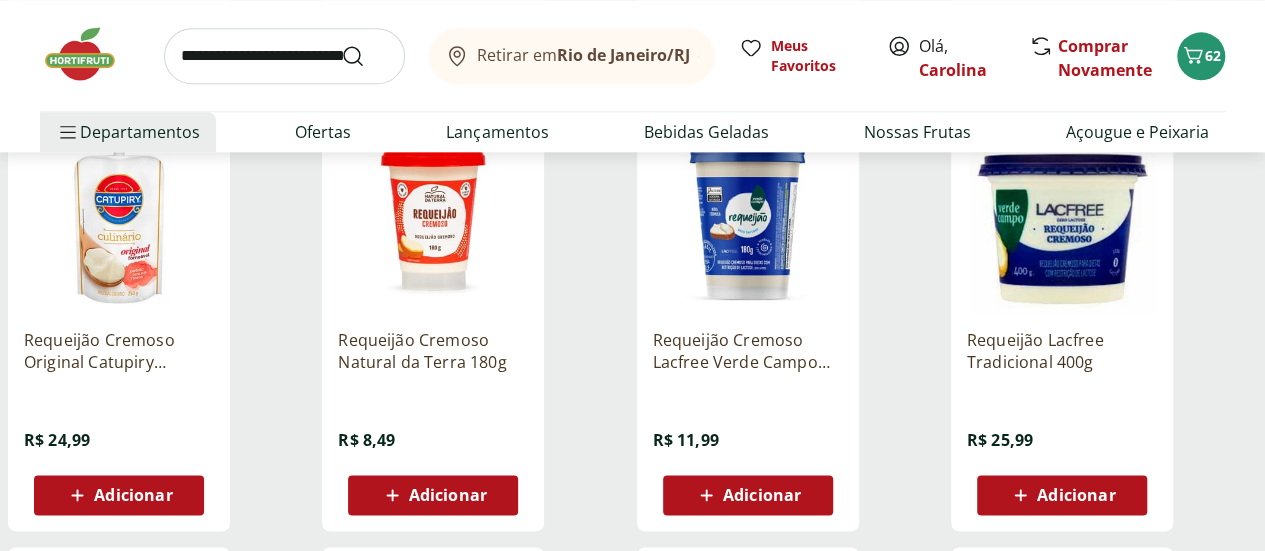 scroll, scrollTop: 1200, scrollLeft: 0, axis: vertical 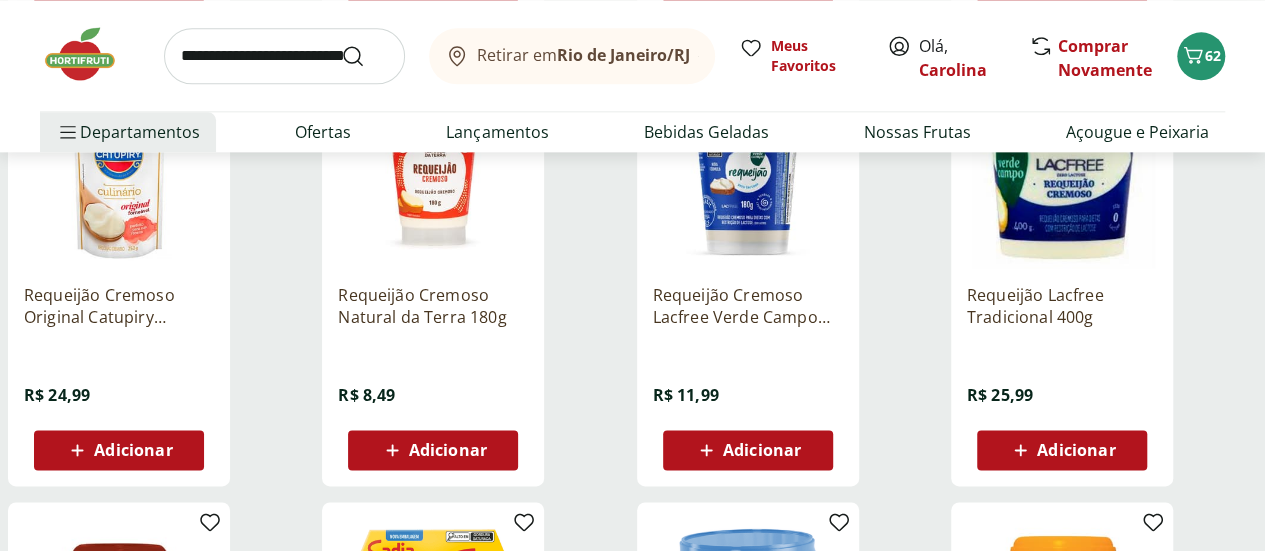 click on "Adicionar" at bounding box center (1062, 450) 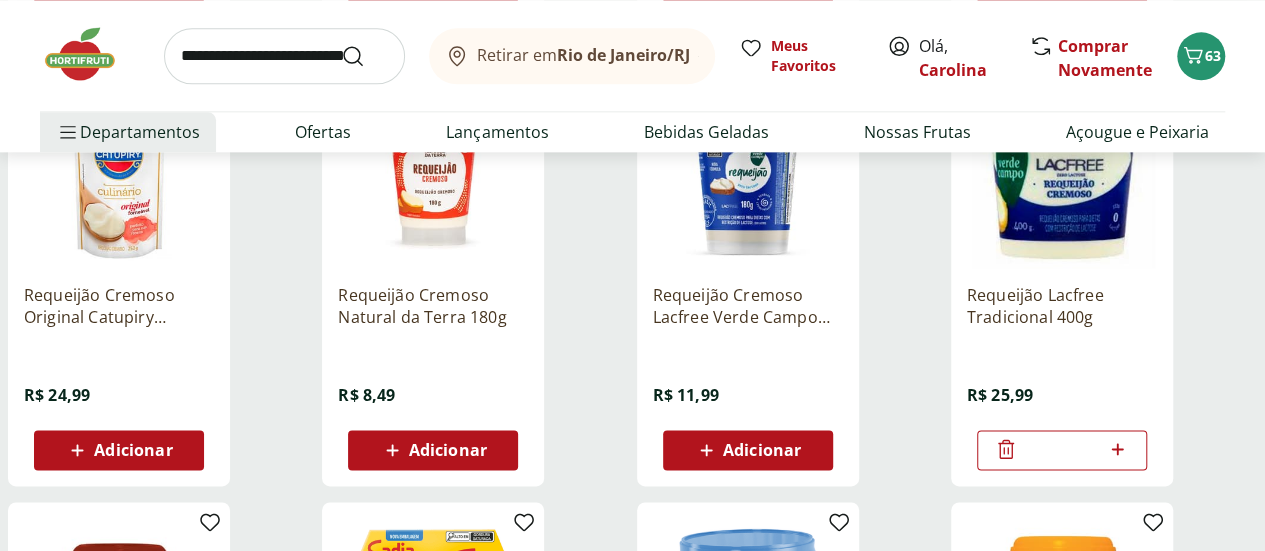 click 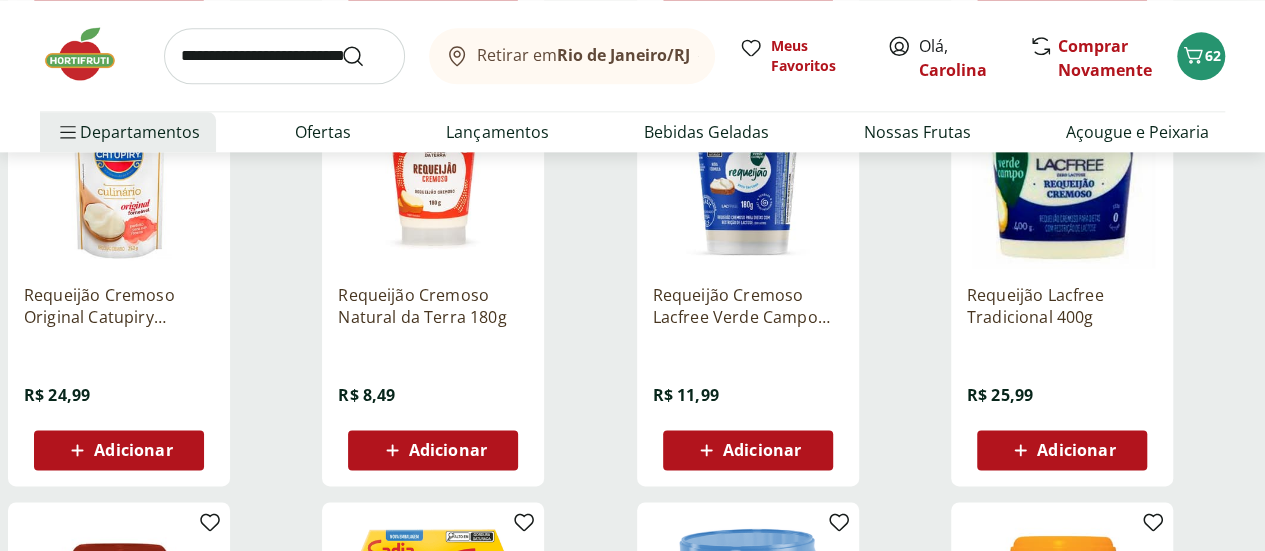 click on "Adicionar" at bounding box center (762, 450) 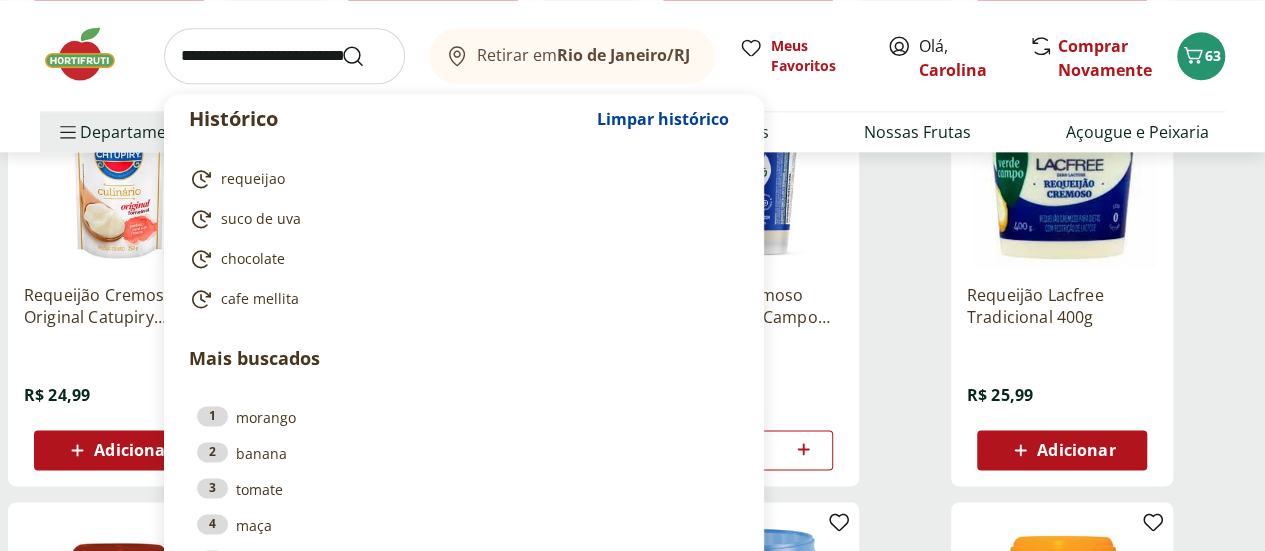 click at bounding box center (284, 56) 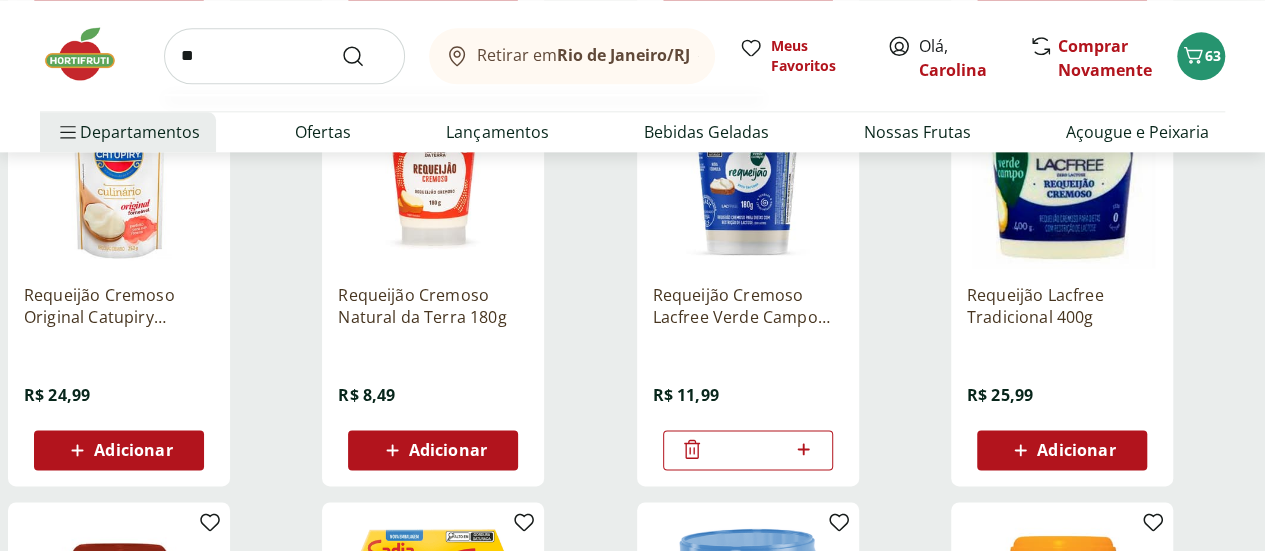 type on "*" 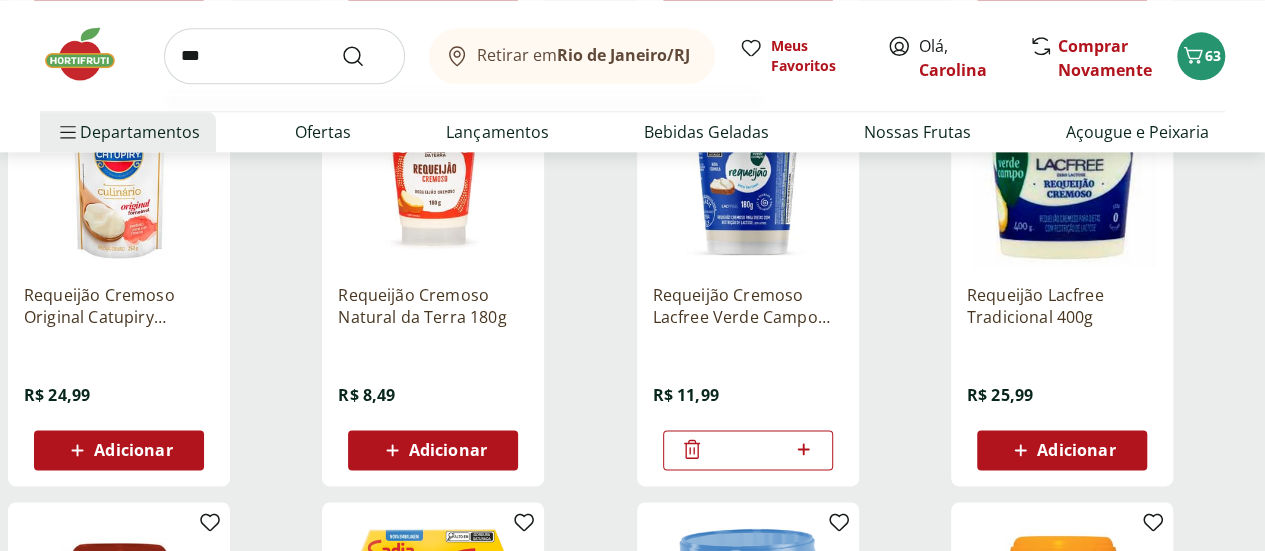 type on "***" 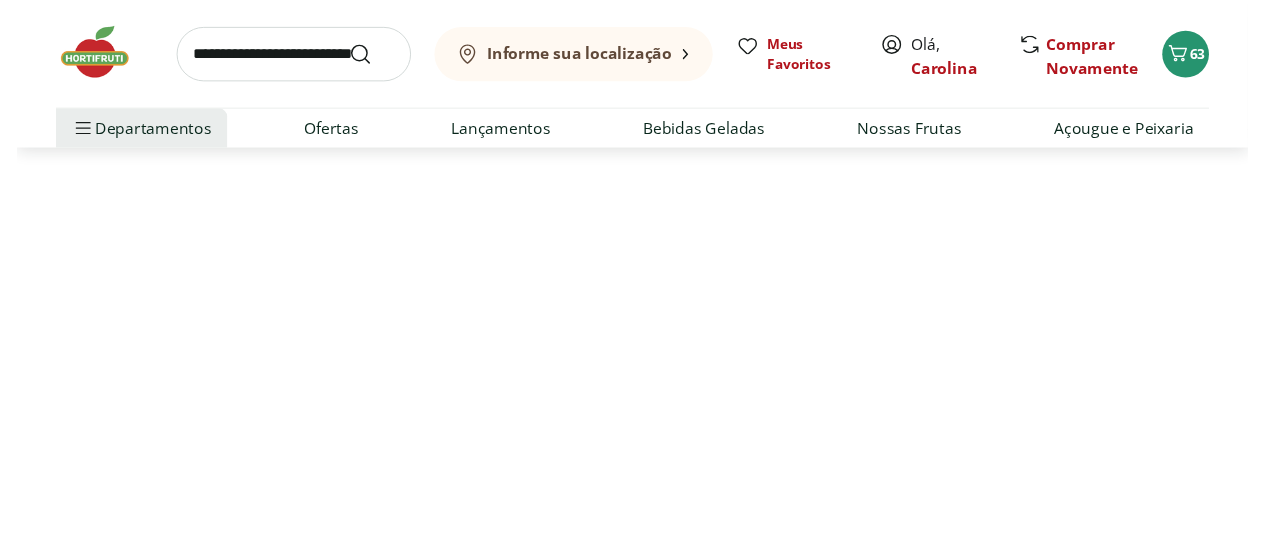 scroll, scrollTop: 0, scrollLeft: 0, axis: both 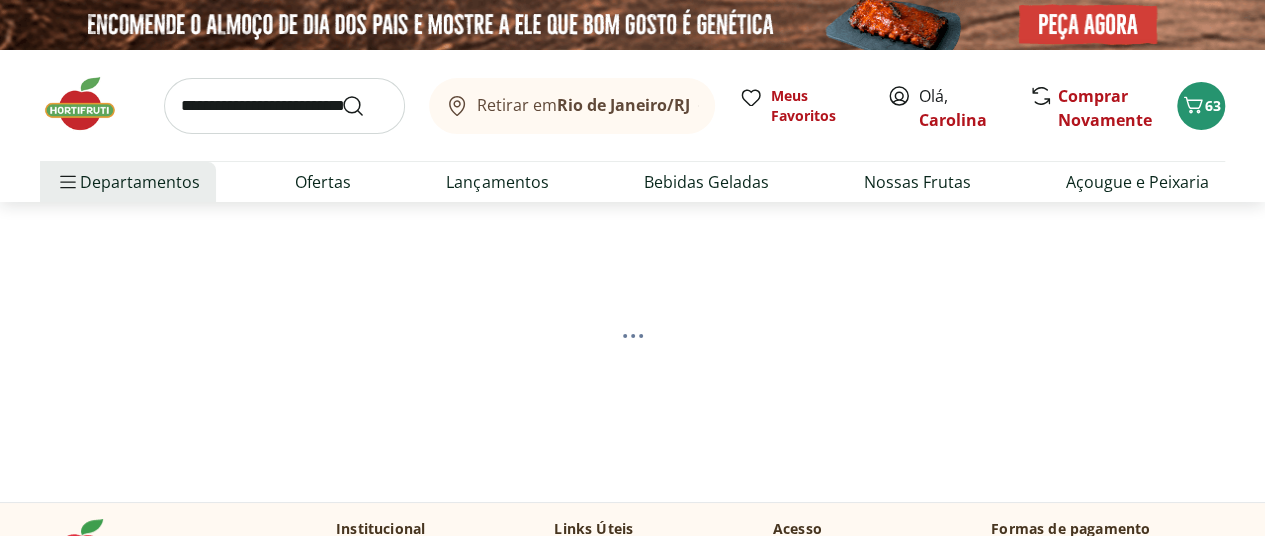 select on "**********" 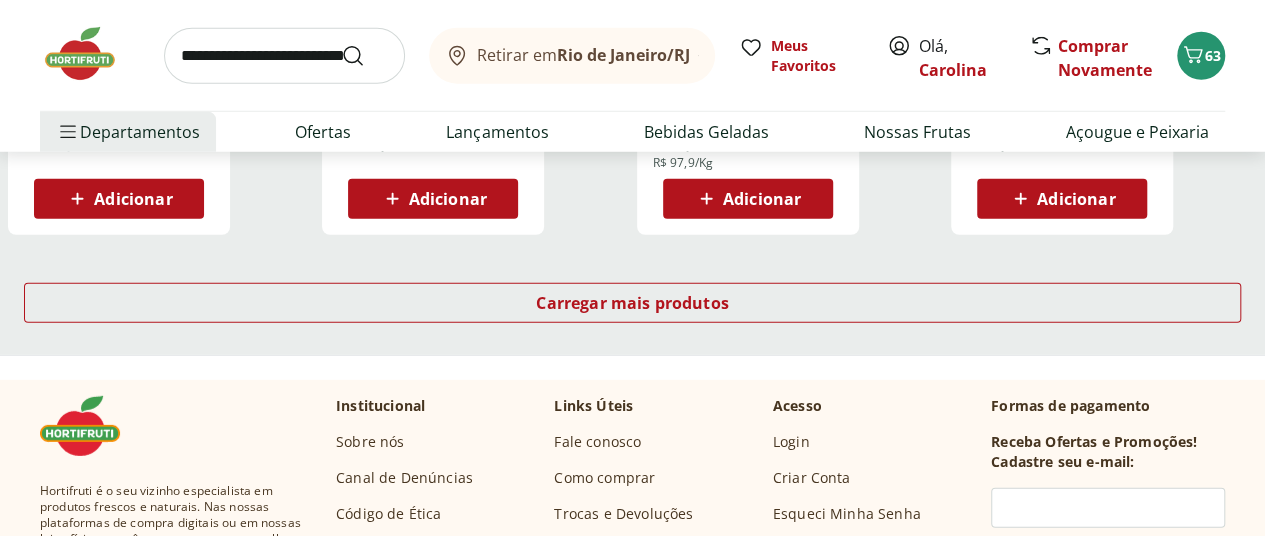 scroll, scrollTop: 2800, scrollLeft: 0, axis: vertical 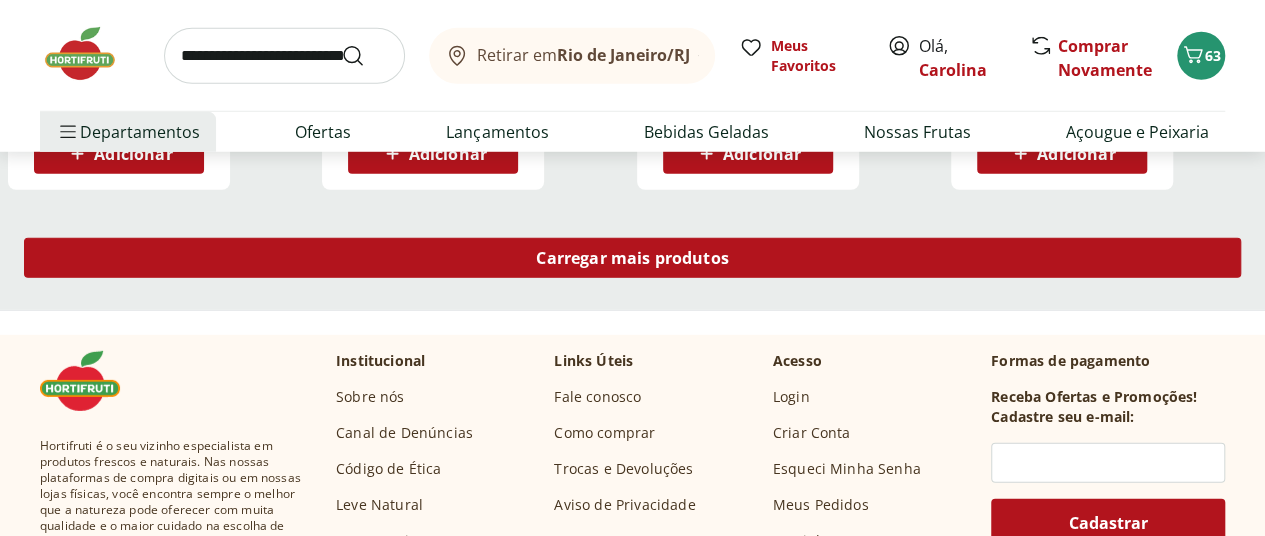 click on "Carregar mais produtos" at bounding box center (632, 258) 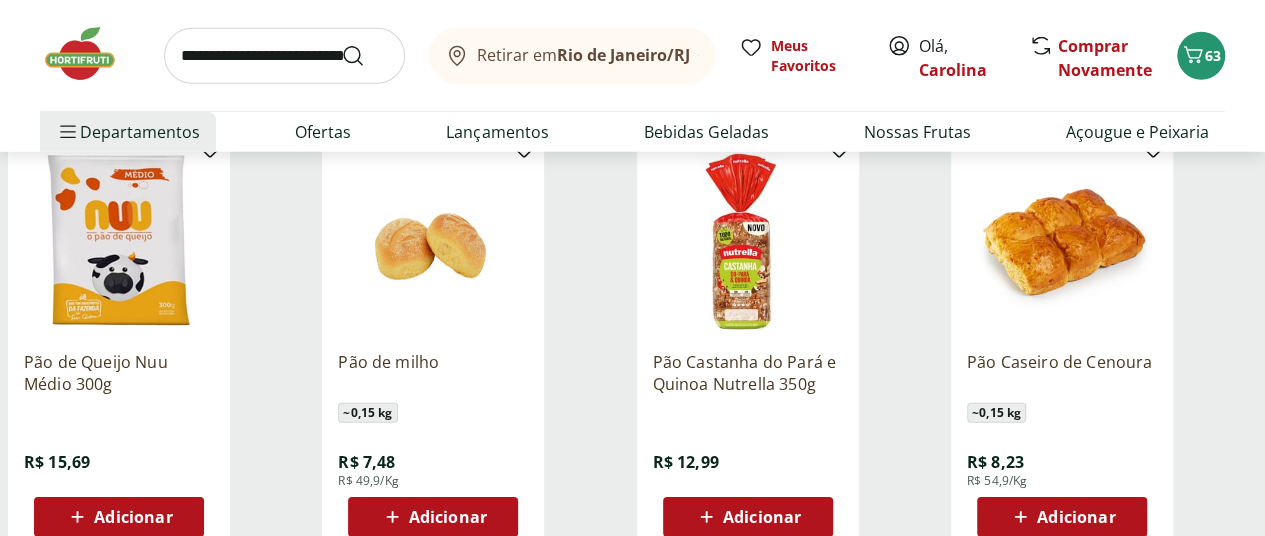 scroll, scrollTop: 2900, scrollLeft: 0, axis: vertical 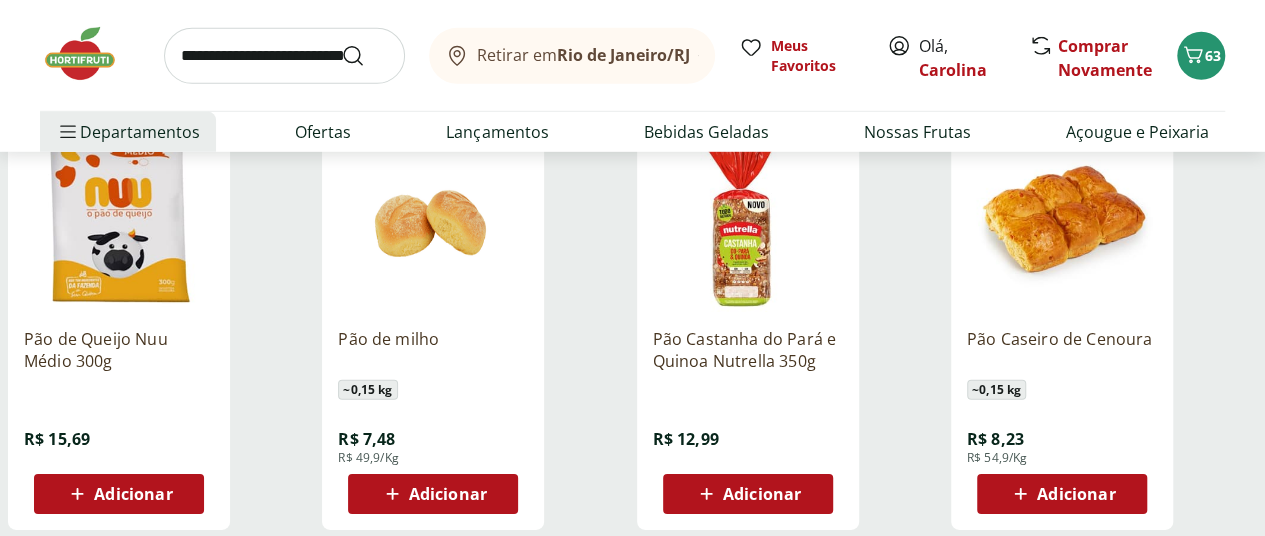 click on "Adicionar" at bounding box center [762, 494] 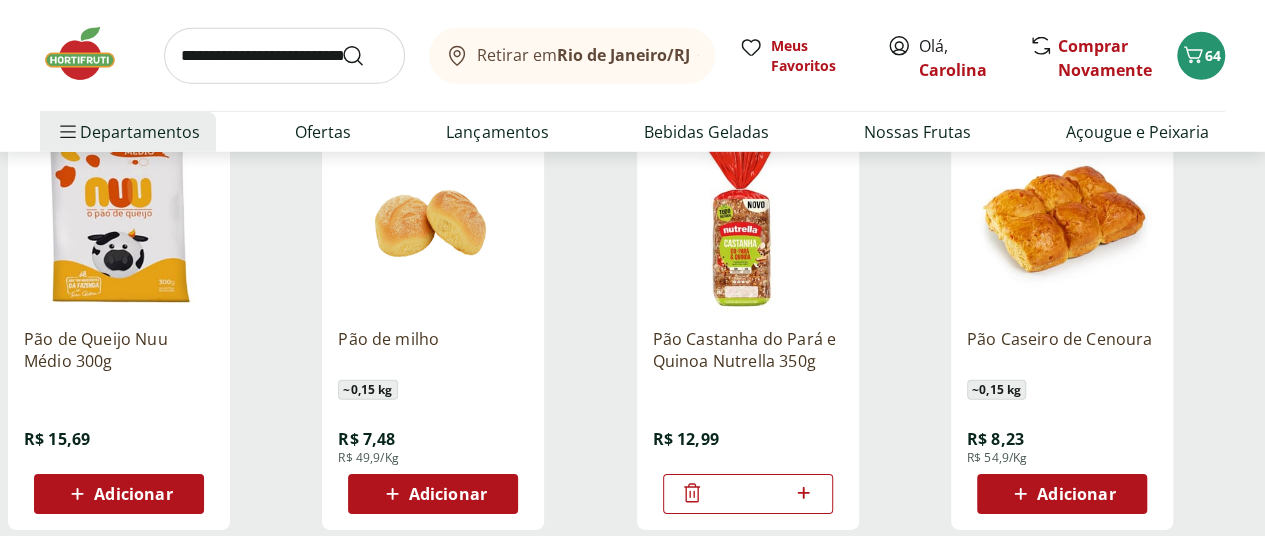 drag, startPoint x: 262, startPoint y: 33, endPoint x: 283, endPoint y: 87, distance: 57.939625 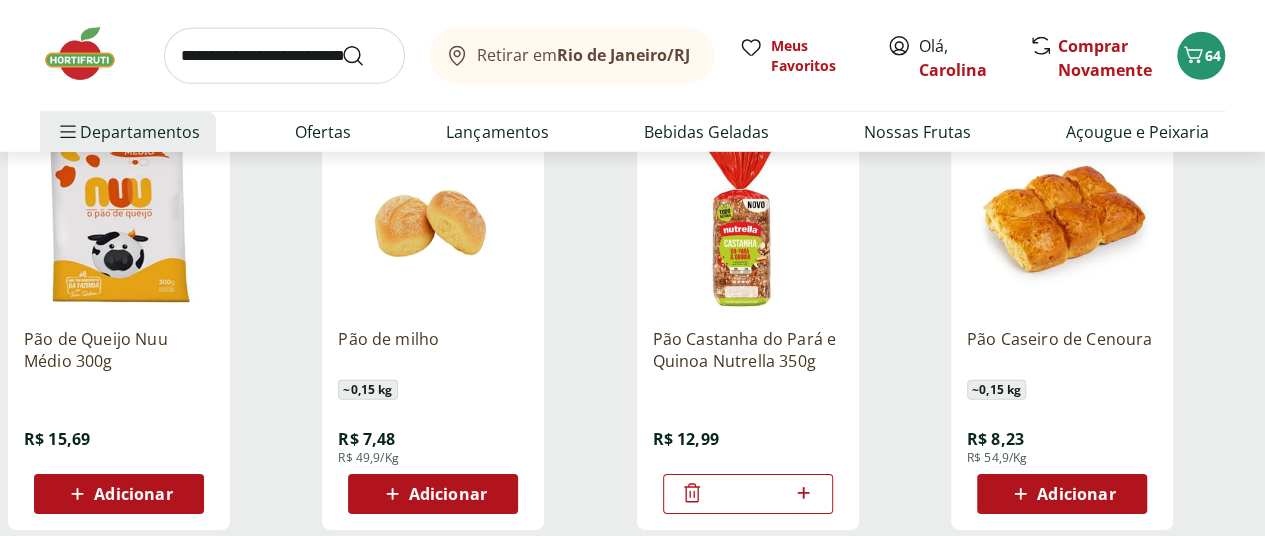 click at bounding box center (284, 56) 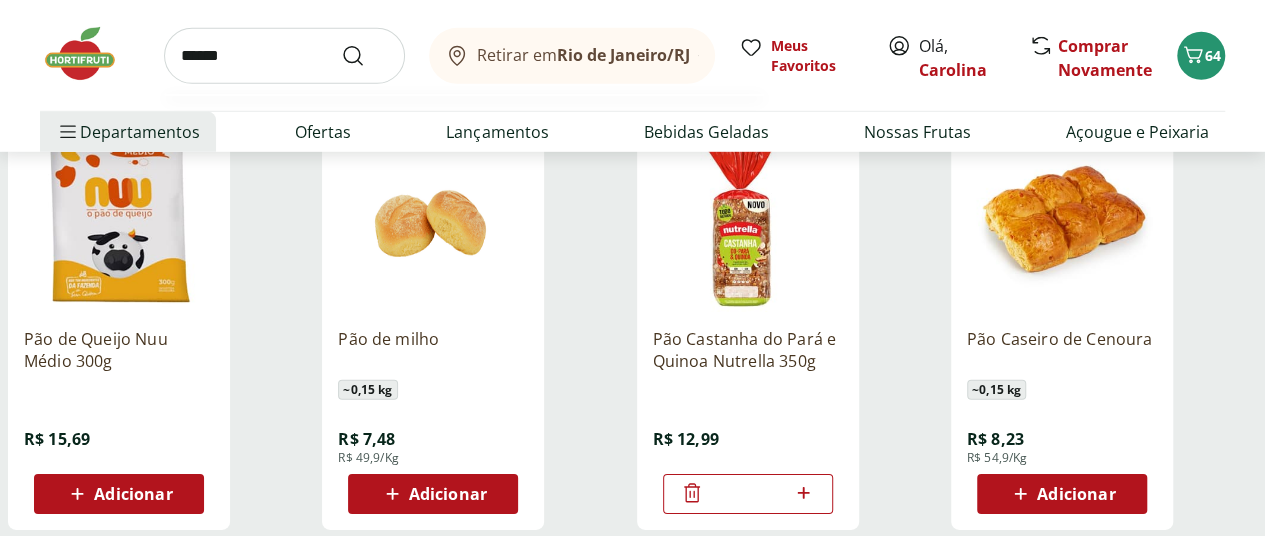 type on "******" 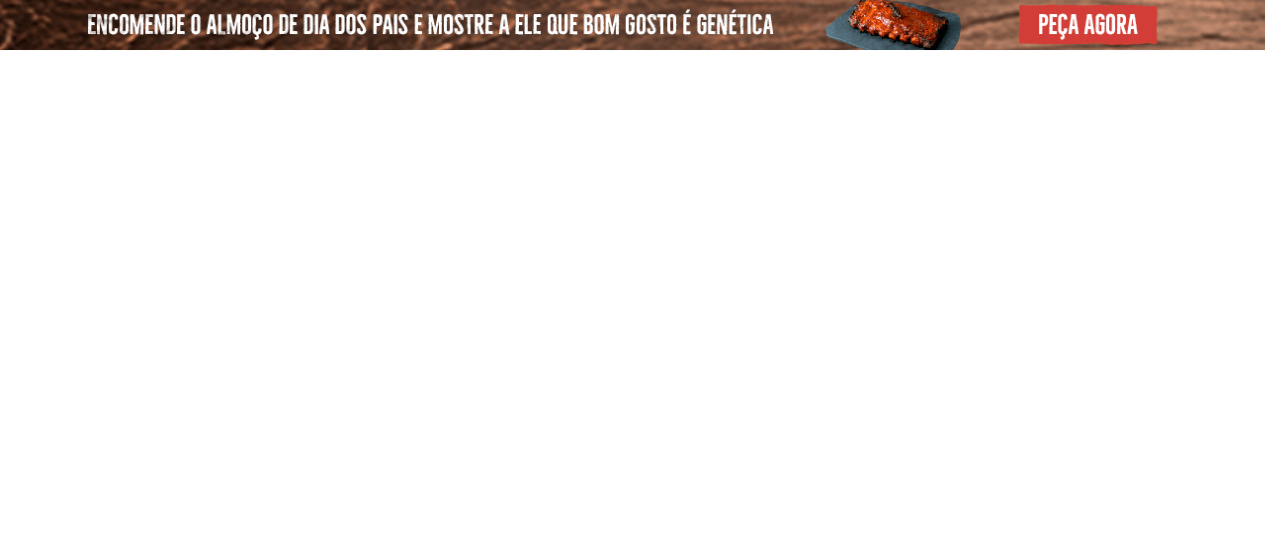 select on "**********" 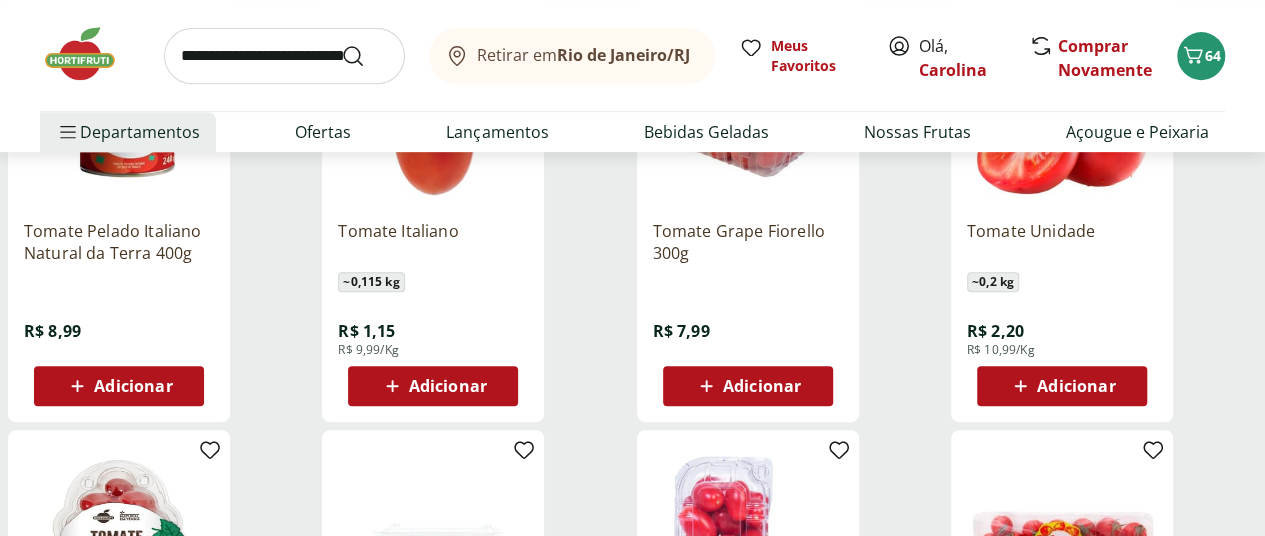 scroll, scrollTop: 300, scrollLeft: 0, axis: vertical 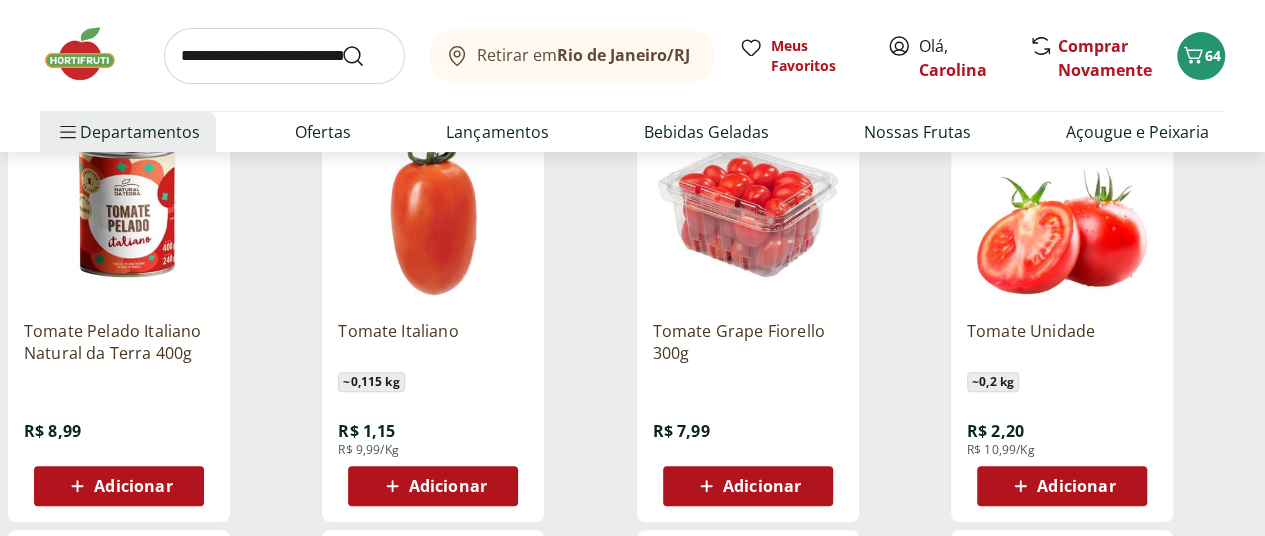 click on "Adicionar" at bounding box center [1062, 486] 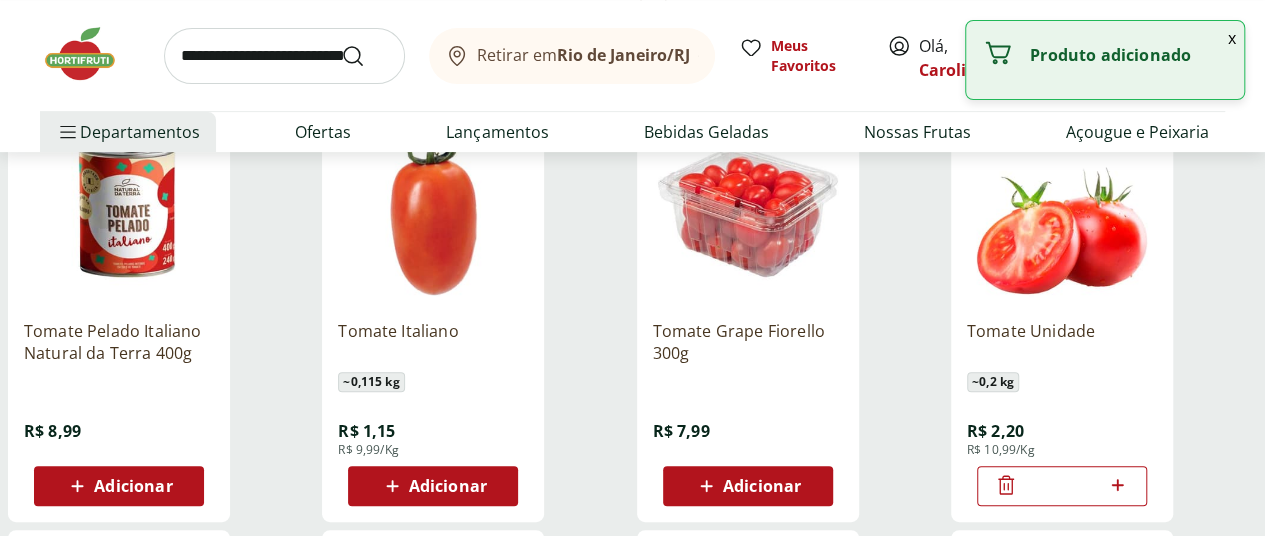 click 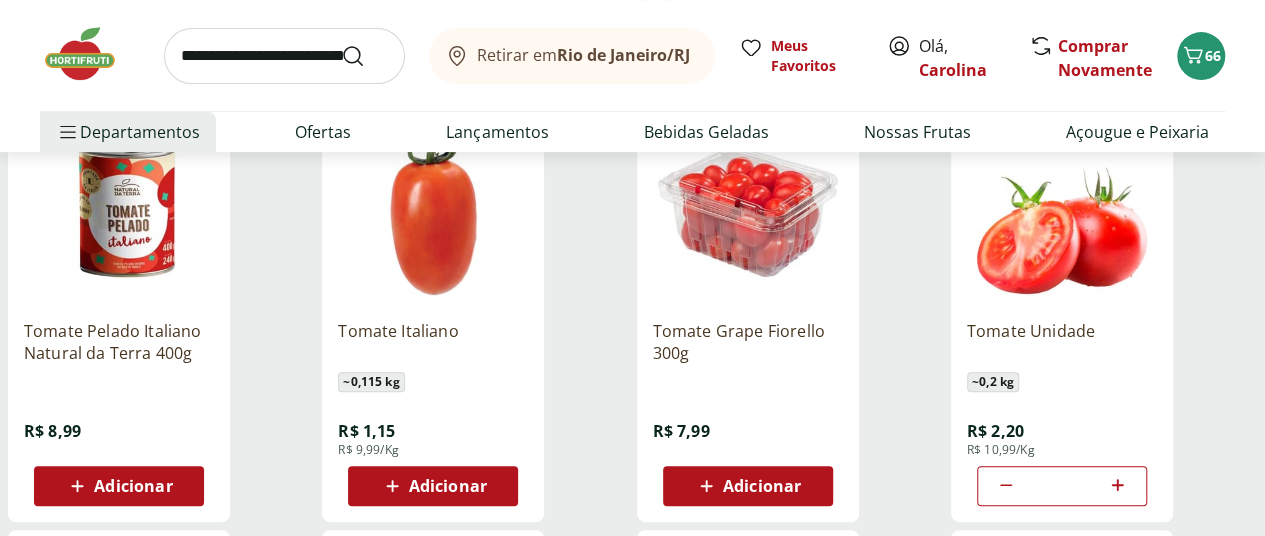 click 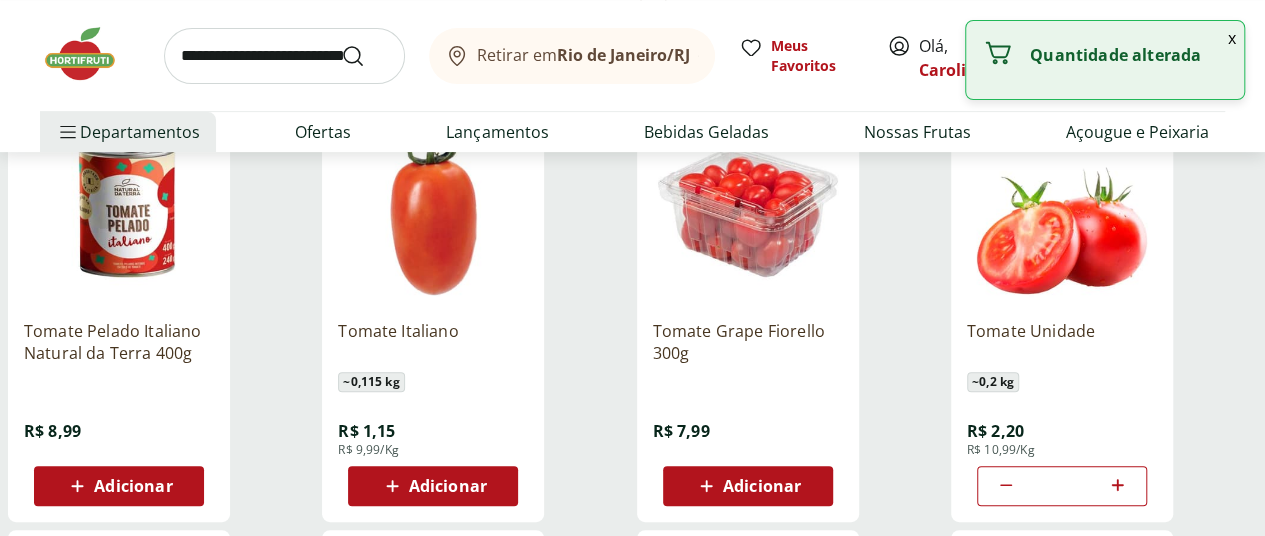 click 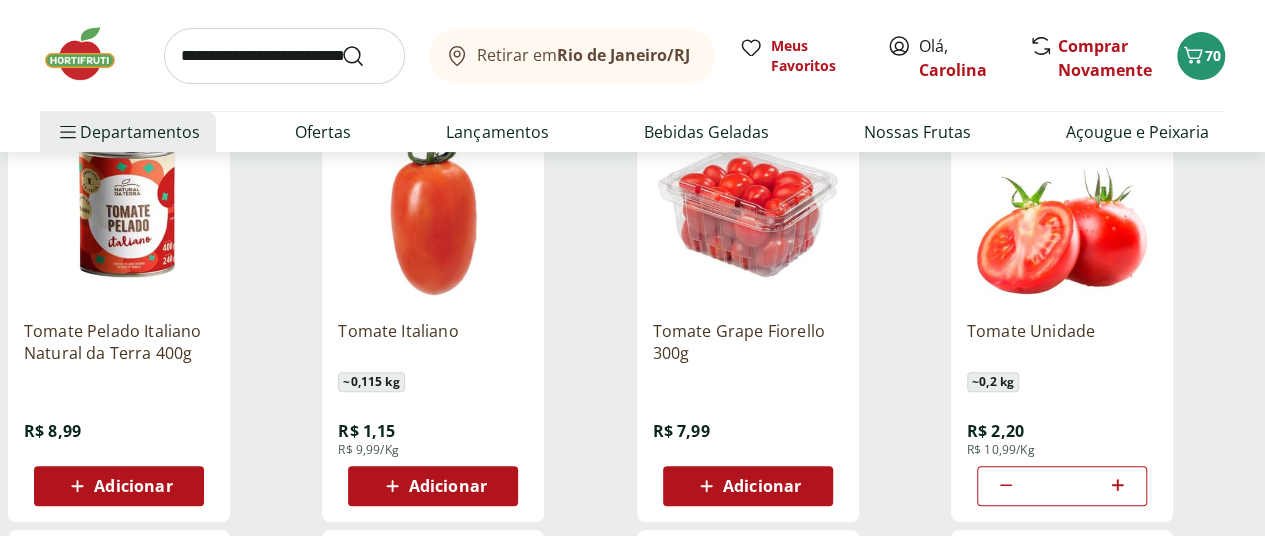 click at bounding box center [284, 56] 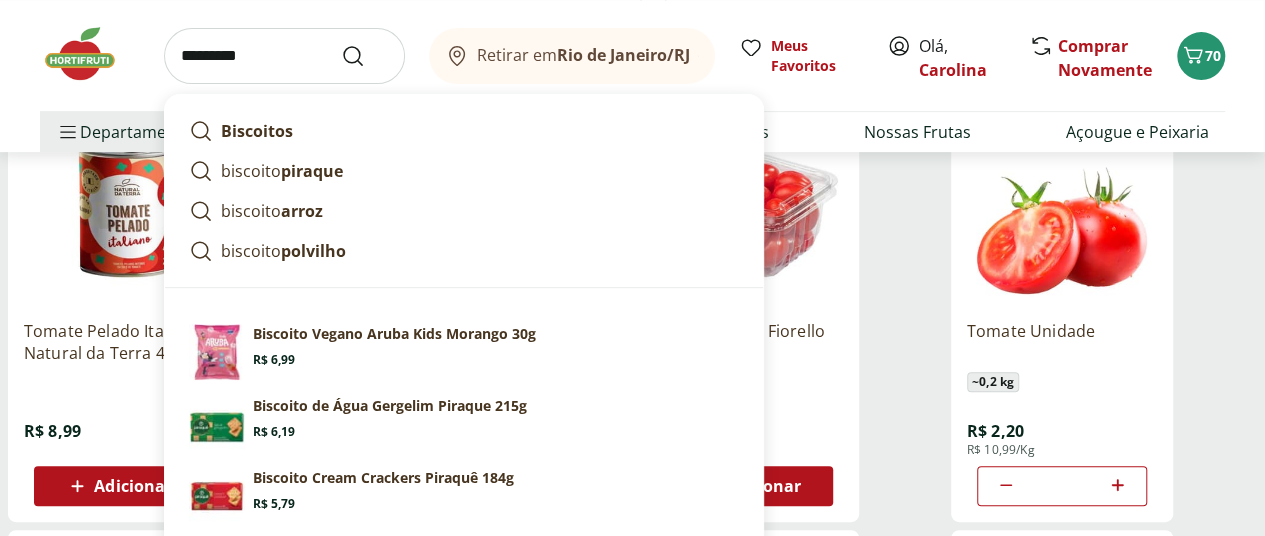type on "********" 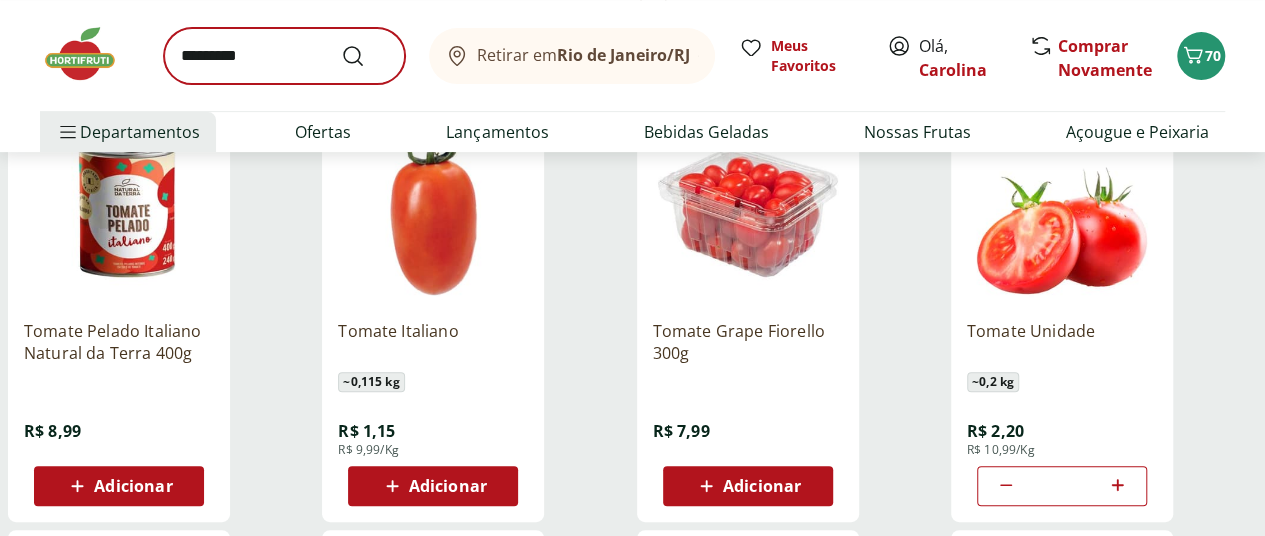 scroll, scrollTop: 0, scrollLeft: 0, axis: both 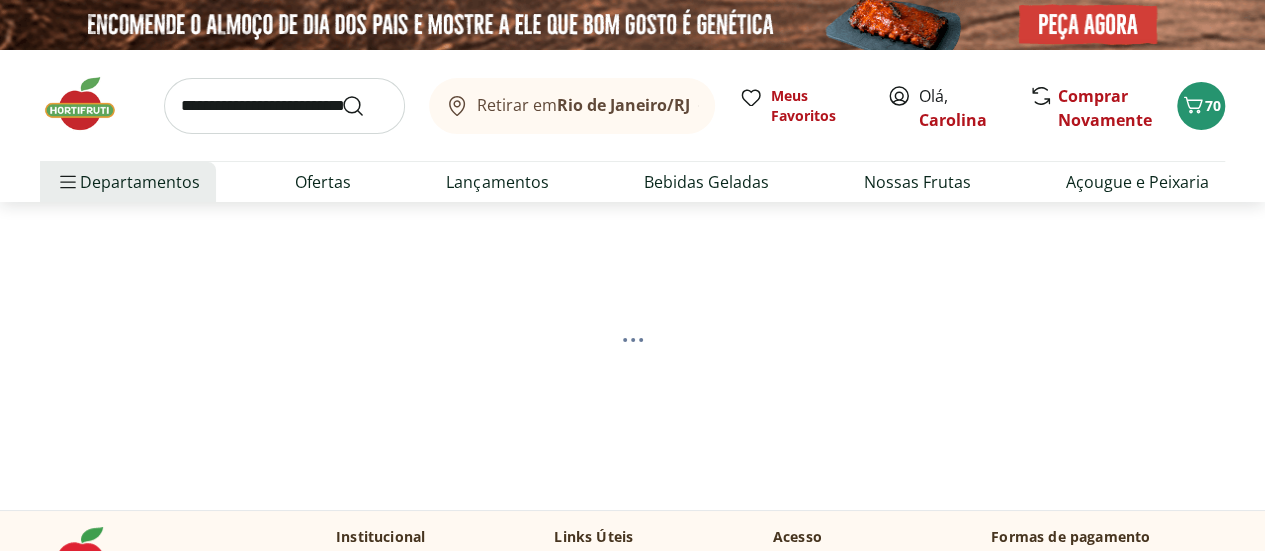 select on "**********" 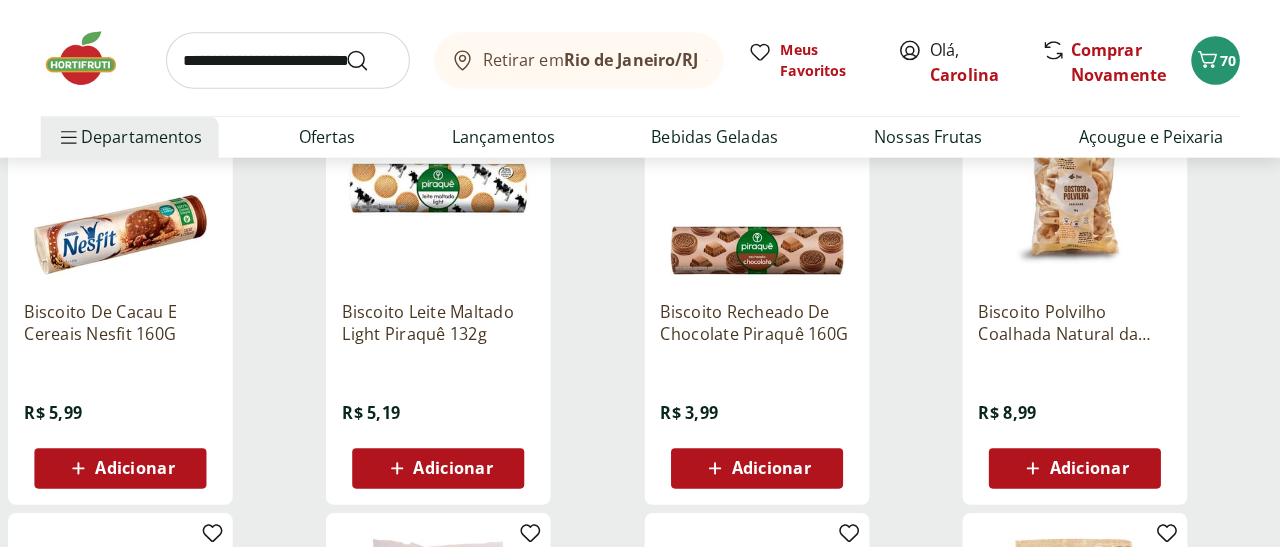 scroll, scrollTop: 3400, scrollLeft: 0, axis: vertical 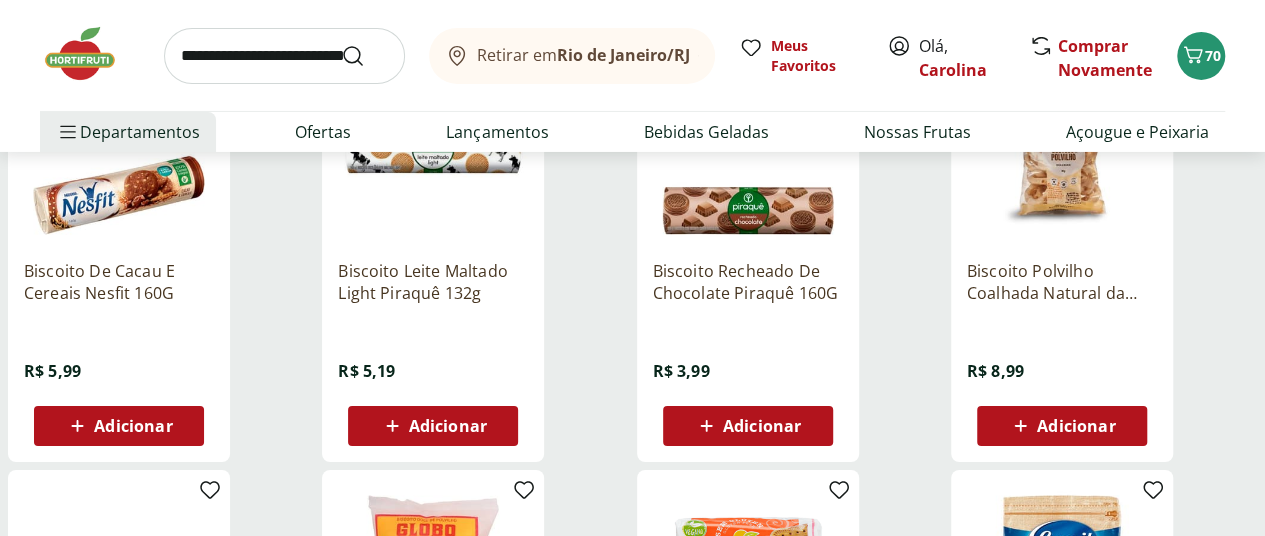 click on "Adicionar" at bounding box center [448, 426] 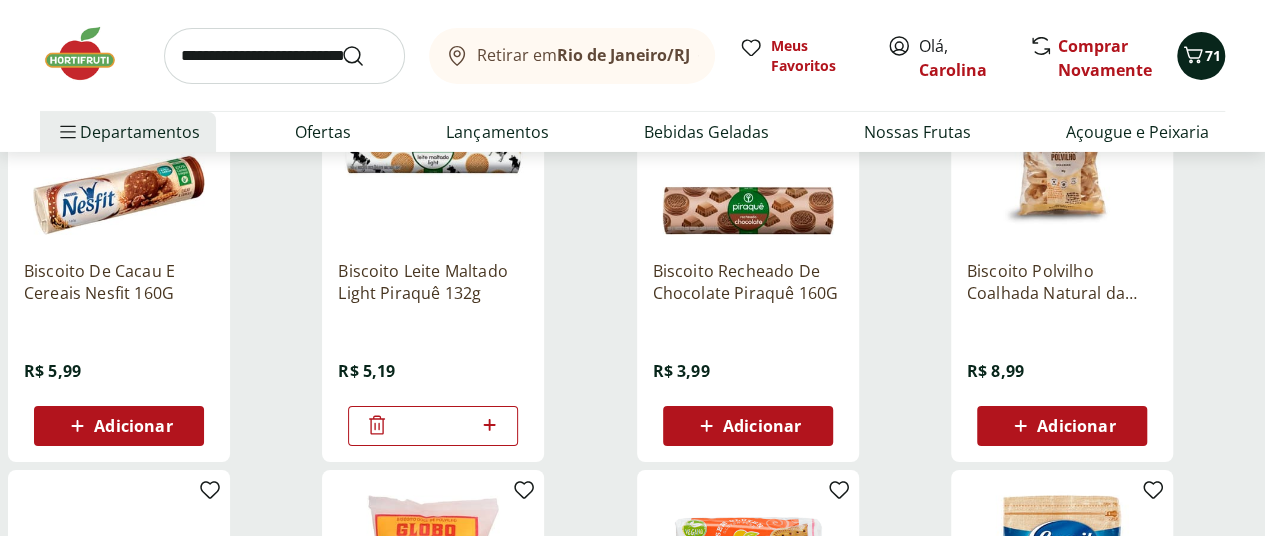 click on "71" at bounding box center [1213, 55] 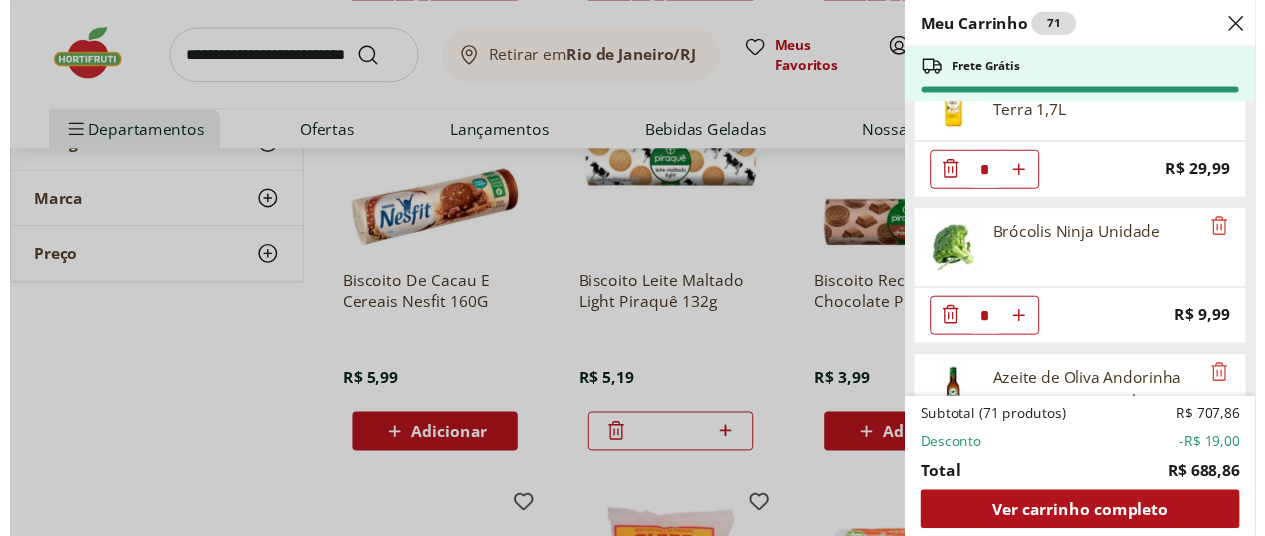scroll, scrollTop: 0, scrollLeft: 0, axis: both 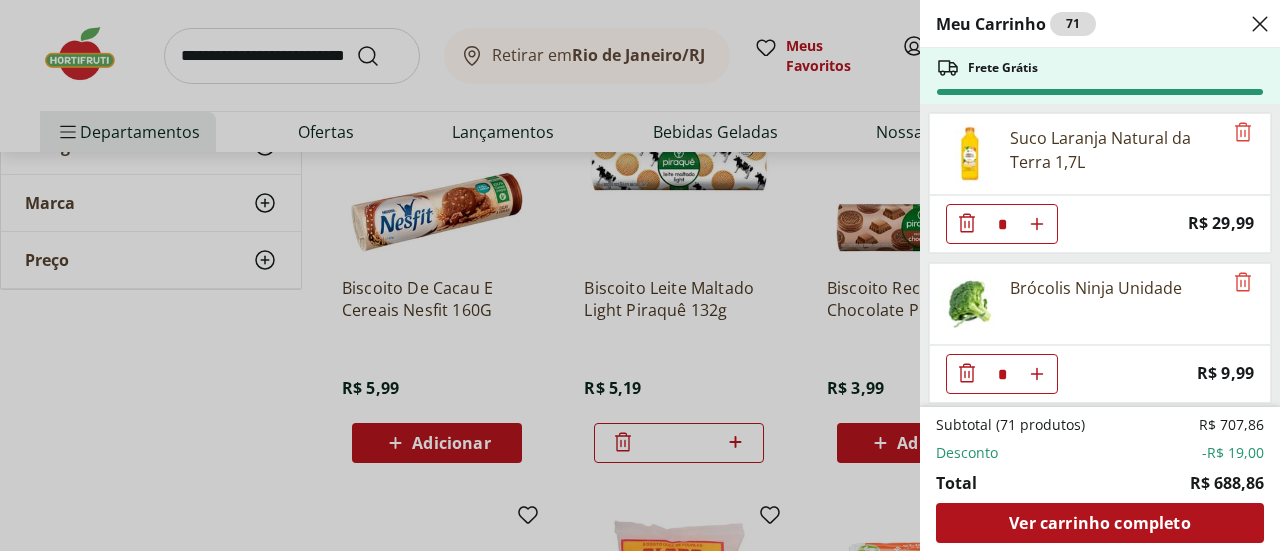 click on "Meu Carrinho 71 Frete Grátis Suco Laranja Natural da Terra 1,7L * Price: R$ 29,99 Brócolis Ninja Unidade * Price: R$ 9,99 Azeite de Oliva Andorinha Extra Virgem 500ml * Original price: R$ 49,99 Price: R$ 34,99 Guardanapo Folha Dupla Dia a Dia 30cm Scott 50 unidades * Price: R$ 7,49 Uva Cotton Candy 500g * Price: R$ 21,99 Mamão Formosa Unidade * Price: R$ 25,18 Mamão Papaia Unidade * Price: R$ 6,49 Nuggets Tradicional De Frango Sadia - 300G * Original price: R$ 13,29 Price: R$ 10,99 Coador De Papel Melitta 103 * Price: R$ 5,79 Biscoito Cream Crackers Piraquê 184g * Price: R$ 5,79 Biscoito Cream Cracker Light Piraque 184g * Price: R$ 5,79 Torrada Tradicional Bauducco Embalagem 142G * Price: R$ 7,39 Biscoito Maizena Piraque 175g * Price: R$ 3,29 Alface Crespa Unidade * Original price: R$ 3,69 Price: R$ 1,99 Maçã Gala Importada Unidade * Price: R$ 3,23 Cápsulas Espresso 7 Pilão 52G * Price: R$ 26,99 Bebida Achocolatada Nescau 180ml ** Price: R$ 2,99 * Price: R$ 9,99 * Price: R$ 7,99" at bounding box center (640, 275) 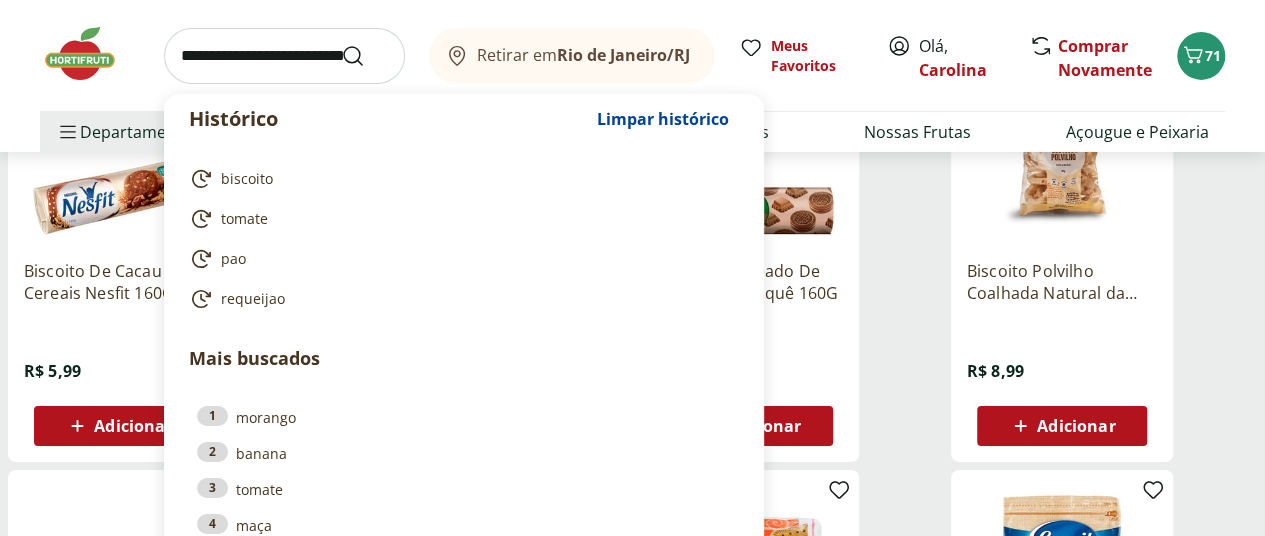 click at bounding box center [284, 56] 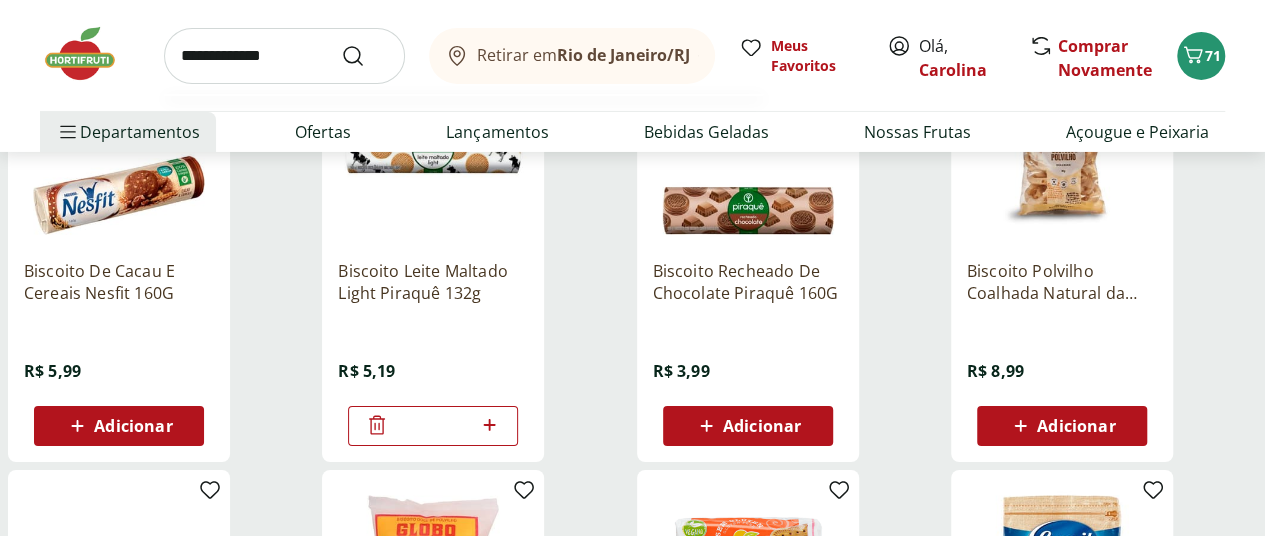 type on "**********" 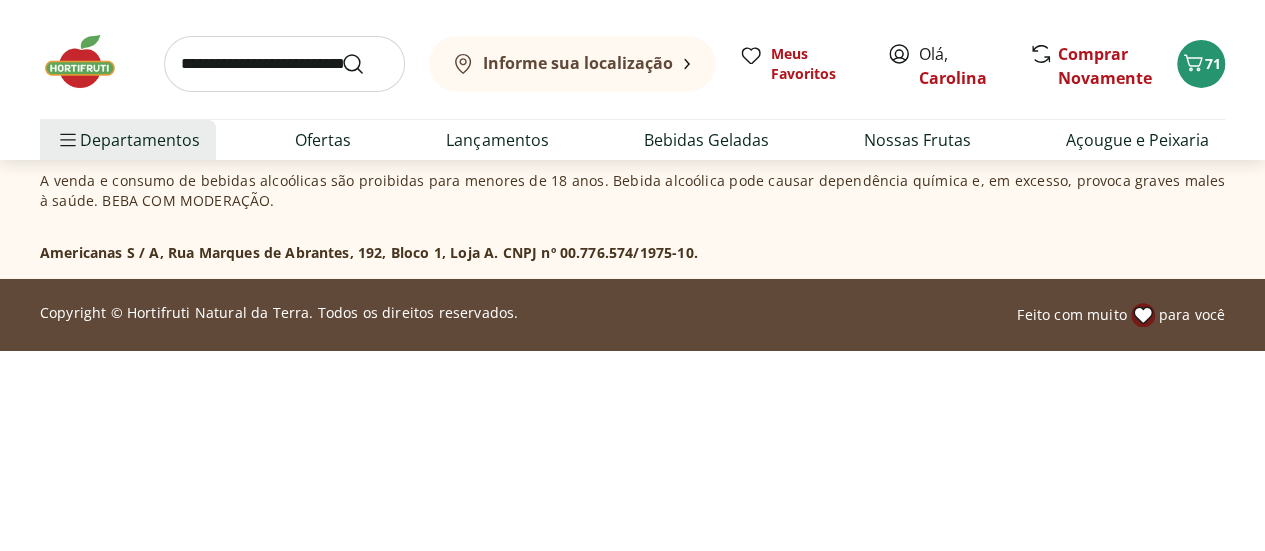 scroll, scrollTop: 0, scrollLeft: 0, axis: both 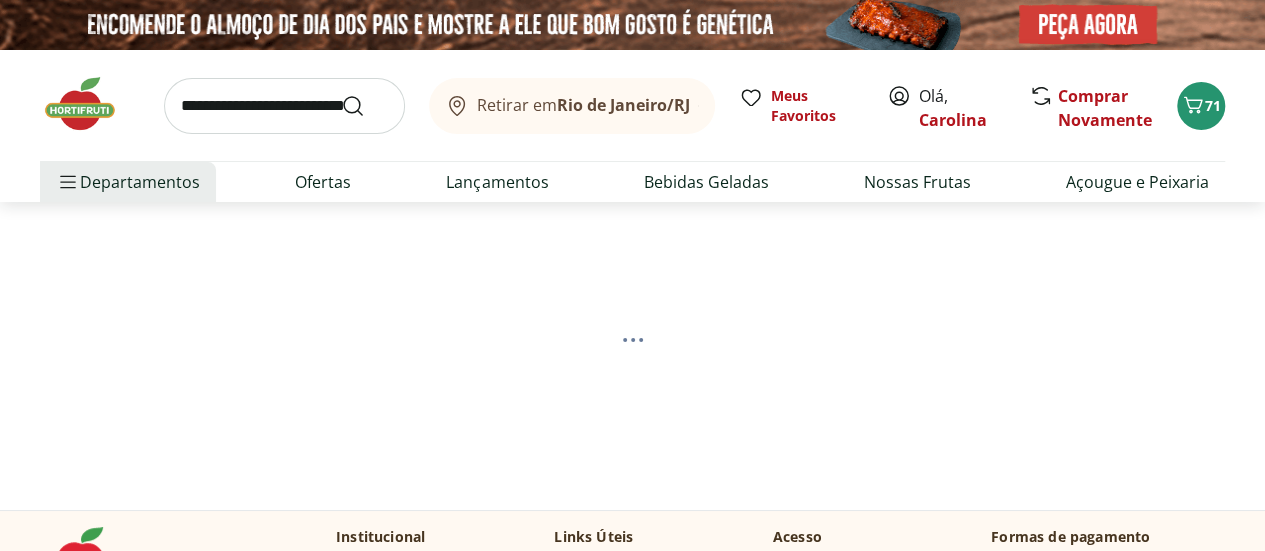 select on "**********" 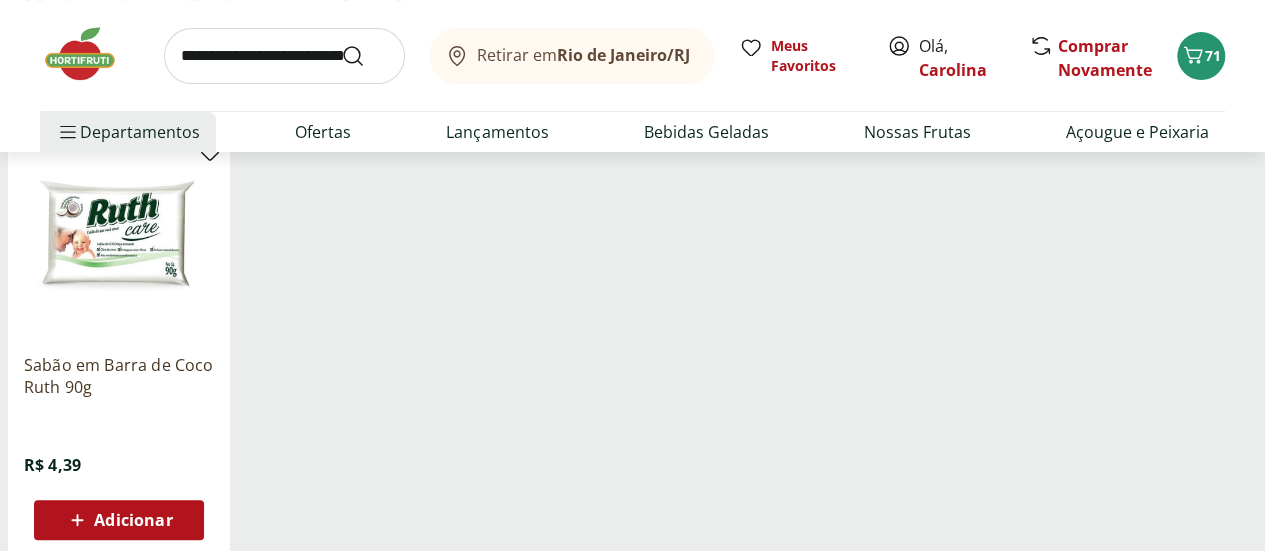 scroll, scrollTop: 300, scrollLeft: 0, axis: vertical 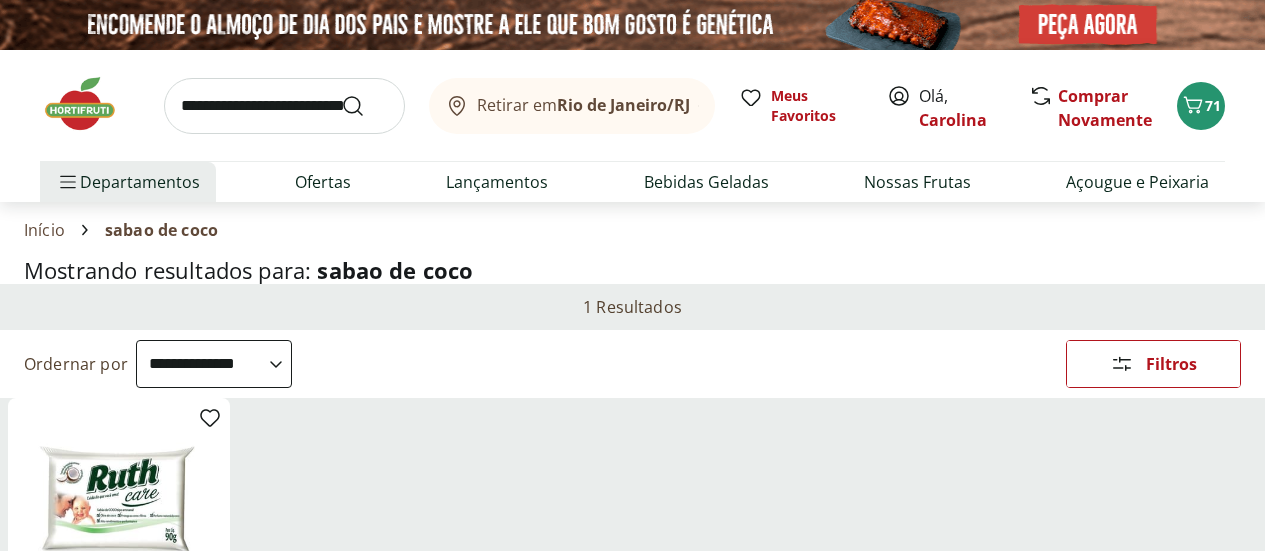 select on "**********" 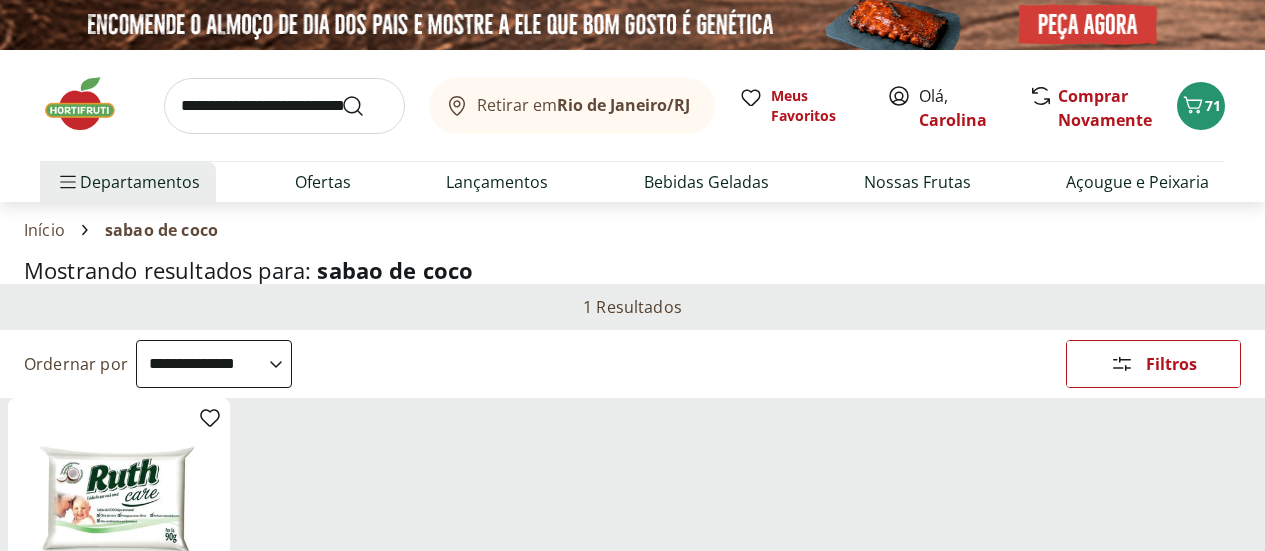 scroll, scrollTop: 300, scrollLeft: 0, axis: vertical 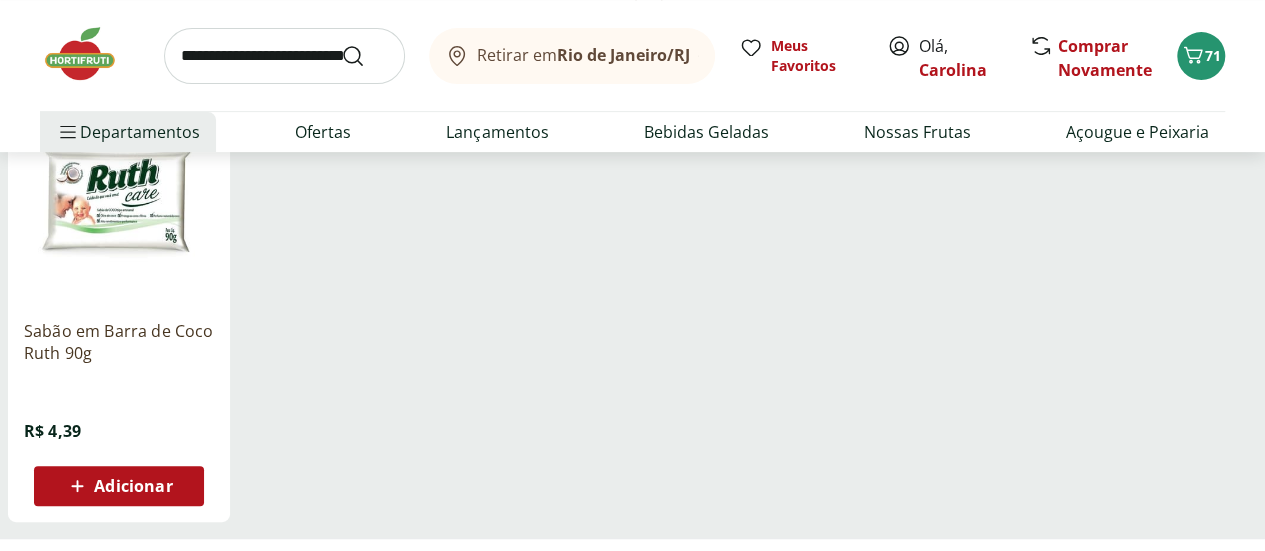 click on "Adicionar" at bounding box center [133, 486] 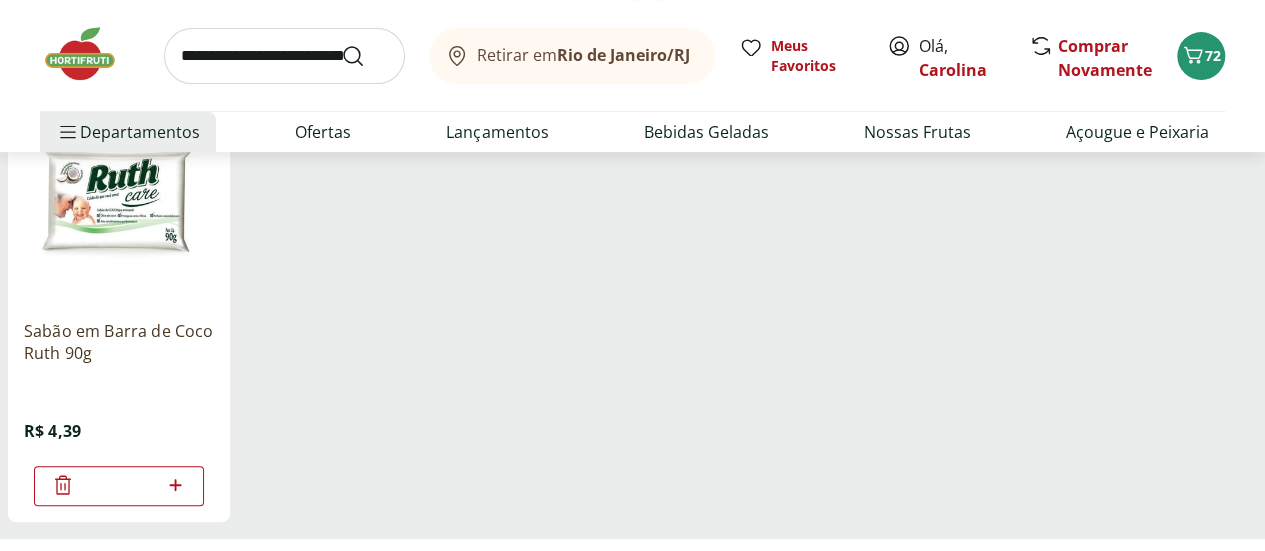click 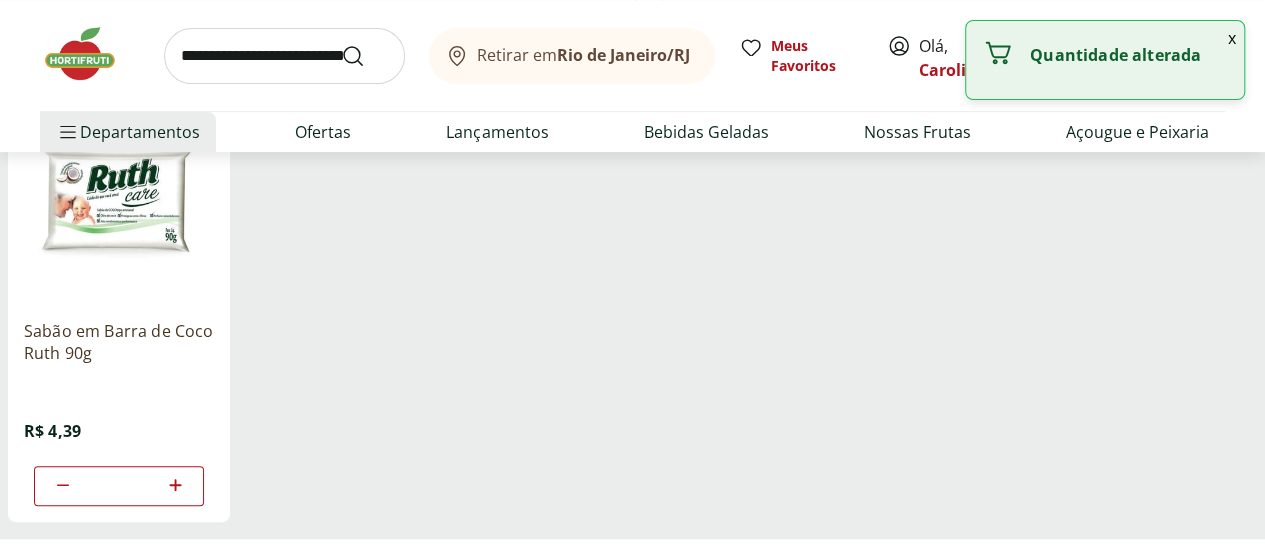 click 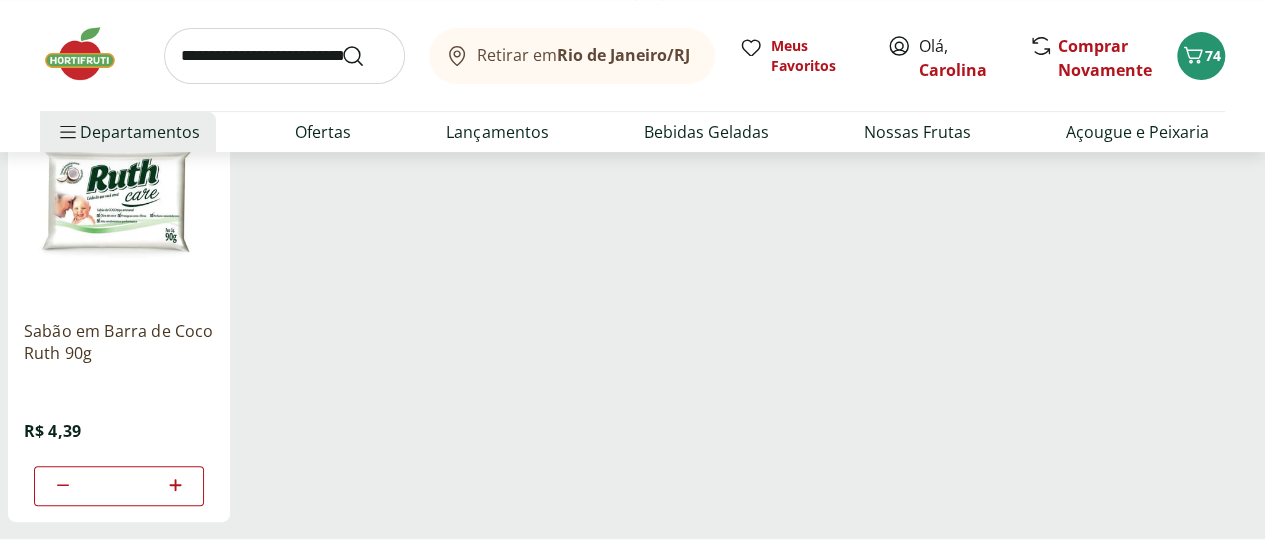 click at bounding box center (284, 56) 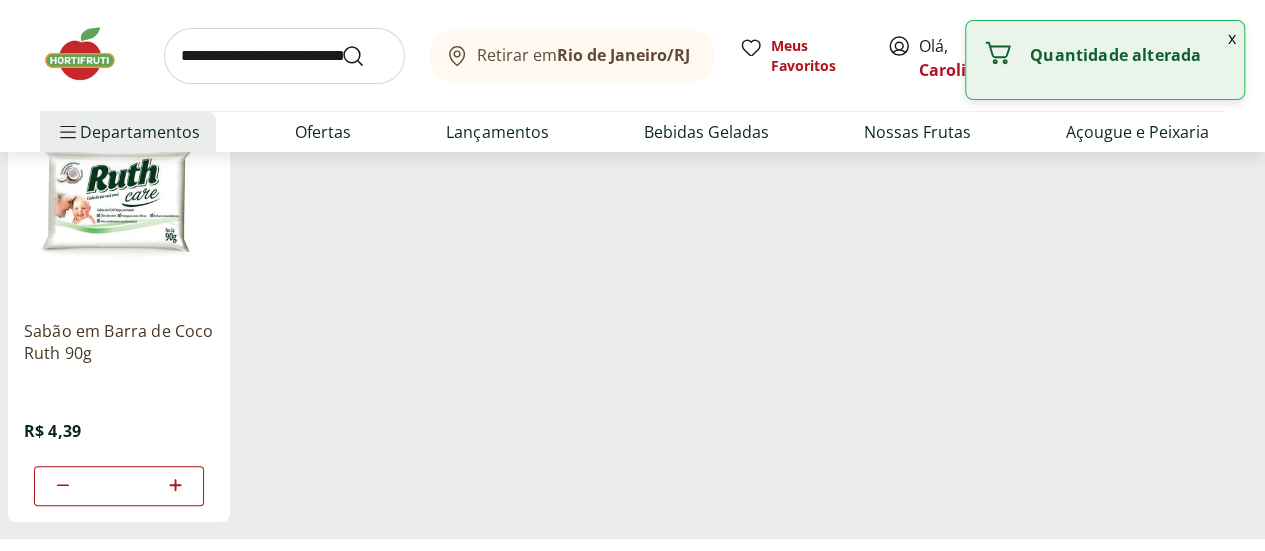 click 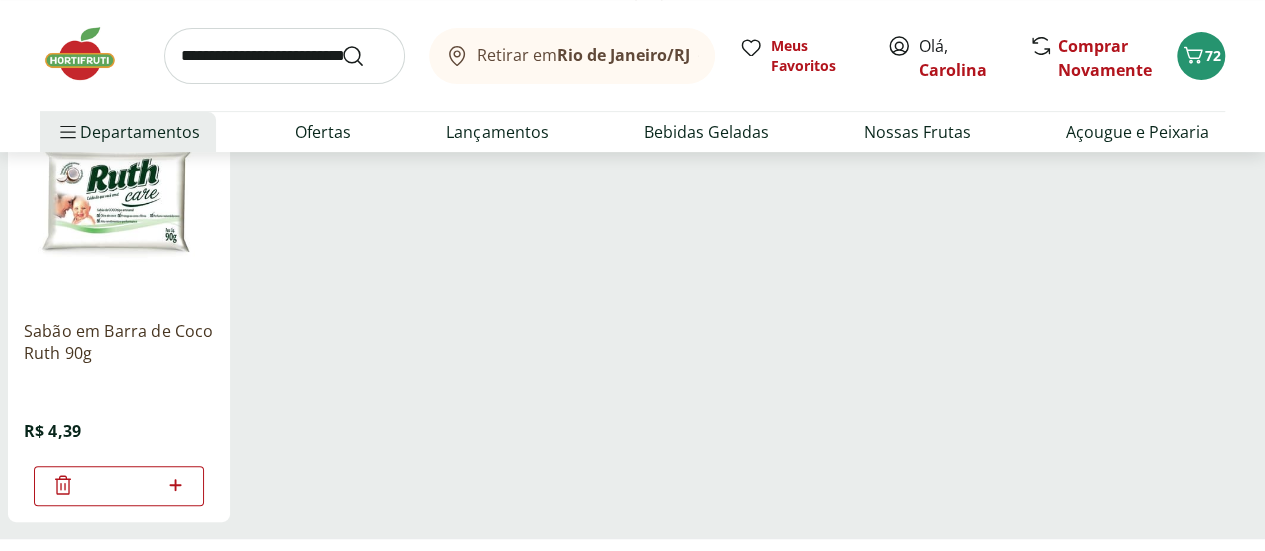 click 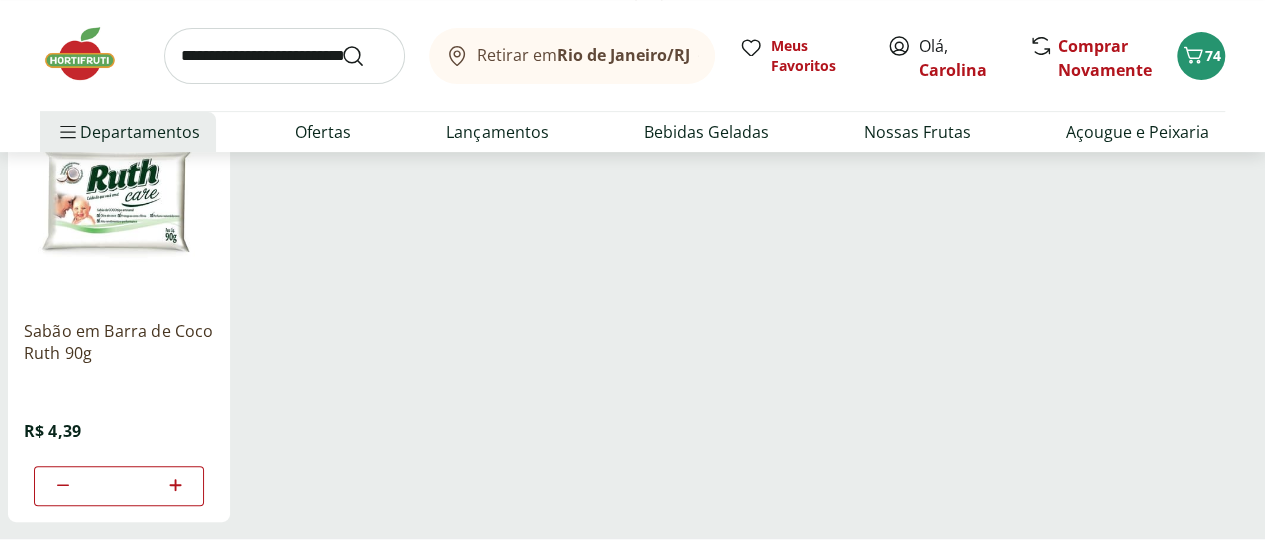 scroll, scrollTop: 100, scrollLeft: 0, axis: vertical 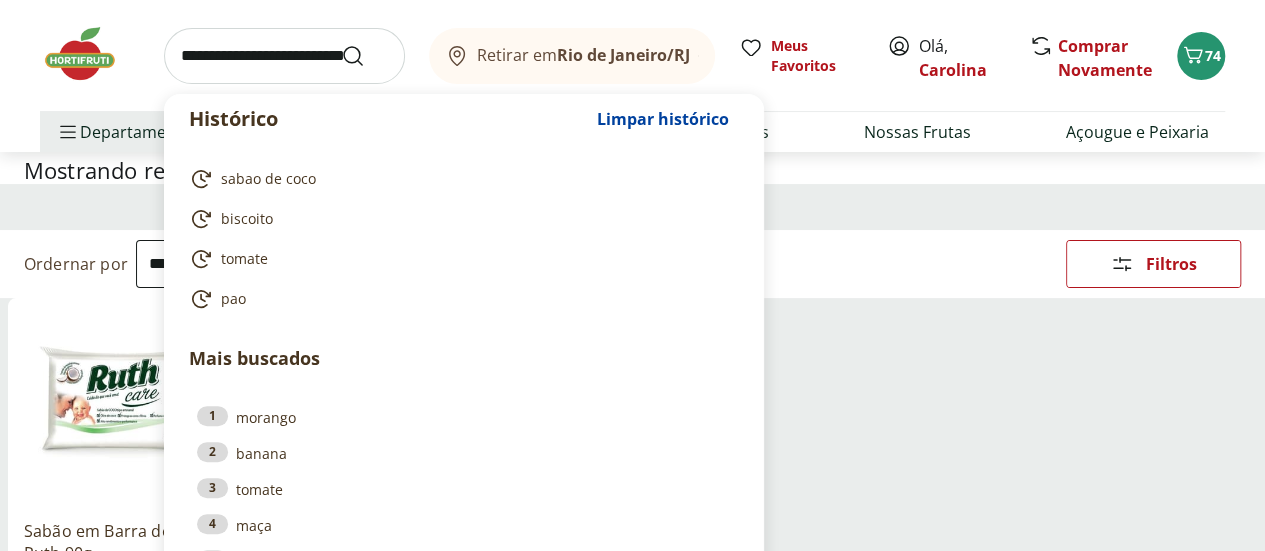 click at bounding box center [284, 56] 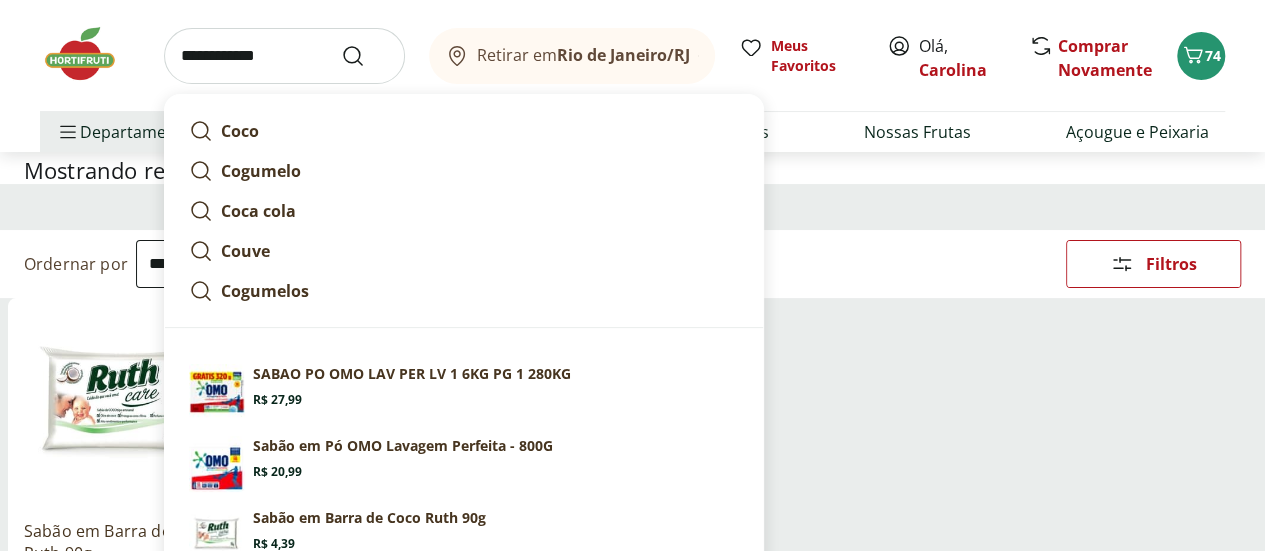 type on "**********" 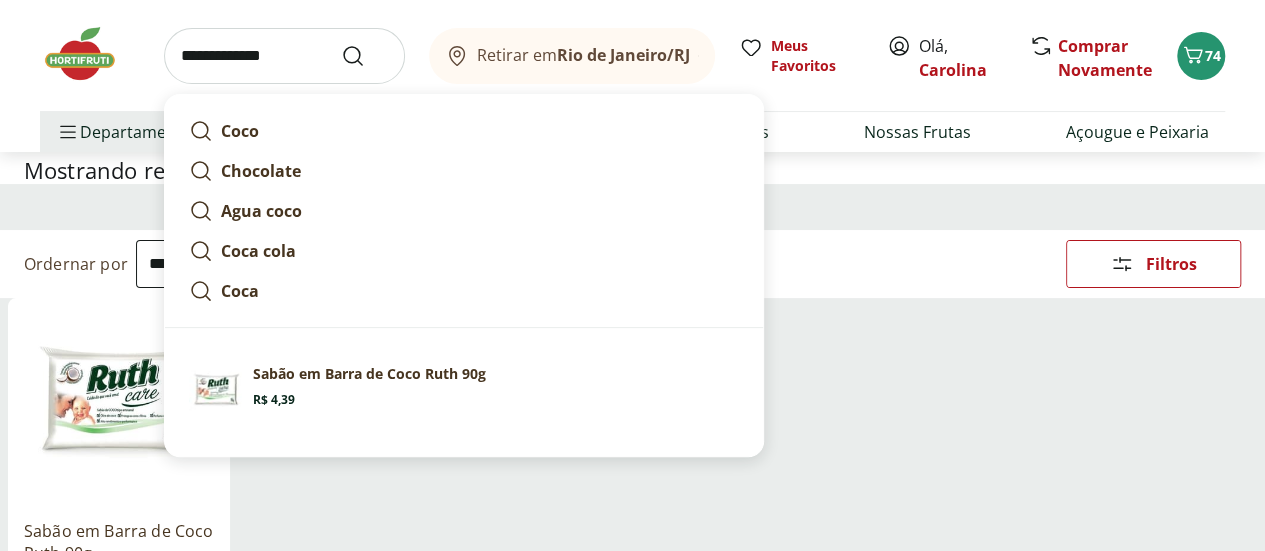 click at bounding box center (365, 56) 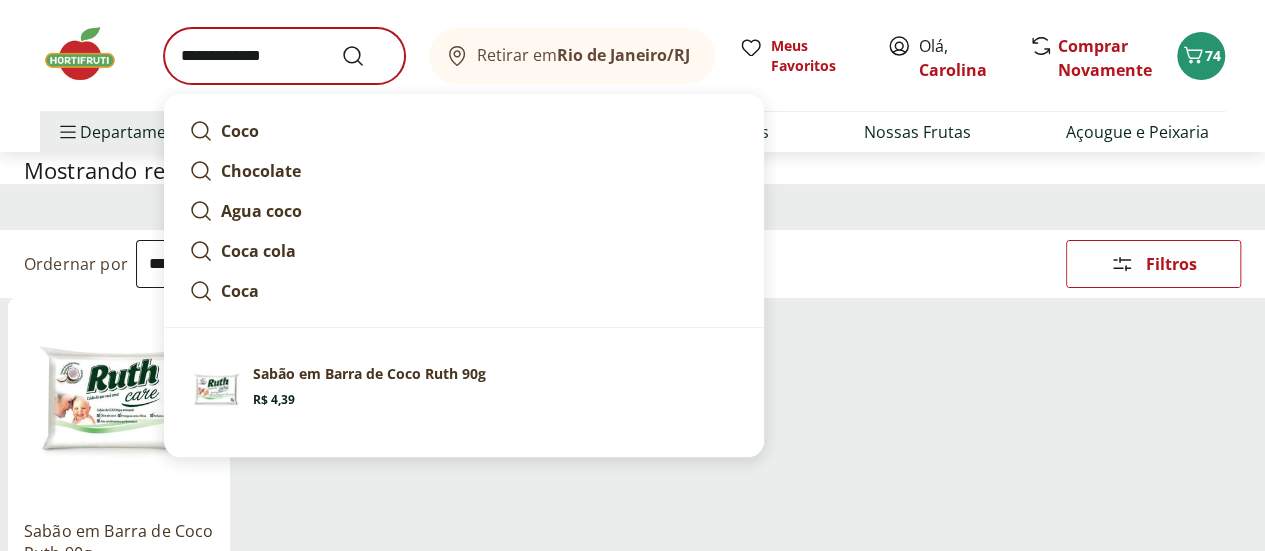 scroll, scrollTop: 0, scrollLeft: 0, axis: both 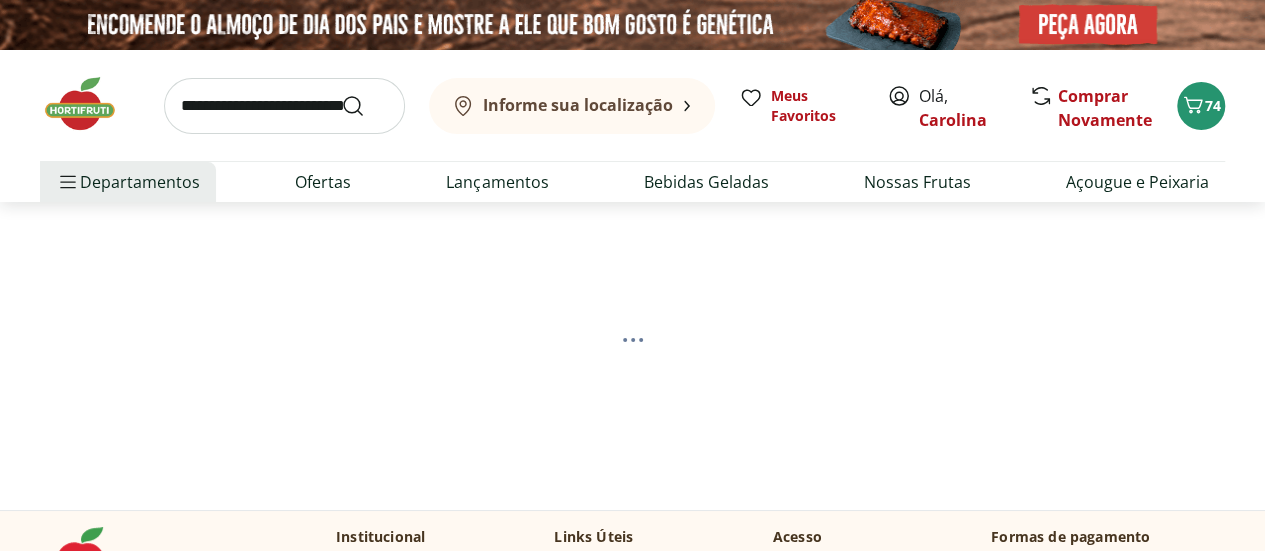 select on "**********" 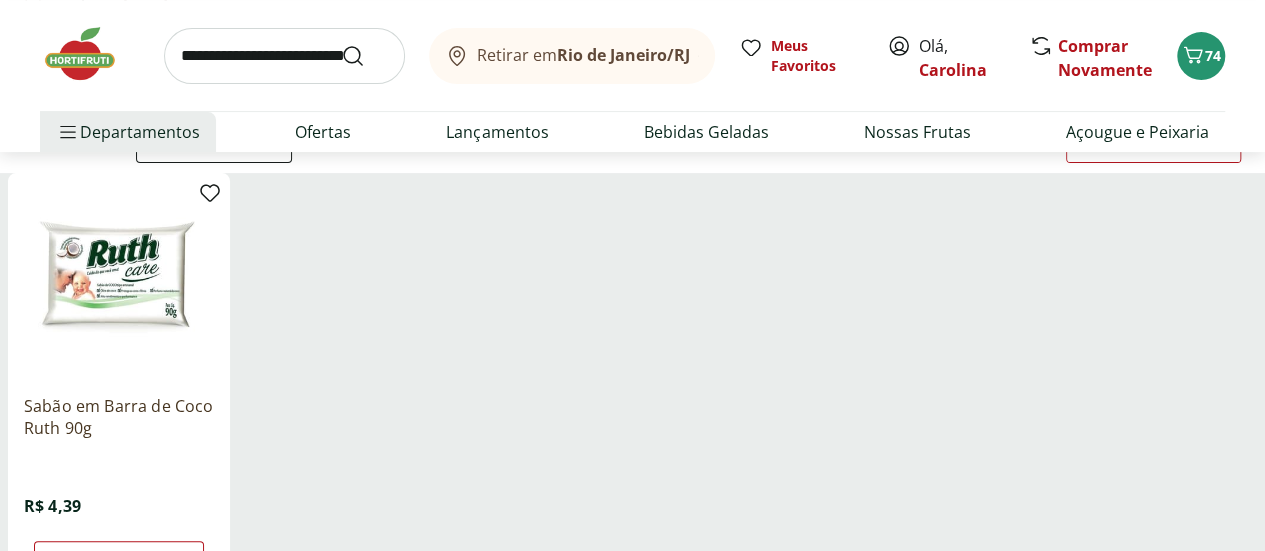 scroll, scrollTop: 200, scrollLeft: 0, axis: vertical 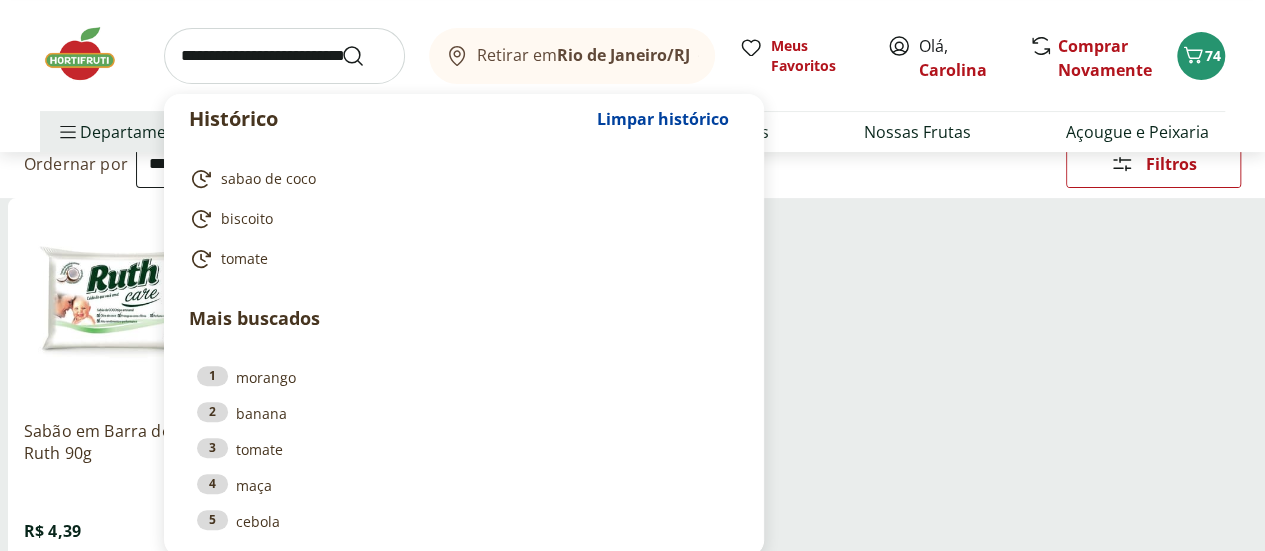 click at bounding box center (284, 56) 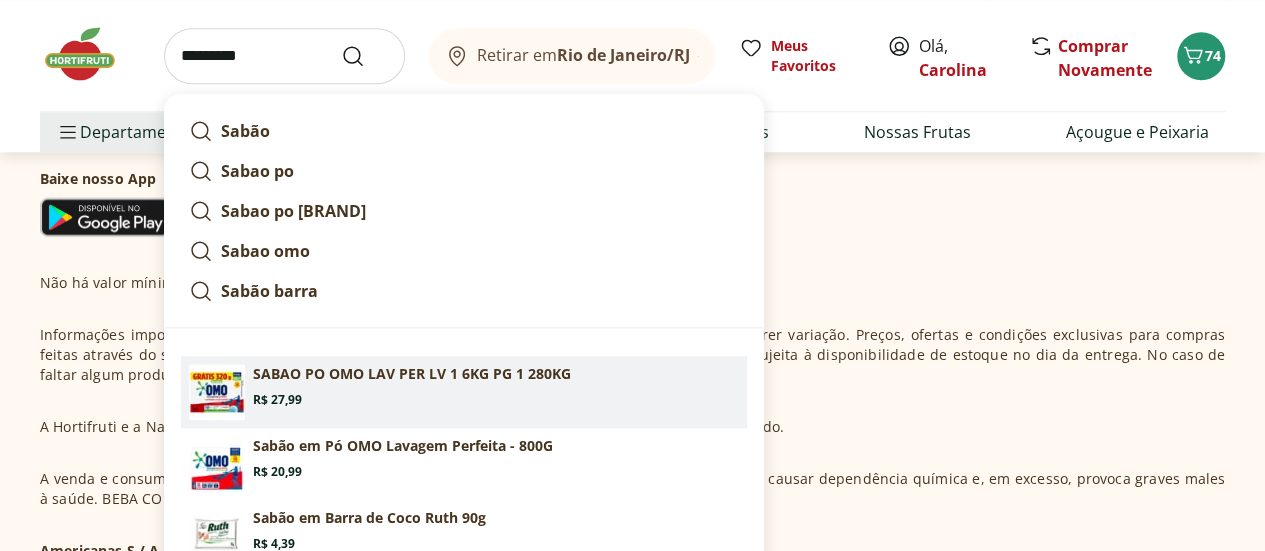 scroll, scrollTop: 912, scrollLeft: 0, axis: vertical 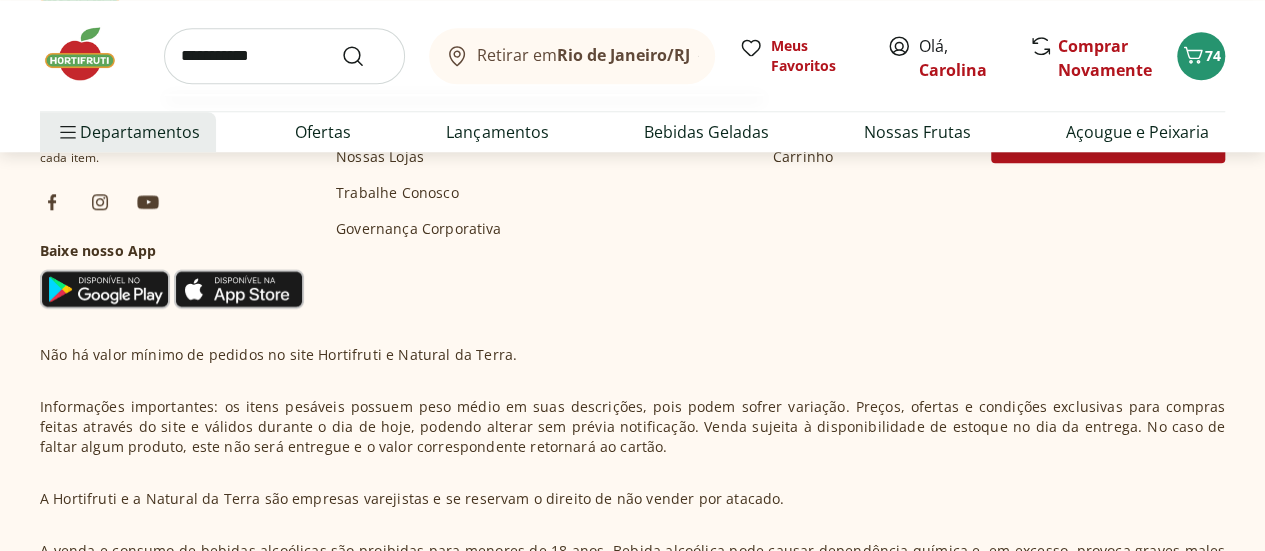 type on "**********" 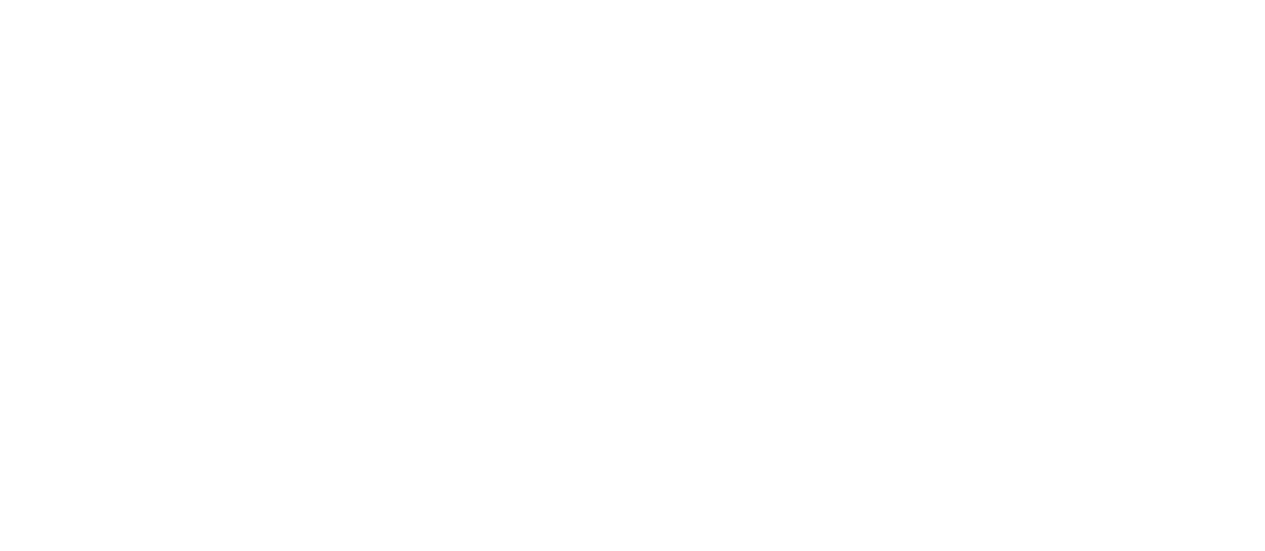 scroll, scrollTop: 0, scrollLeft: 0, axis: both 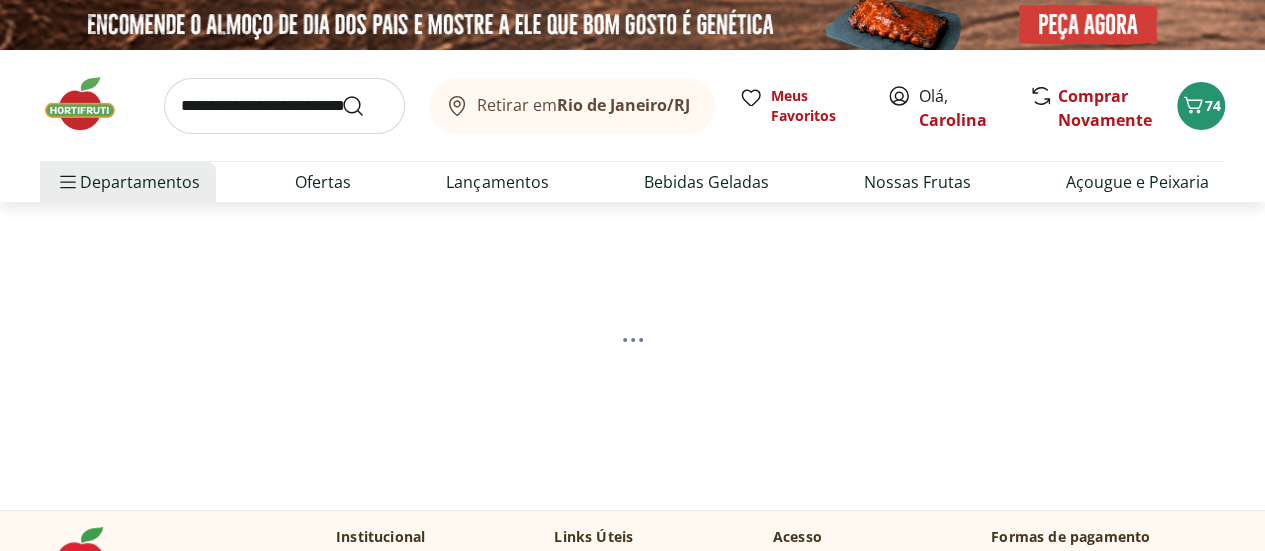 select on "**********" 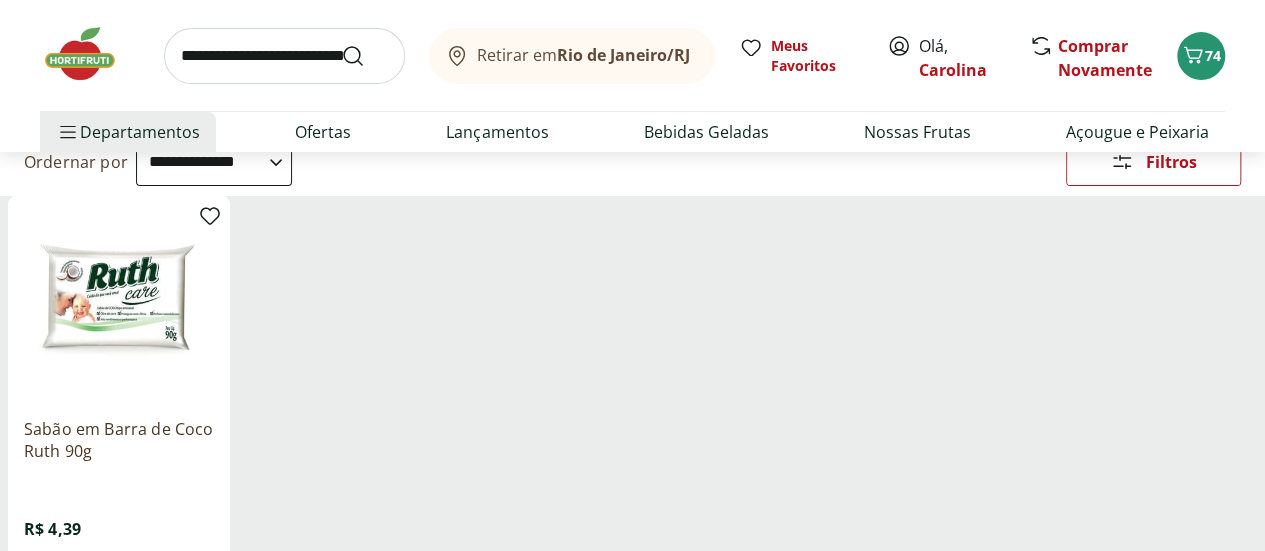 scroll, scrollTop: 300, scrollLeft: 0, axis: vertical 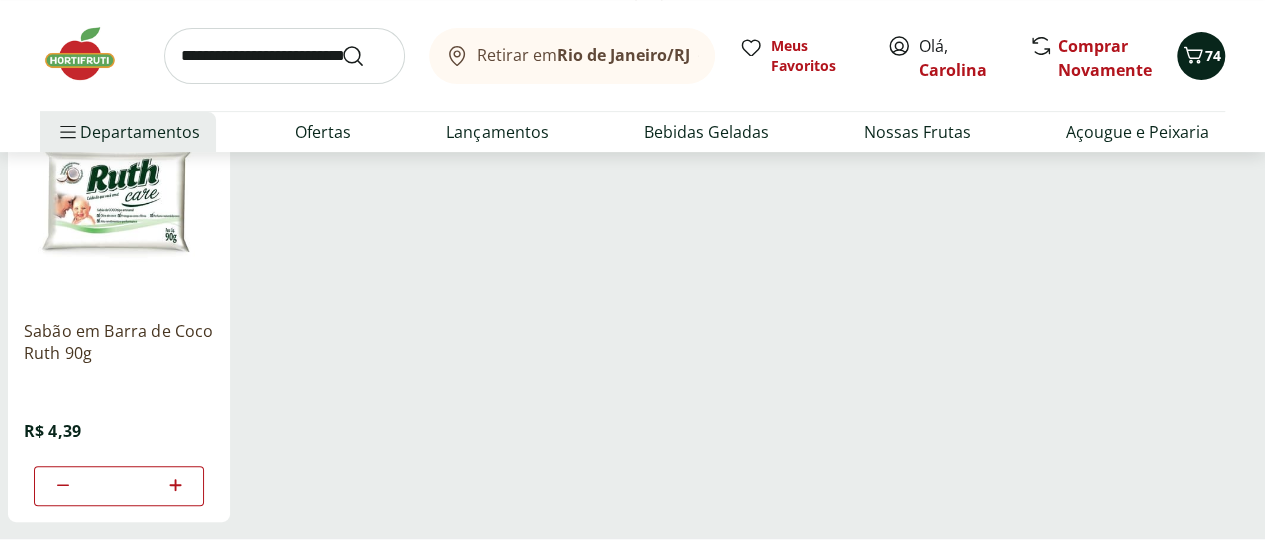 click 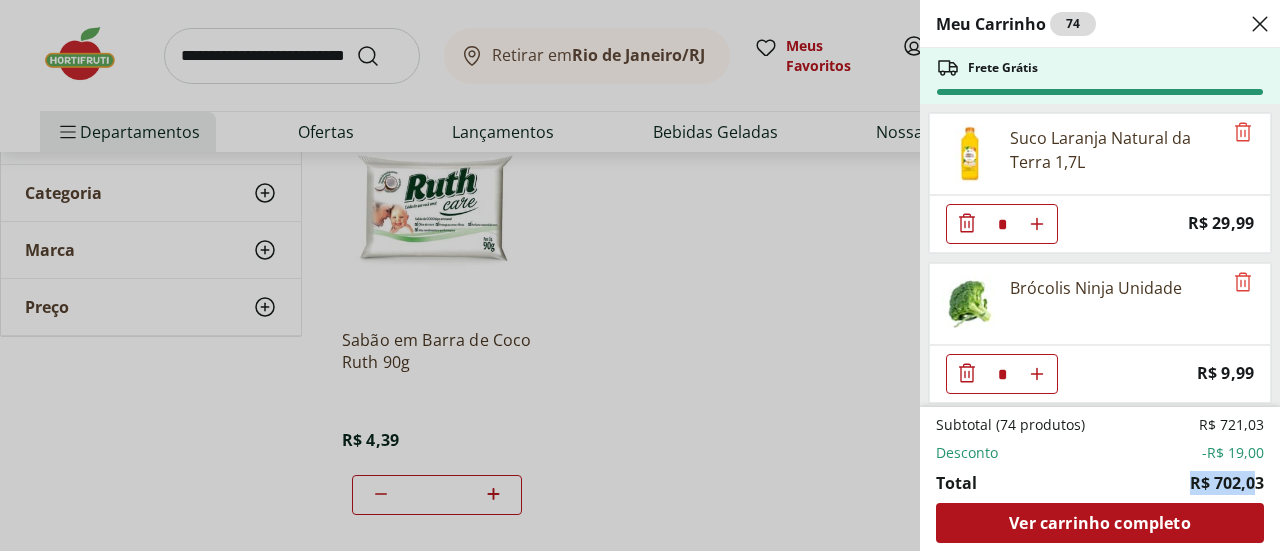 drag, startPoint x: 1188, startPoint y: 472, endPoint x: 1254, endPoint y: 482, distance: 66.75328 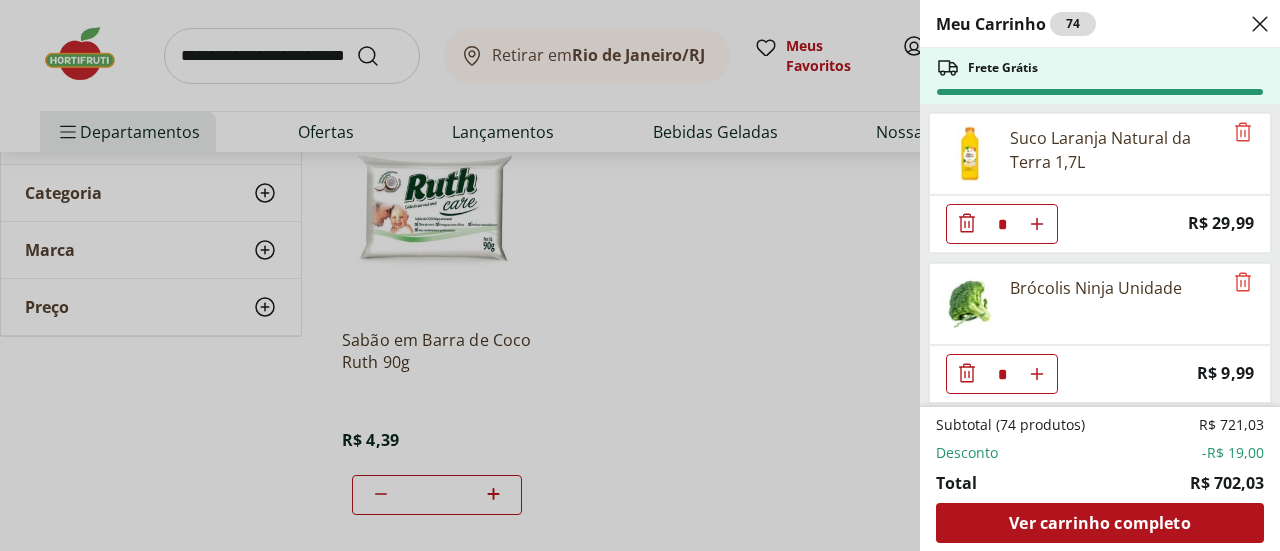 click on "Meu Carrinho 74 Frete Grátis Suco Laranja Natural da Terra 1,7L * Price: R$ 29,99 Brócolis Ninja Unidade * Price: R$ 9,99 Azeite de Oliva Andorinha Extra Virgem 500ml * Original price: R$ 49,99 Price: R$ 34,99 Guardanapo Folha Dupla Dia a Dia 30cm Scott 50 unidades * Price: R$ 7,49 Uva Cotton Candy 500g * Price: R$ 21,99 Mamão Formosa Unidade * Price: R$ 25,18 Mamão Papaia Unidade * Price: R$ 6,49 Nuggets Tradicional De Frango Sadia - 300G * Original price: R$ 13,29 Price: R$ 10,99 Coador De Papel Melitta 103 * Price: R$ 5,79 Biscoito Cream Crackers Piraquê 184g * Price: R$ 5,79 Biscoito Cream Cracker Light Piraque 184g * Price: R$ 5,79 Torrada Tradicional Bauducco Embalagem 142G * Price: R$ 7,39 Biscoito Maizena Piraque 175g * Price: R$ 3,29 Alface Crespa Unidade * Original price: R$ 3,69 Price: R$ 1,99 Maçã Gala Importada Unidade * Price: R$ 3,23 Cápsulas Espresso 7 Pilão 52G * Price: R$ 26,99 Bebida Achocolatada Nescau 180ml ** Price: R$ 2,99 * Price: R$ 9,99 * Price: R$ 7,99" at bounding box center (640, 275) 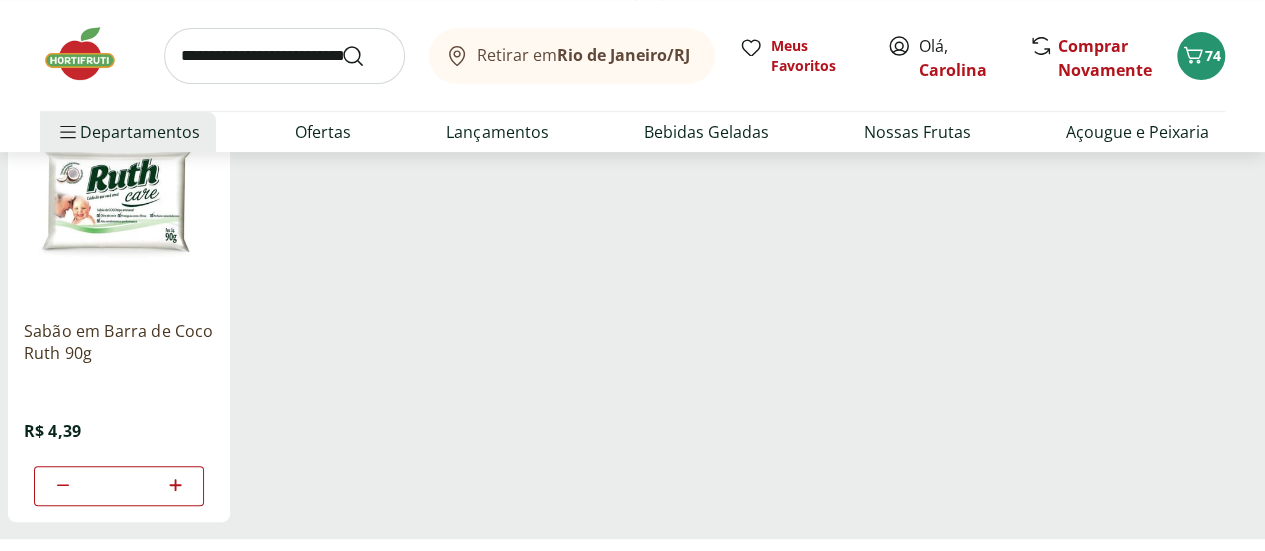 click at bounding box center [284, 56] 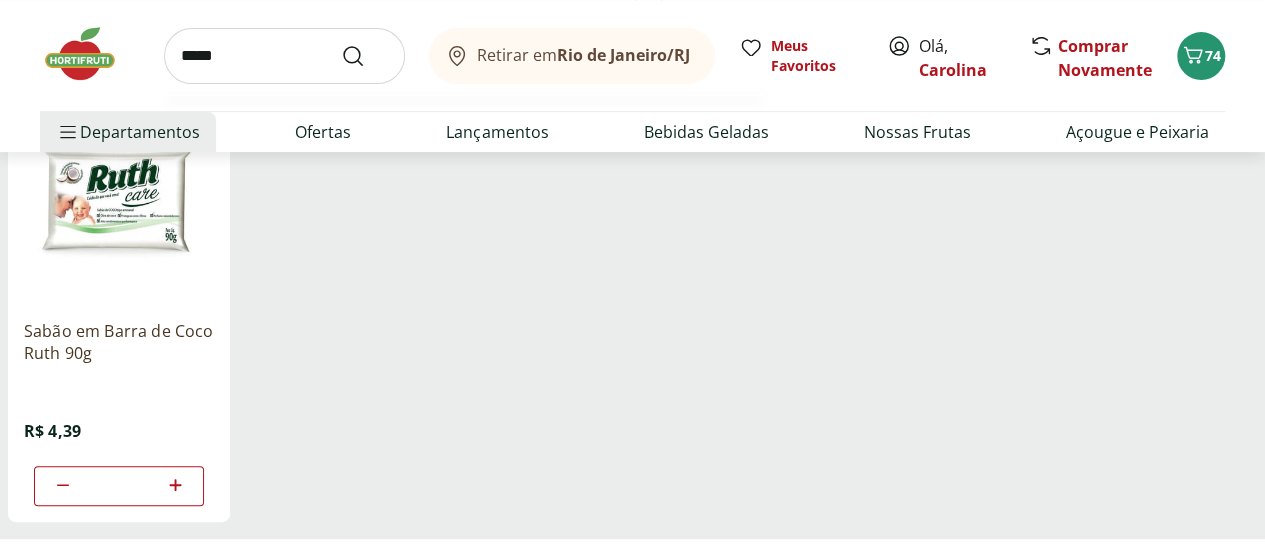 type on "*****" 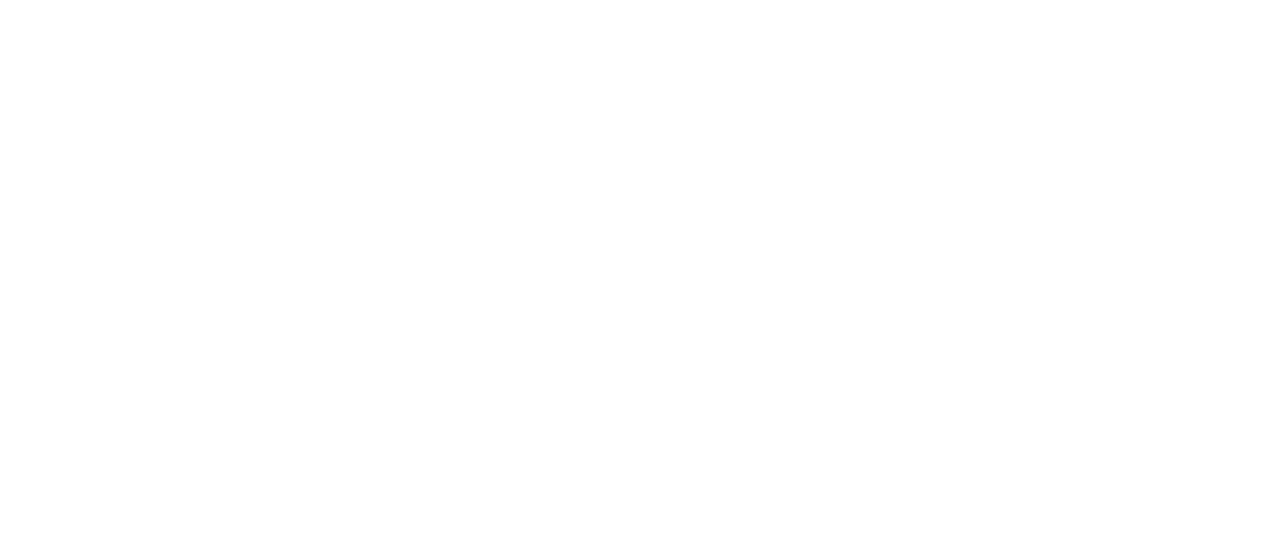 scroll, scrollTop: 0, scrollLeft: 0, axis: both 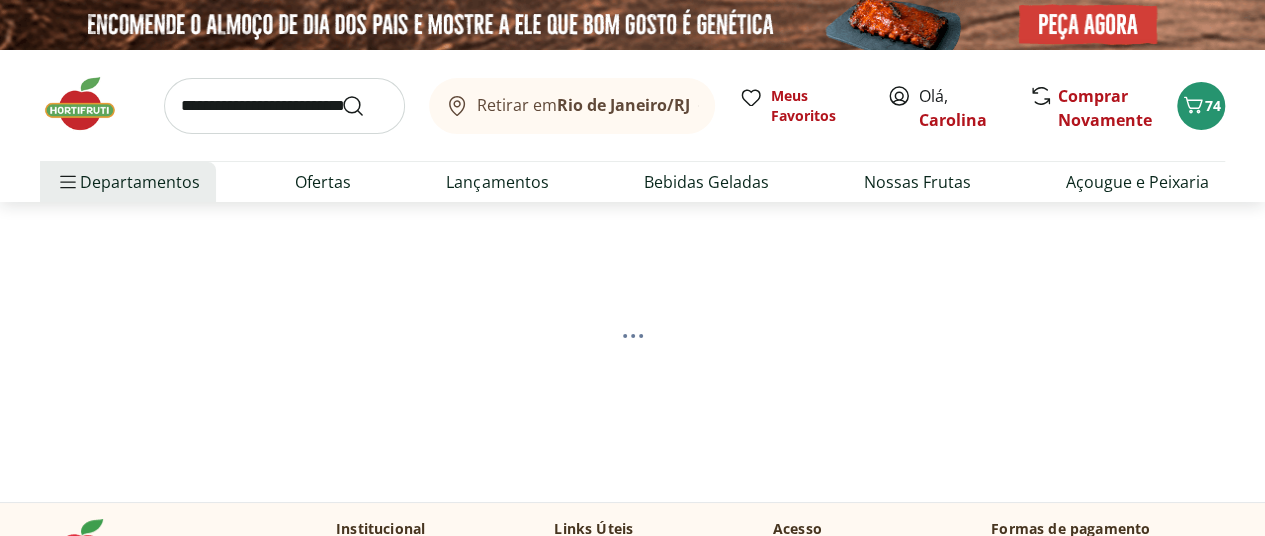 select on "**********" 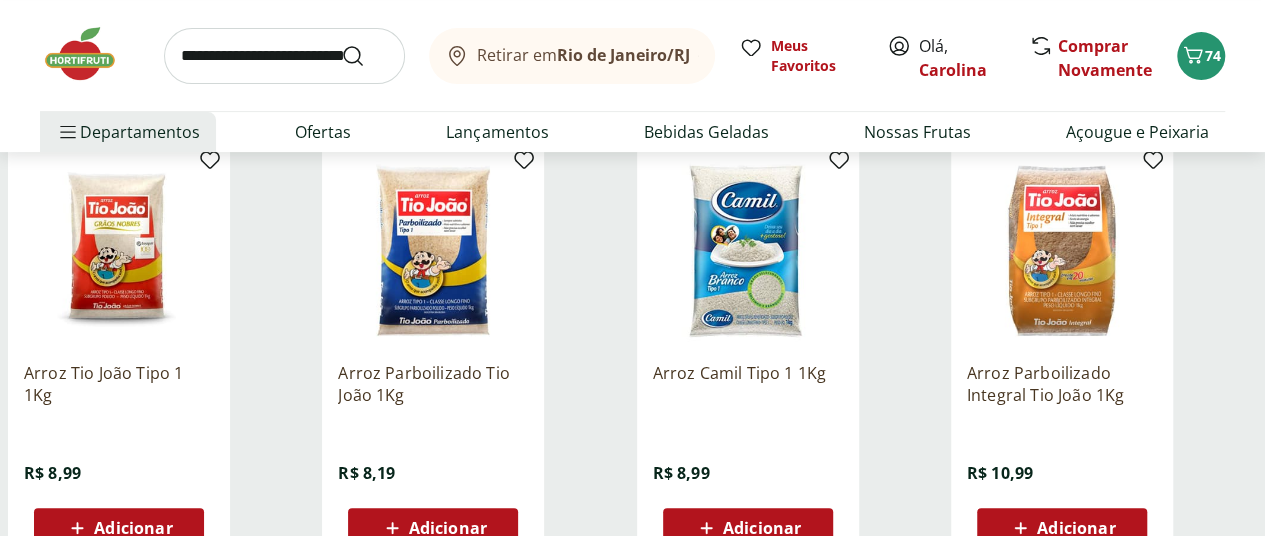 scroll, scrollTop: 300, scrollLeft: 0, axis: vertical 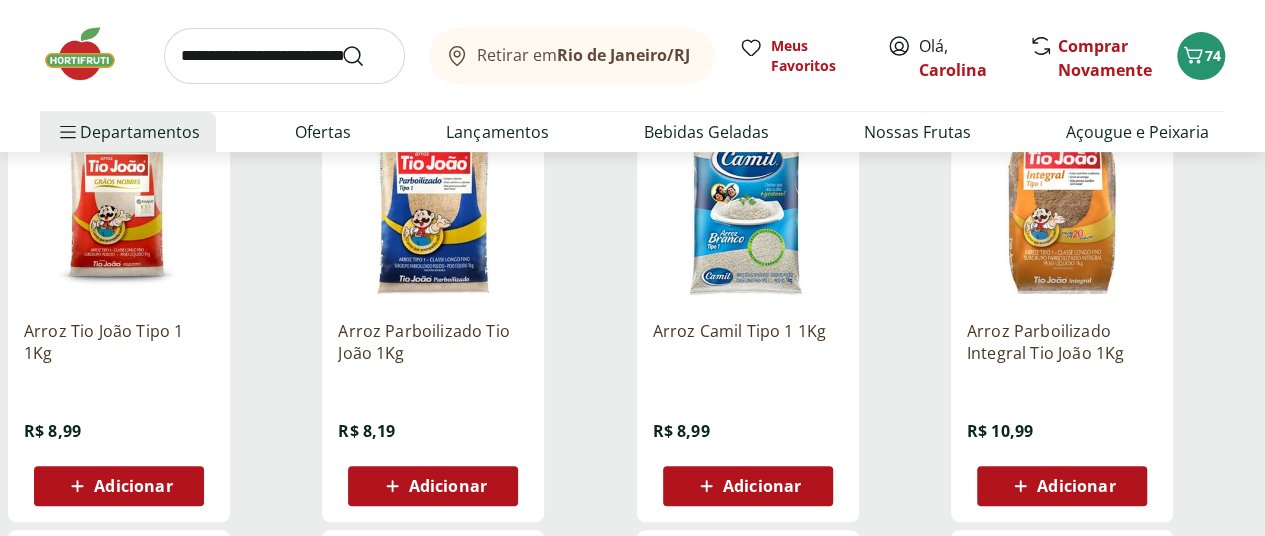 click on "Adicionar" at bounding box center (133, 486) 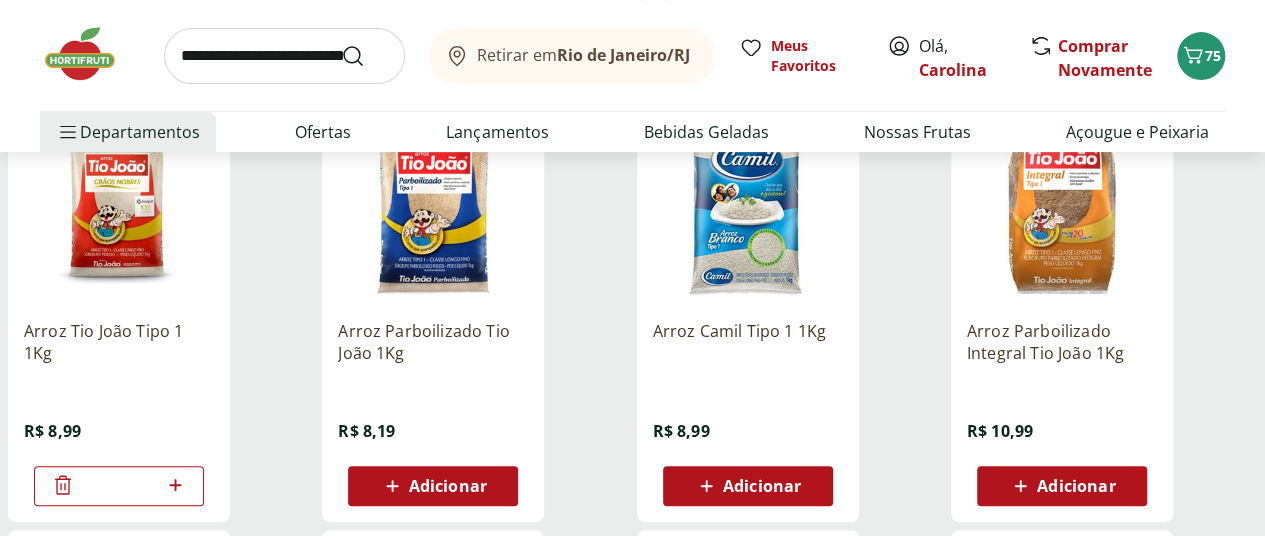 click at bounding box center (284, 56) 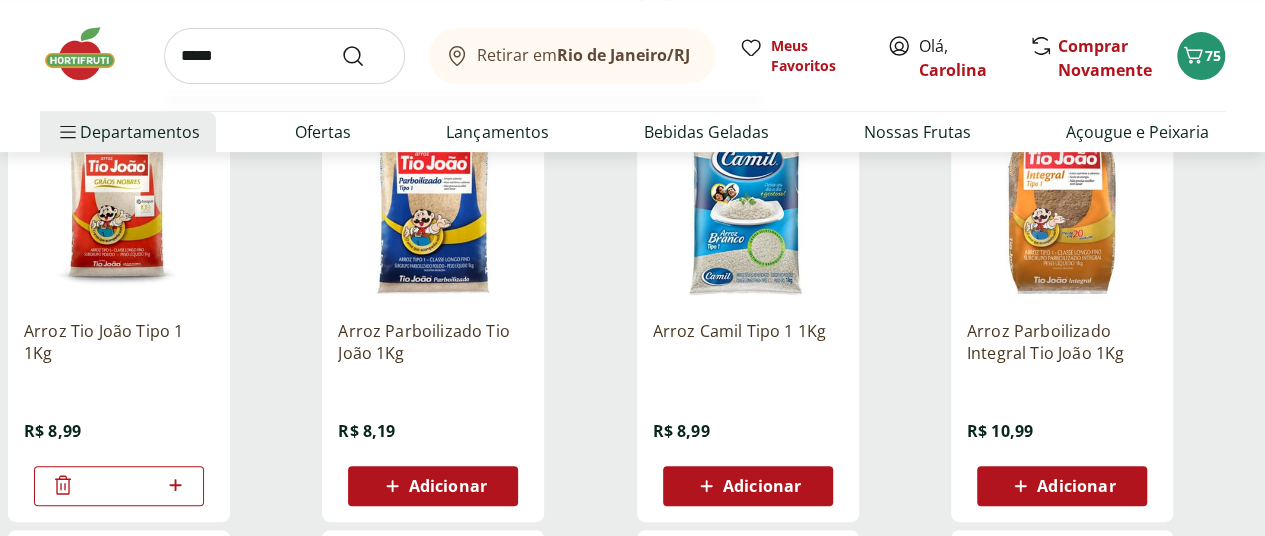 type on "******" 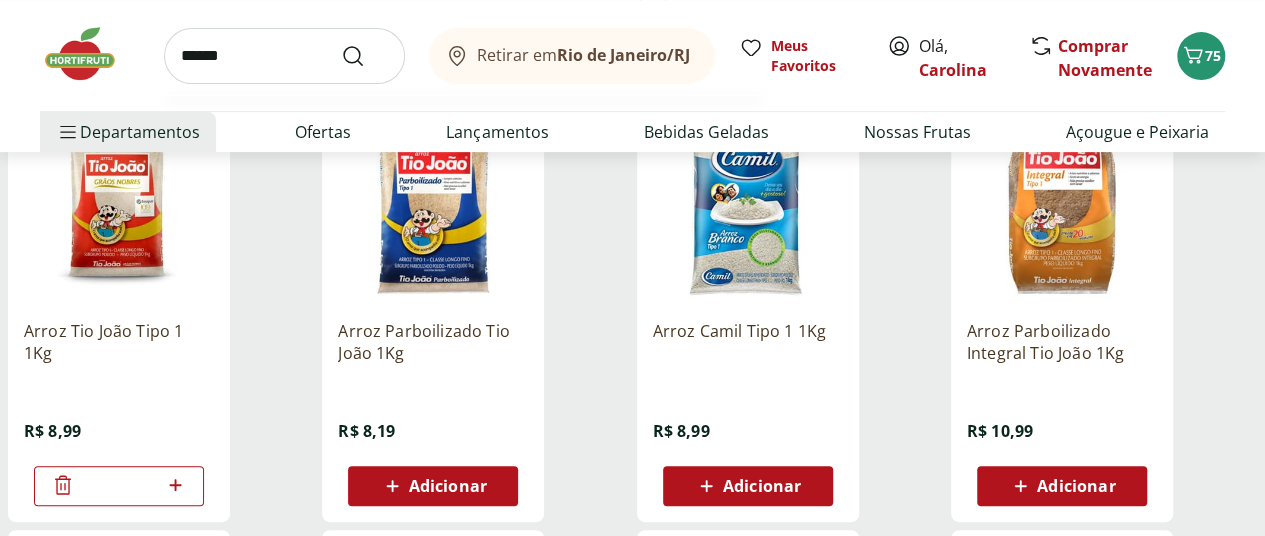 click at bounding box center (365, 56) 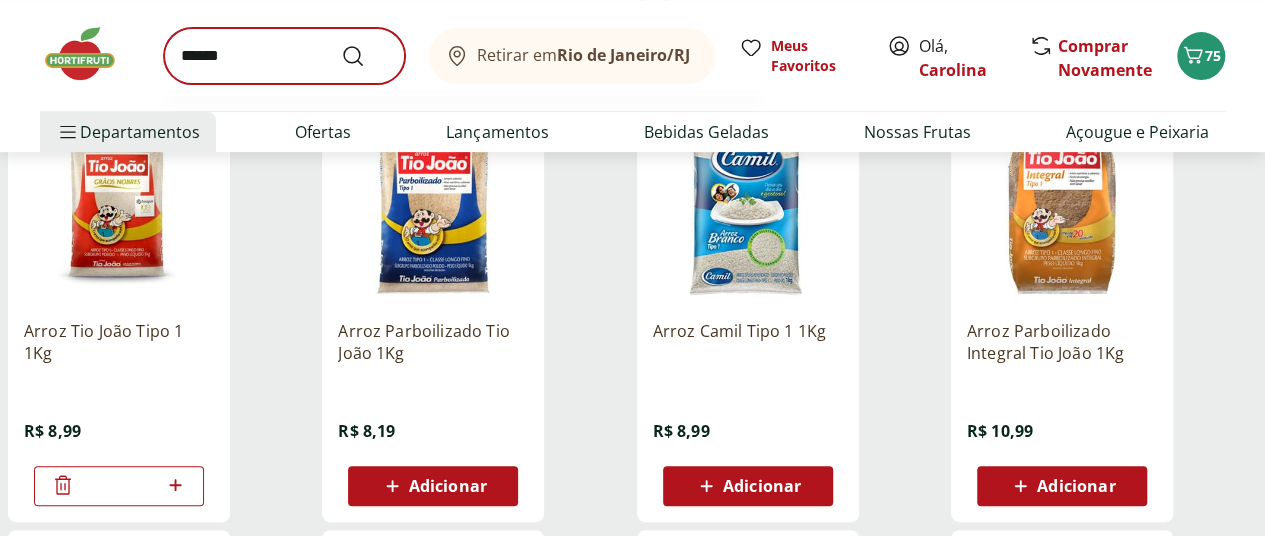 scroll, scrollTop: 0, scrollLeft: 0, axis: both 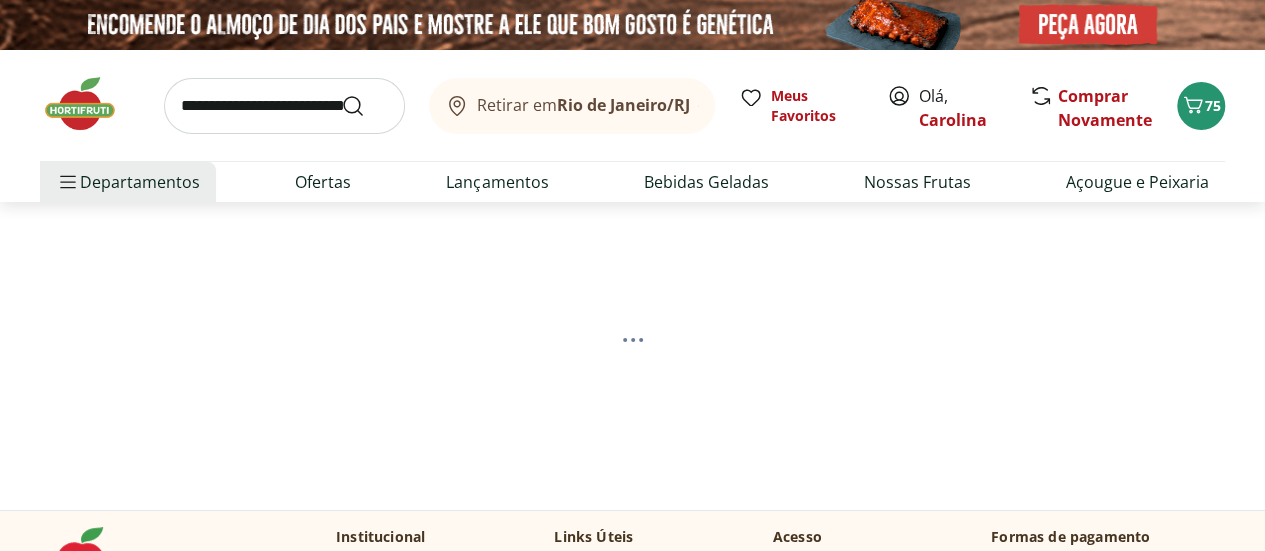 select on "**********" 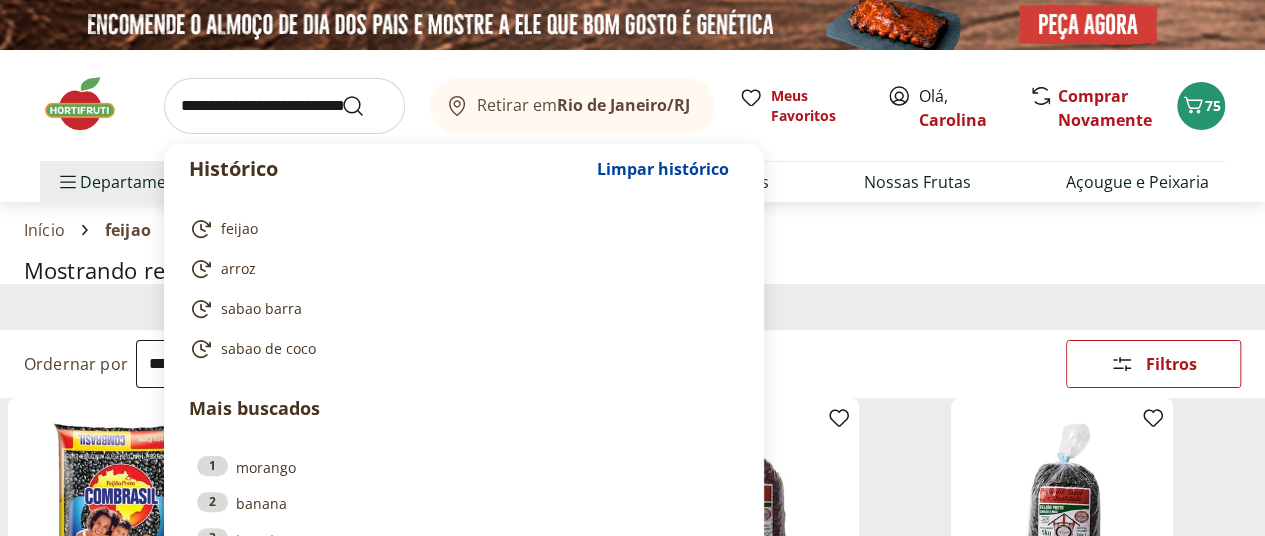 click at bounding box center (284, 106) 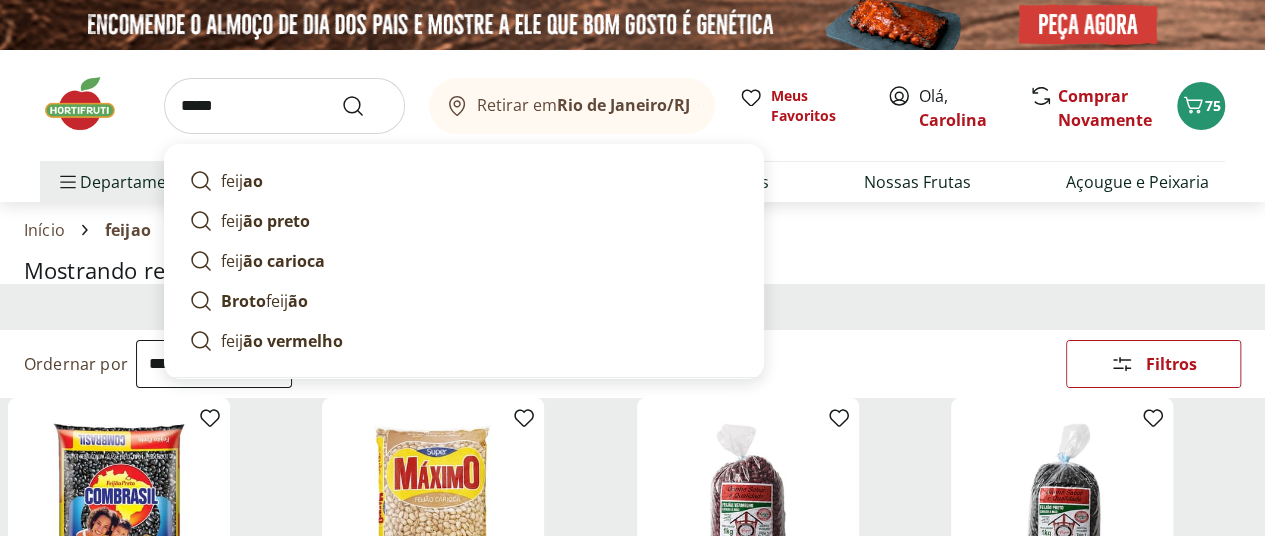 type on "******" 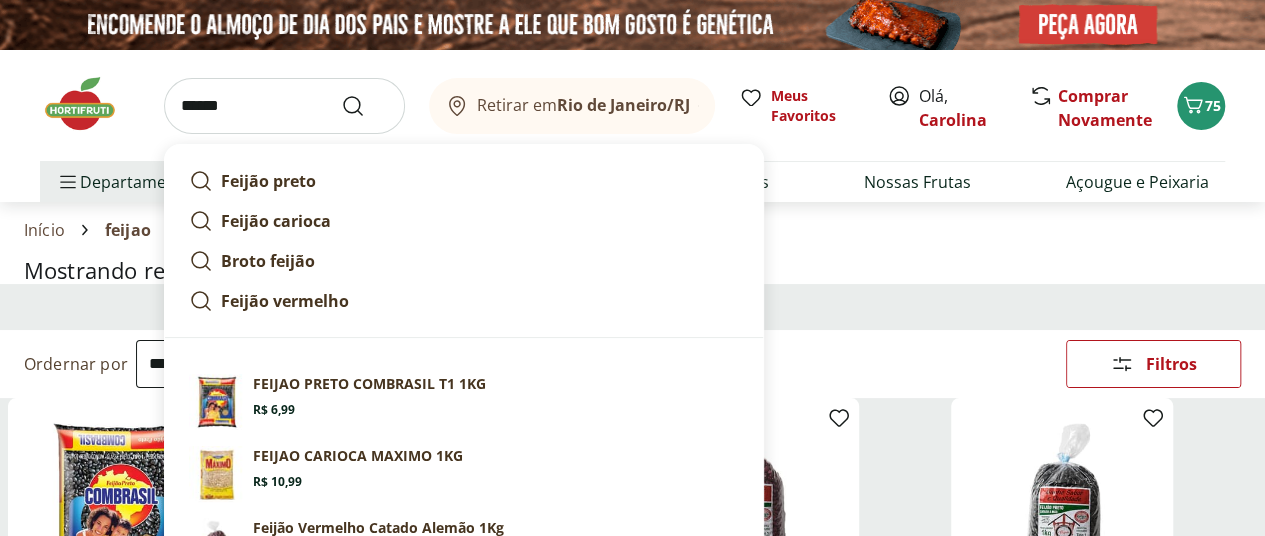 click at bounding box center [365, 106] 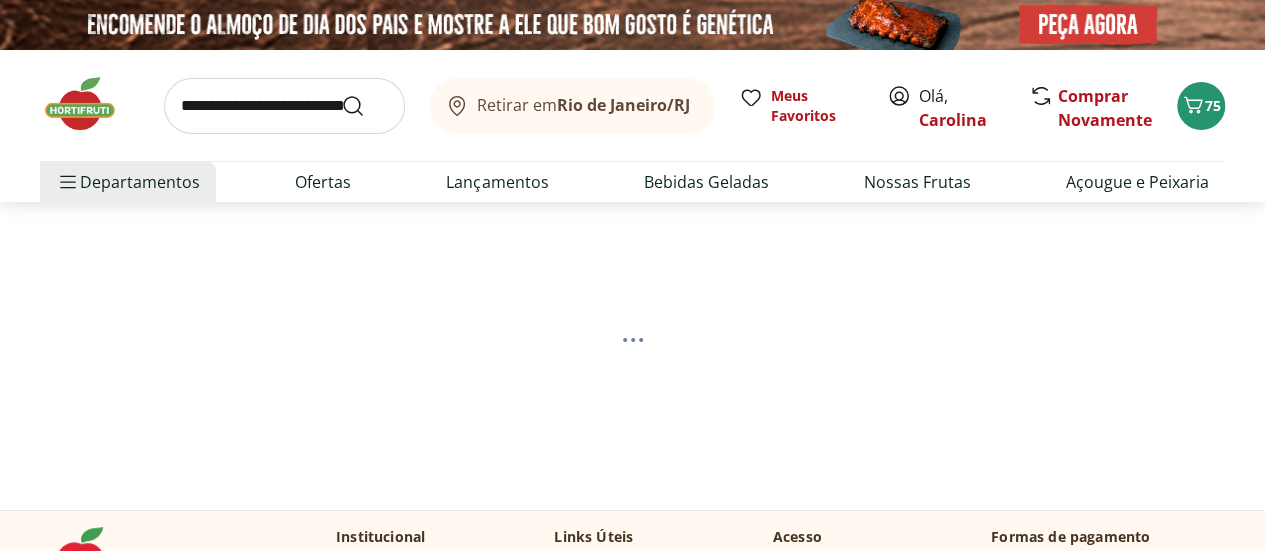 select on "**********" 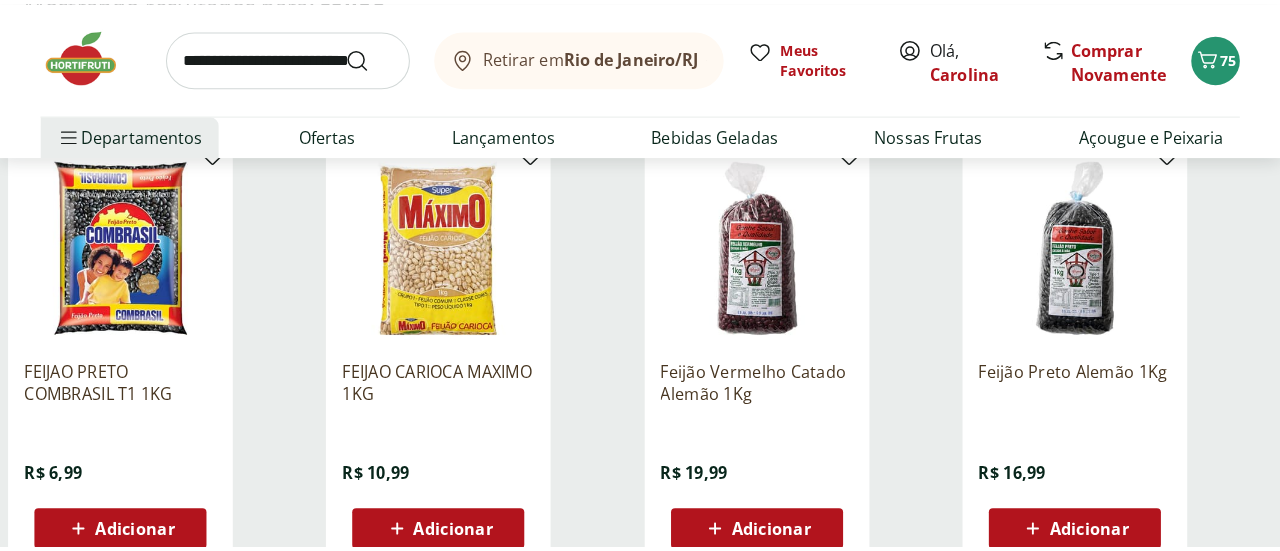 scroll, scrollTop: 300, scrollLeft: 0, axis: vertical 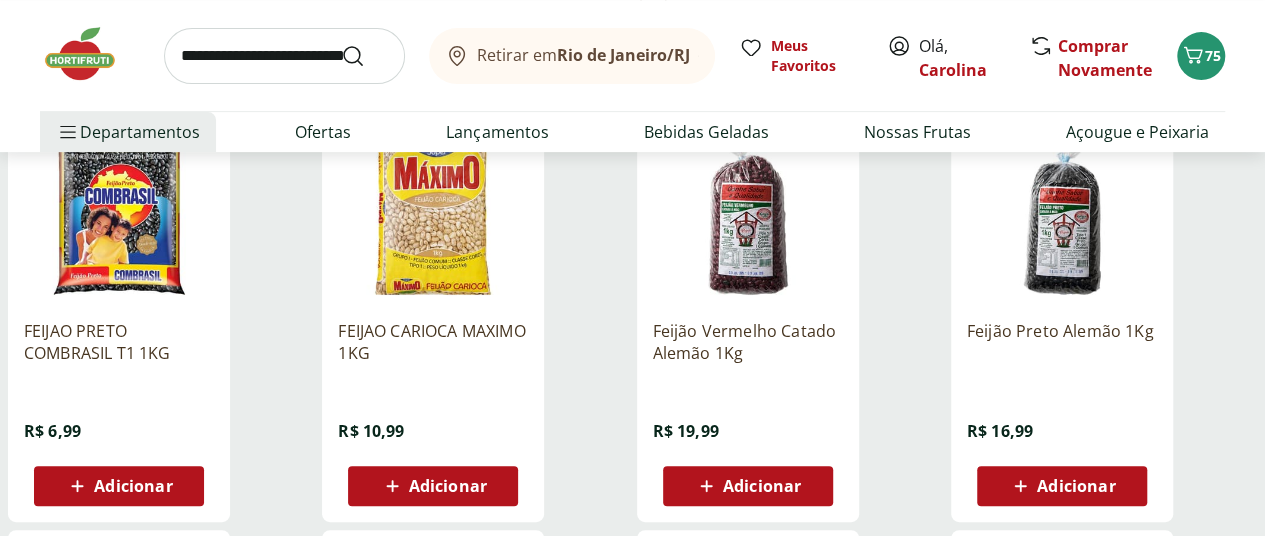 click on "Adicionar" at bounding box center (133, 486) 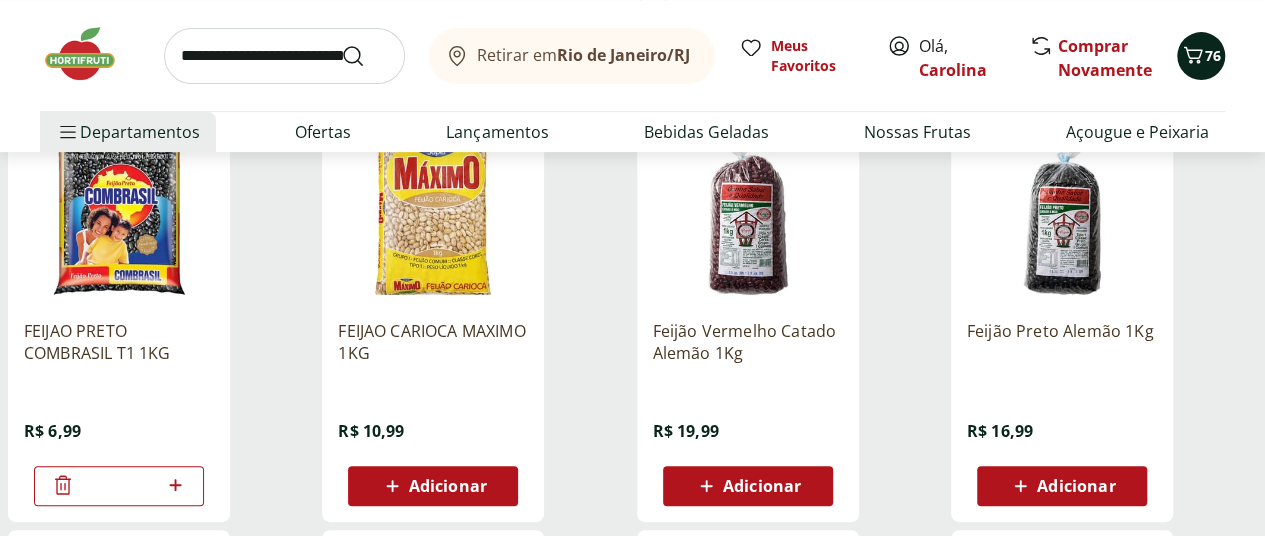 click 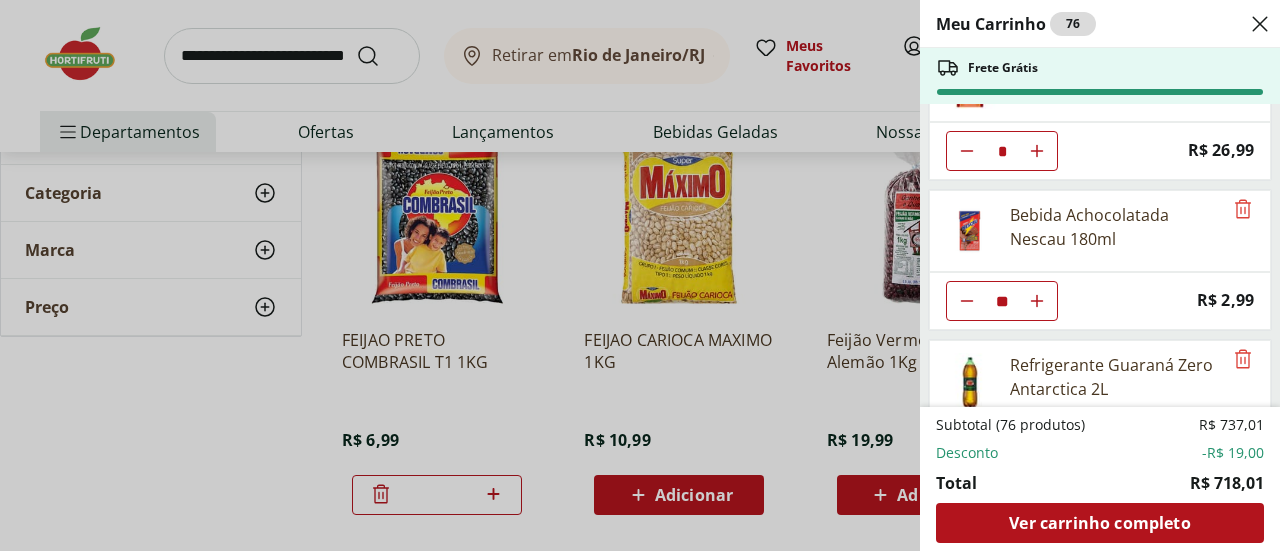 scroll, scrollTop: 2176, scrollLeft: 0, axis: vertical 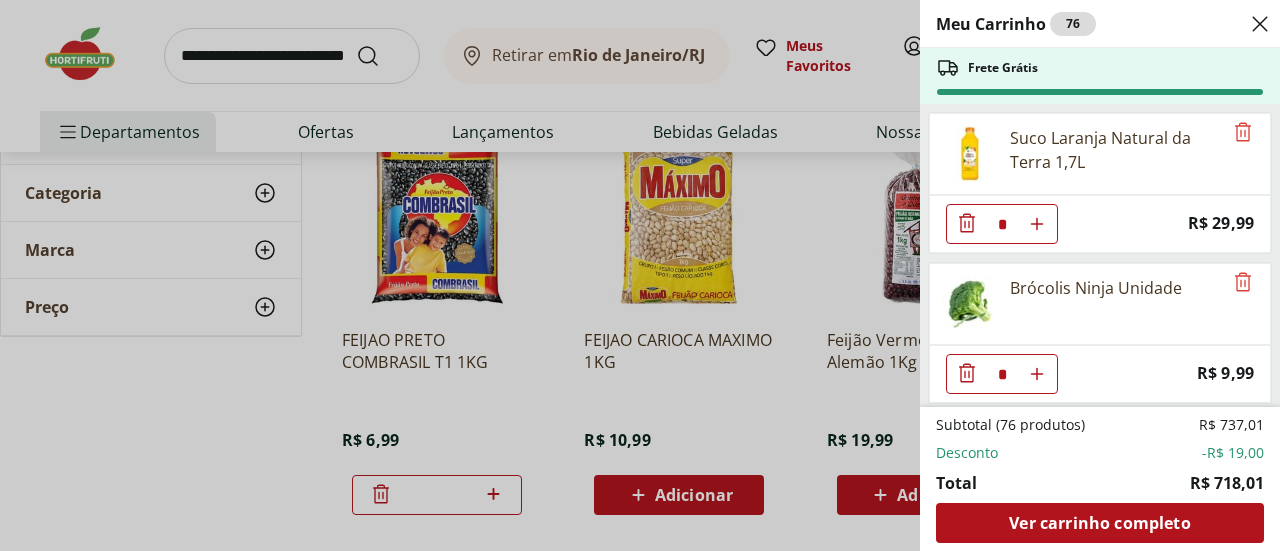 click on "Meu Carrinho 76 Frete Grátis Suco Laranja Natural da Terra 1,7L * Price: R$ 29,99 Brócolis Ninja Unidade * Price: R$ 9,99 Azeite de Oliva Andorinha Extra Virgem 500ml * Original price: R$ 49,99 Price: R$ 34,99 Guardanapo Folha Dupla Dia a Dia 30cm Scott 50 unidades * Price: R$ 7,49 Uva Cotton Candy 500g * Price: R$ 21,99 Mamão Formosa Unidade * Price: R$ 25,18 Mamão Papaia Unidade * Price: R$ 6,49 Nuggets Tradicional De Frango Sadia - 300G * Original price: R$ 13,29 Price: R$ 10,99 Coador De Papel Melitta 103 * Price: R$ 5,79 Biscoito Cream Crackers Piraquê 184g * Price: R$ 5,79 Biscoito Cream Cracker Light Piraque 184g * Price: R$ 5,79 Torrada Tradicional Bauducco Embalagem 142G * Price: R$ 7,39 Biscoito Maizena Piraque 175g * Price: R$ 3,29 Alface Crespa Unidade * Original price: R$ 3,69 Price: R$ 1,99 Maçã Gala Importada Unidade * Price: R$ 3,23 Cápsulas Espresso 7 Pilão 52G * Price: R$ 26,99 Bebida Achocolatada Nescau 180ml ** Price: R$ 2,99 * Price: R$ 9,99 * Price: R$ 7,99" at bounding box center (640, 275) 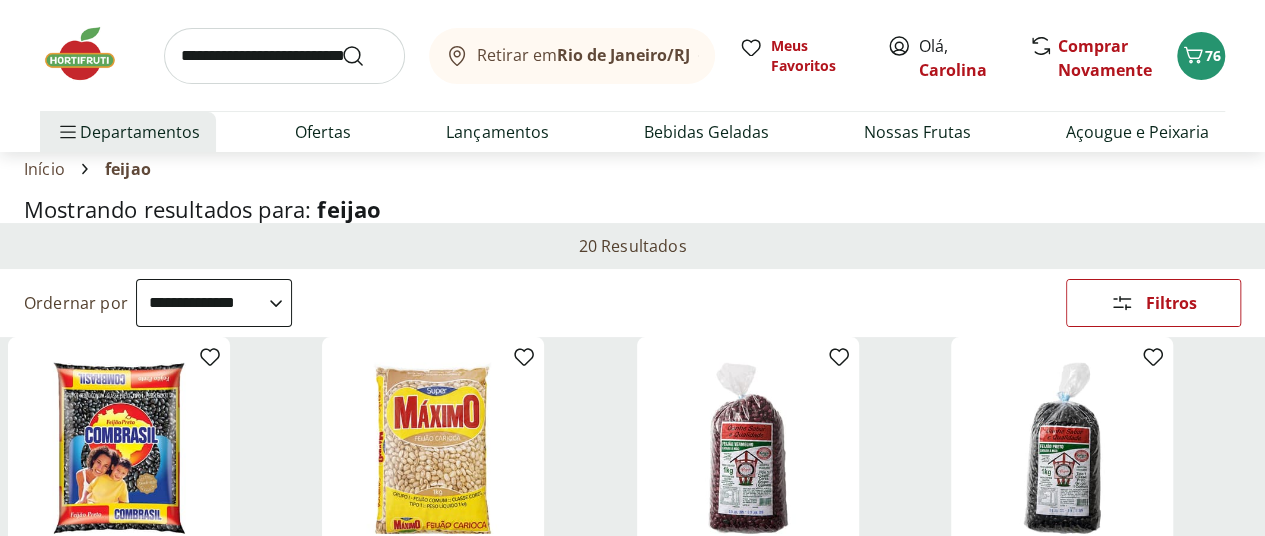 scroll, scrollTop: 0, scrollLeft: 0, axis: both 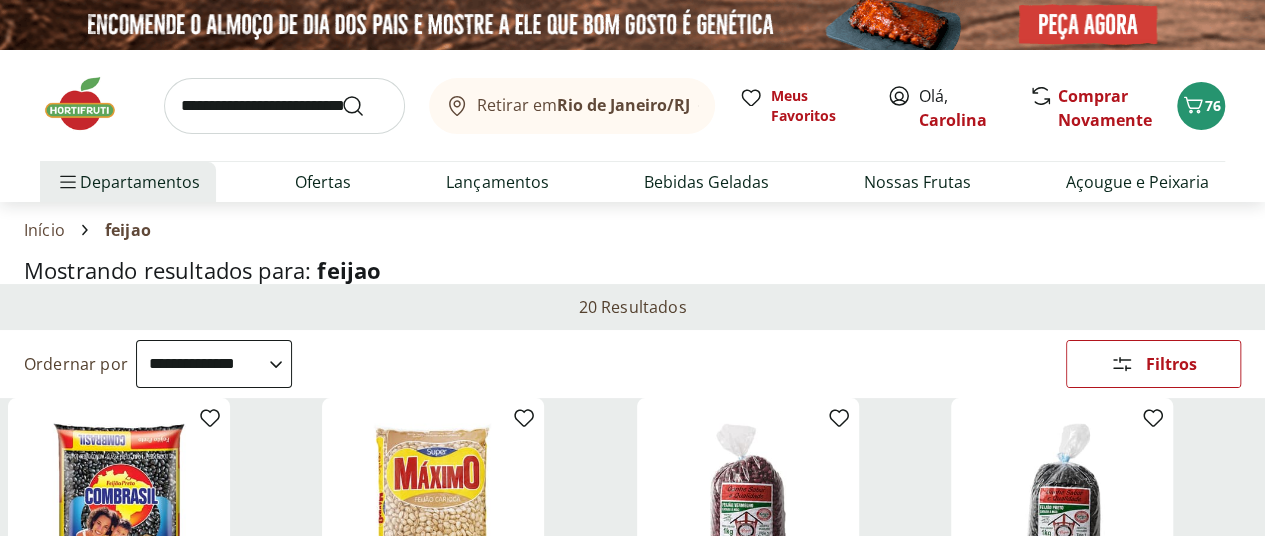 click at bounding box center (284, 106) 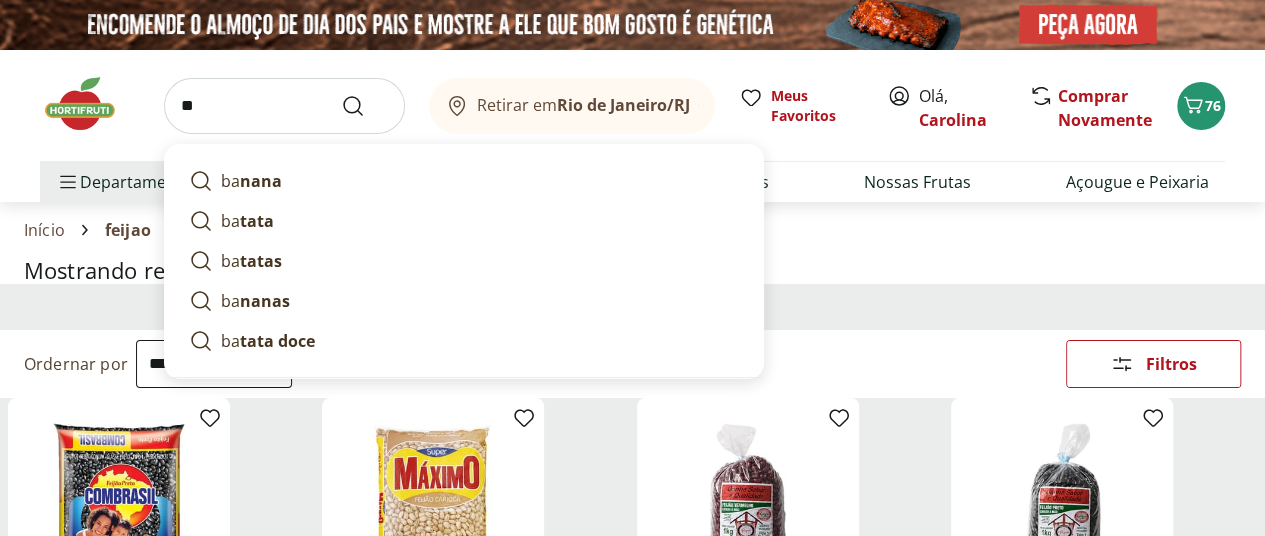 type on "*" 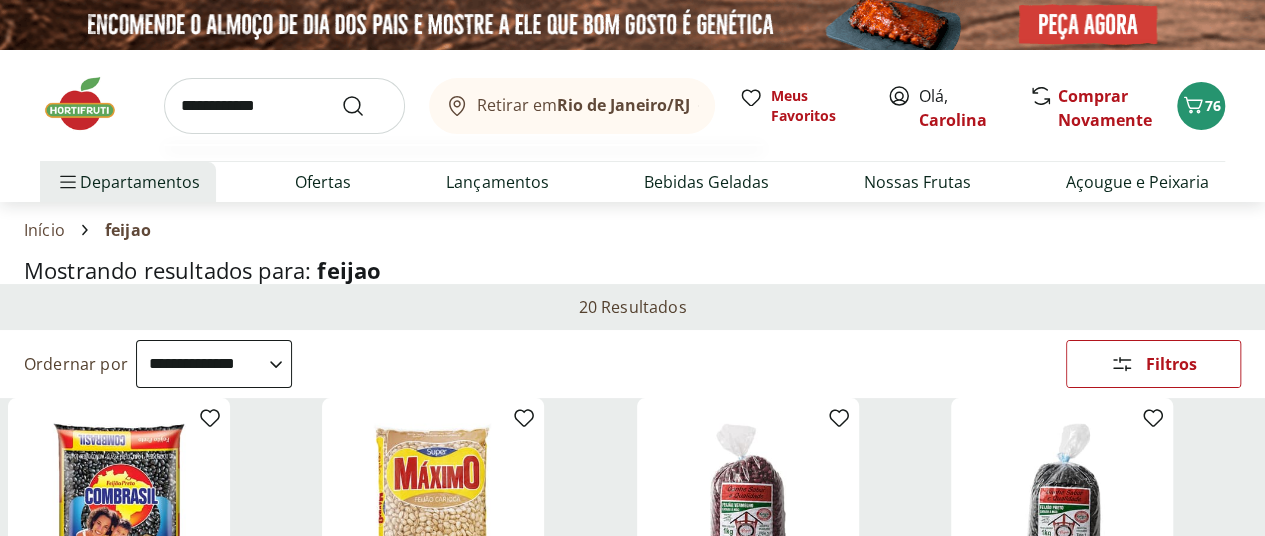 type on "**********" 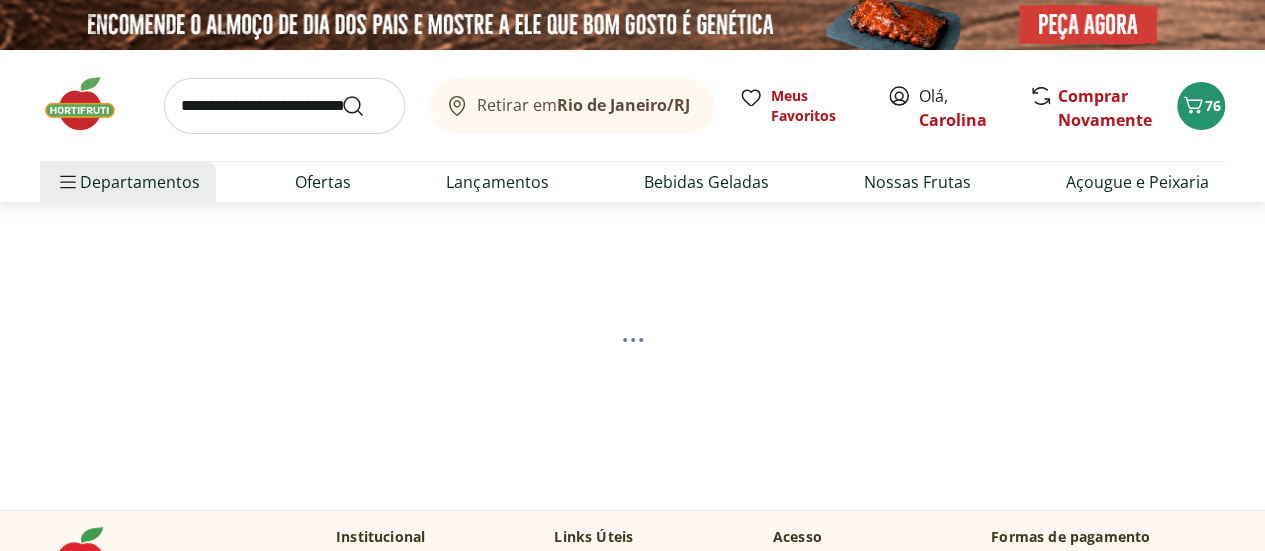 select on "**********" 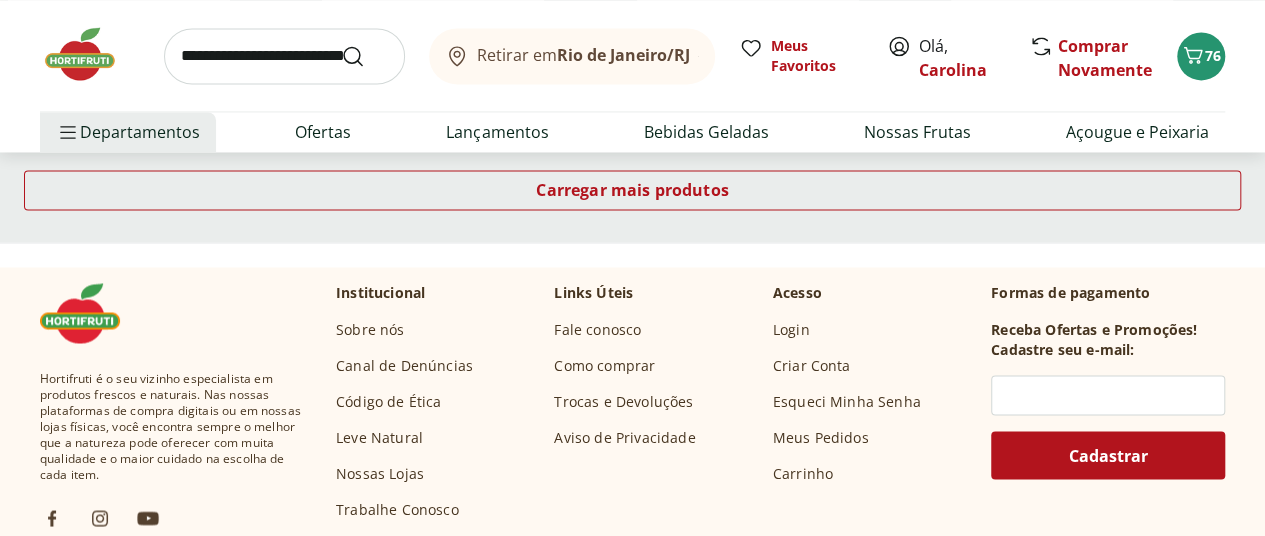 scroll, scrollTop: 1600, scrollLeft: 0, axis: vertical 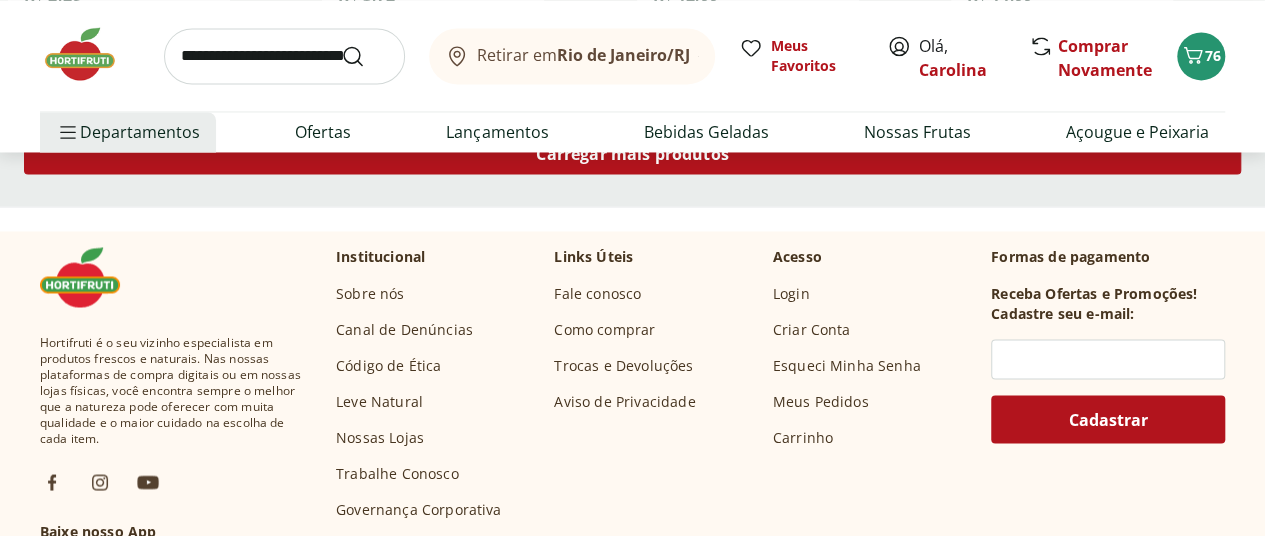 click on "Carregar mais produtos" at bounding box center (632, 154) 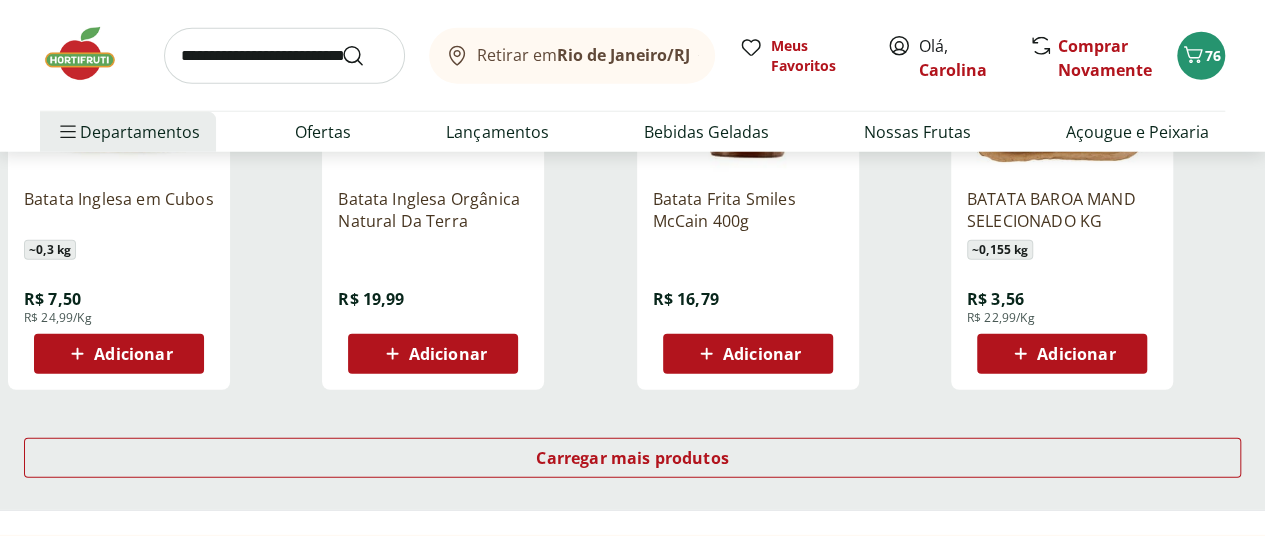 scroll, scrollTop: 2800, scrollLeft: 0, axis: vertical 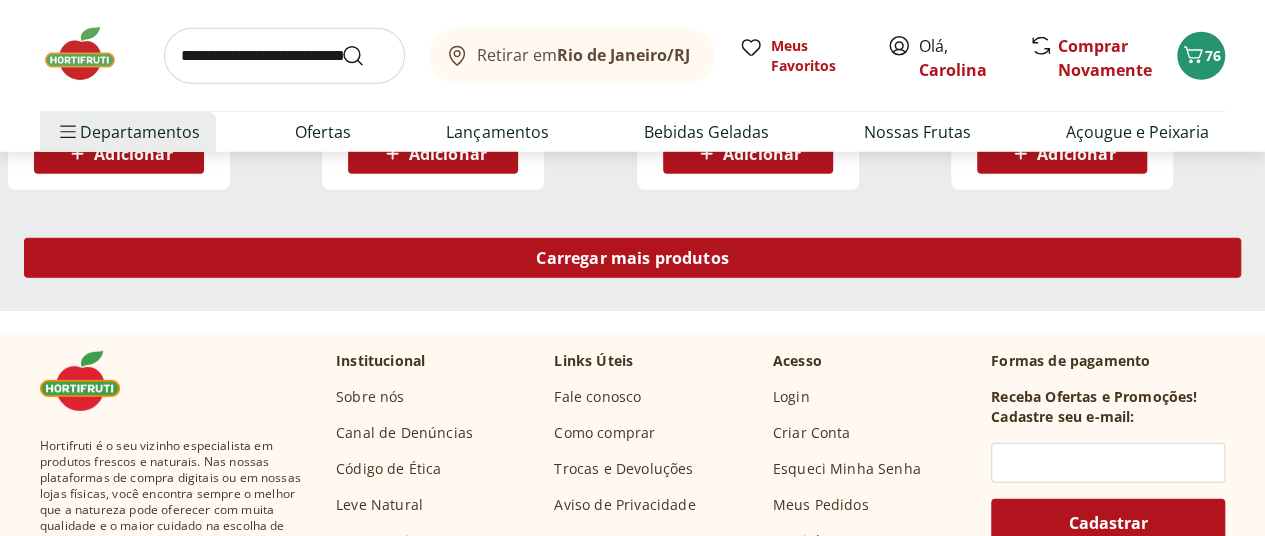 click on "Carregar mais produtos" at bounding box center [632, 258] 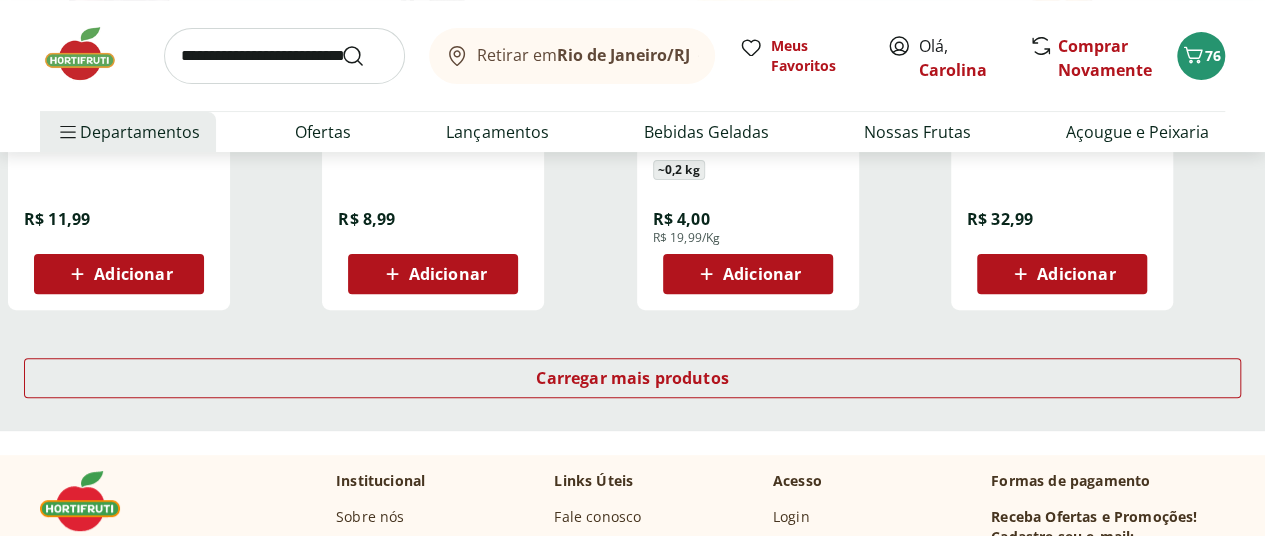 scroll, scrollTop: 4000, scrollLeft: 0, axis: vertical 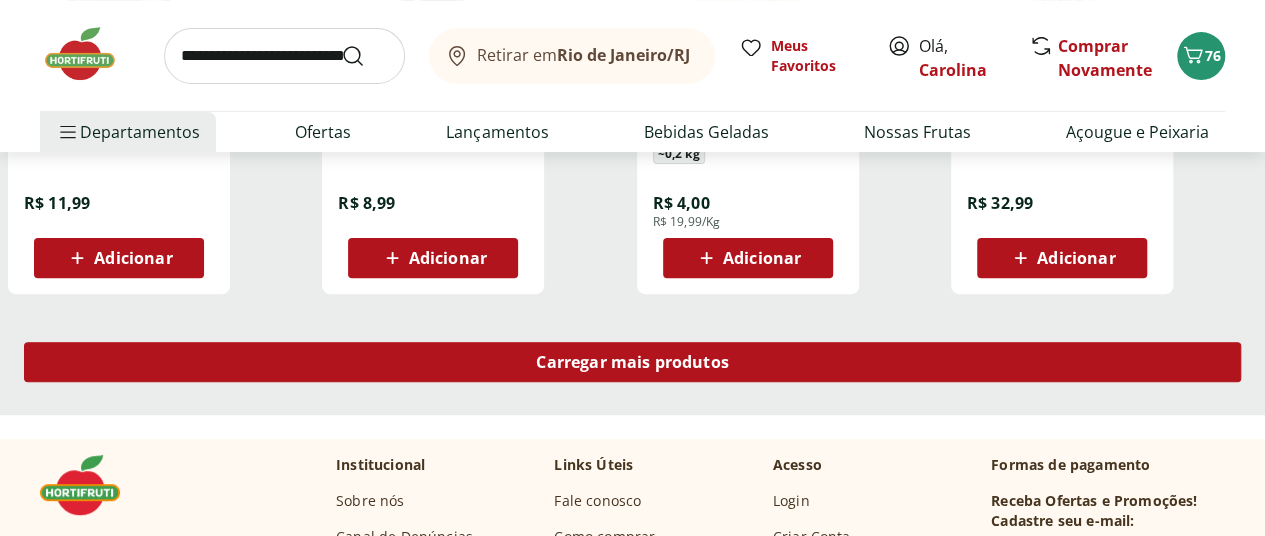 click on "Carregar mais produtos" at bounding box center (632, 362) 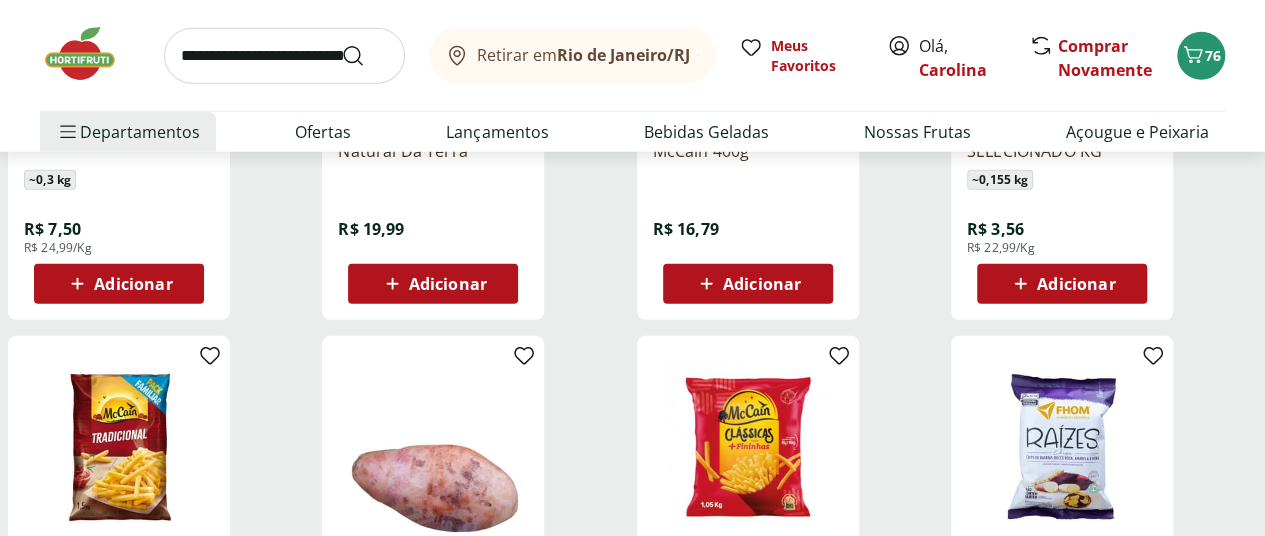 scroll, scrollTop: 2600, scrollLeft: 0, axis: vertical 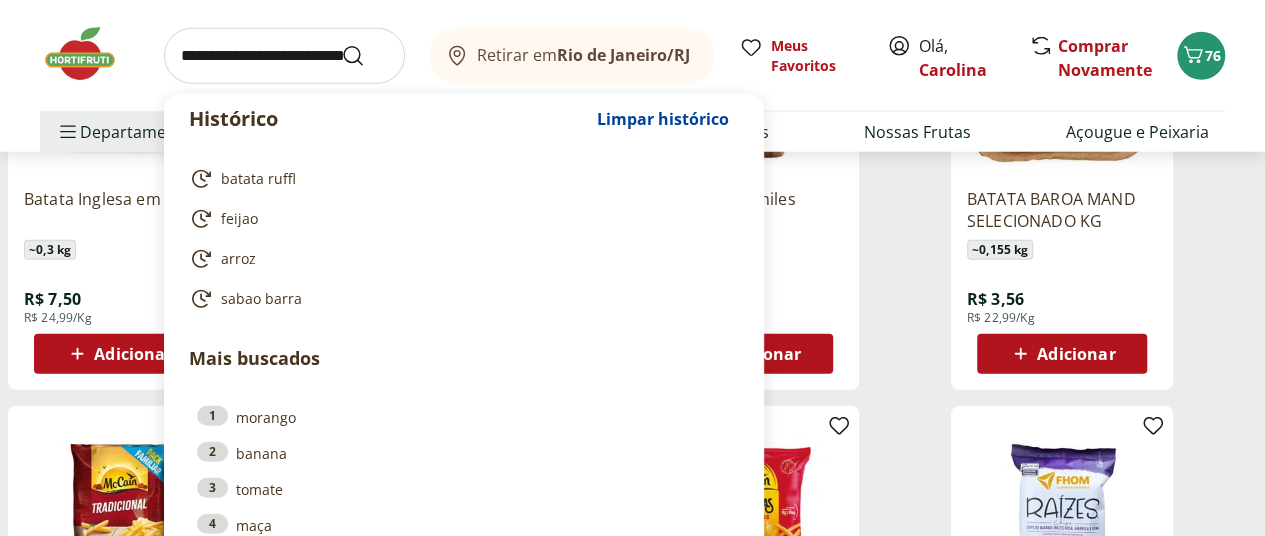 click at bounding box center (284, 56) 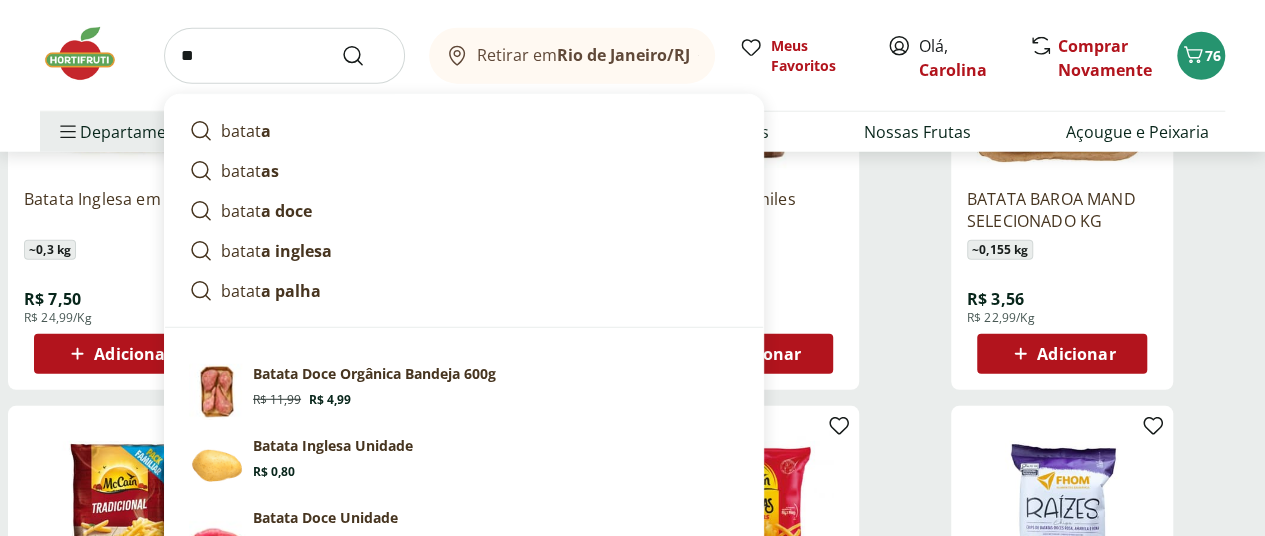 type on "*" 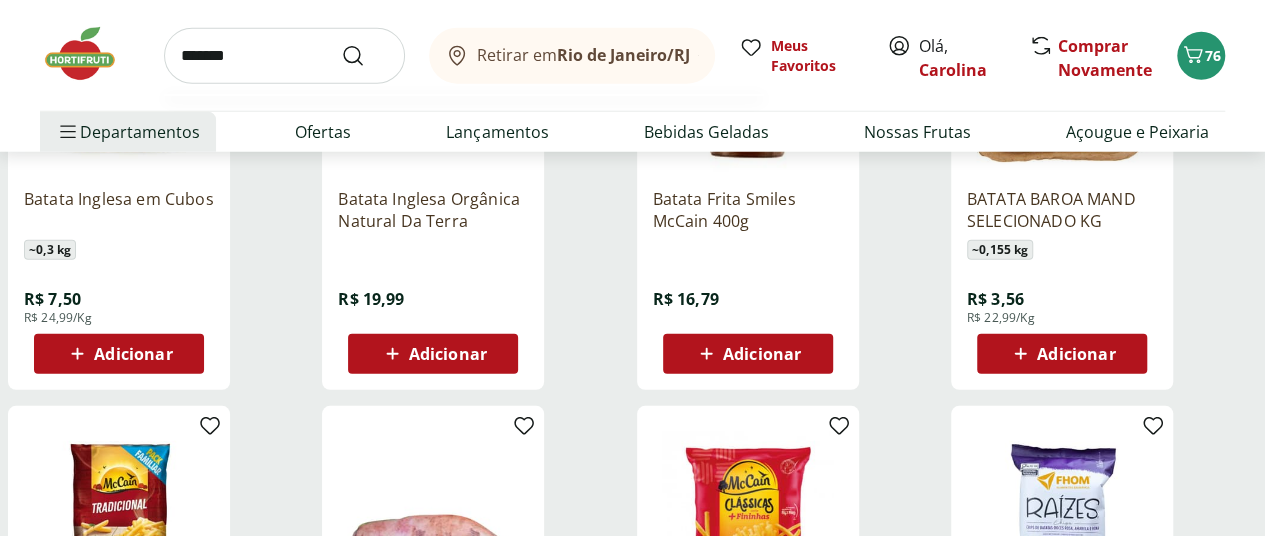 type on "*******" 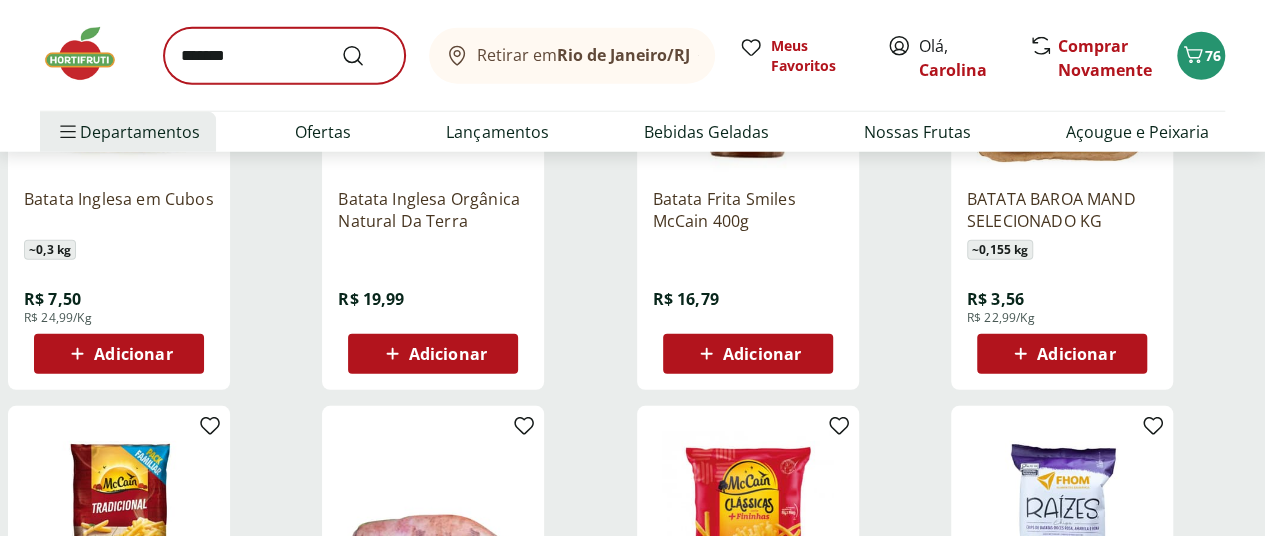 scroll, scrollTop: 0, scrollLeft: 0, axis: both 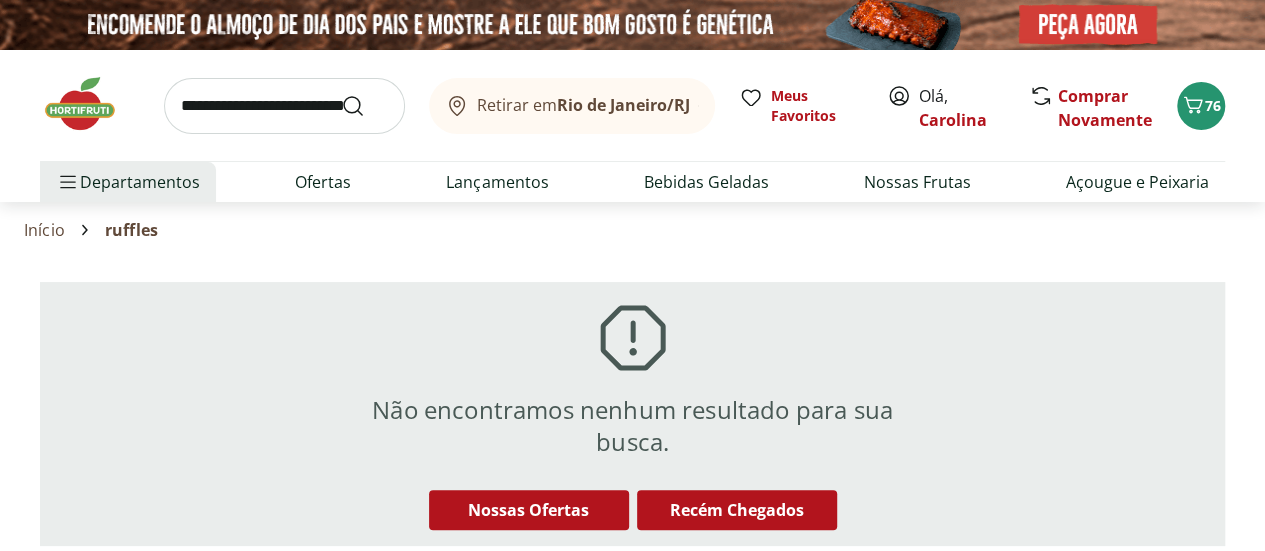 click at bounding box center (284, 106) 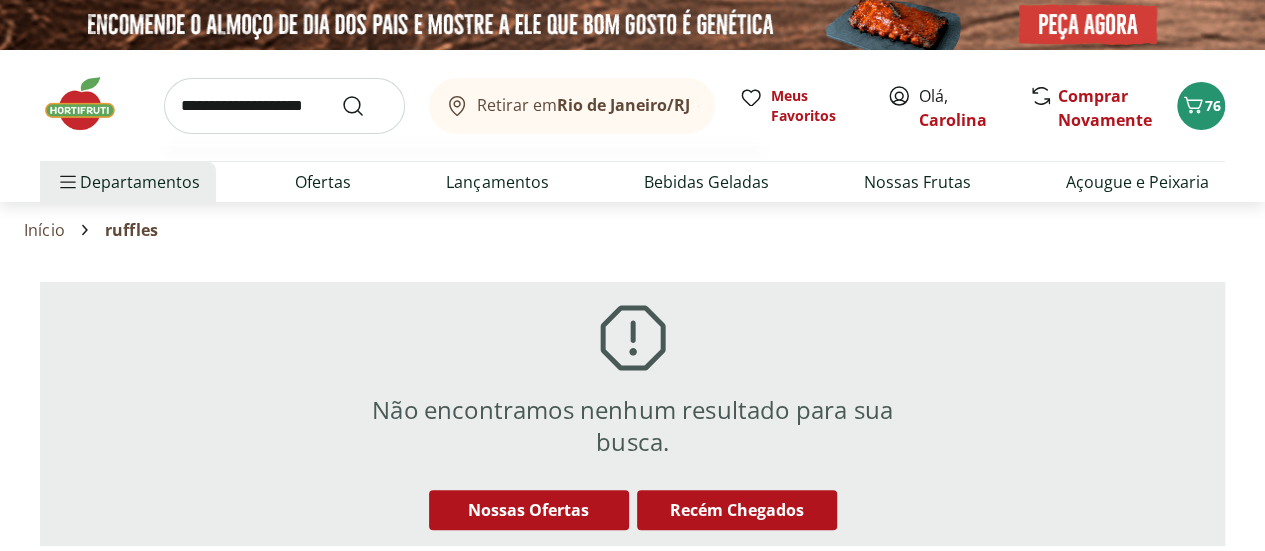 type on "**********" 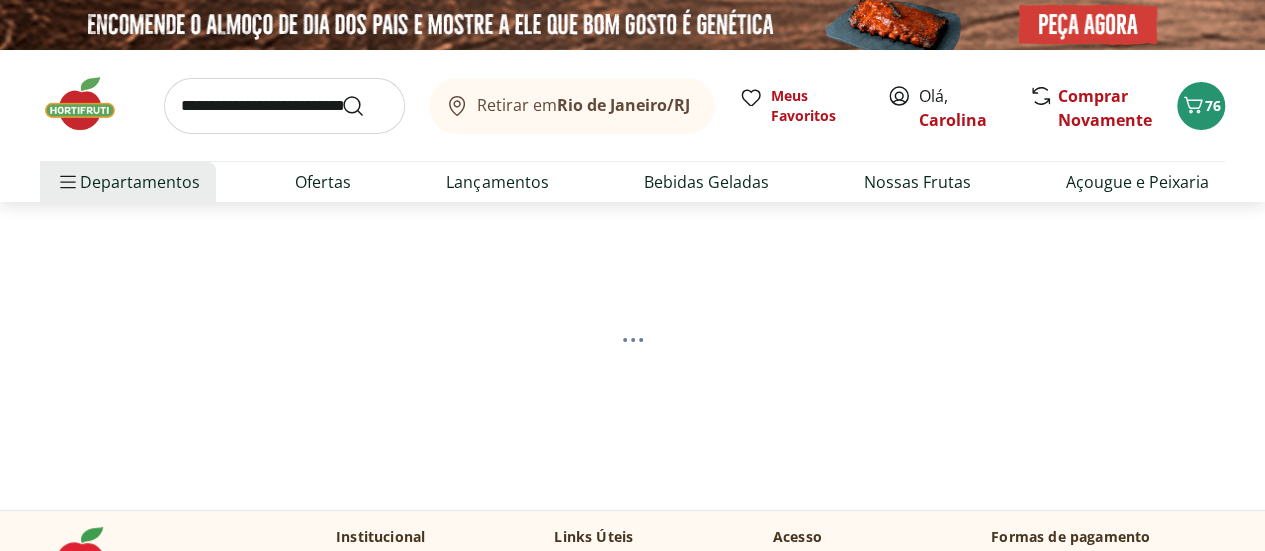 select on "**********" 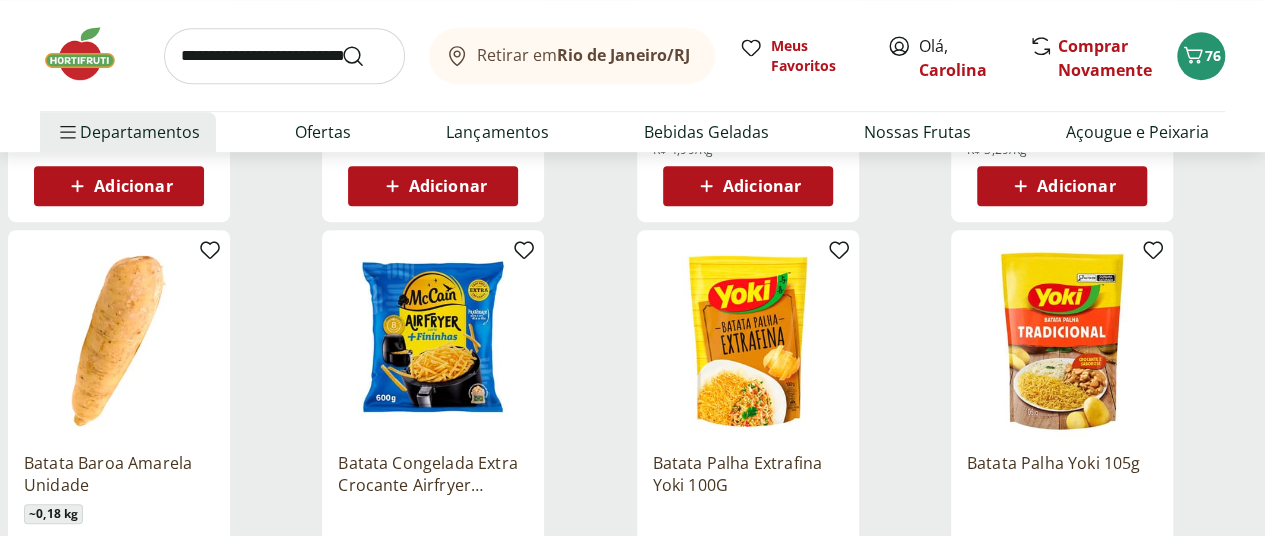 scroll, scrollTop: 646, scrollLeft: 0, axis: vertical 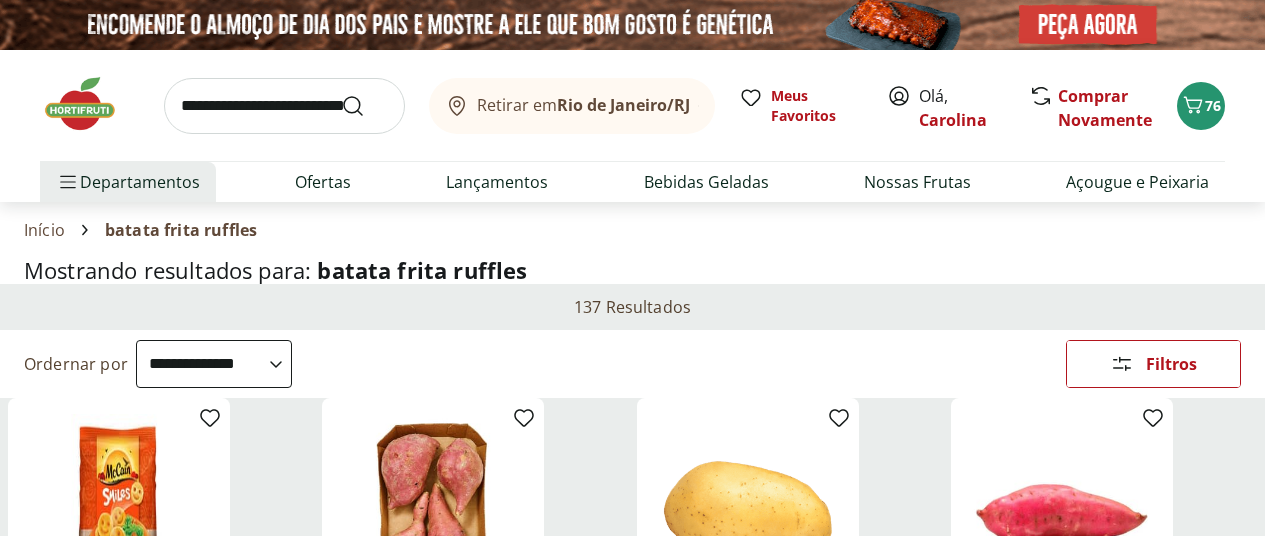 select on "**********" 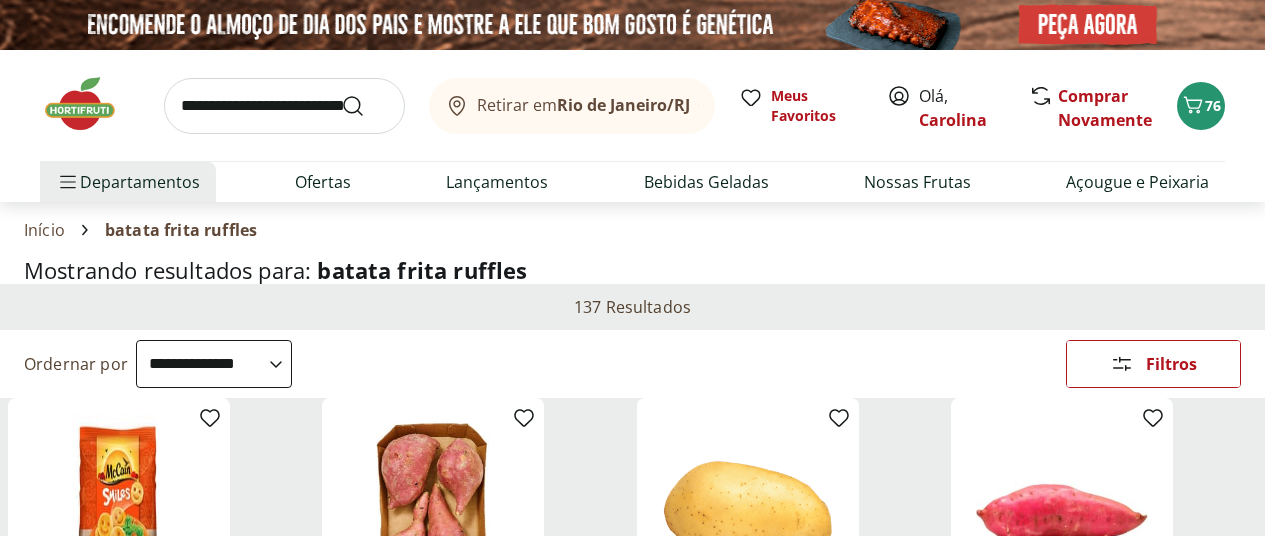 scroll, scrollTop: 1120, scrollLeft: 0, axis: vertical 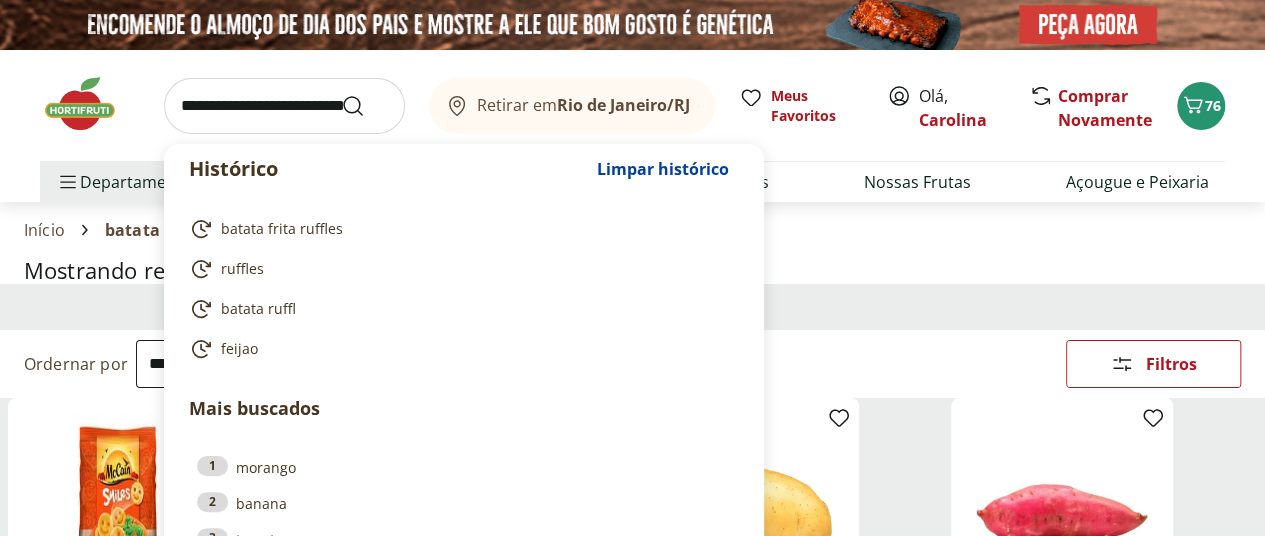 click at bounding box center (284, 106) 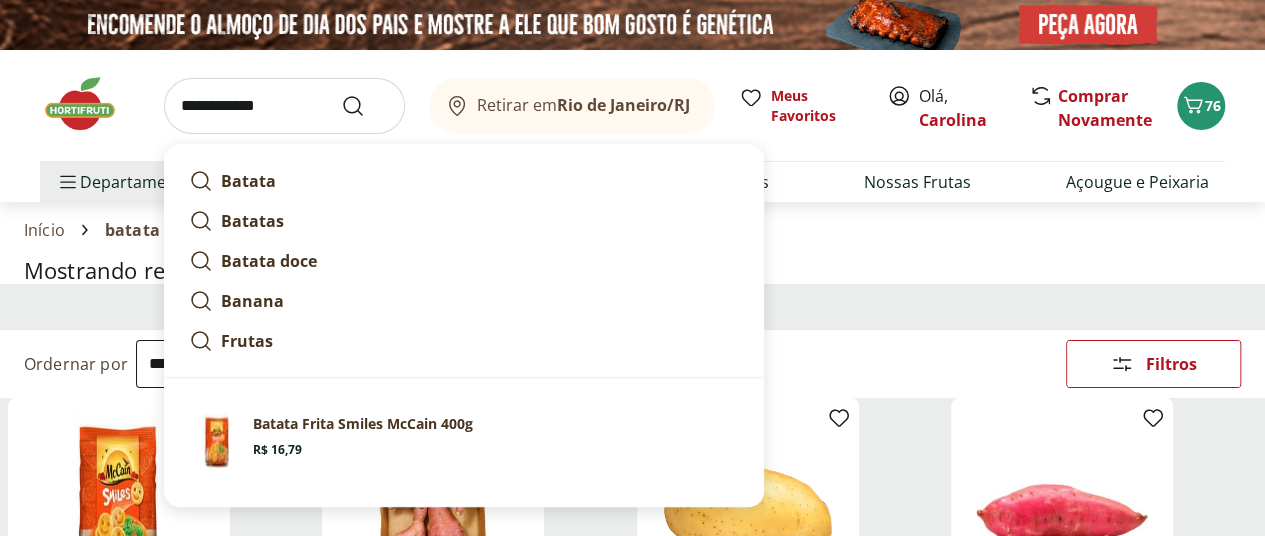 type on "**********" 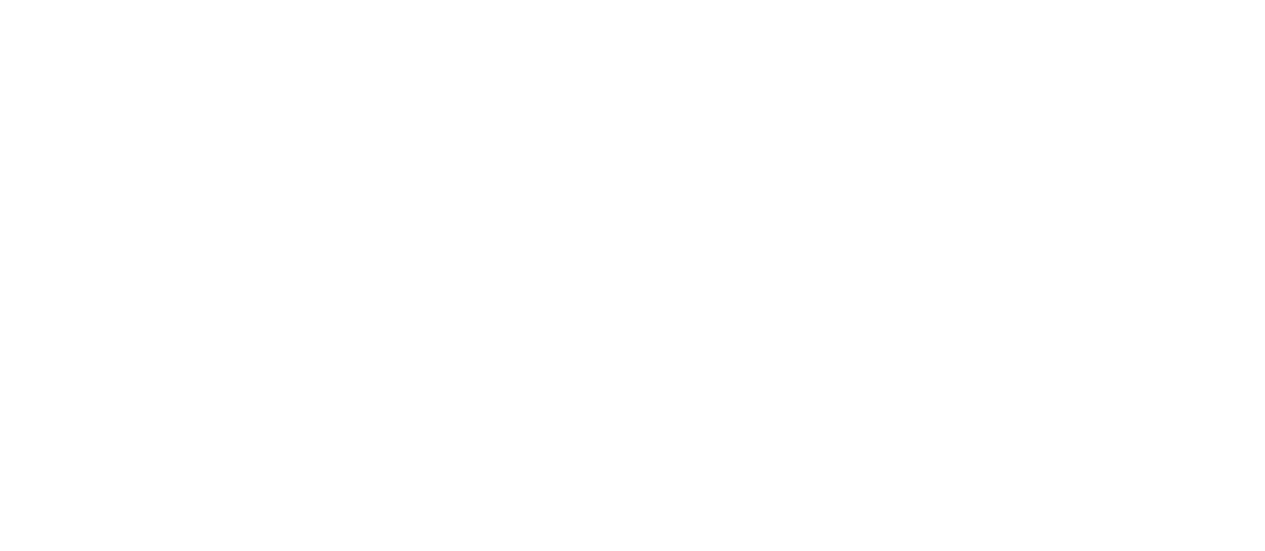 select on "**********" 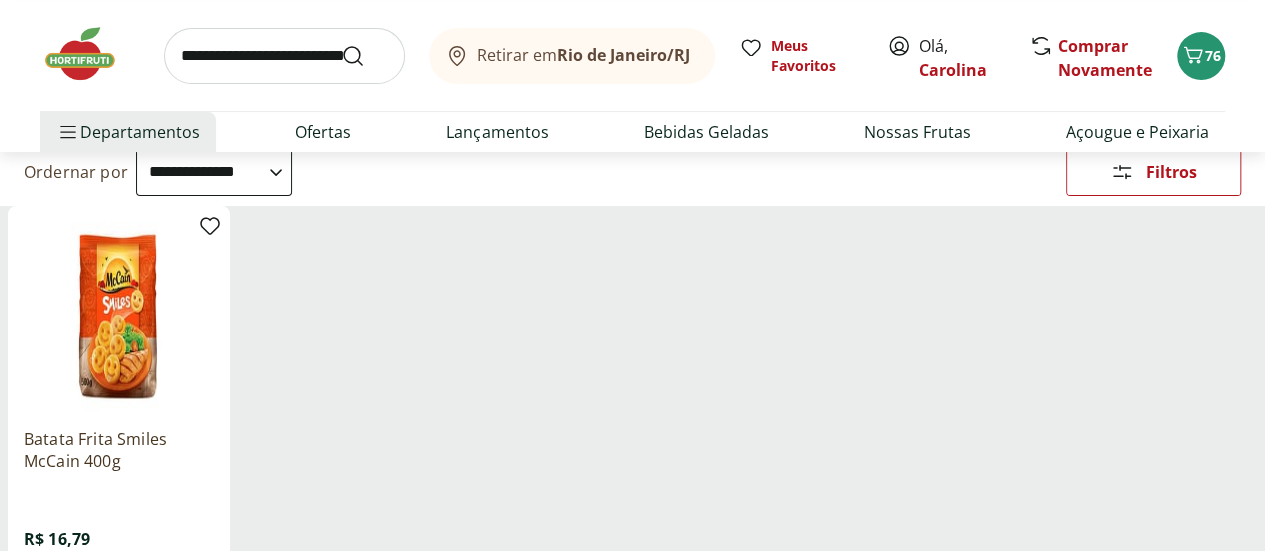 scroll, scrollTop: 200, scrollLeft: 0, axis: vertical 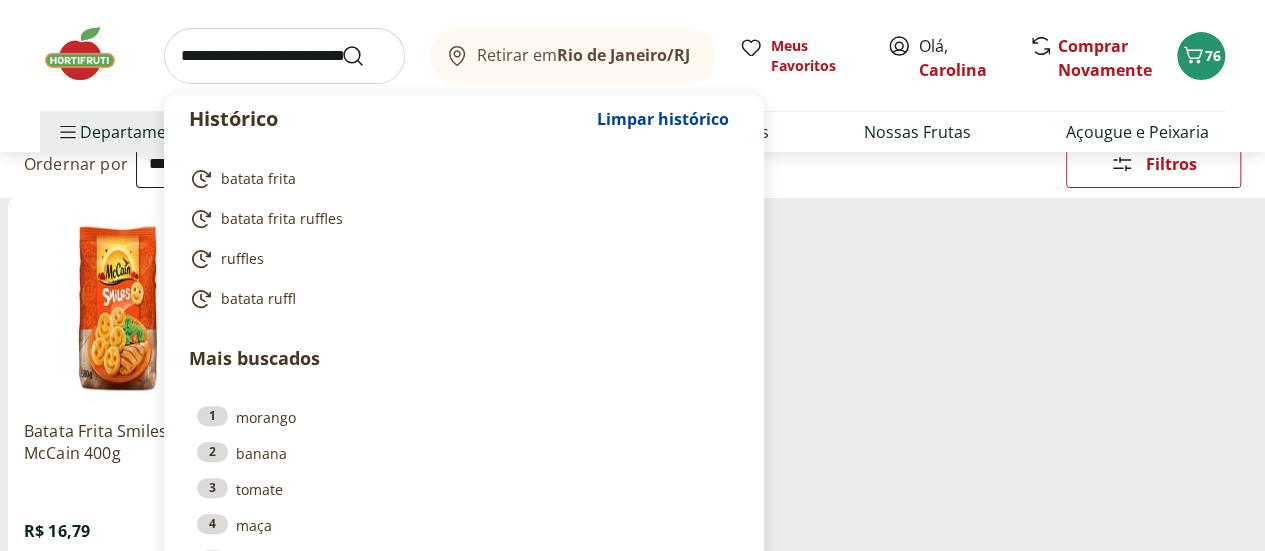 click at bounding box center [284, 56] 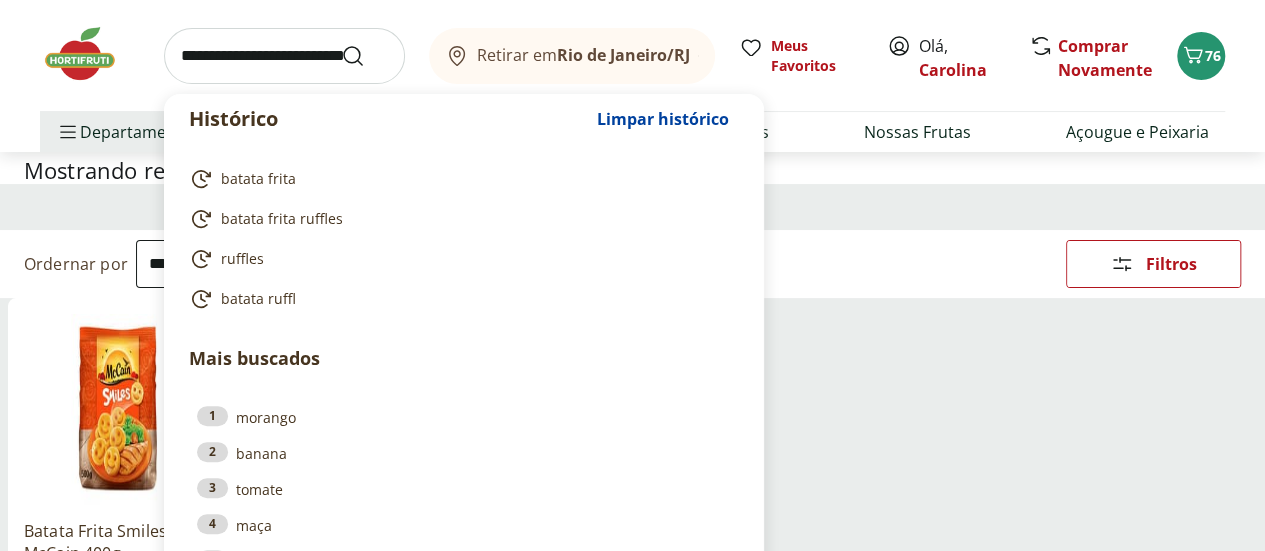 click on "**********" at bounding box center [632, 461] 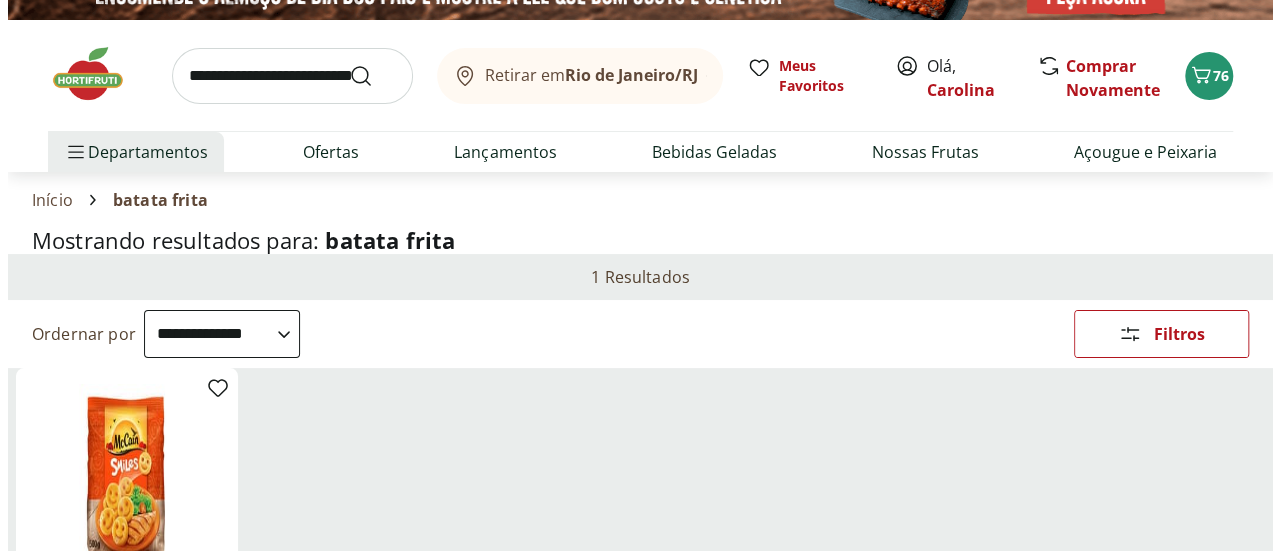 scroll, scrollTop: 0, scrollLeft: 0, axis: both 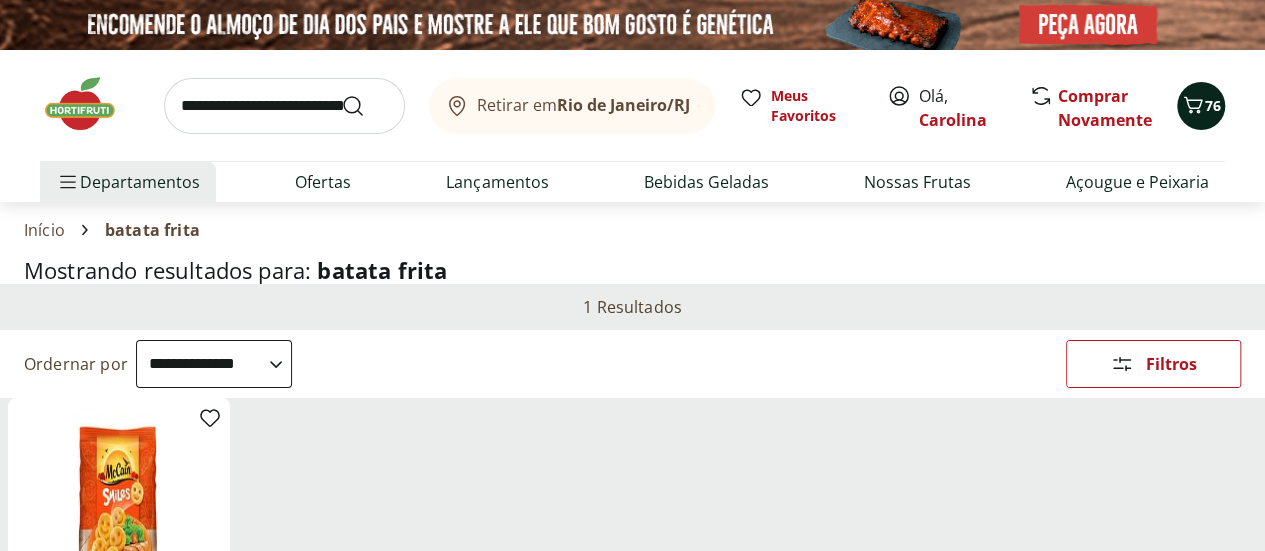 click 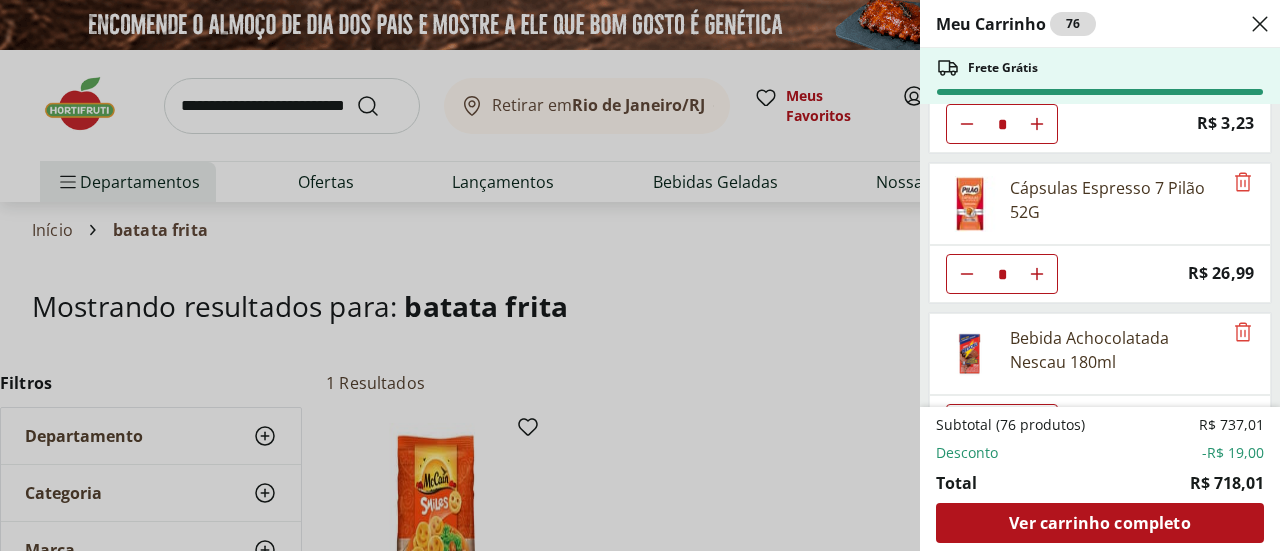 scroll, scrollTop: 2300, scrollLeft: 0, axis: vertical 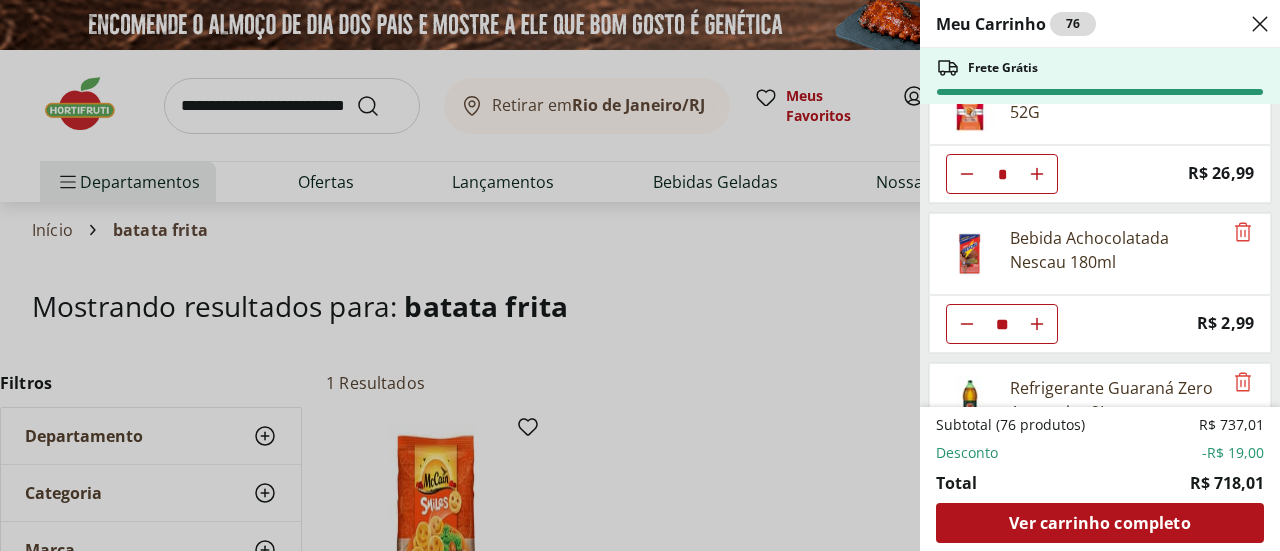 click 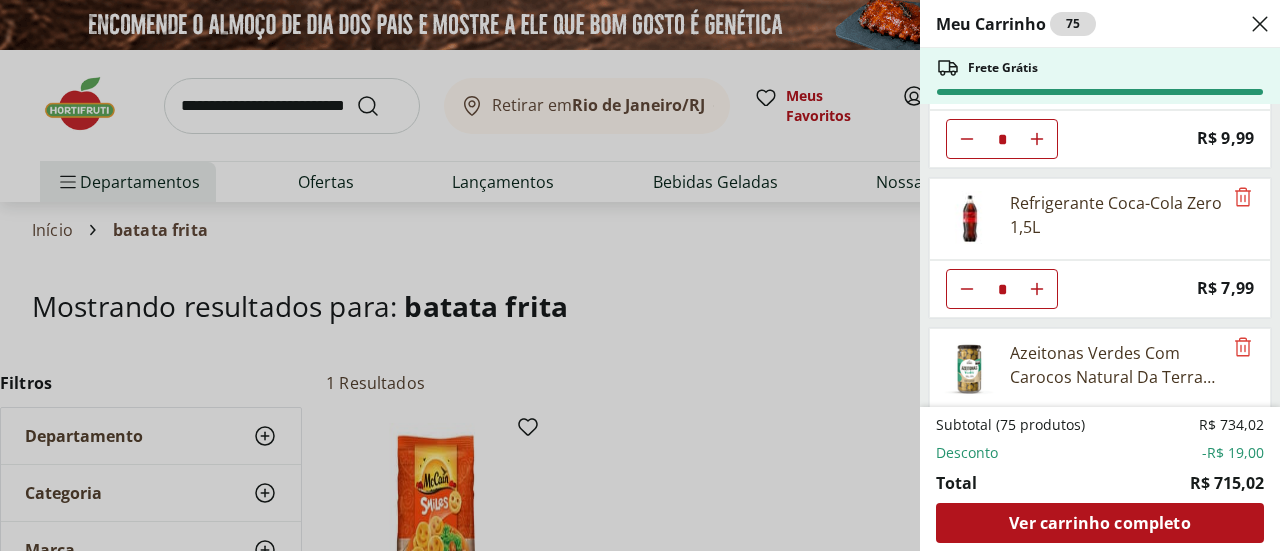 scroll, scrollTop: 2376, scrollLeft: 0, axis: vertical 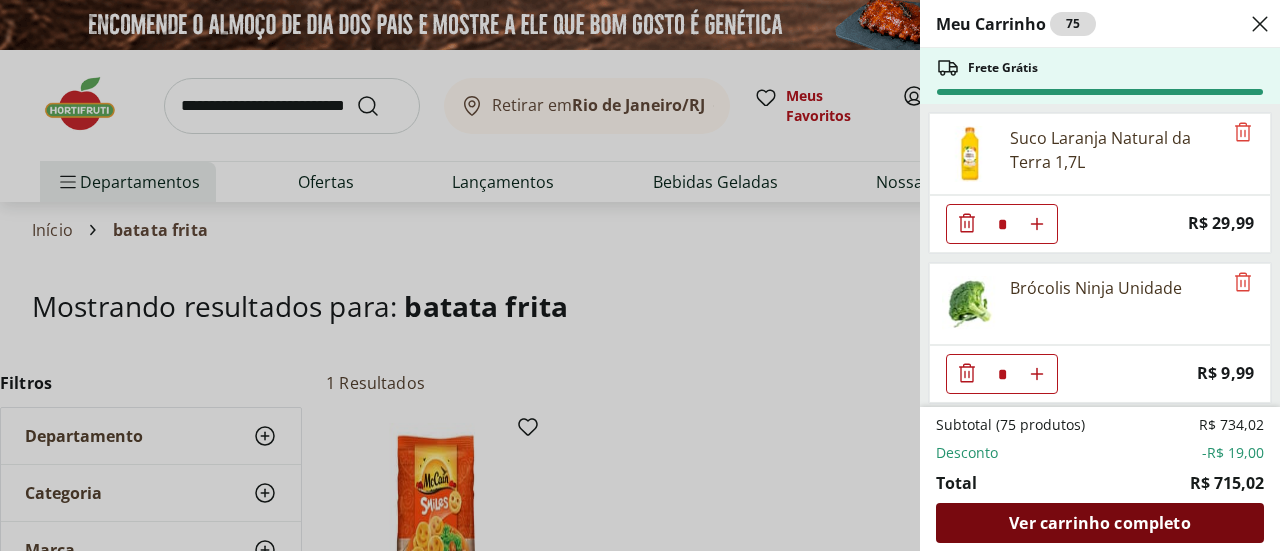 click on "Ver carrinho completo" at bounding box center (1099, 523) 